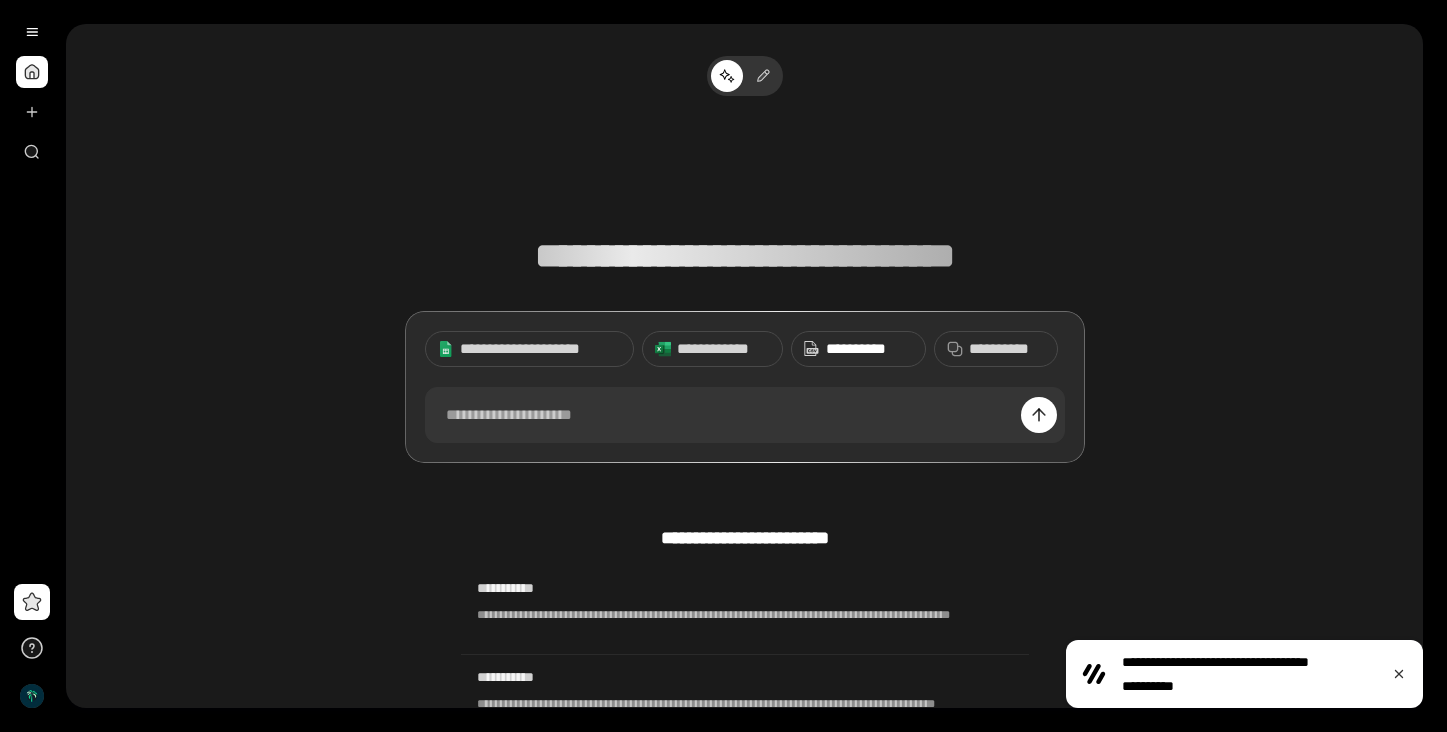 scroll, scrollTop: 0, scrollLeft: 0, axis: both 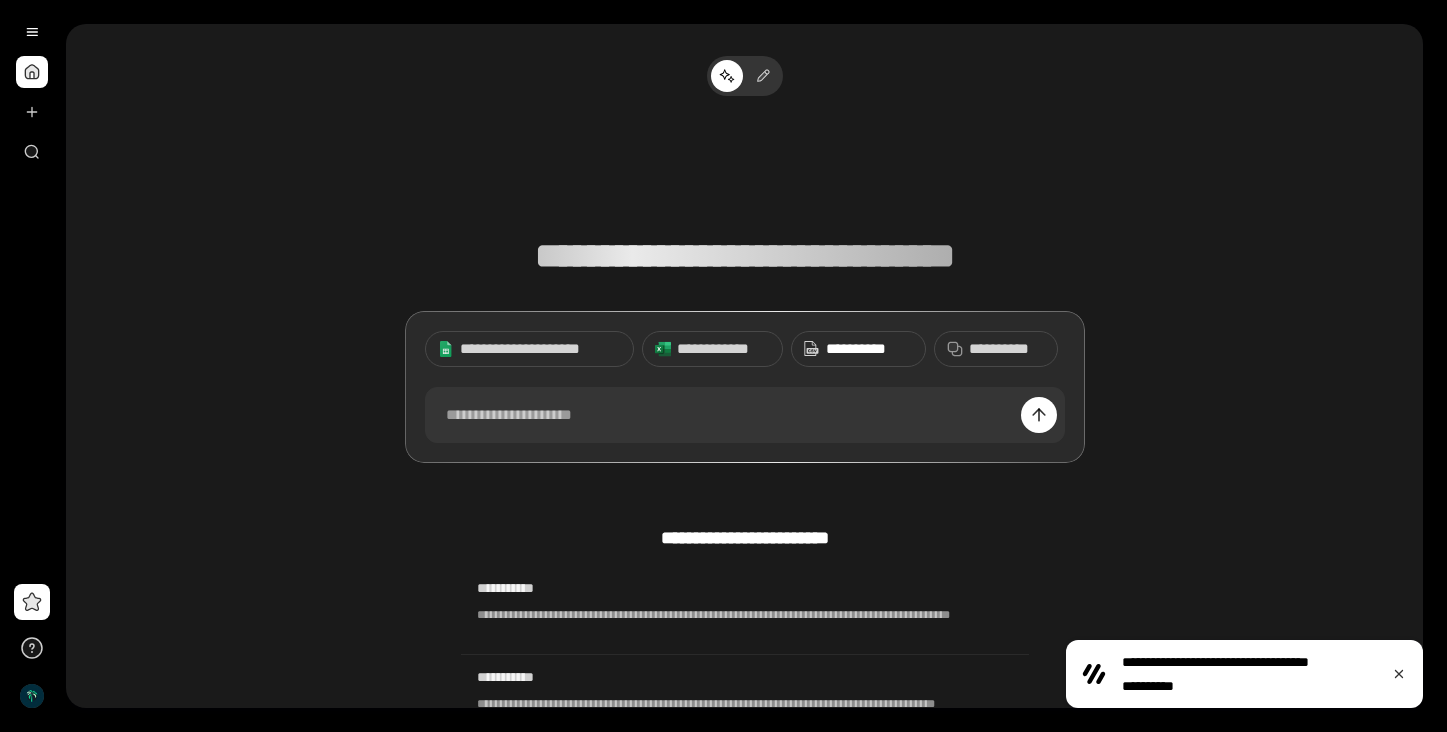 click on "**********" at bounding box center [869, 349] 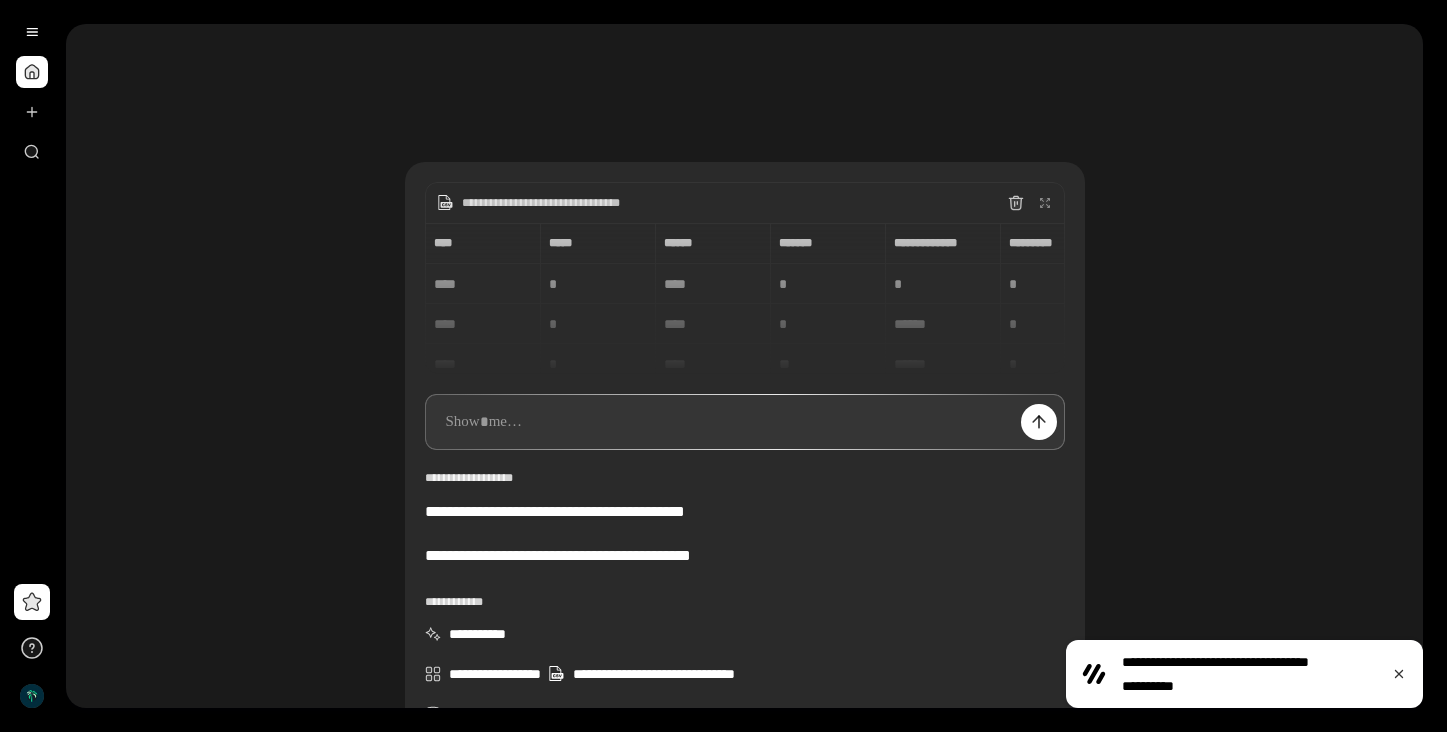 type 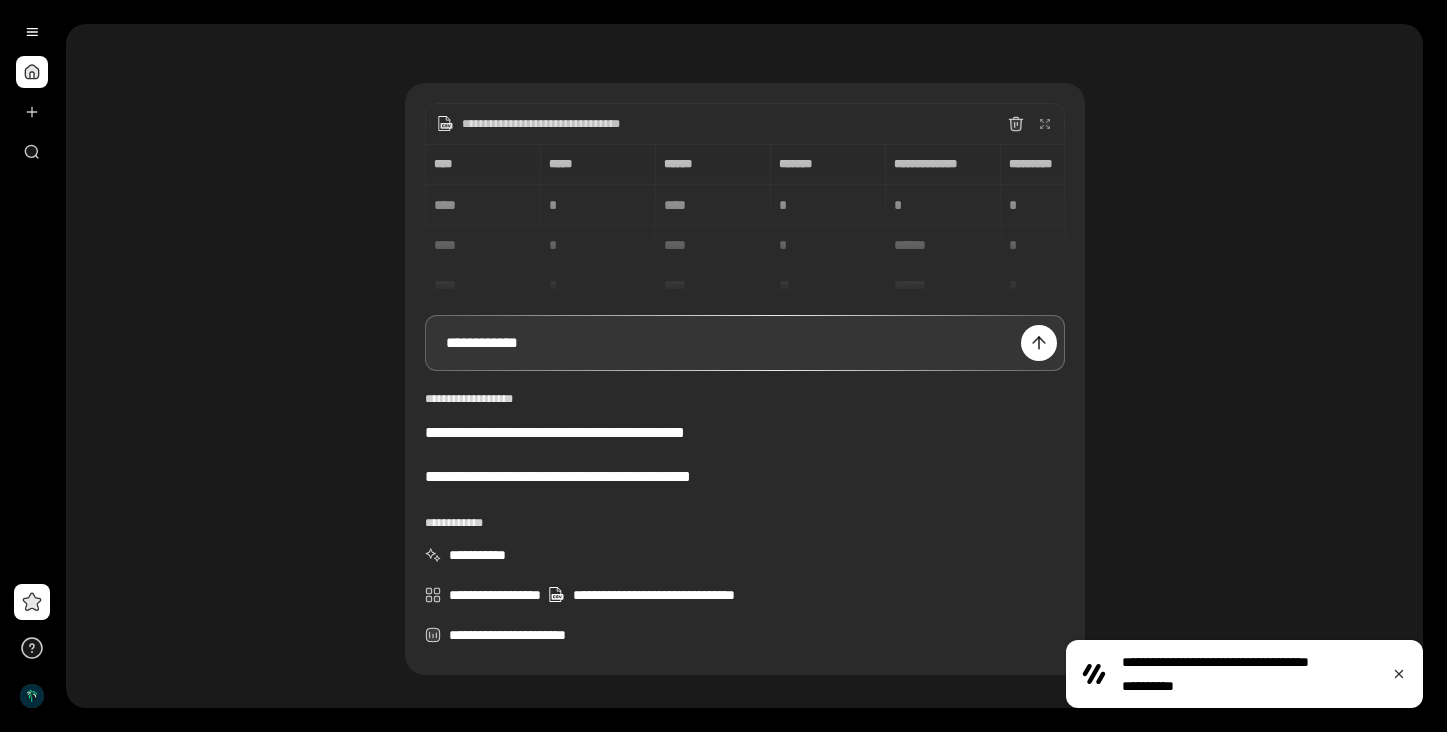 scroll, scrollTop: 78, scrollLeft: 0, axis: vertical 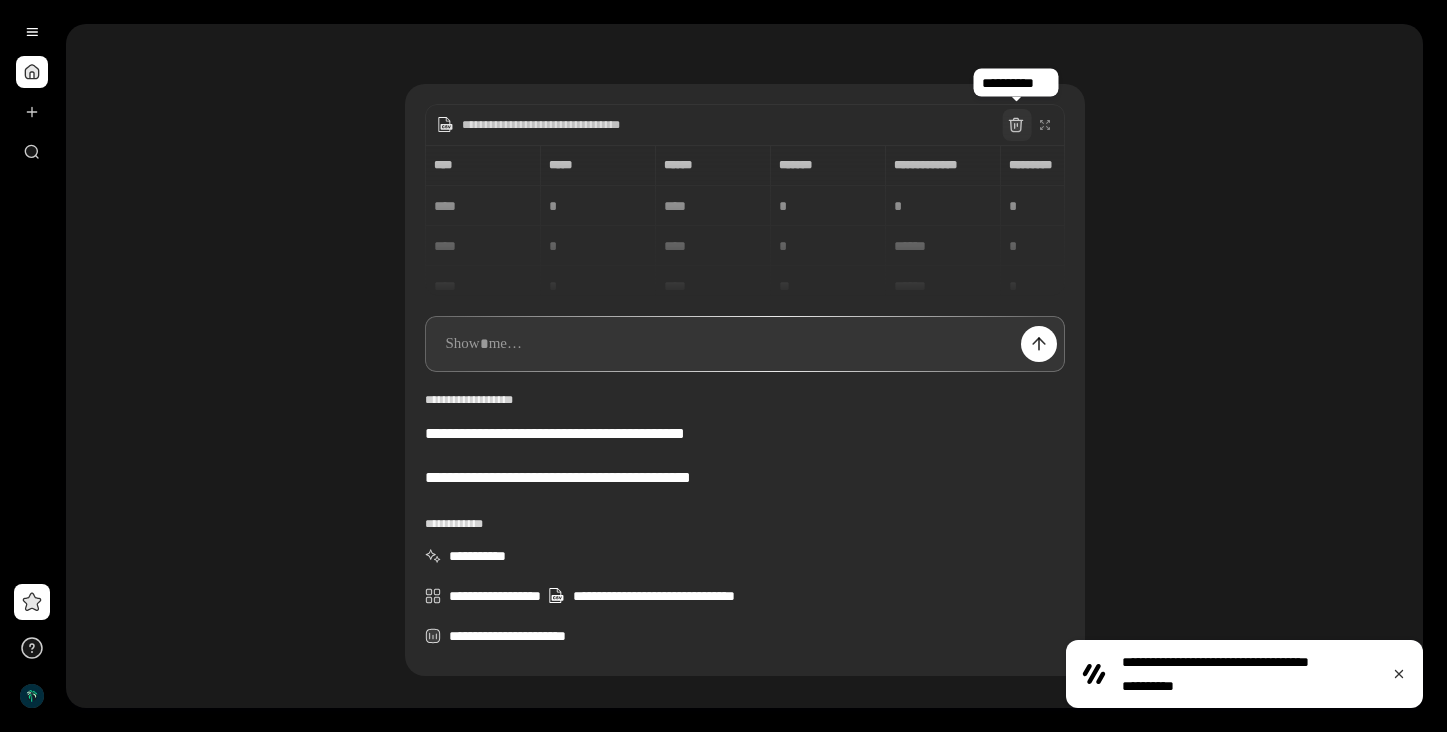 click 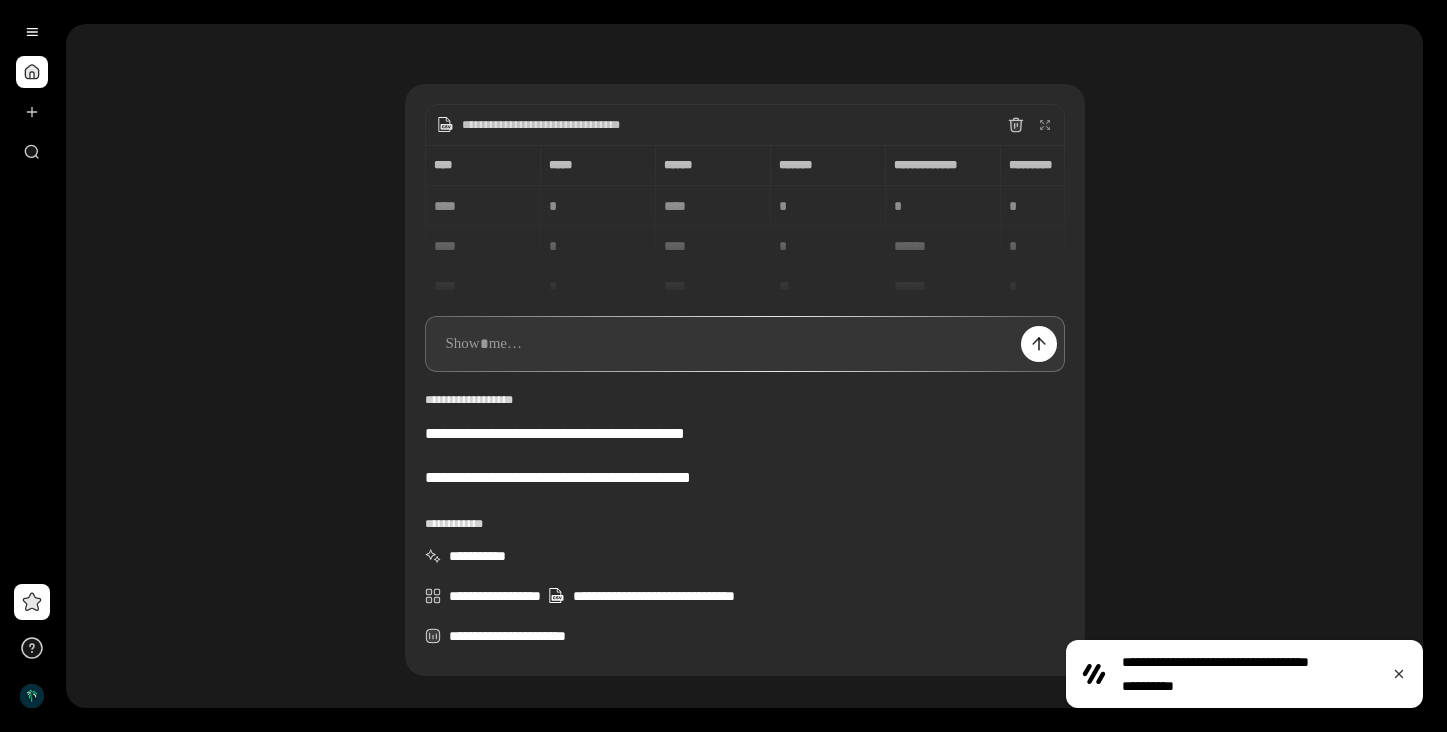 scroll, scrollTop: 227, scrollLeft: 0, axis: vertical 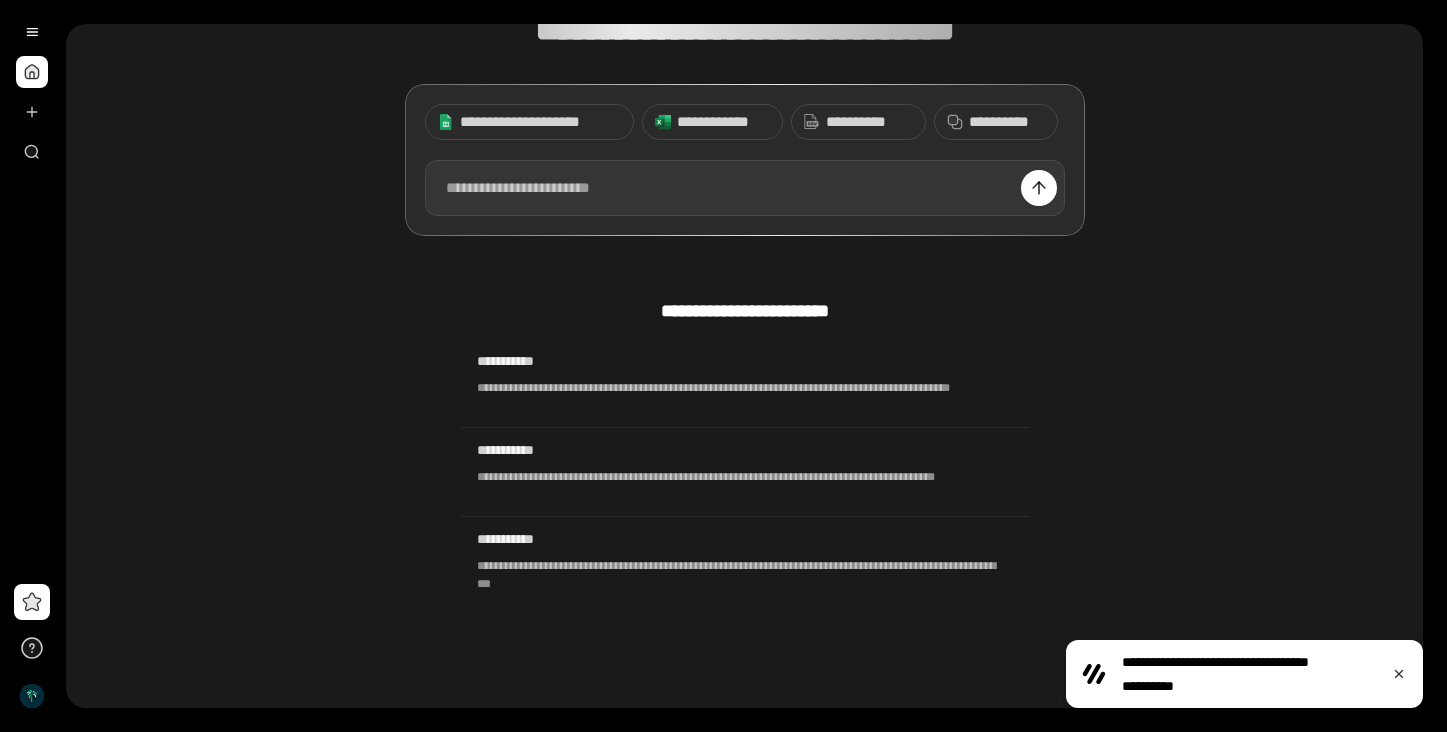 click at bounding box center [745, 188] 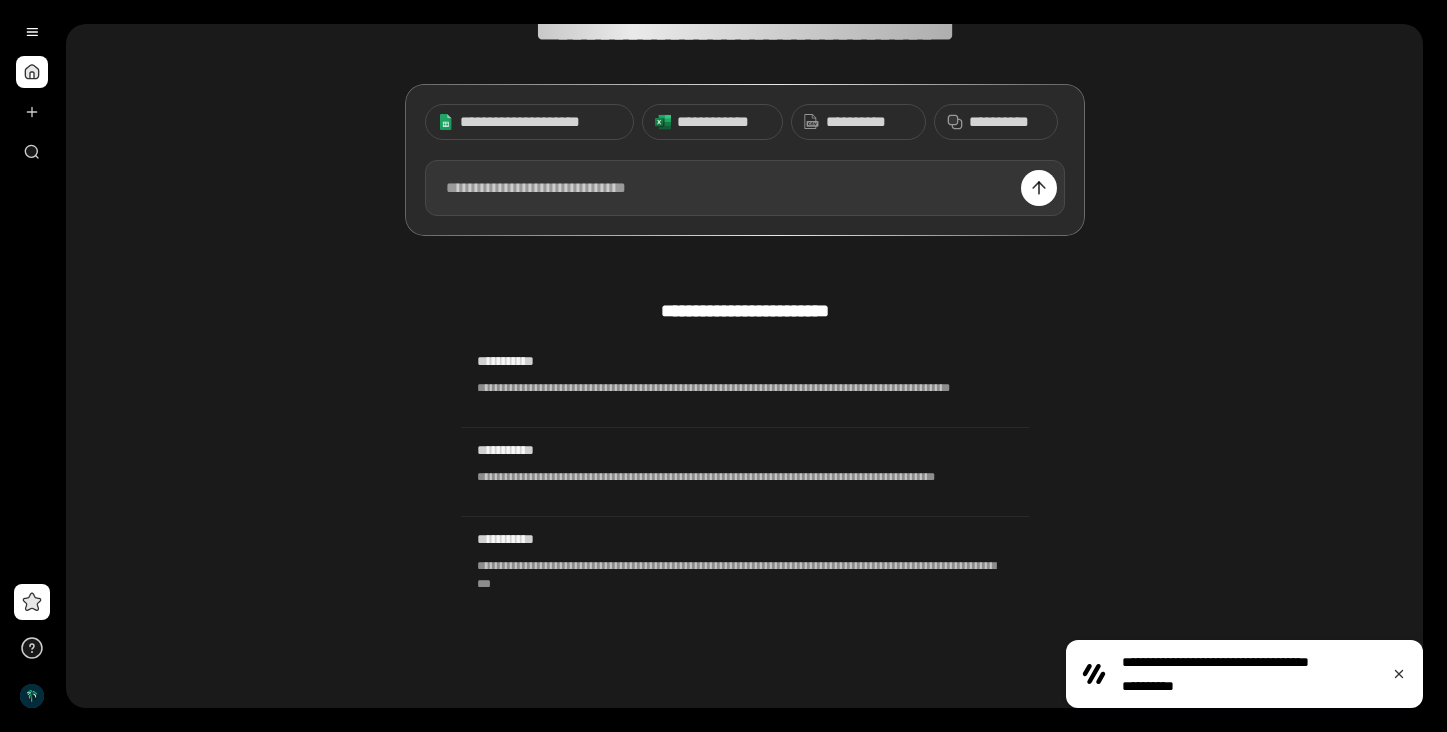 type 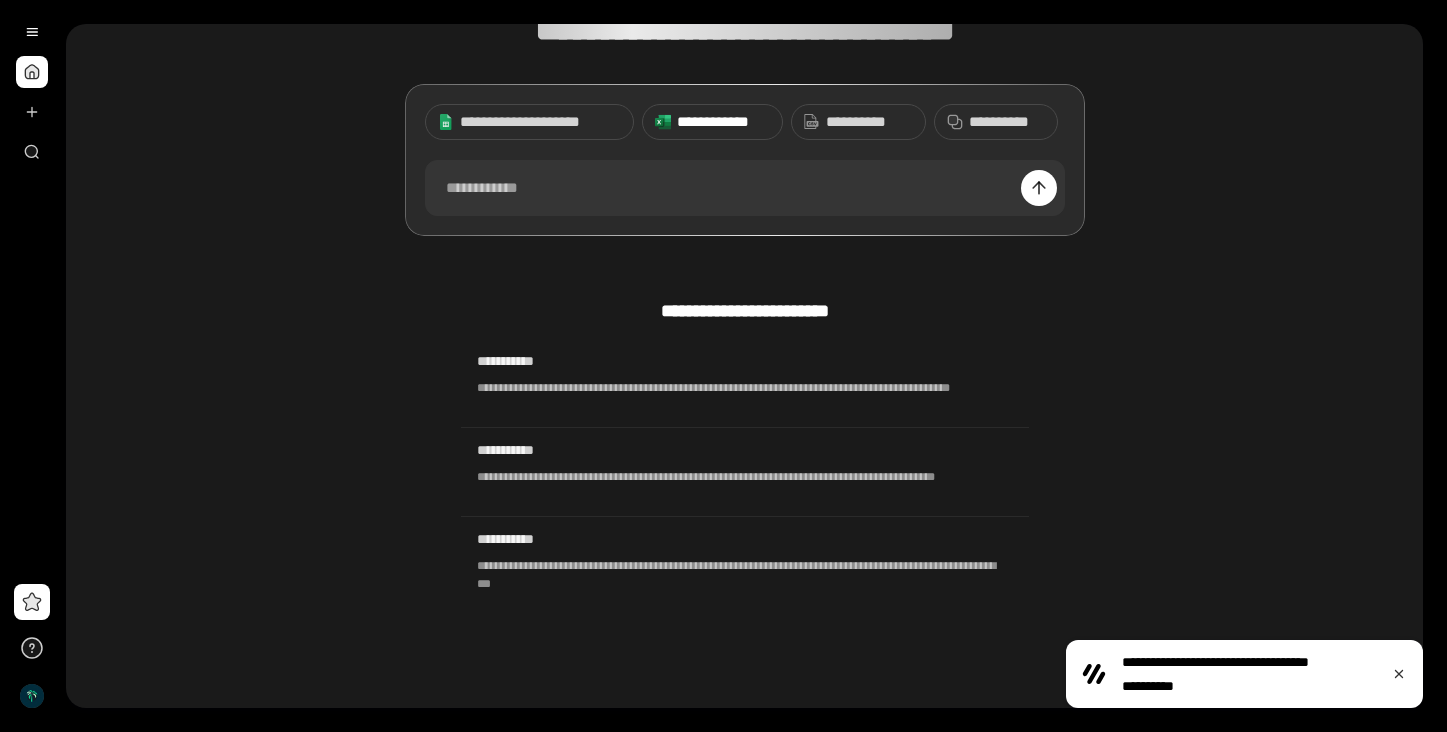 click on "**********" at bounding box center [723, 122] 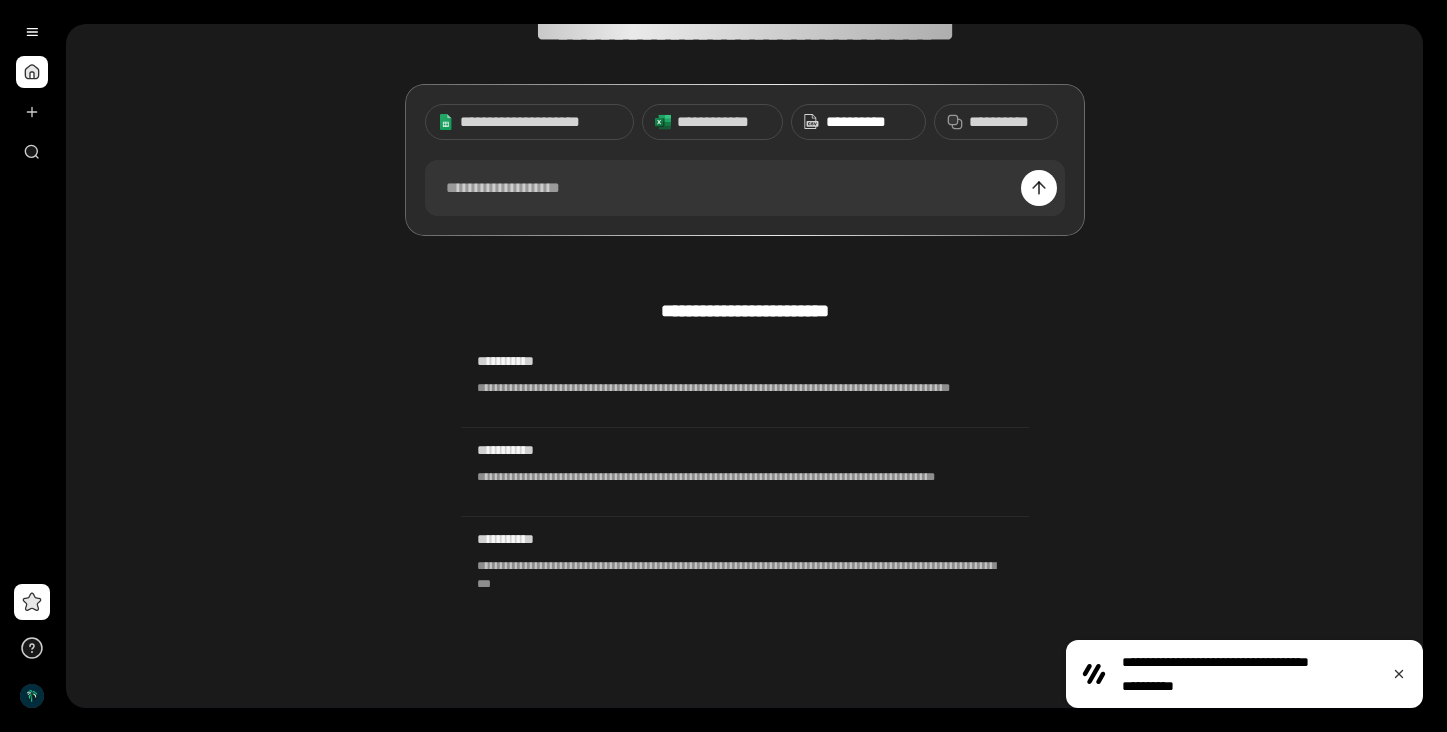 click on "**********" at bounding box center [869, 122] 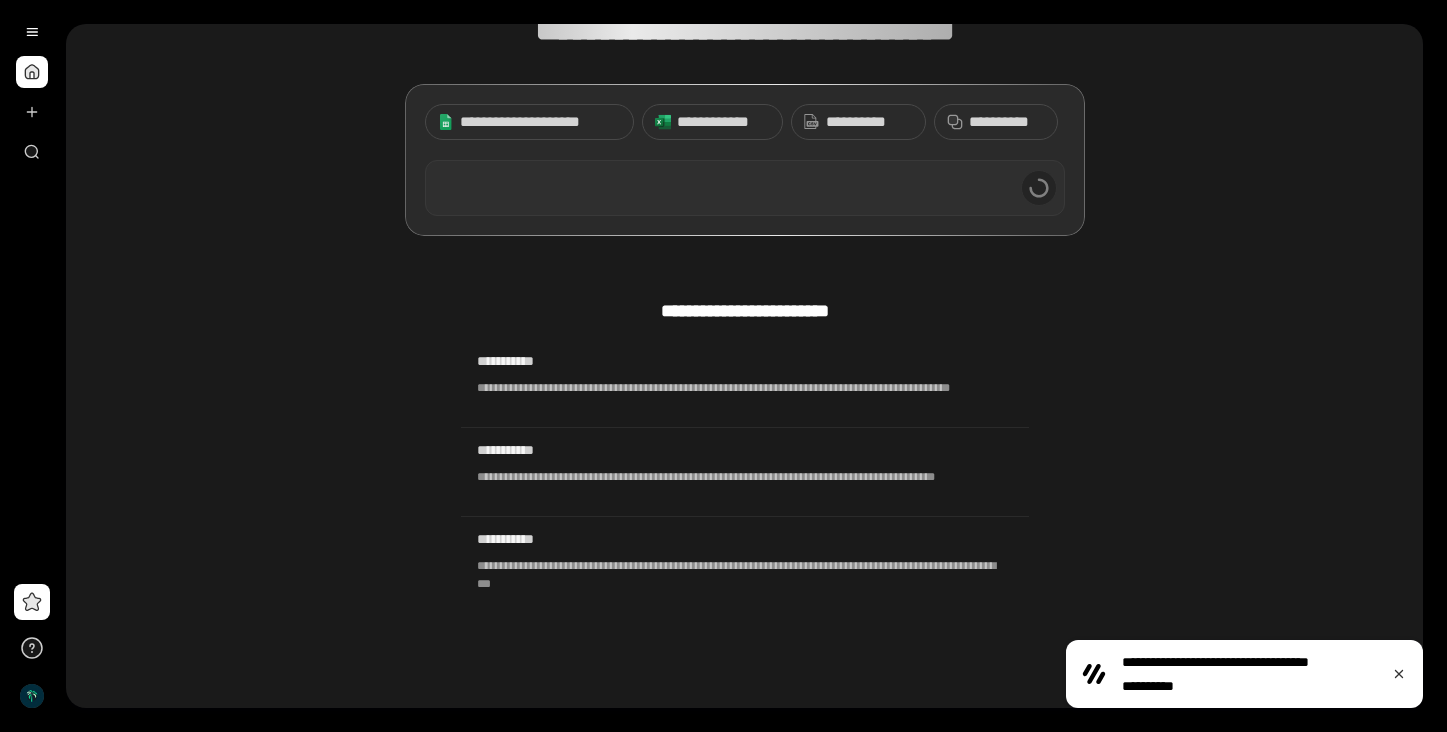 scroll, scrollTop: 78, scrollLeft: 0, axis: vertical 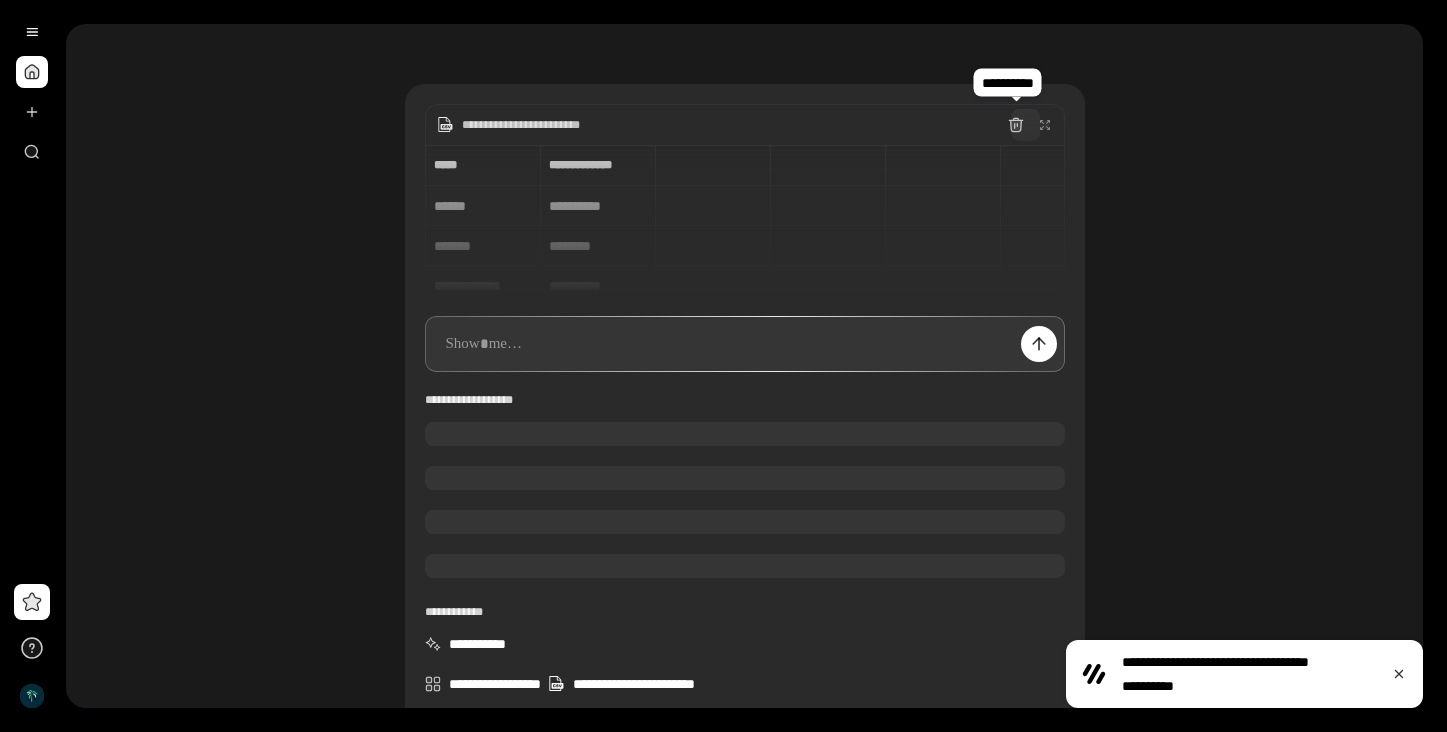 click 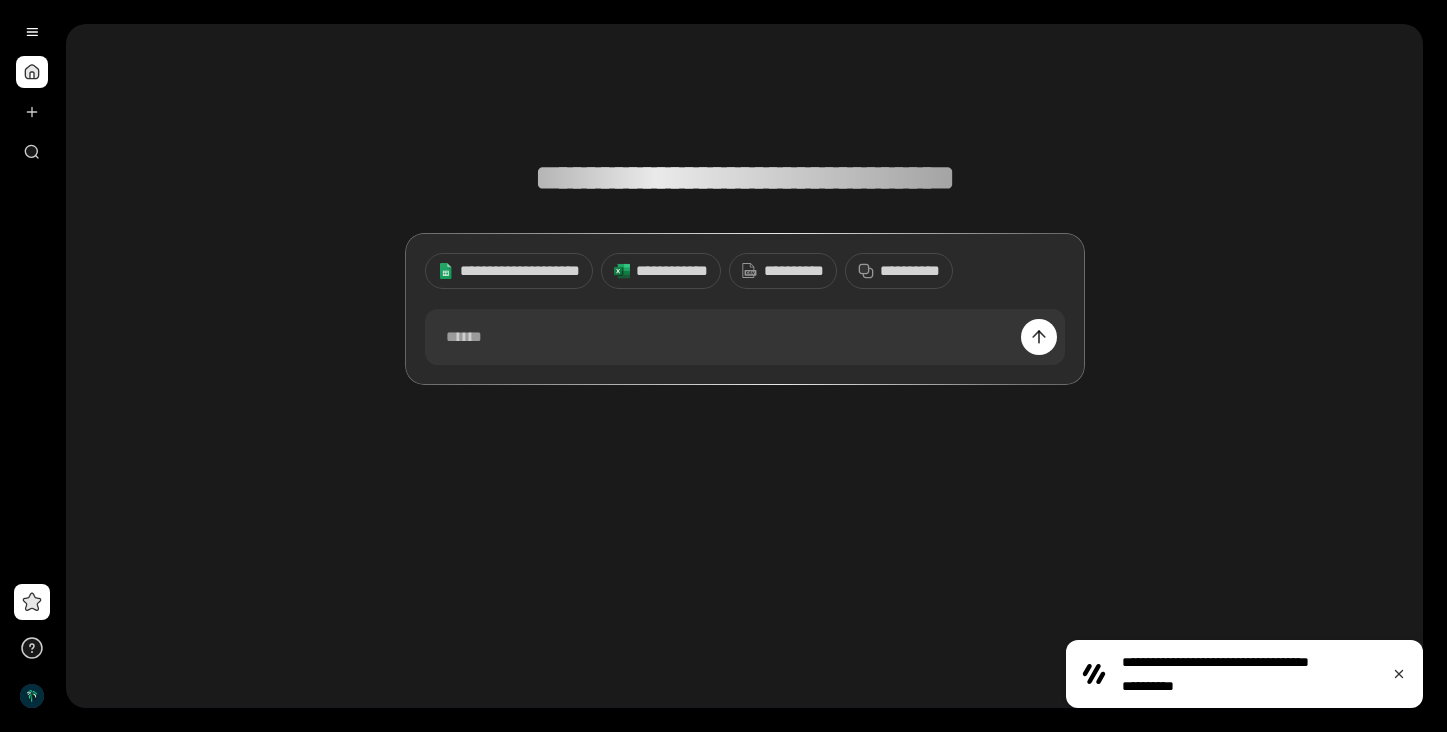 scroll, scrollTop: 227, scrollLeft: 0, axis: vertical 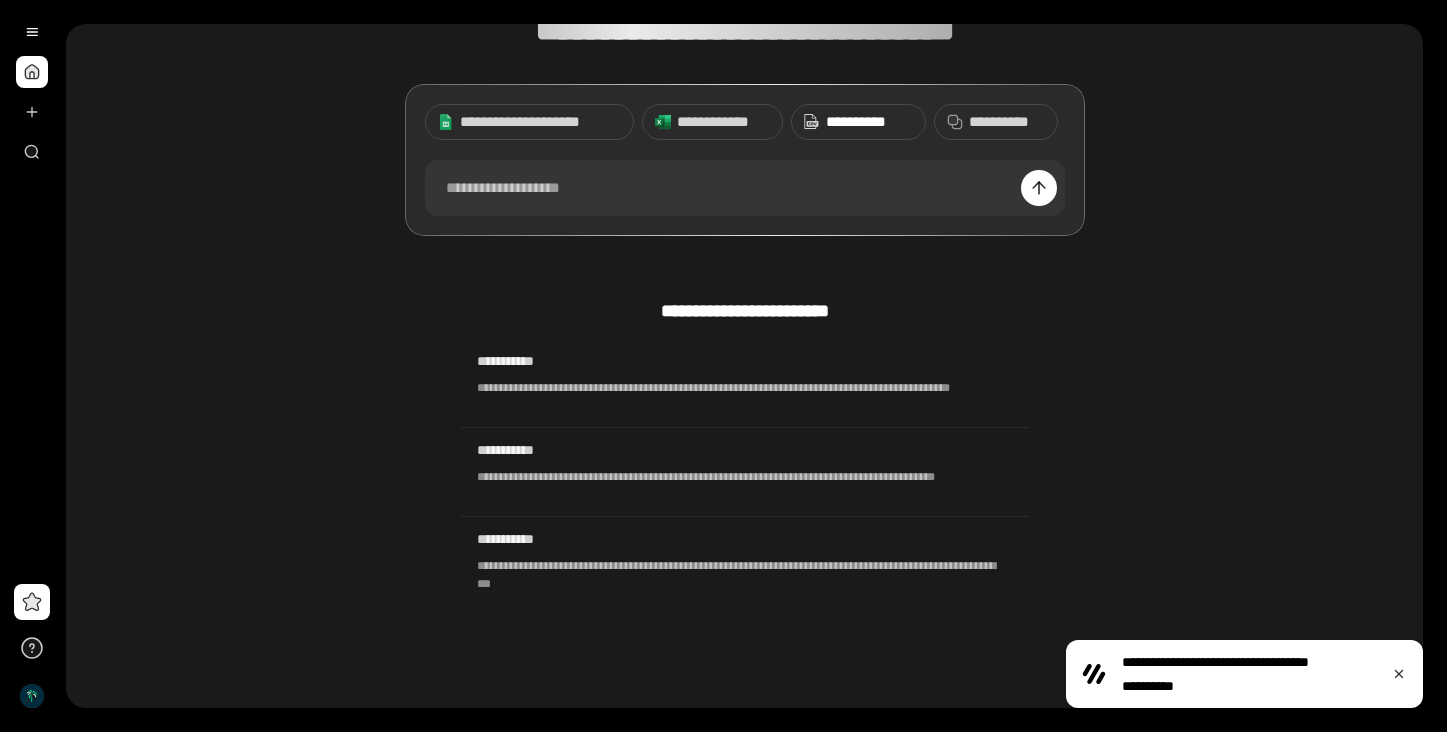 click on "**********" at bounding box center [869, 122] 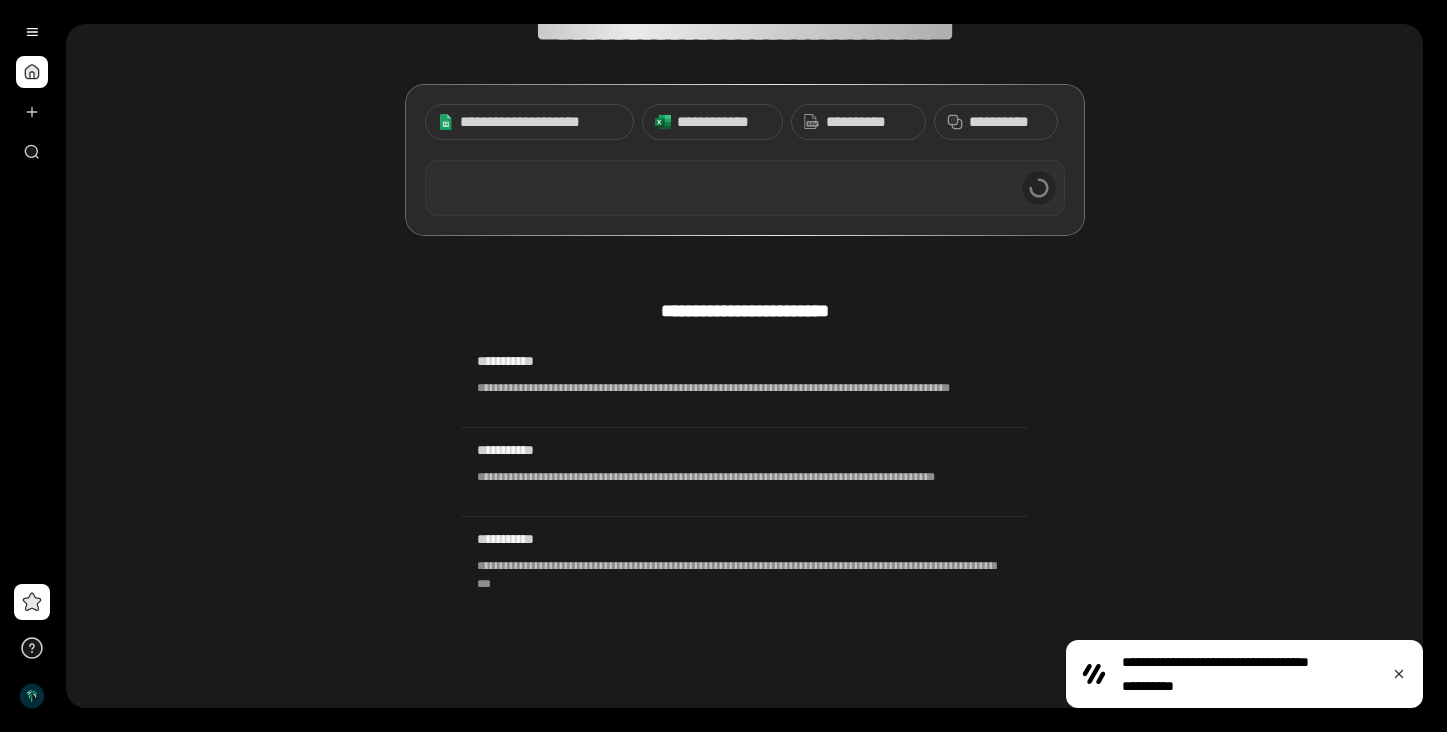 click at bounding box center [745, 188] 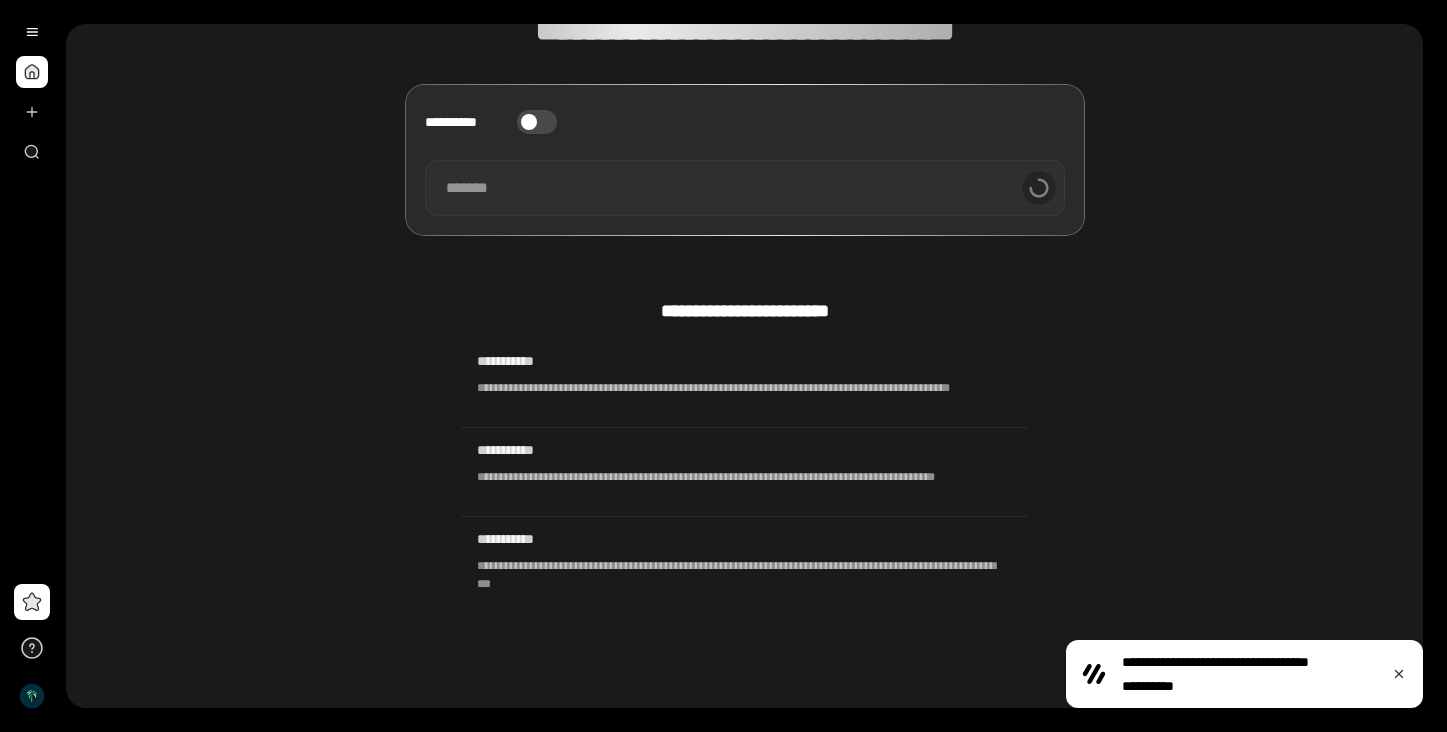 scroll, scrollTop: 78, scrollLeft: 0, axis: vertical 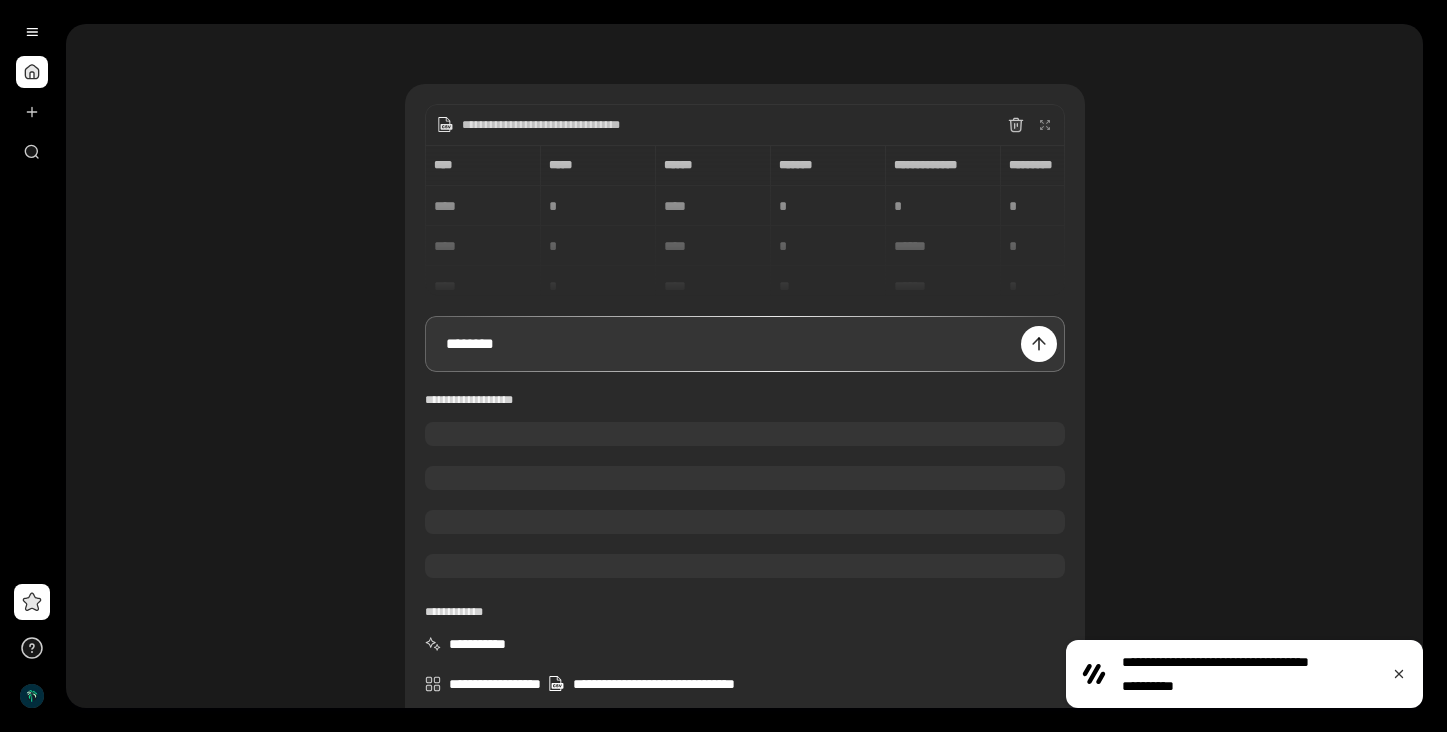 type 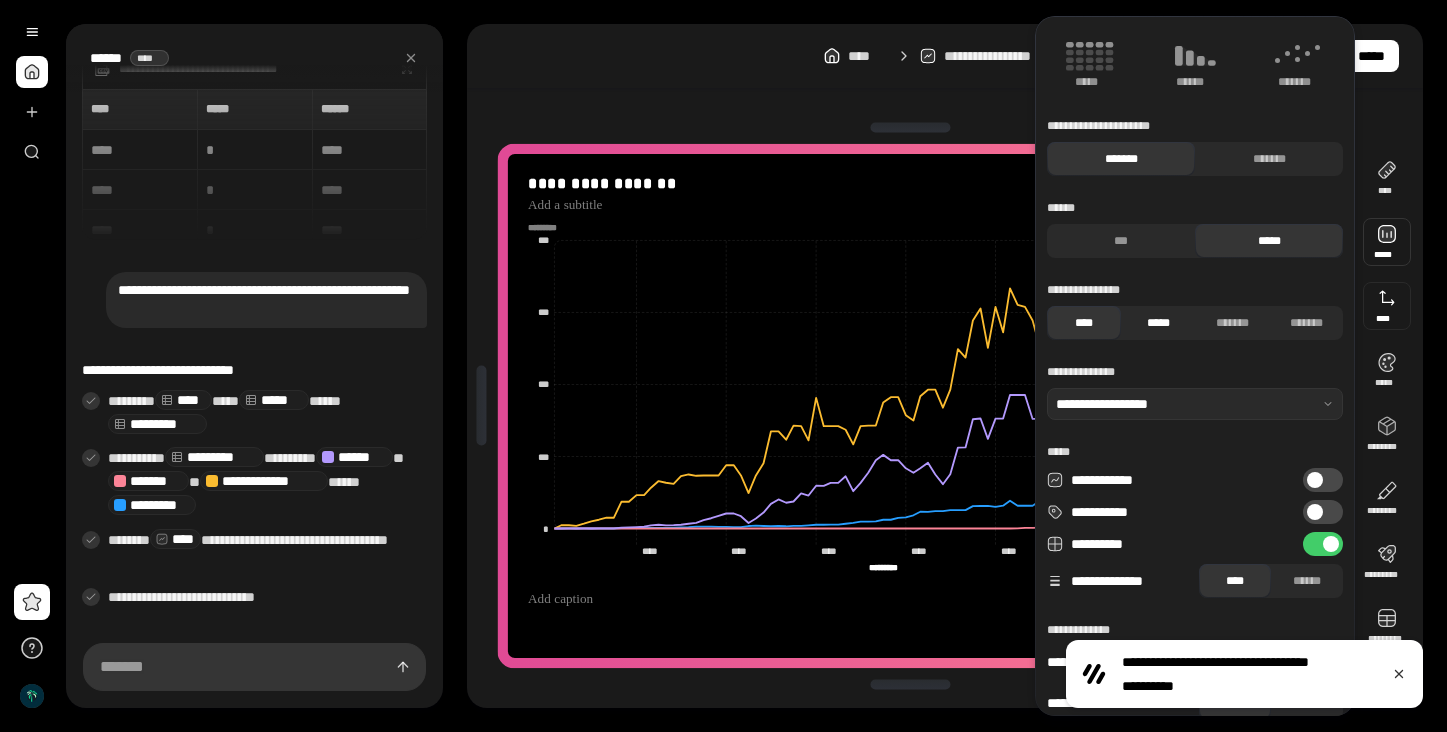 scroll, scrollTop: 149, scrollLeft: 0, axis: vertical 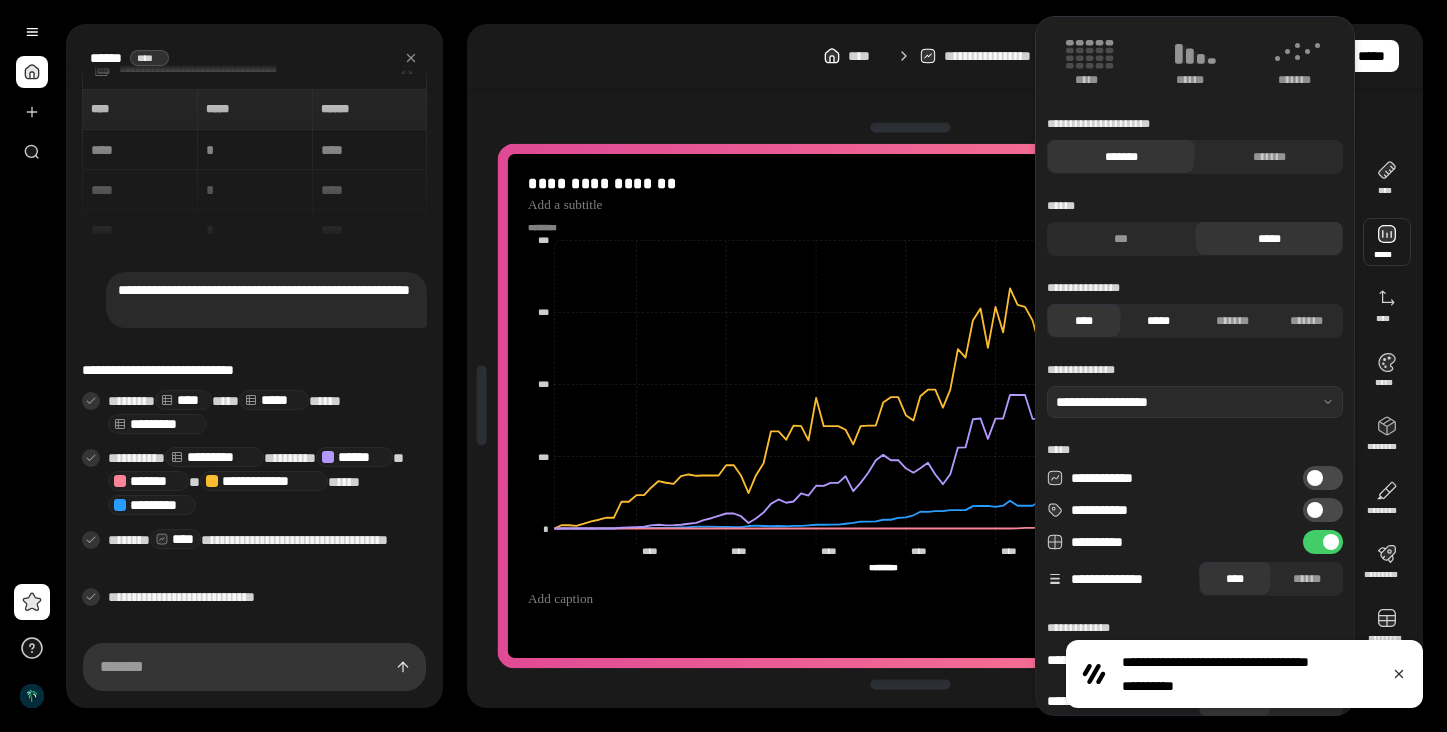click on "*****" at bounding box center [1158, 321] 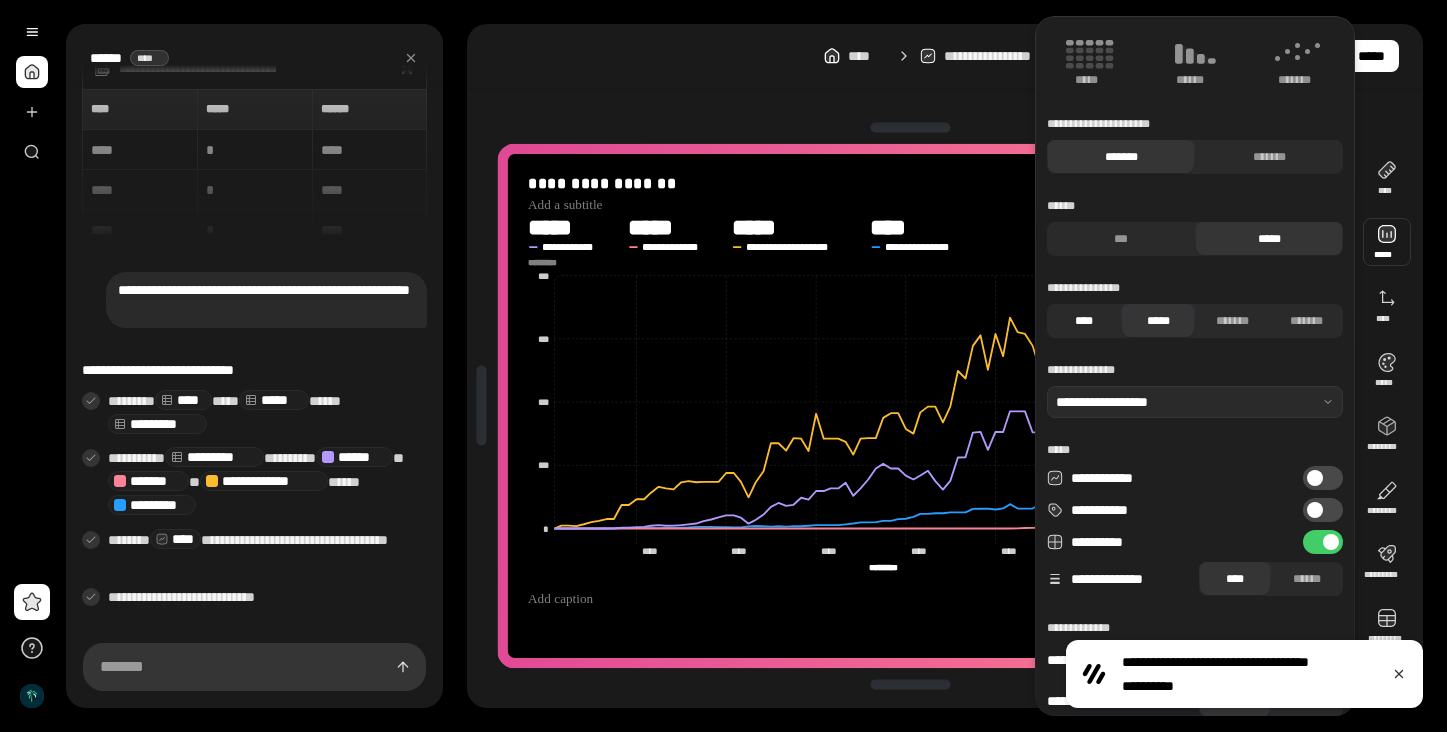 click on "****" at bounding box center [1084, 321] 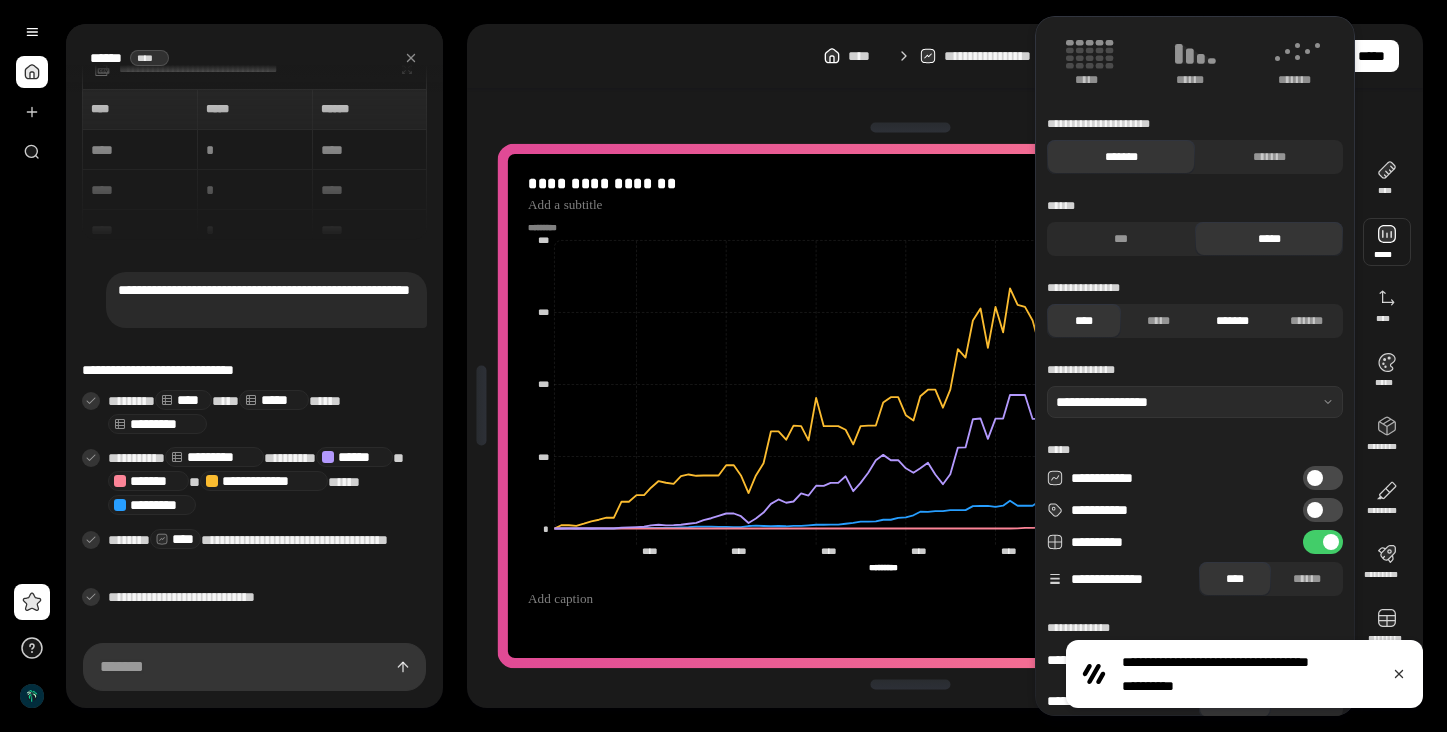 click on "*******" at bounding box center [1232, 321] 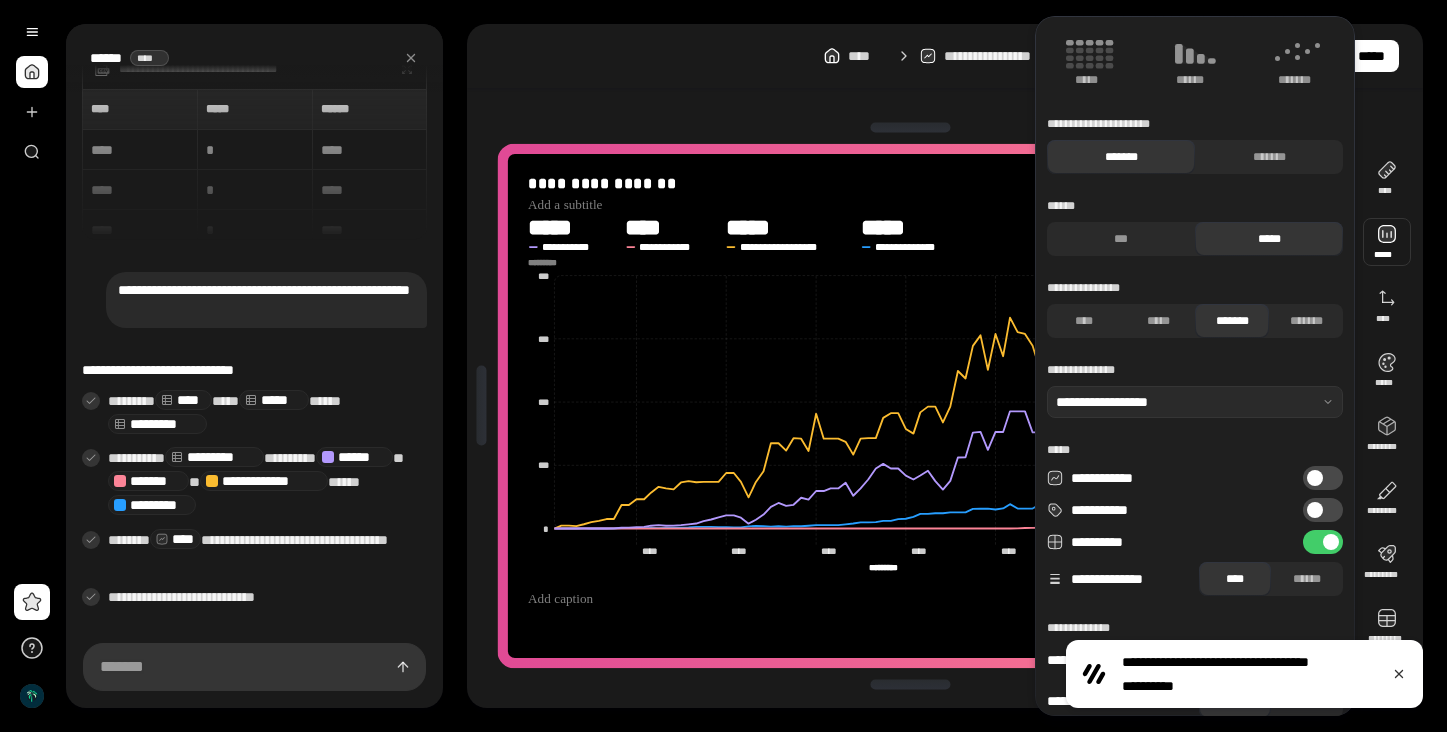 click on "*******" at bounding box center (1232, 321) 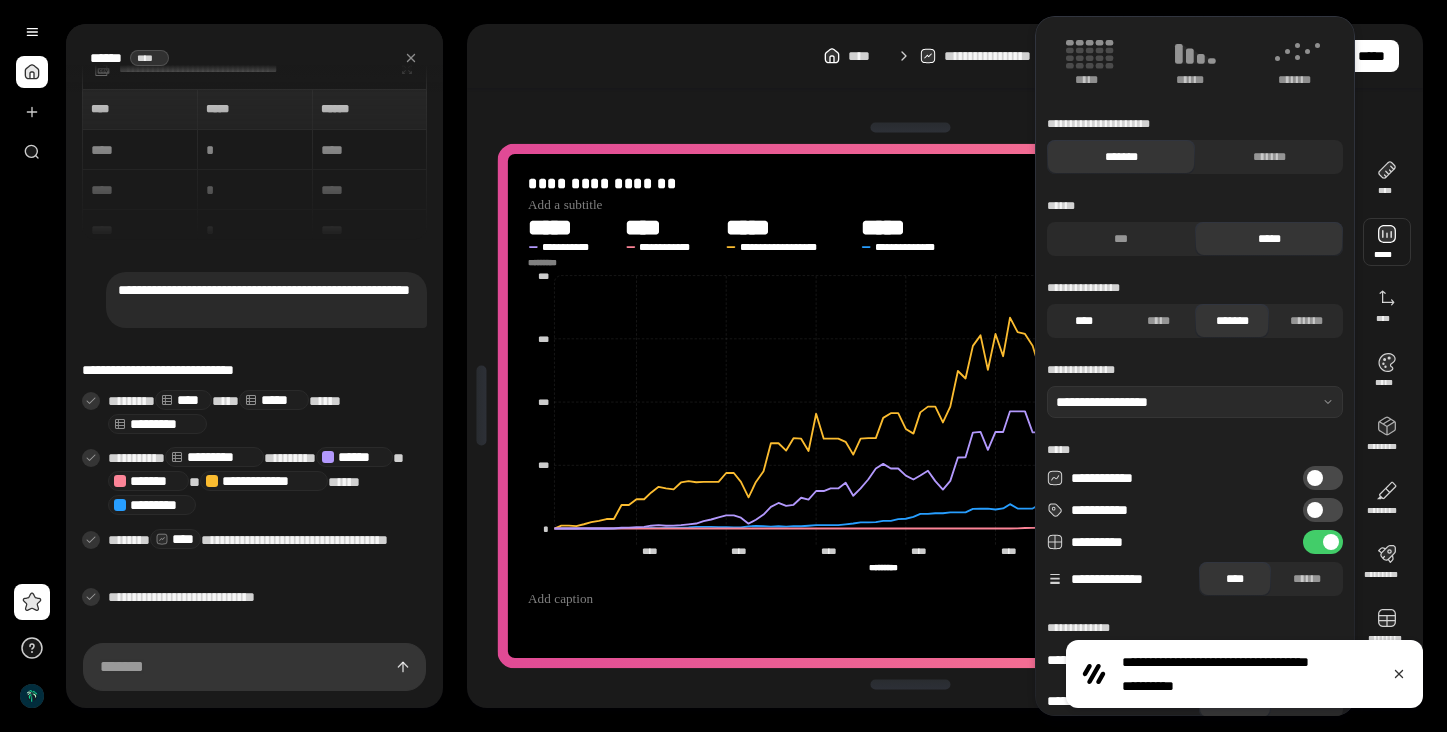 click on "****" at bounding box center [1084, 321] 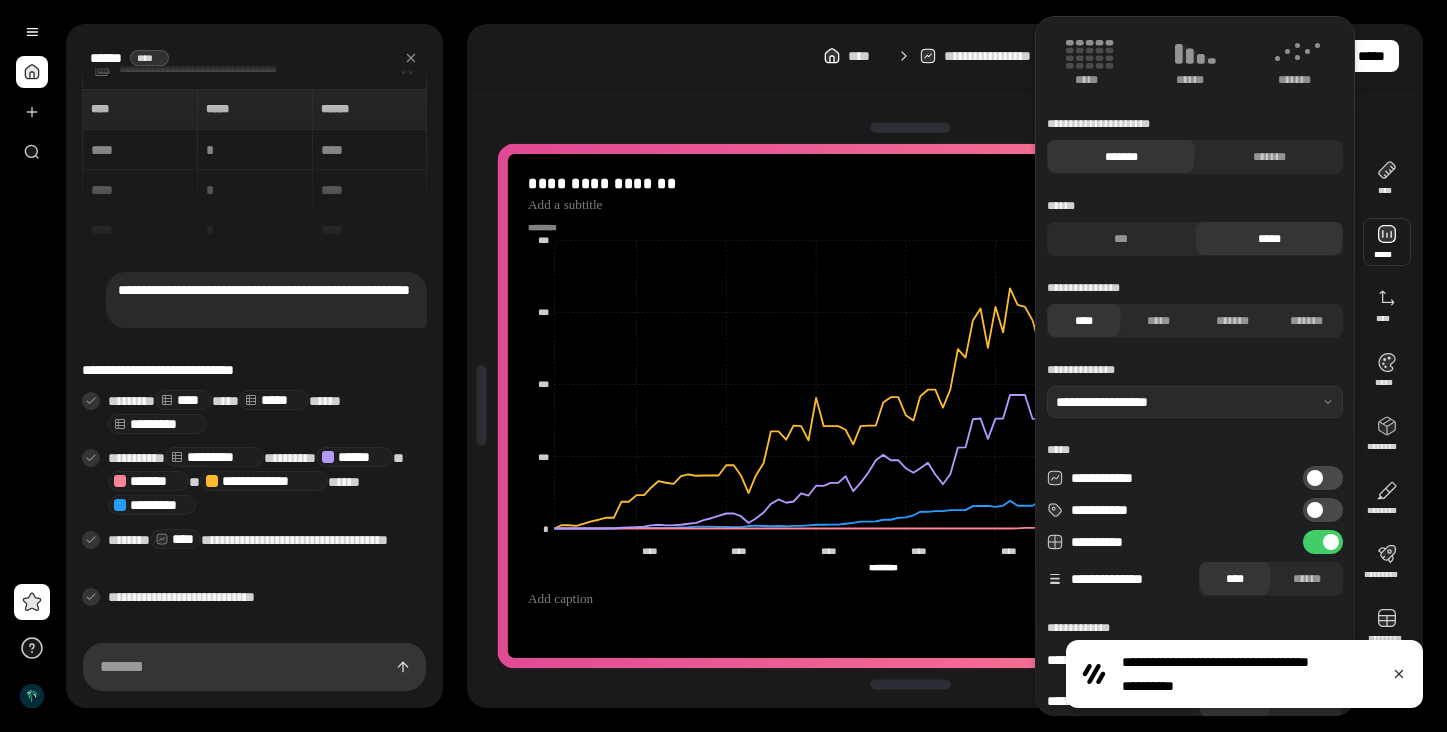 scroll, scrollTop: 167, scrollLeft: 0, axis: vertical 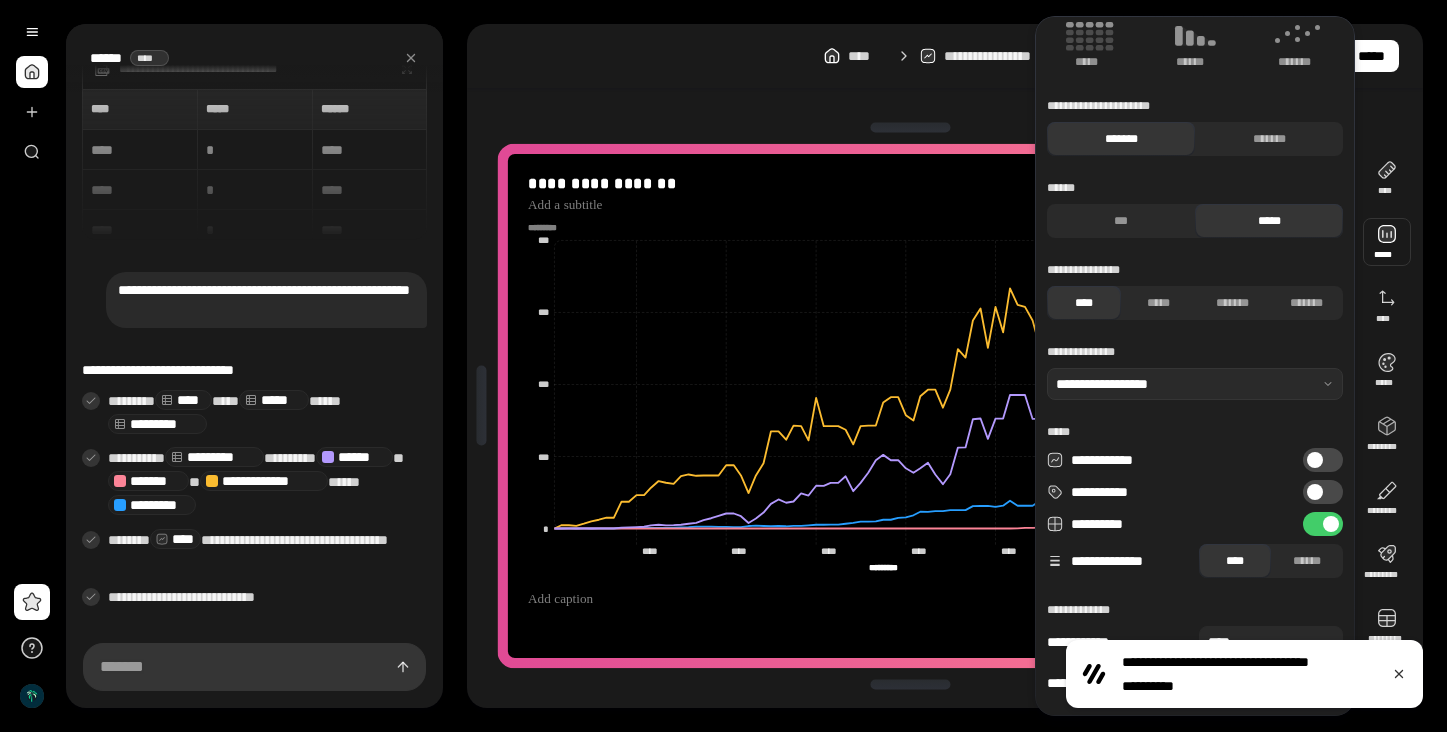 click on "**********" at bounding box center [1323, 492] 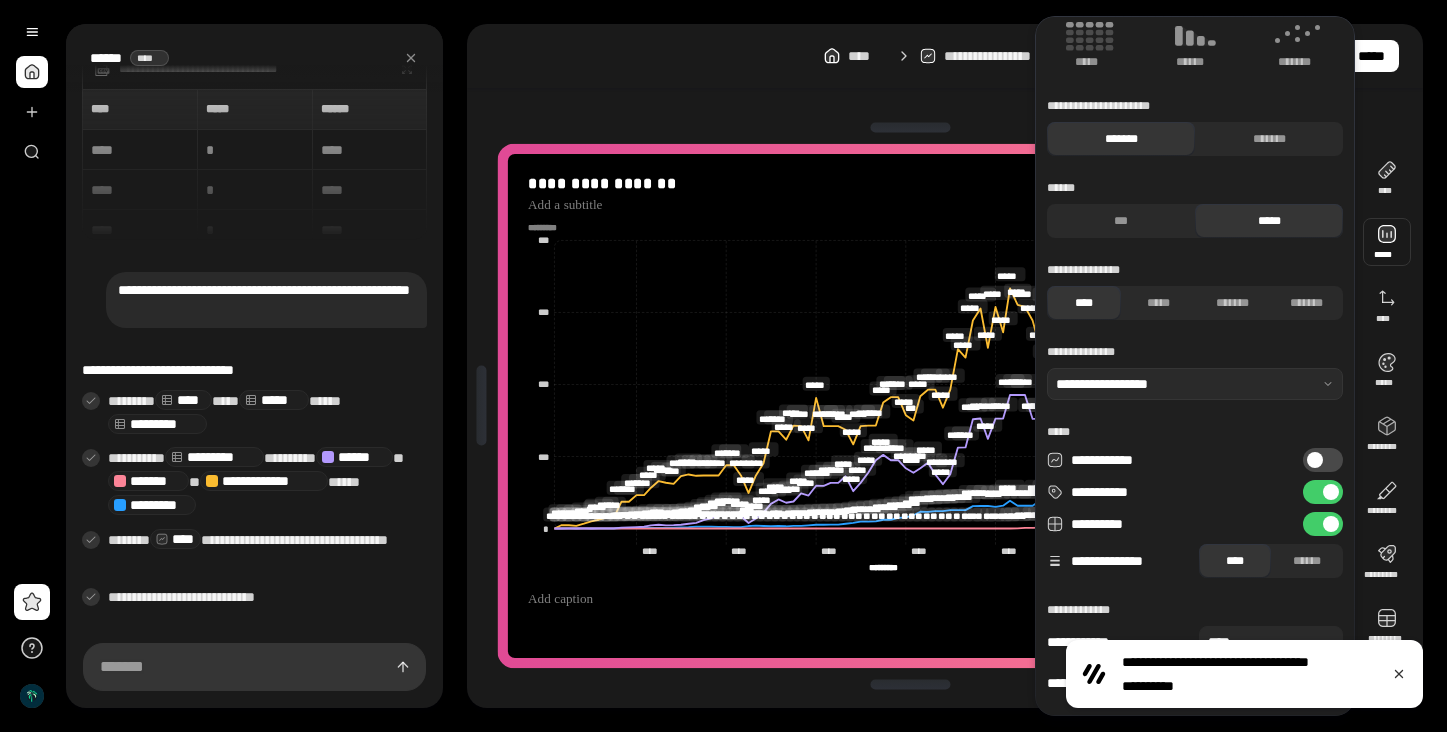 click at bounding box center (1331, 492) 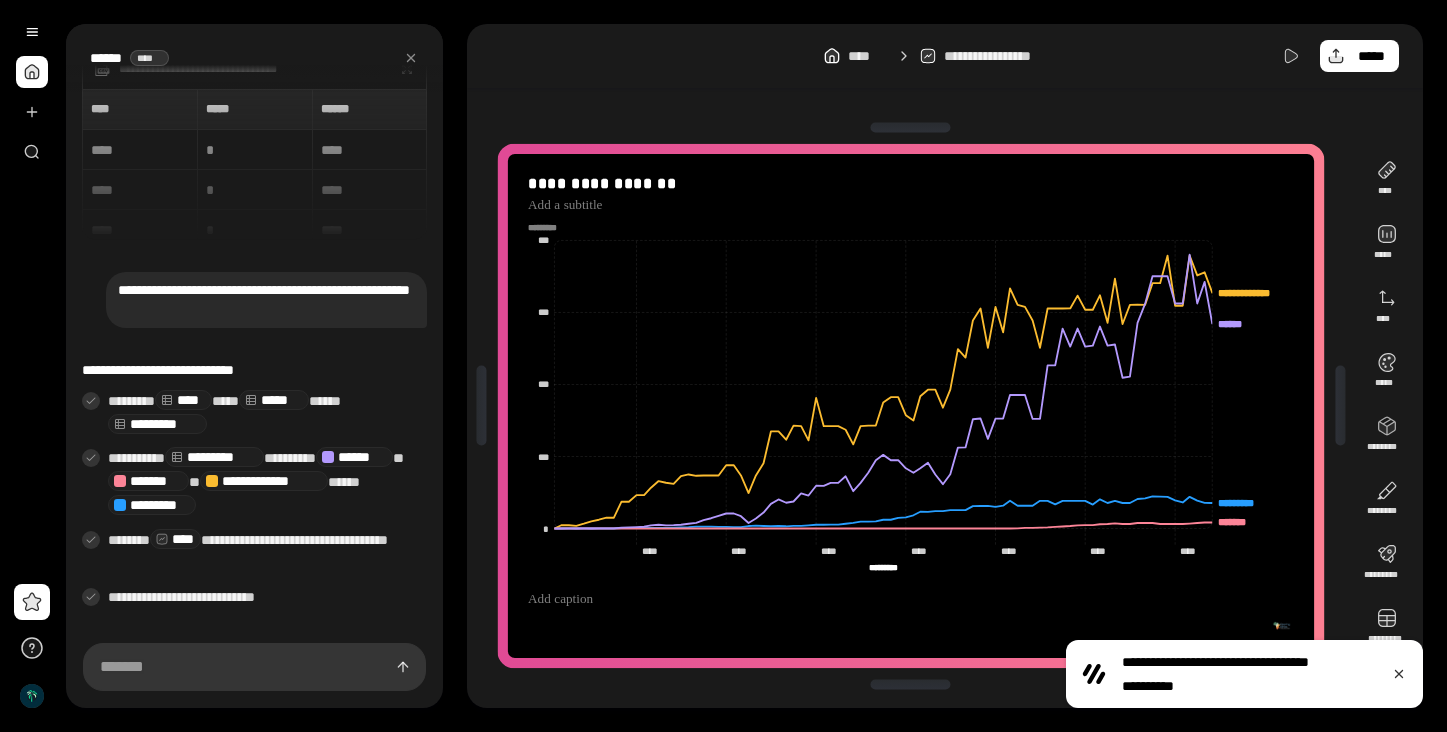 click on "**********" at bounding box center (945, 406) 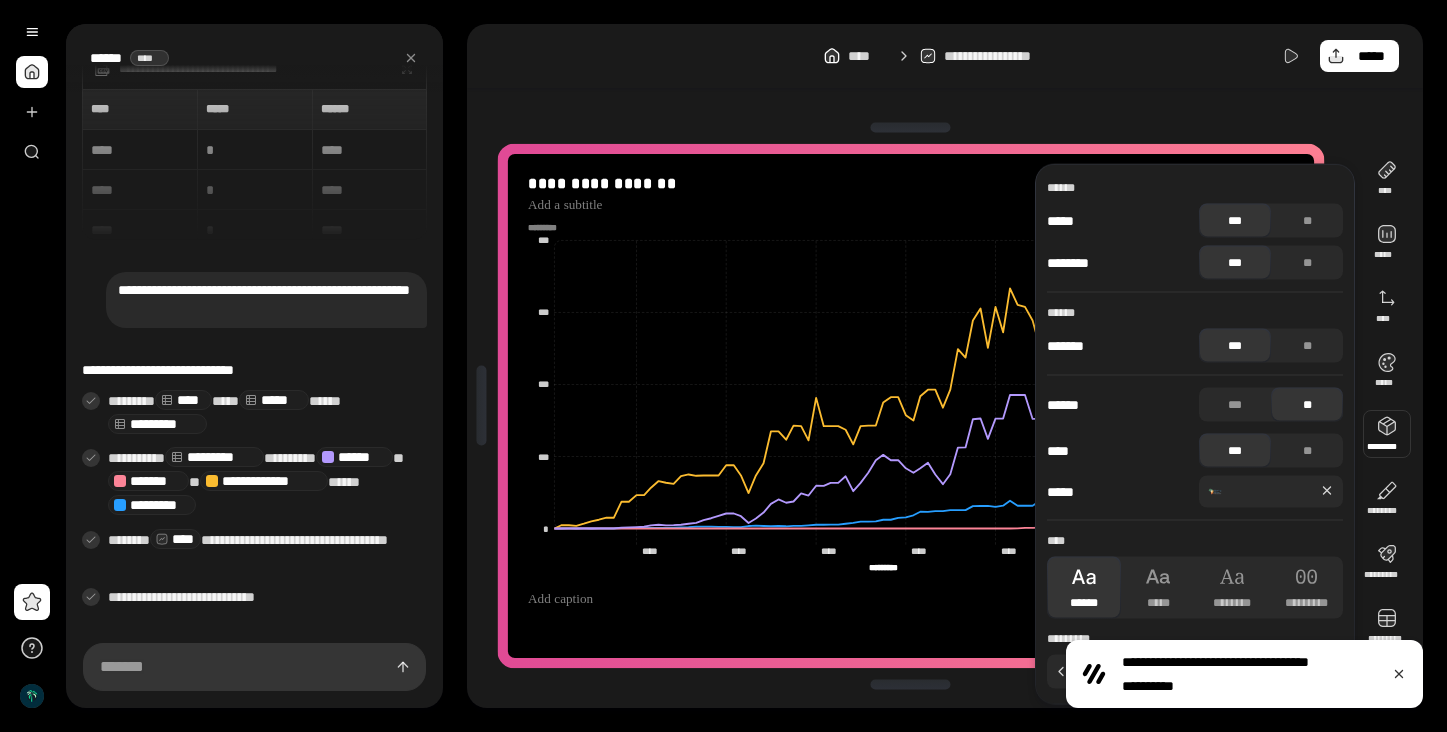 click at bounding box center (1387, 434) 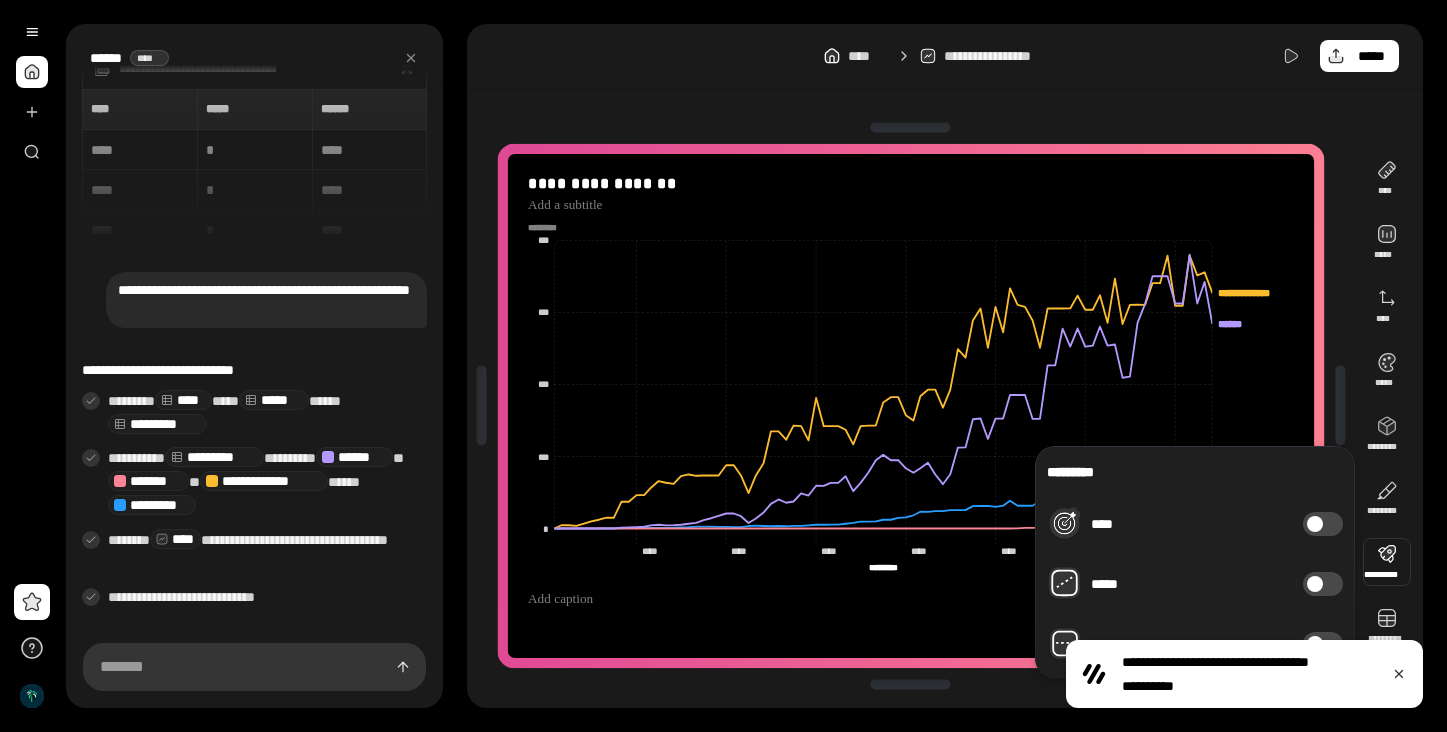 click on "*****" at bounding box center [1323, 584] 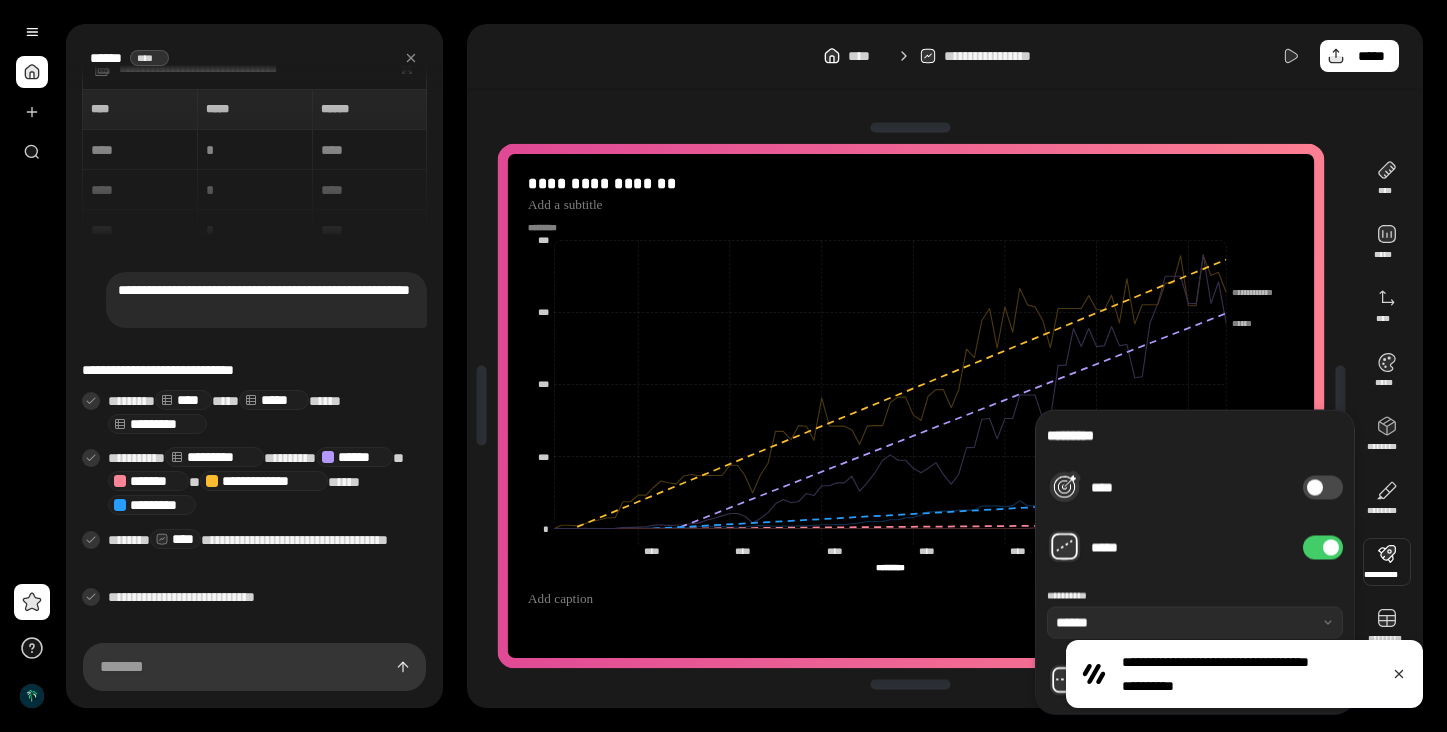 click on "*****" at bounding box center [1323, 548] 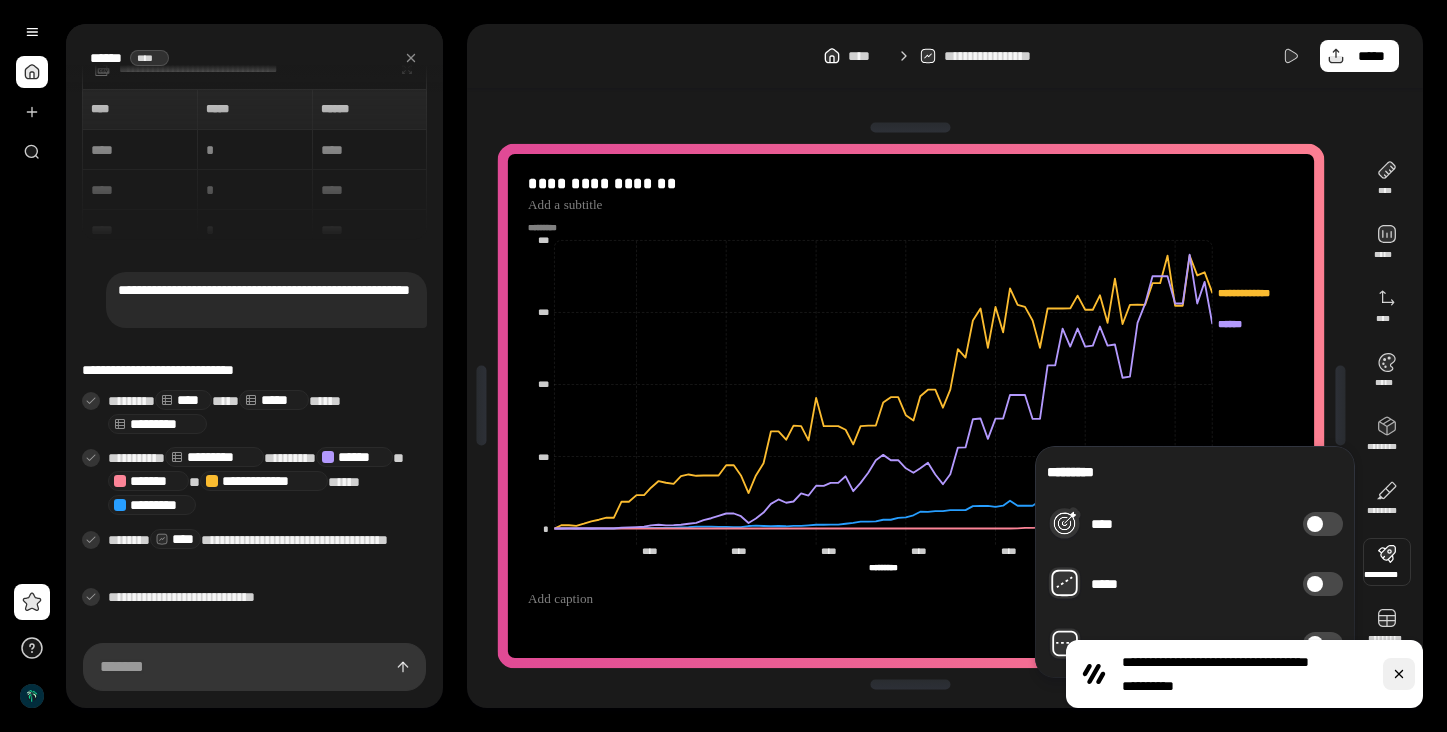 click at bounding box center (1399, 674) 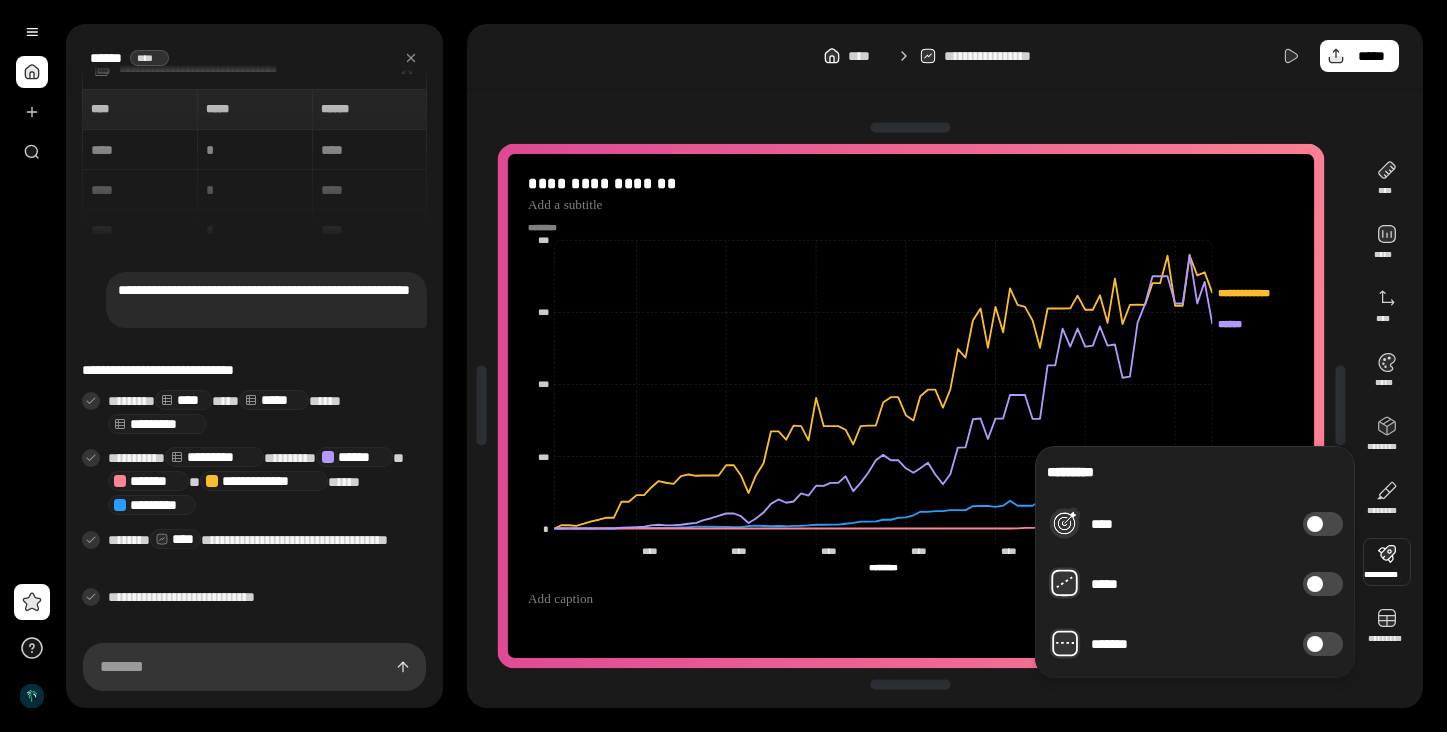 click on "*******" at bounding box center [1323, 644] 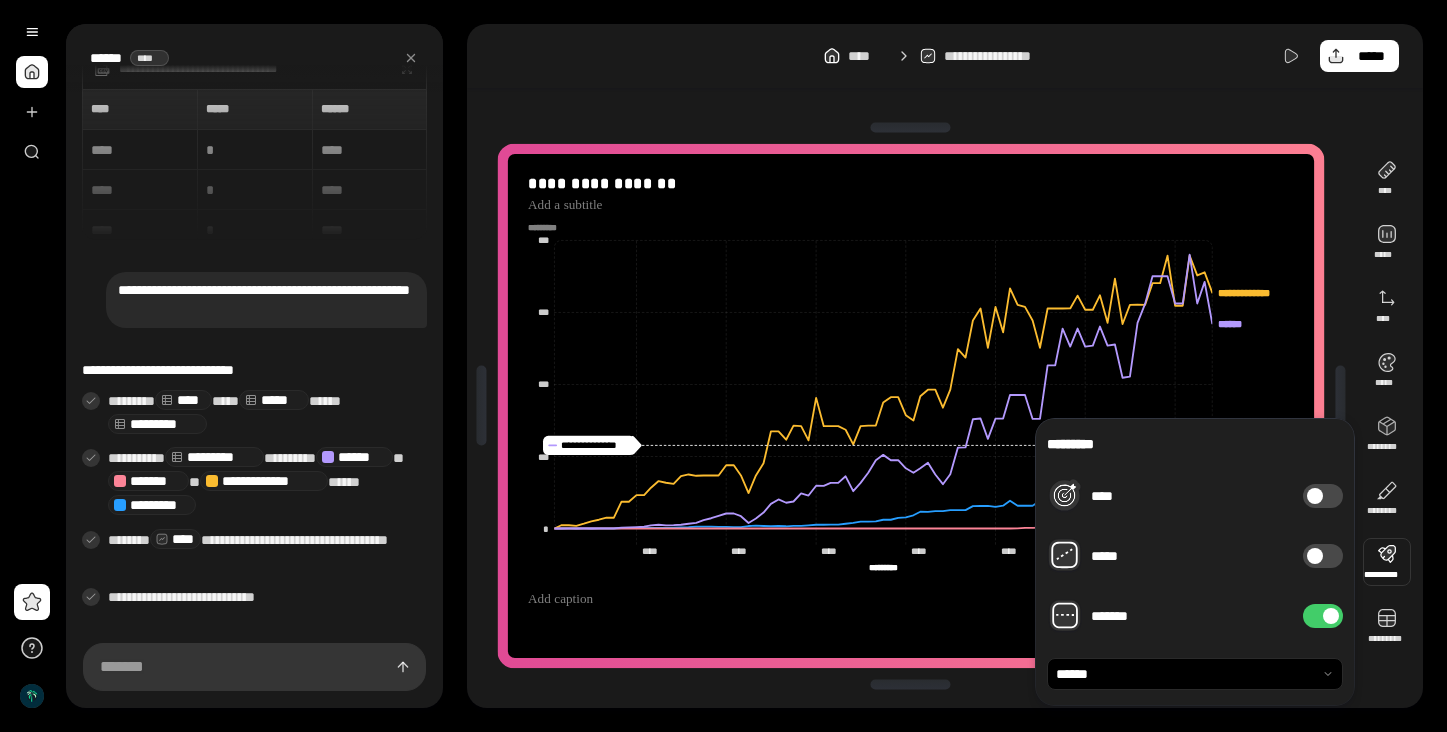 click at bounding box center [1331, 616] 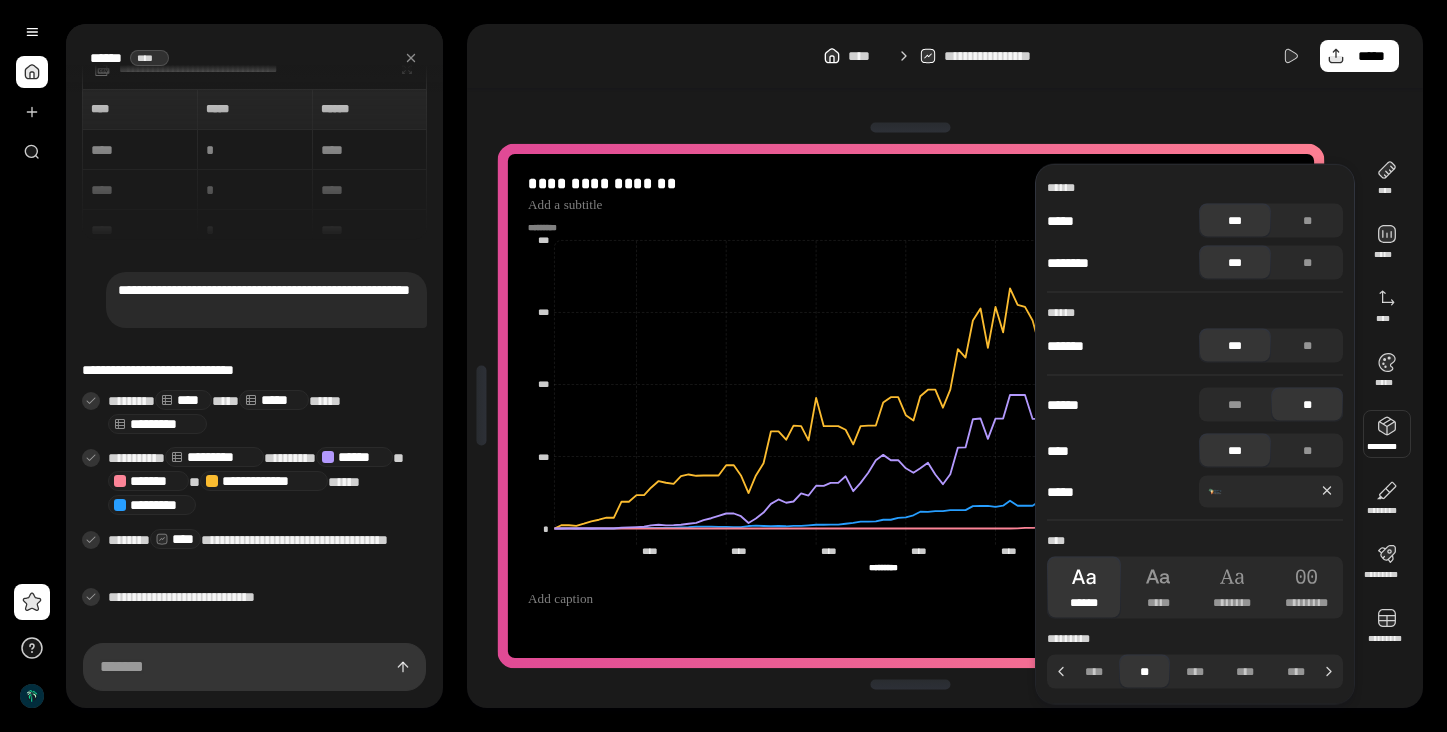 click on "***" at bounding box center (1235, 451) 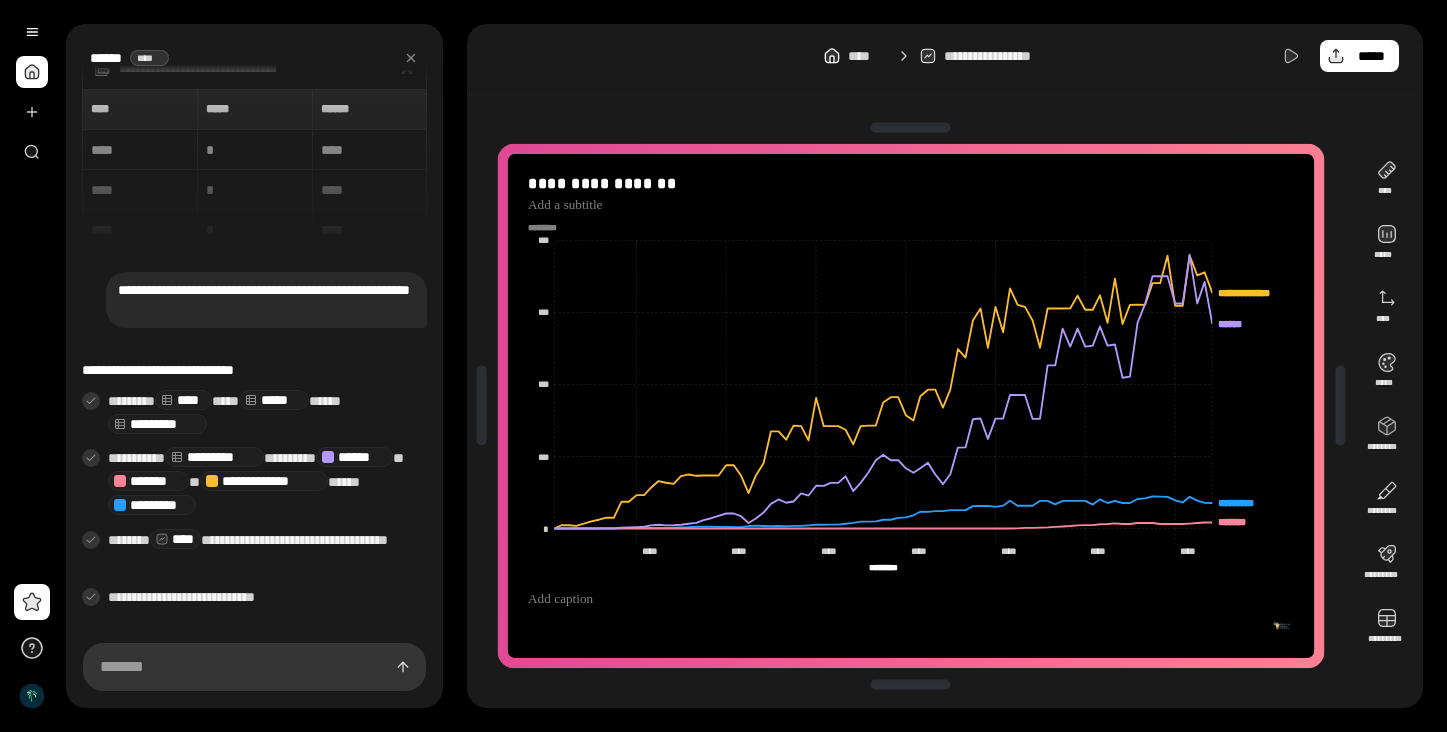 click on "**********" at bounding box center (945, 366) 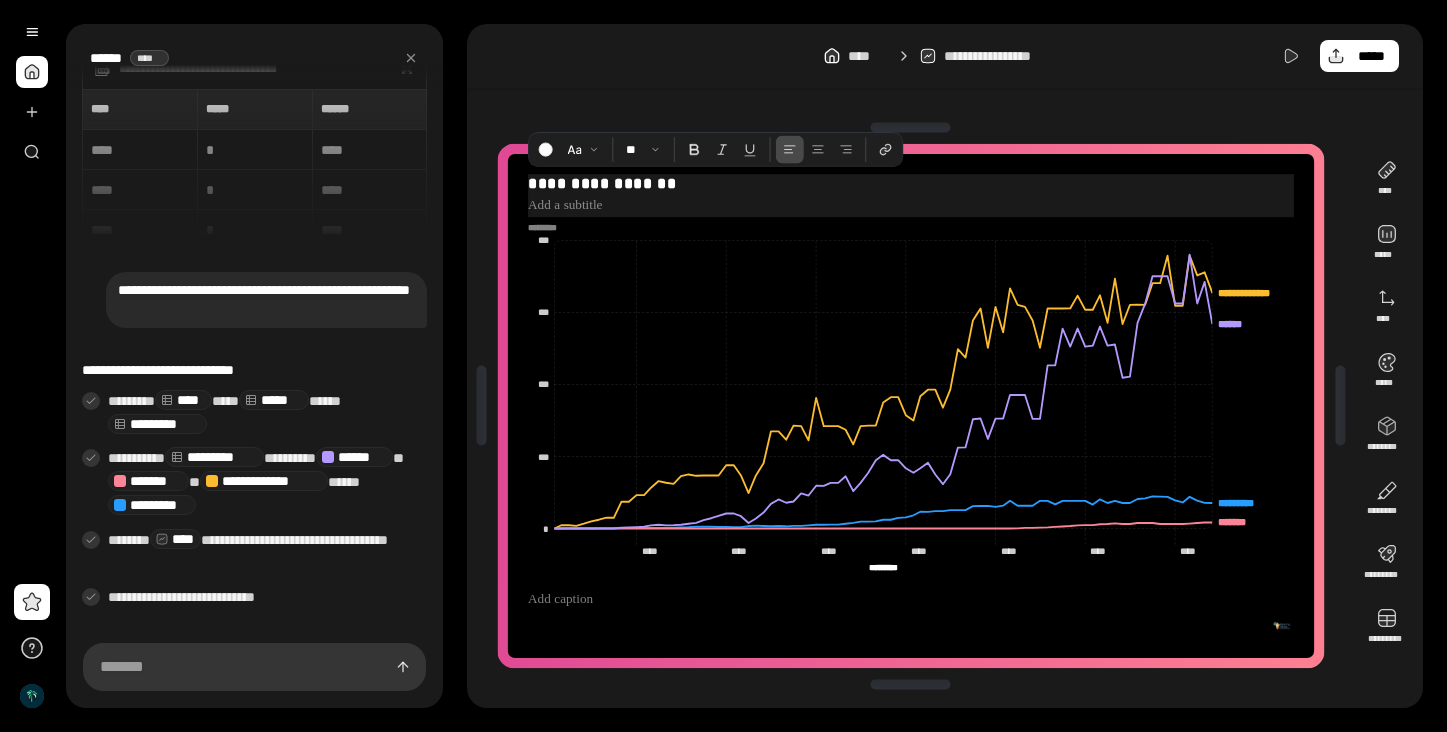 click on "**********" at bounding box center [911, 184] 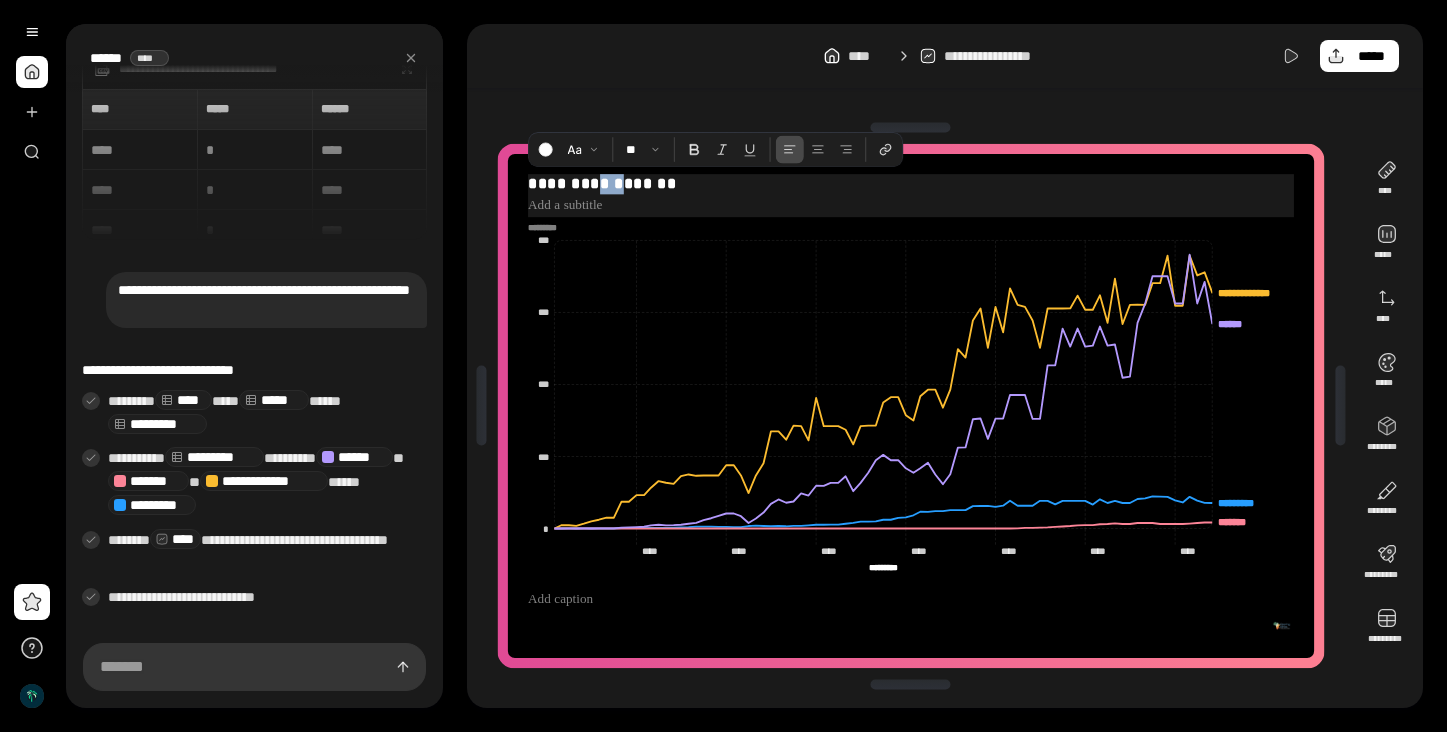 click on "**********" at bounding box center [911, 184] 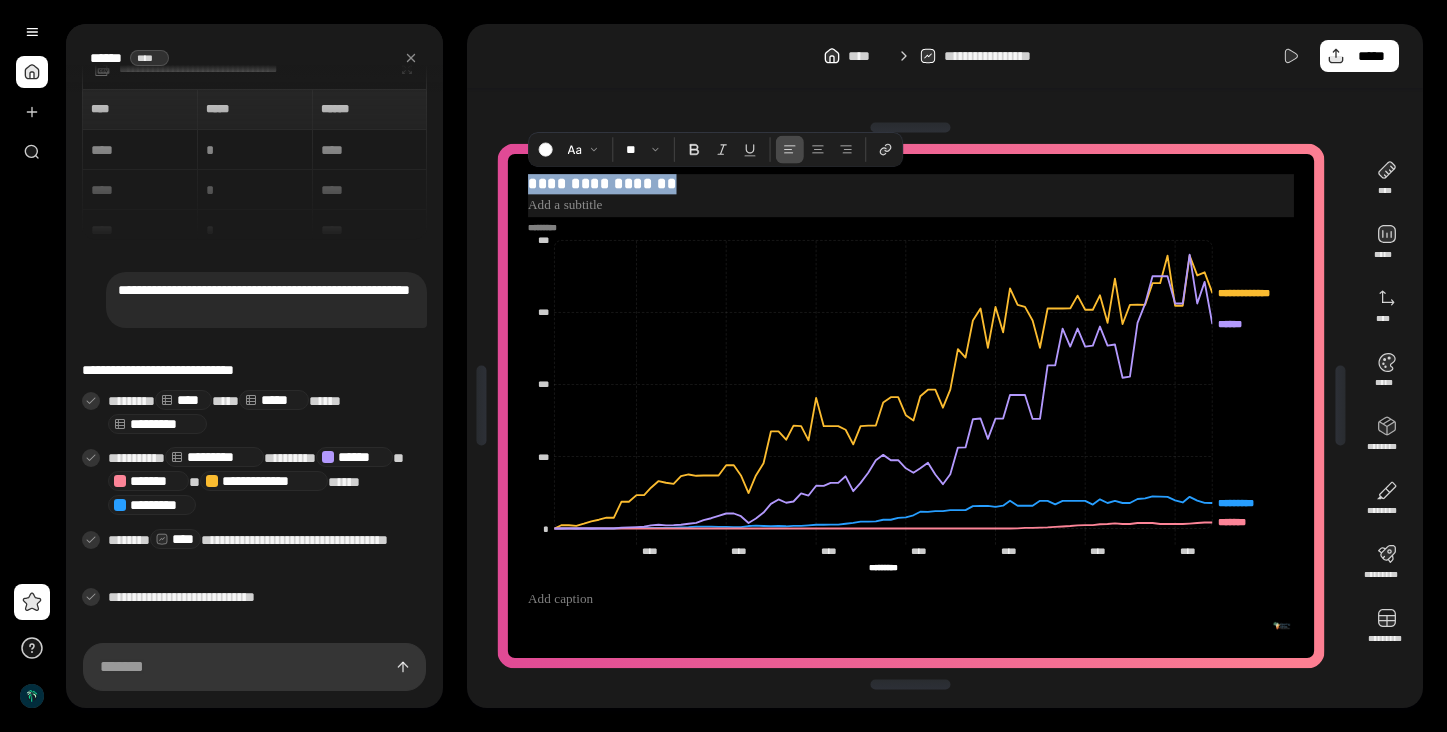 click on "**********" at bounding box center [911, 184] 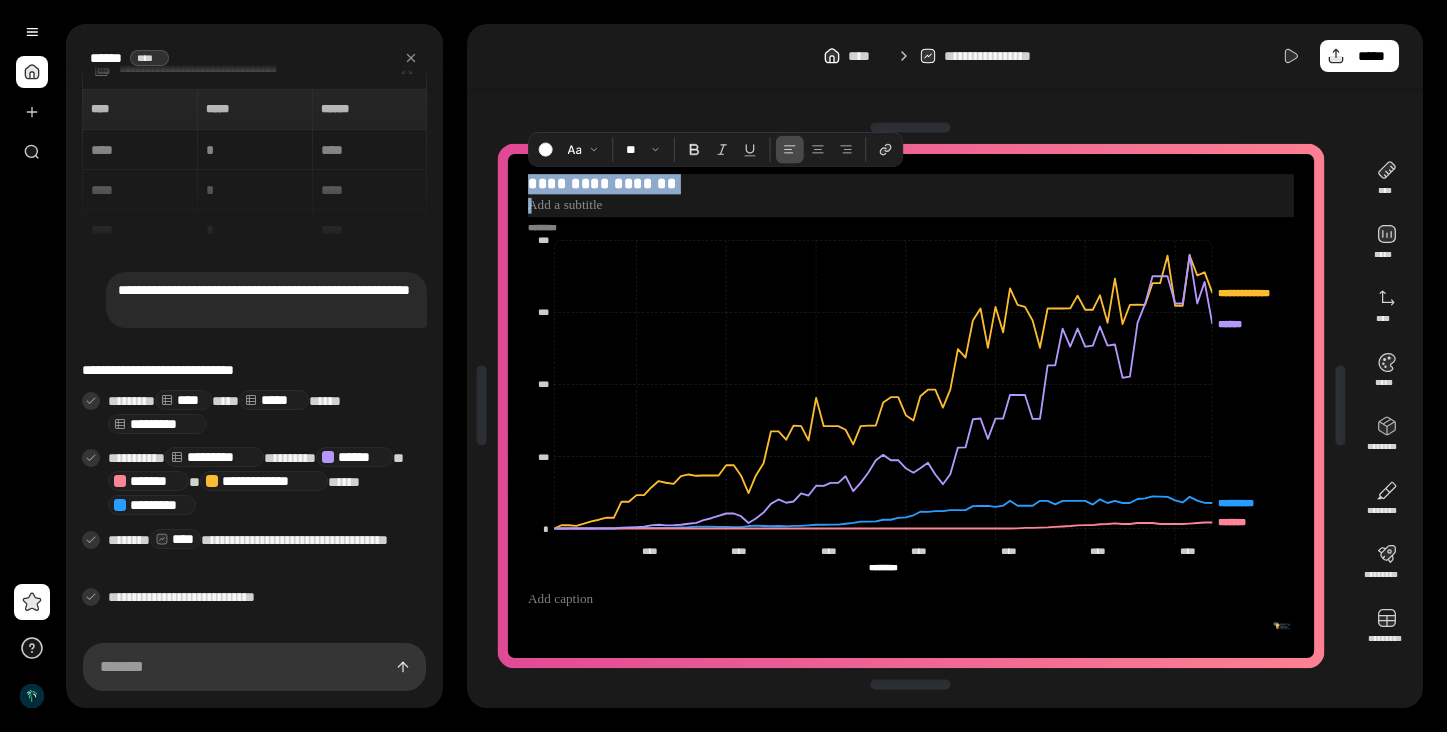 click on "**********" at bounding box center (911, 184) 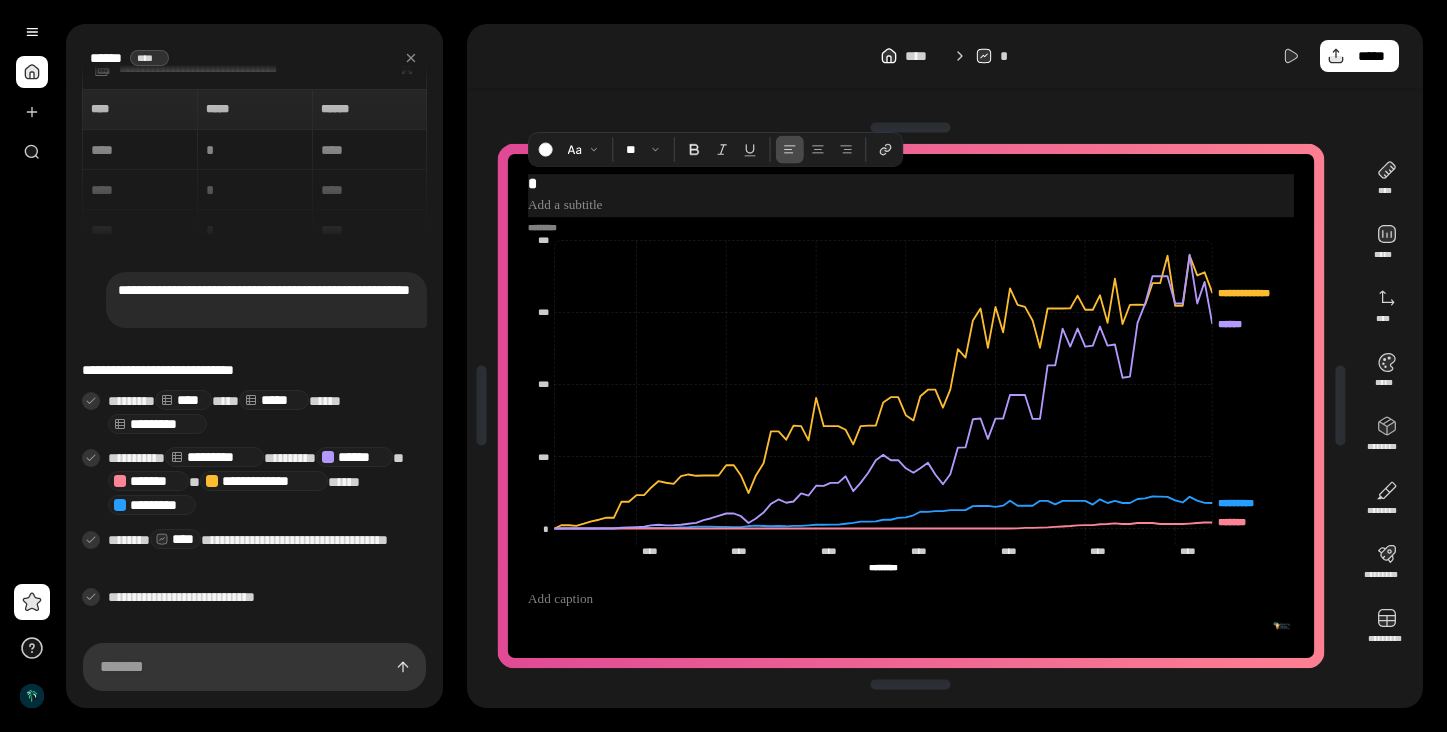 type 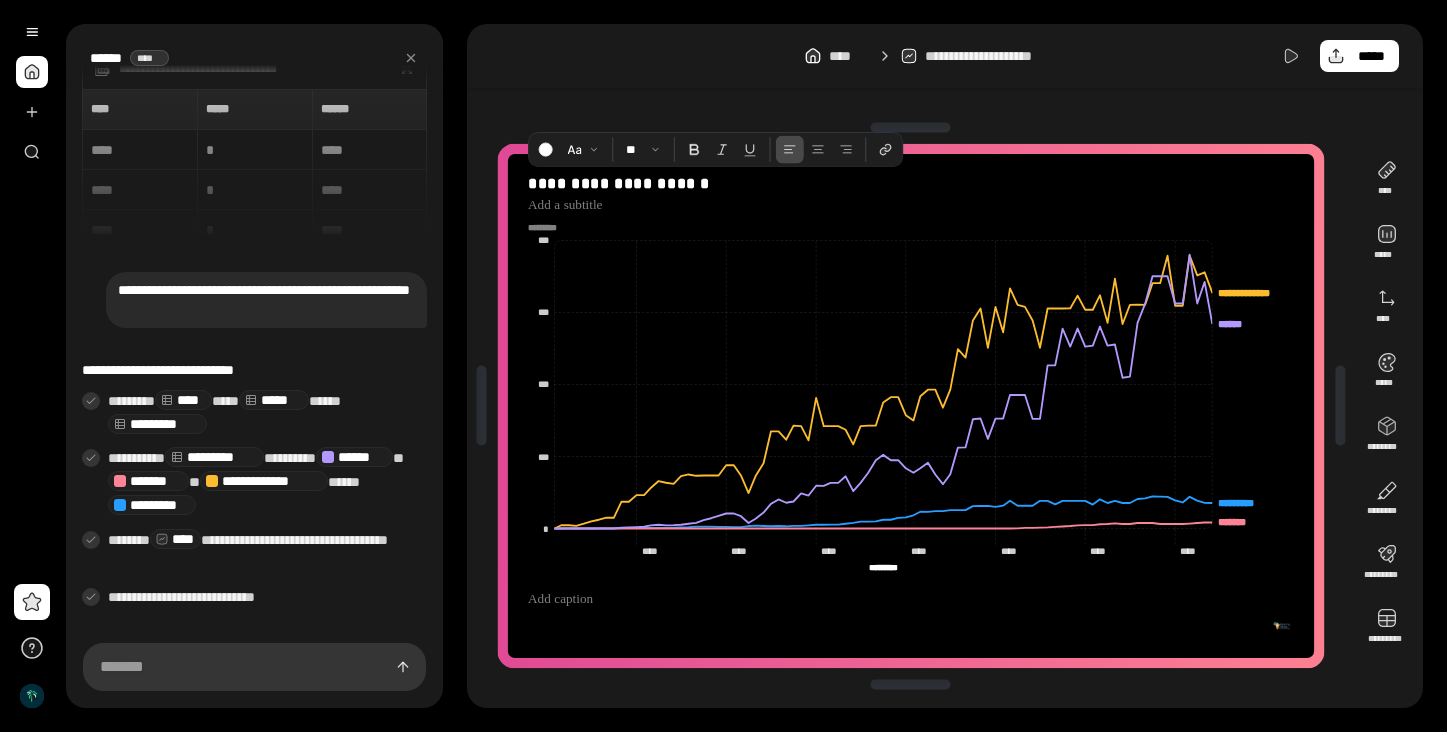 click on "**********" at bounding box center [945, 366] 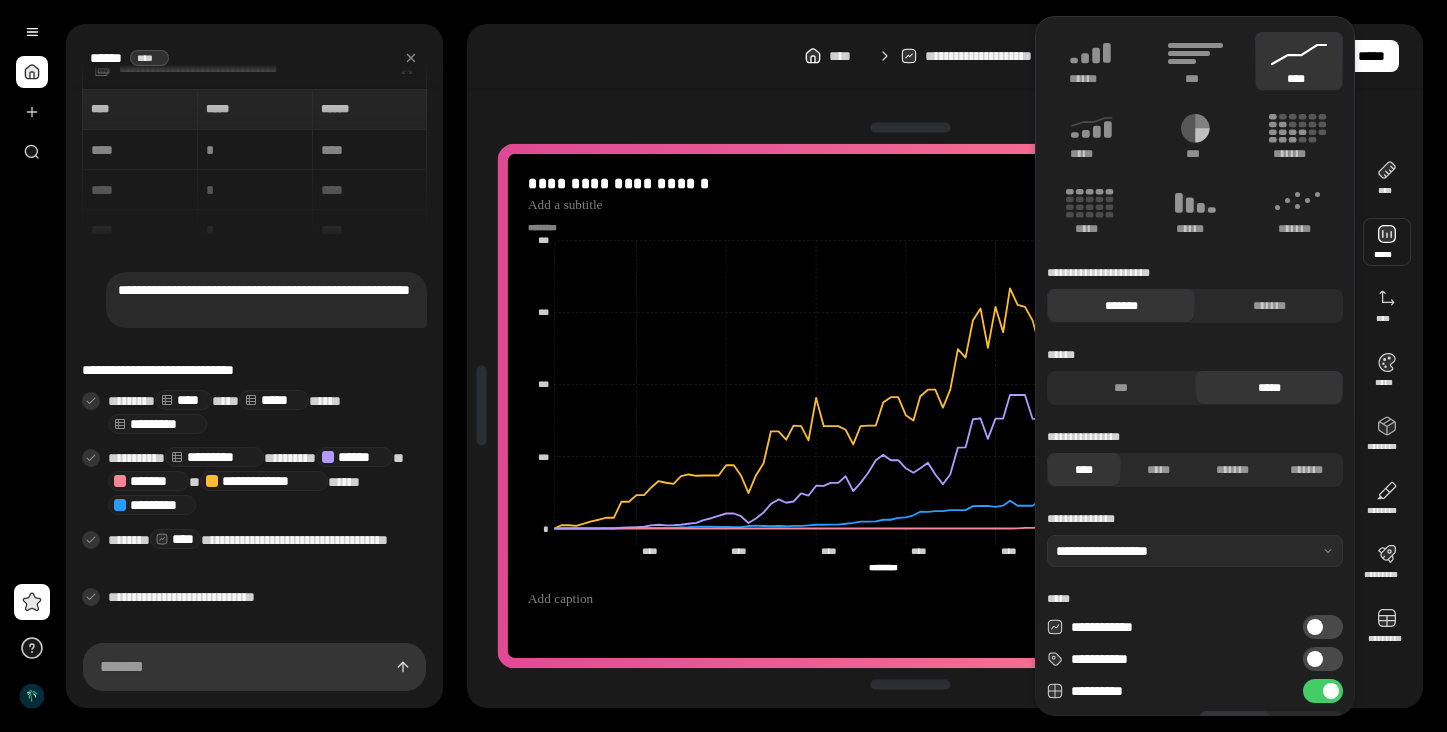 click at bounding box center [1387, 242] 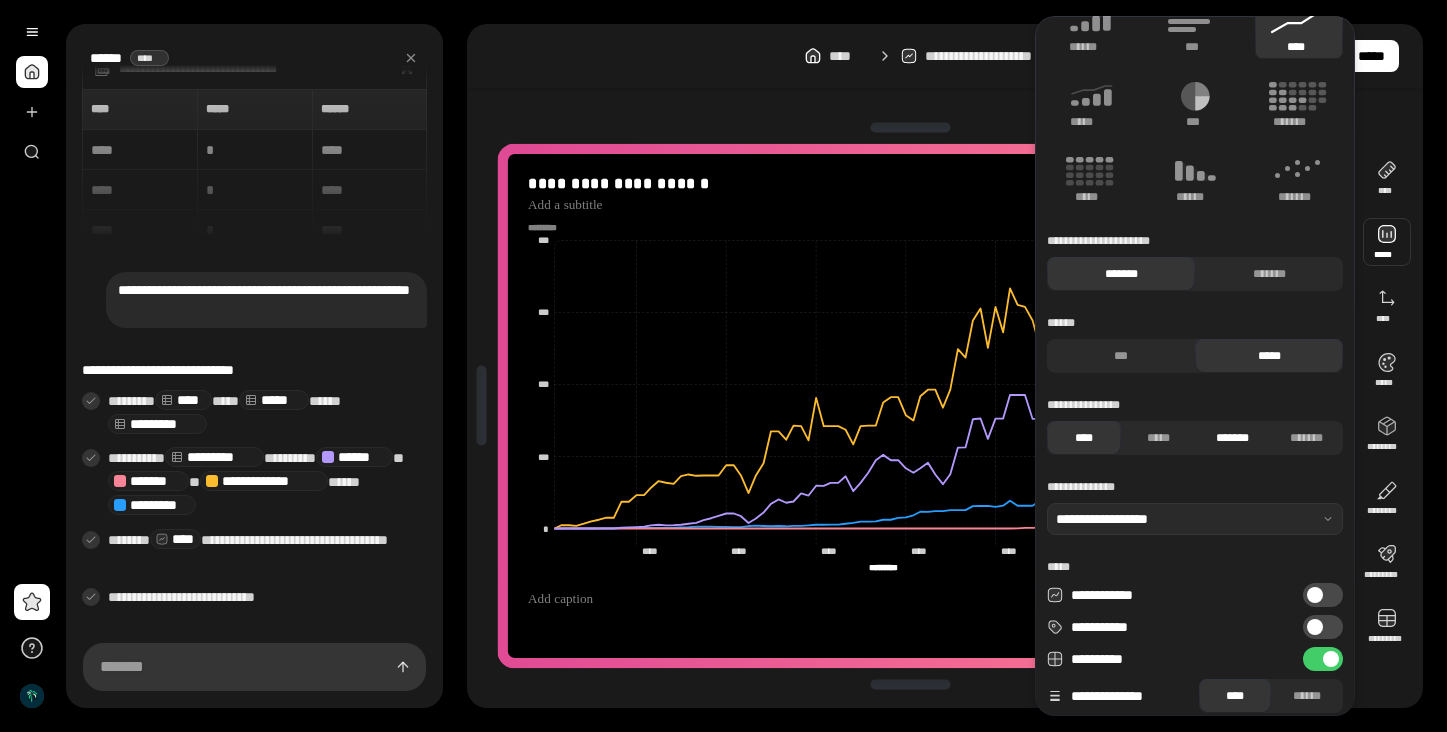 scroll, scrollTop: 0, scrollLeft: 0, axis: both 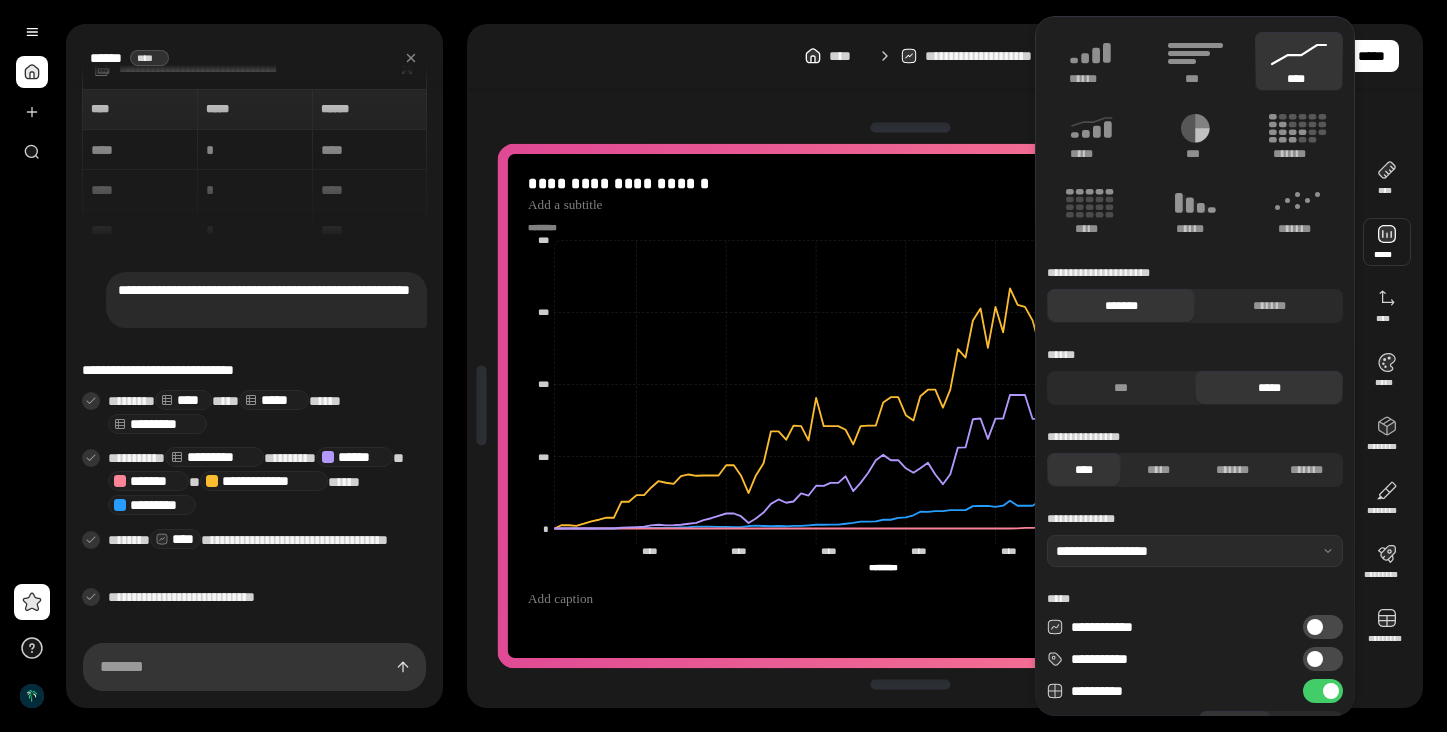 click at bounding box center (911, 128) 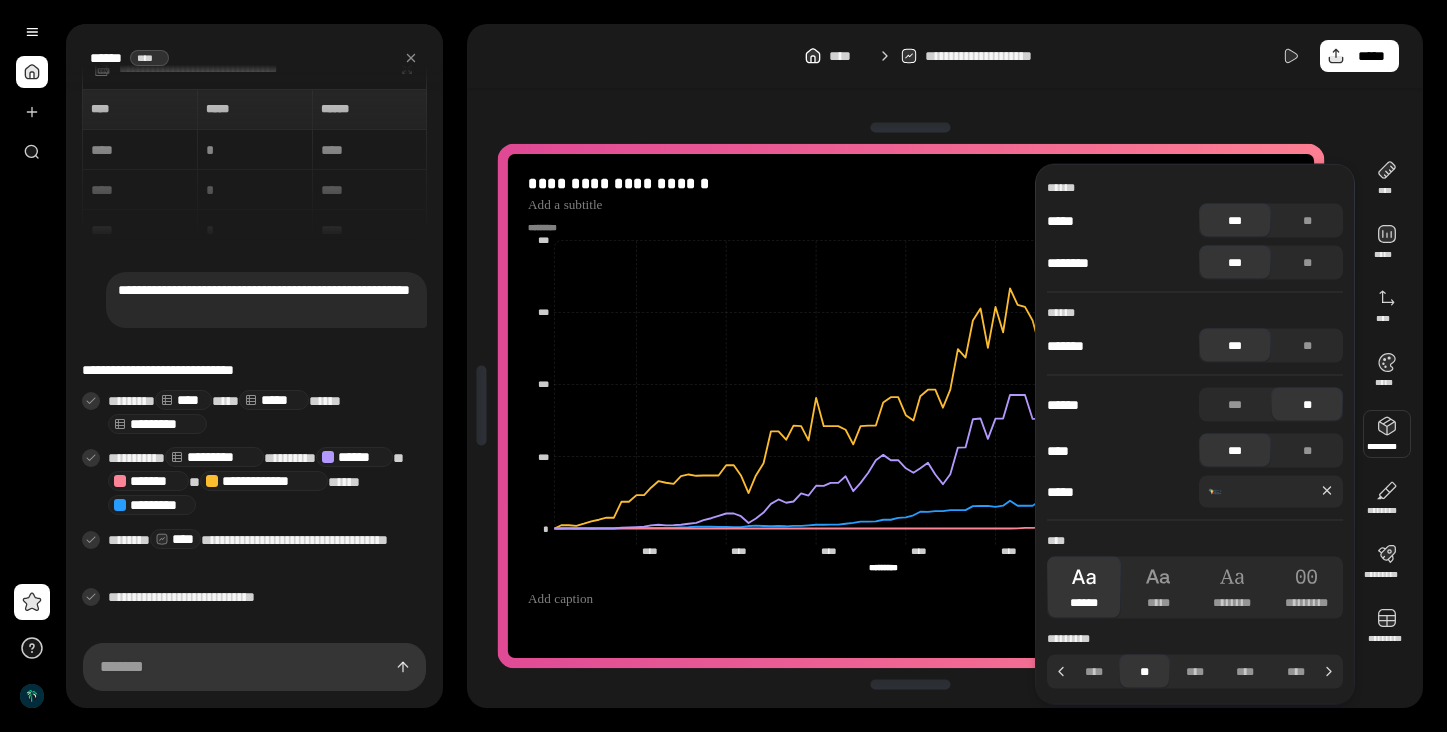 click on "**********" at bounding box center (945, 366) 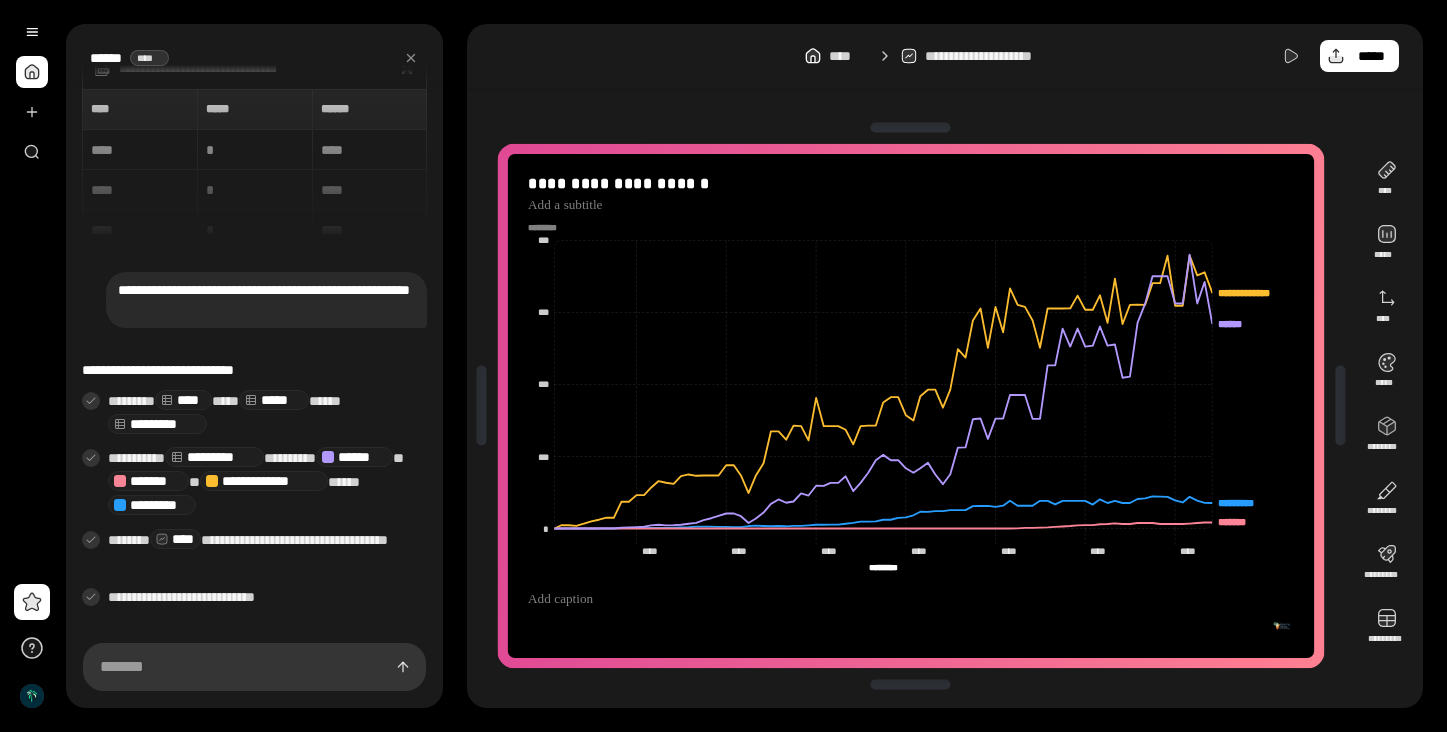 click on "********* *********" 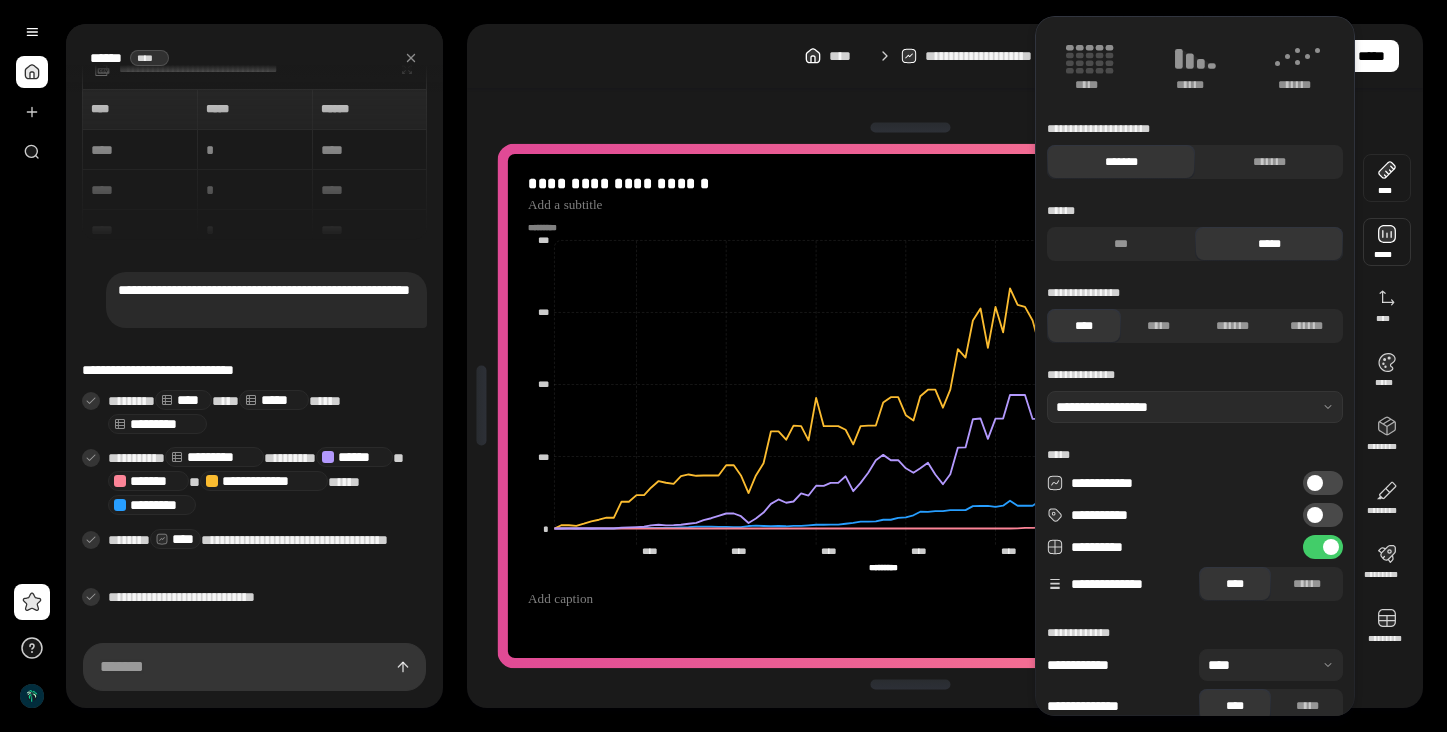scroll, scrollTop: 167, scrollLeft: 0, axis: vertical 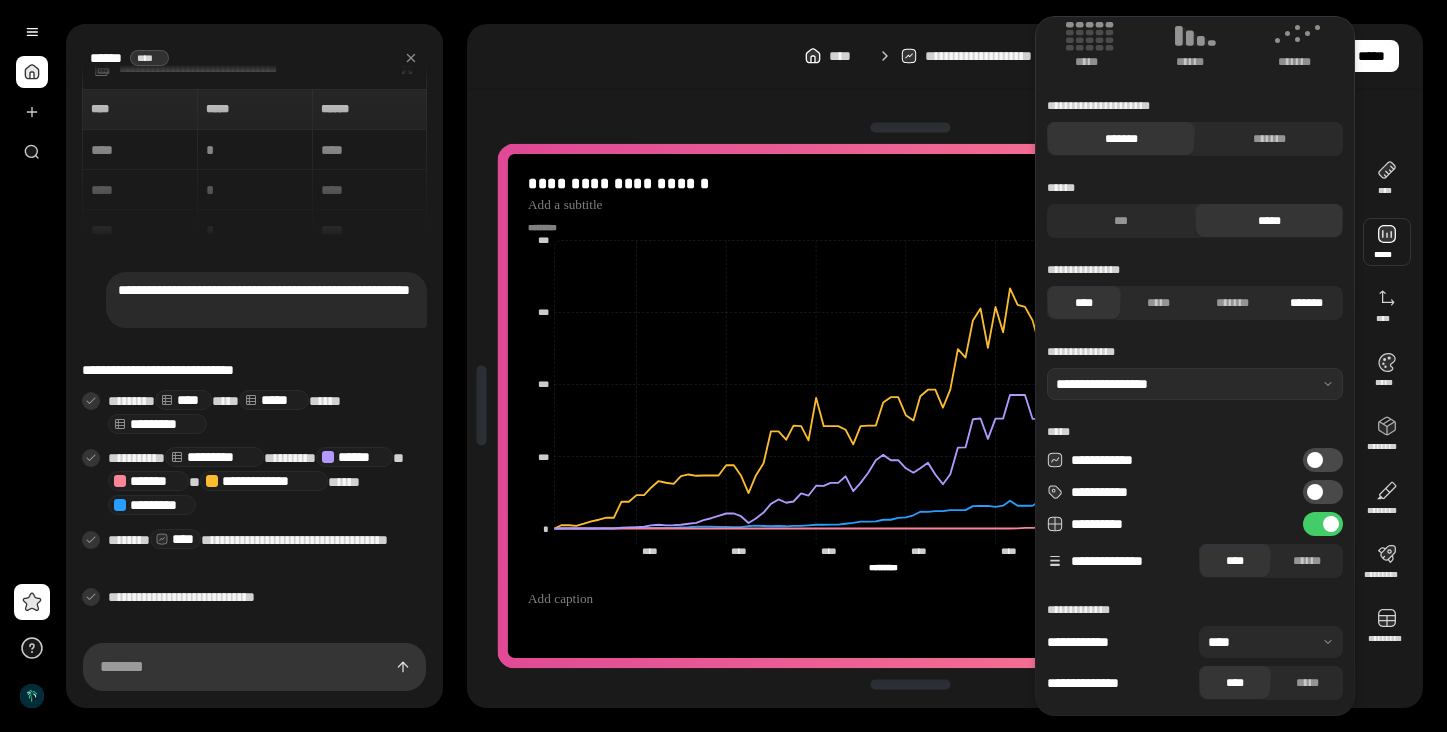 click on "*******" at bounding box center [1306, 303] 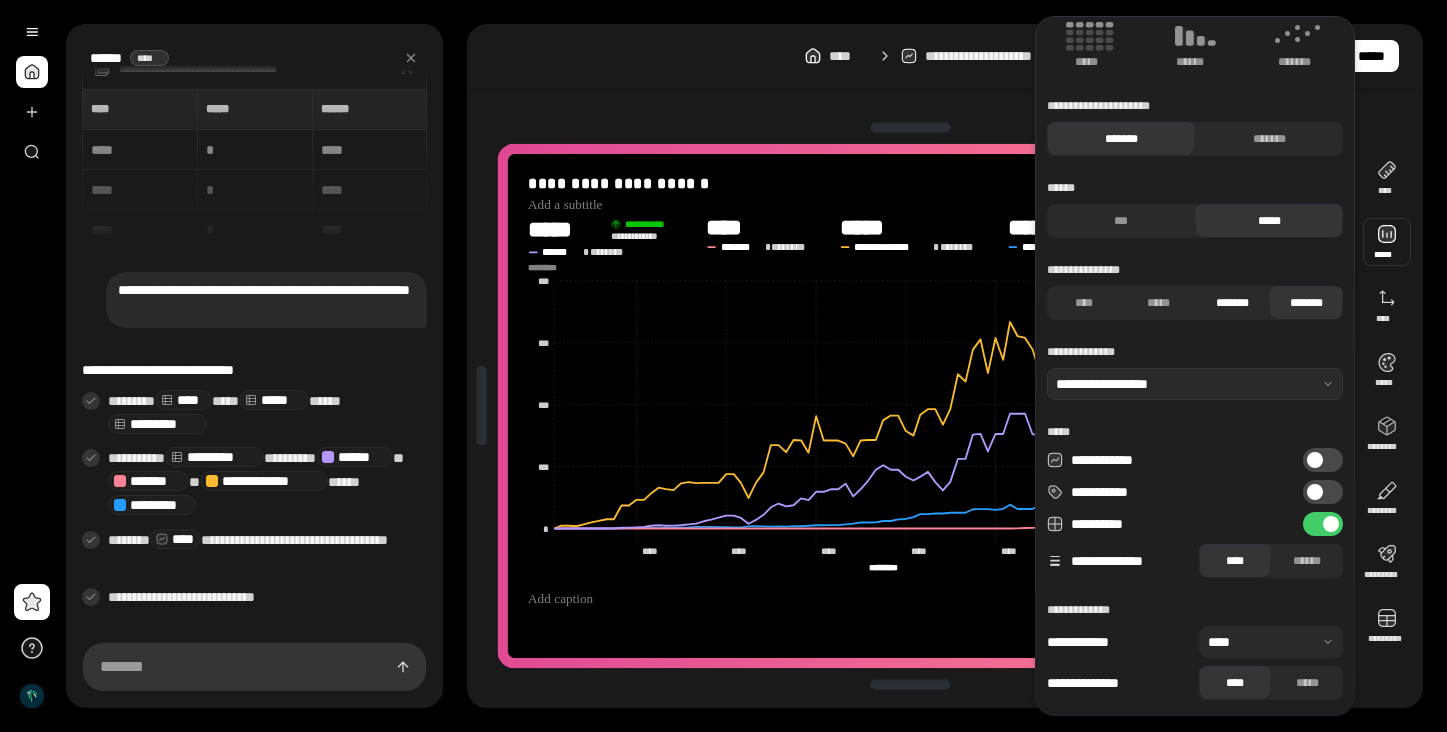 click on "*******" at bounding box center (1232, 303) 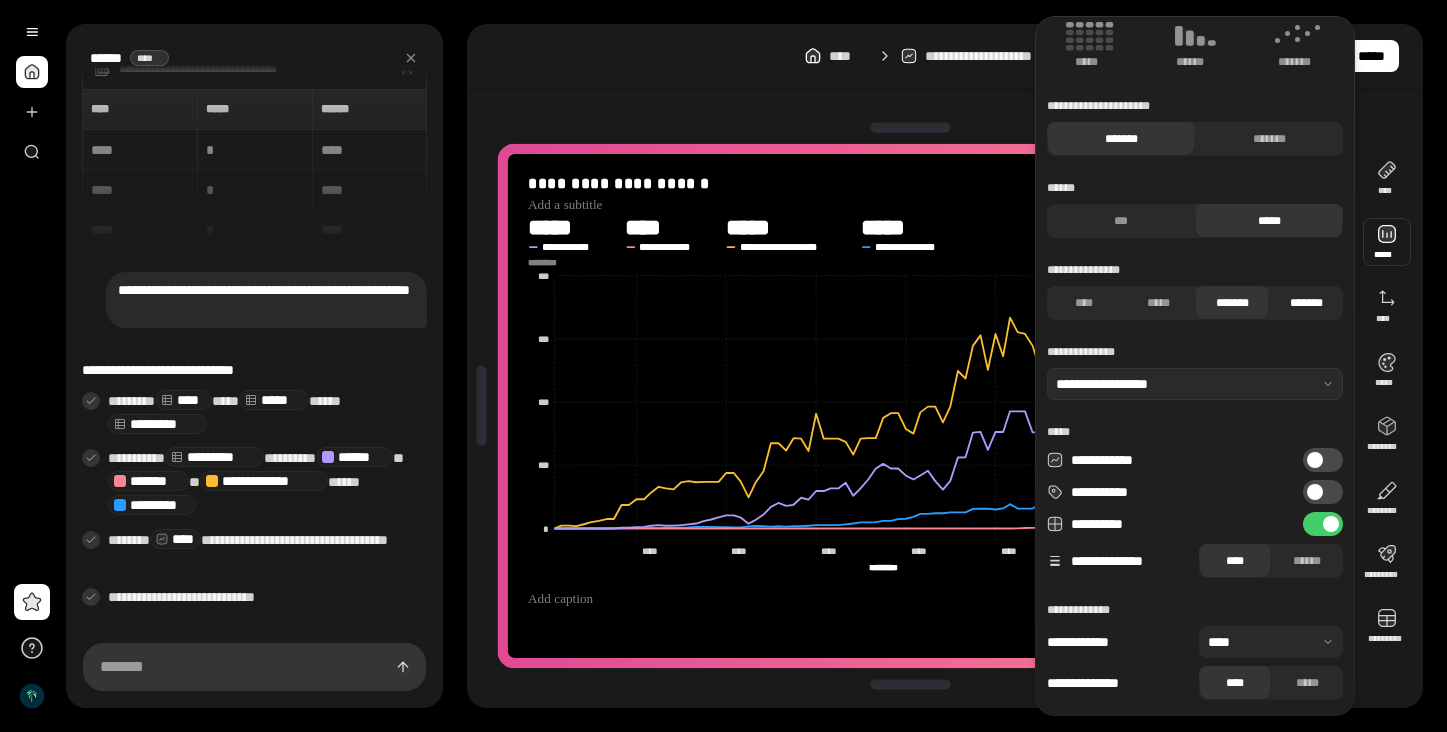 click on "*******" at bounding box center (1306, 303) 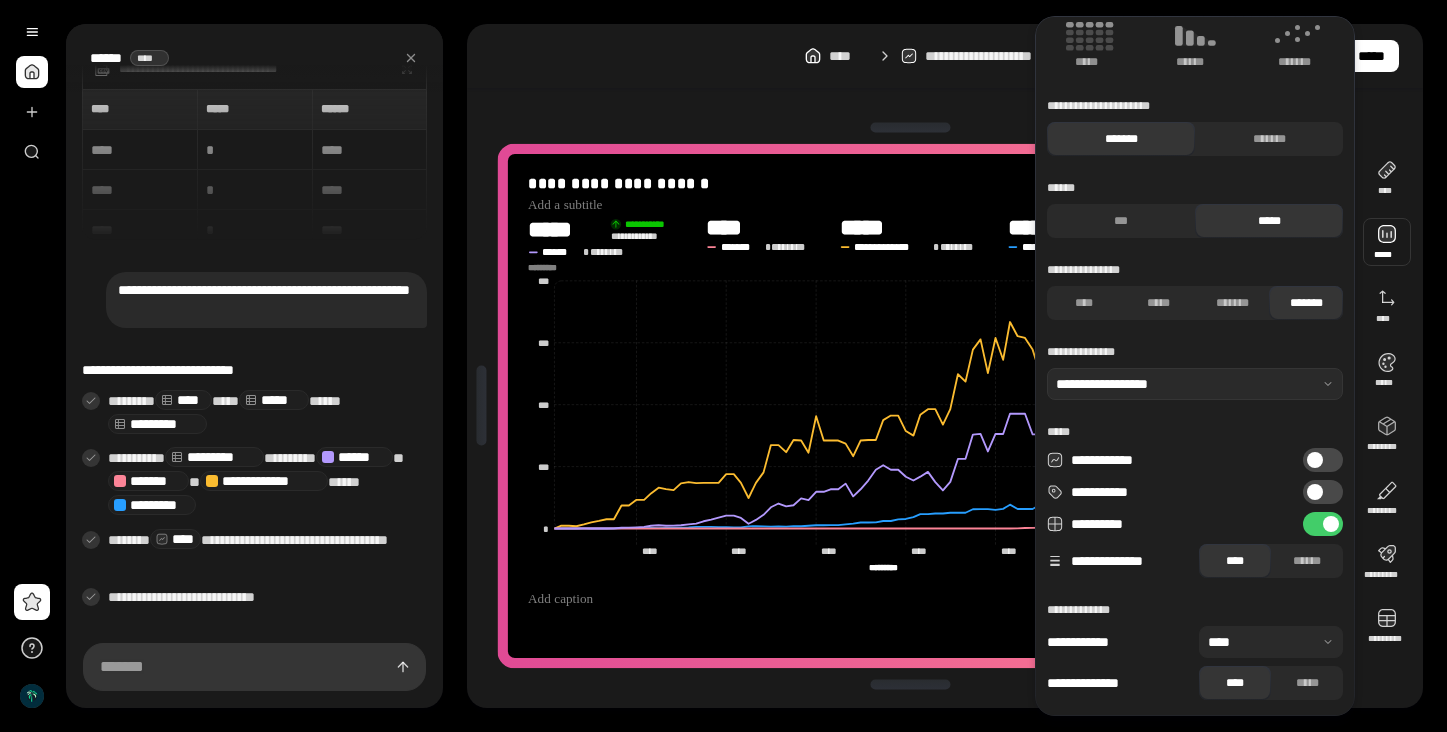 click on "**********" at bounding box center (945, 366) 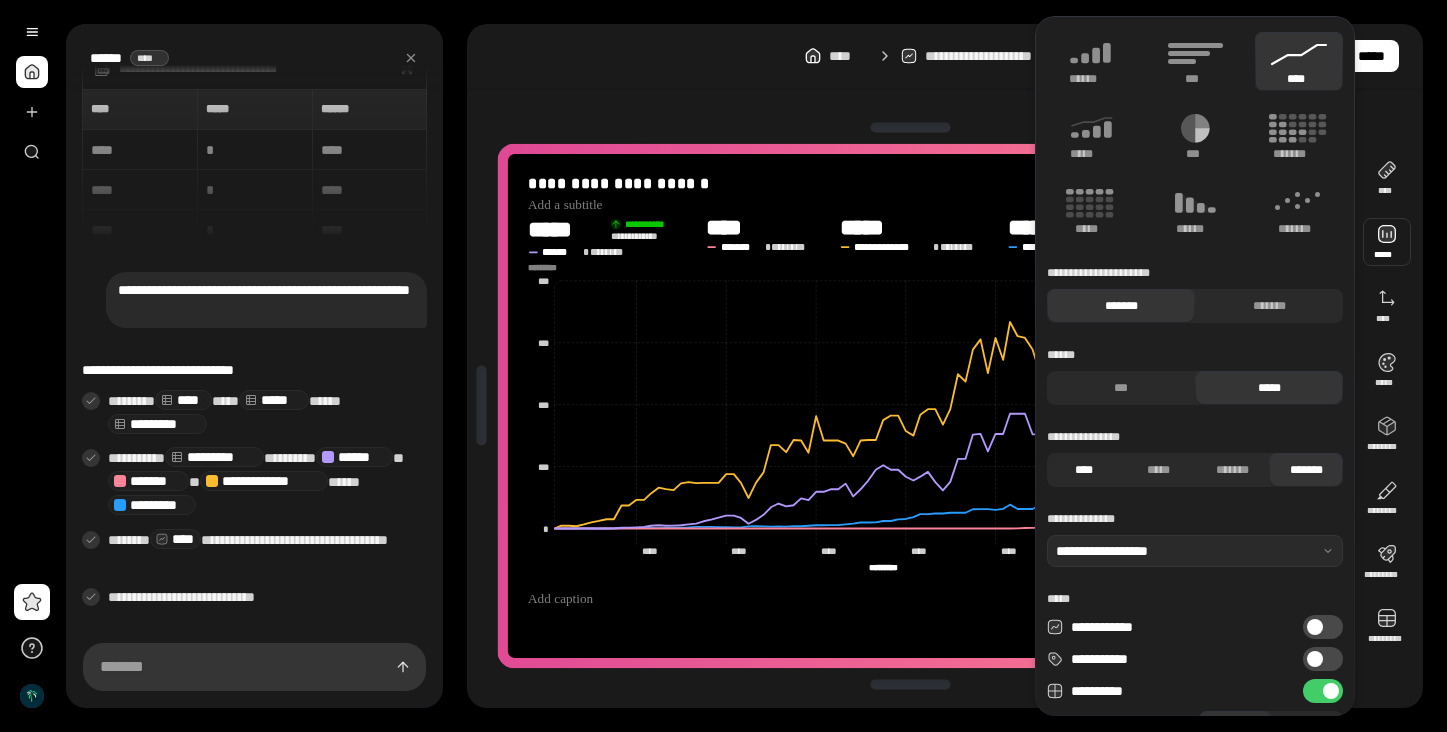 click on "****" at bounding box center (1084, 470) 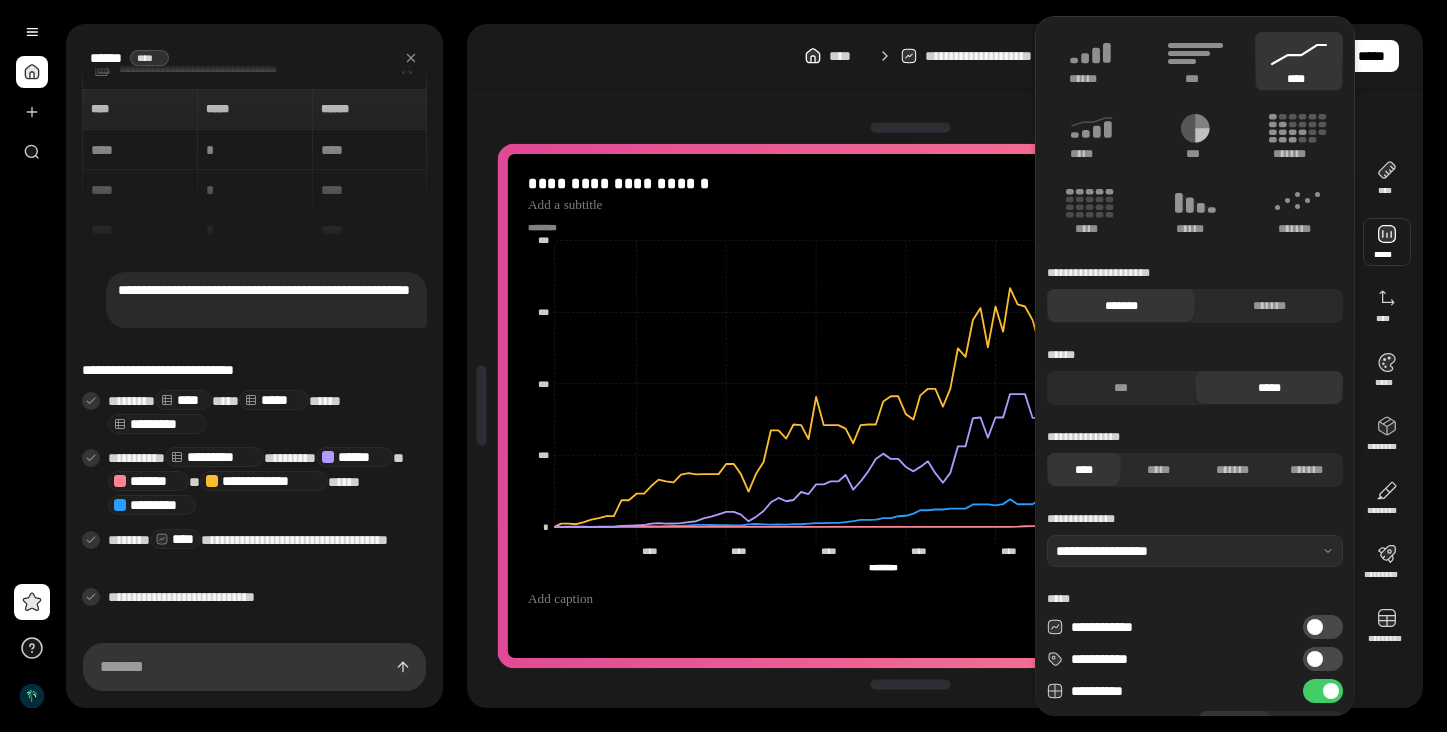 click at bounding box center (911, 128) 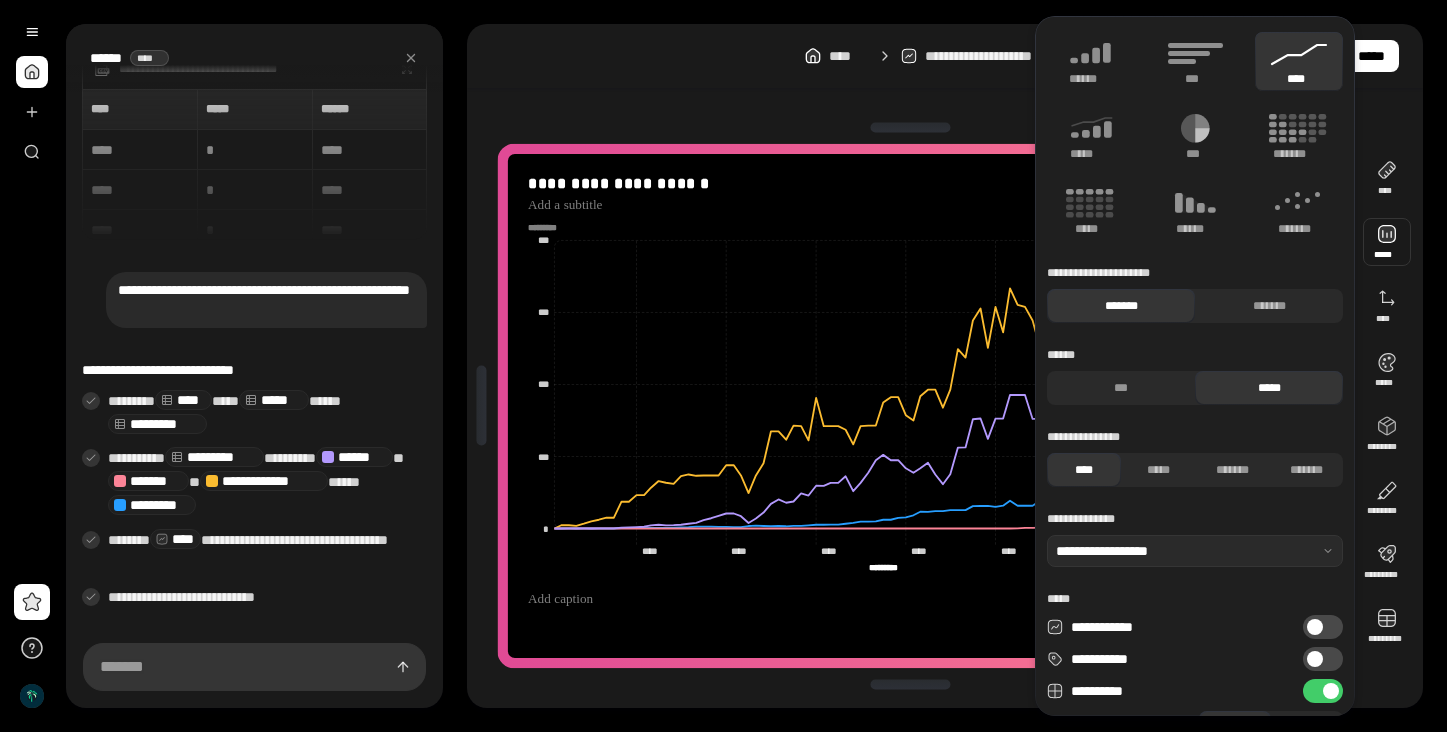 click on "**********" at bounding box center (945, 56) 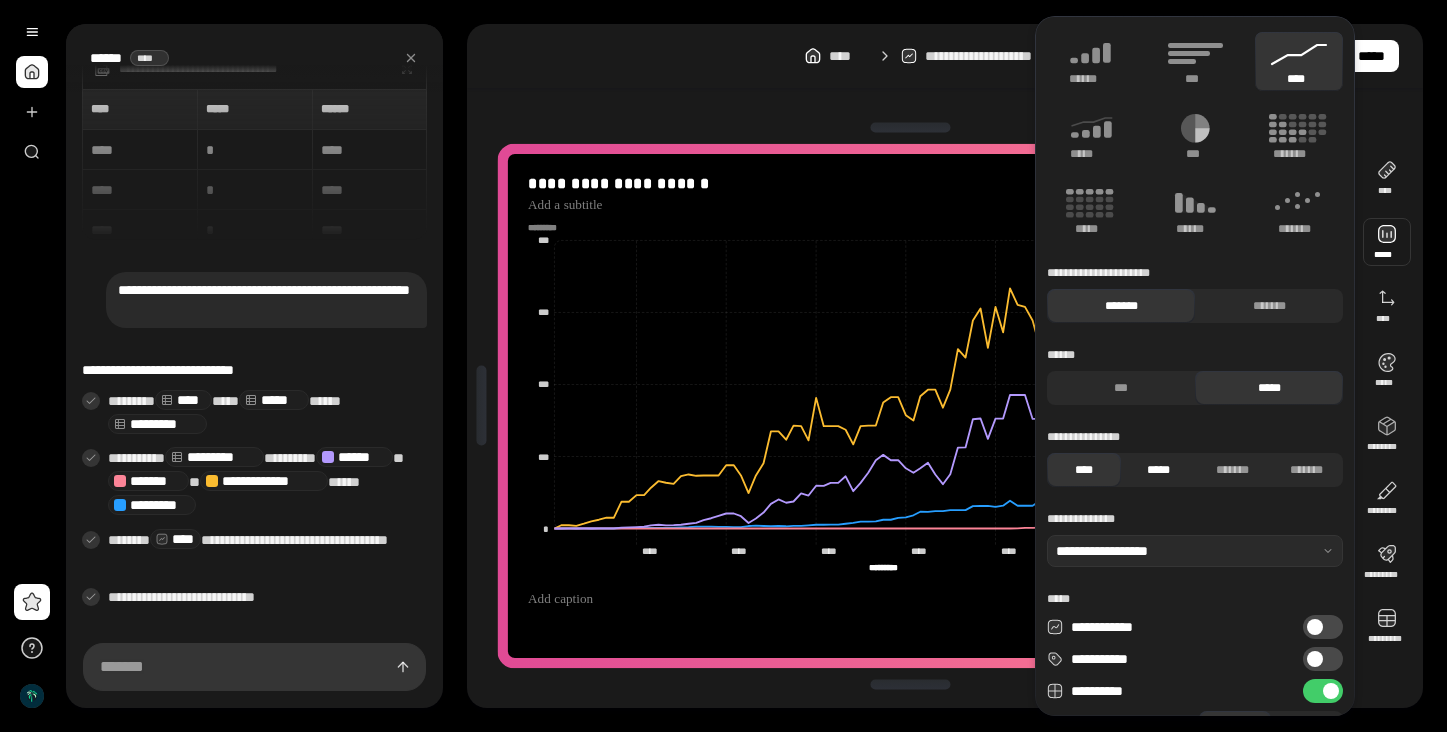 click on "*****" at bounding box center (1158, 470) 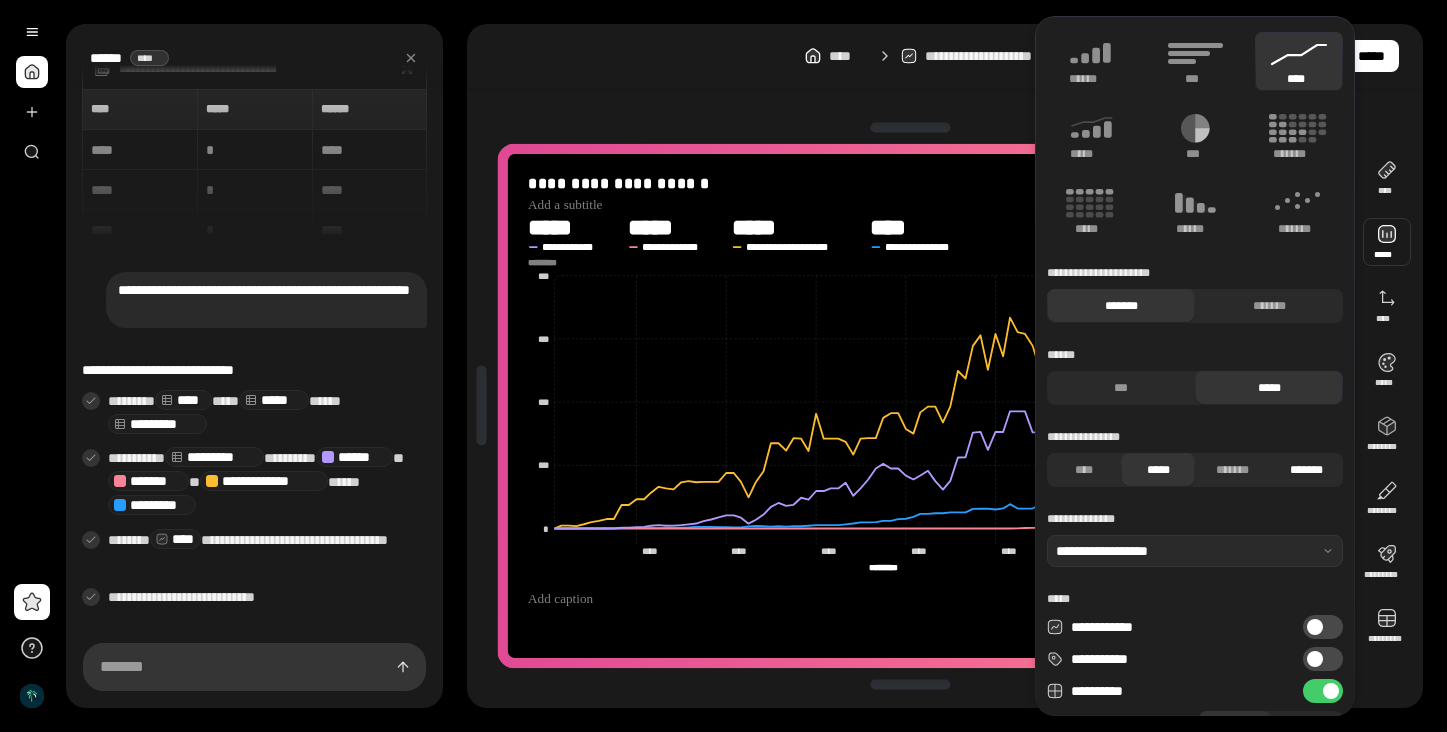 click on "*******" at bounding box center [1306, 470] 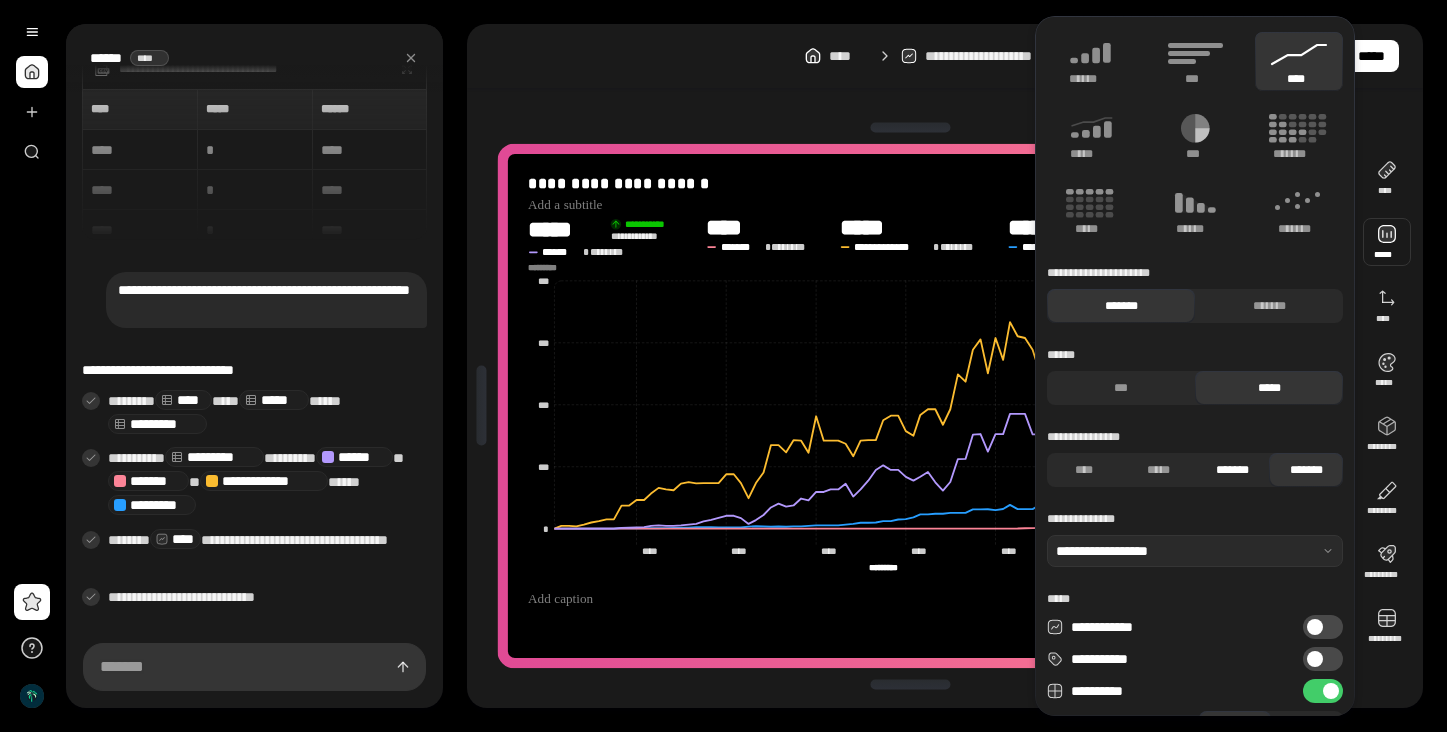 click on "*******" at bounding box center (1232, 470) 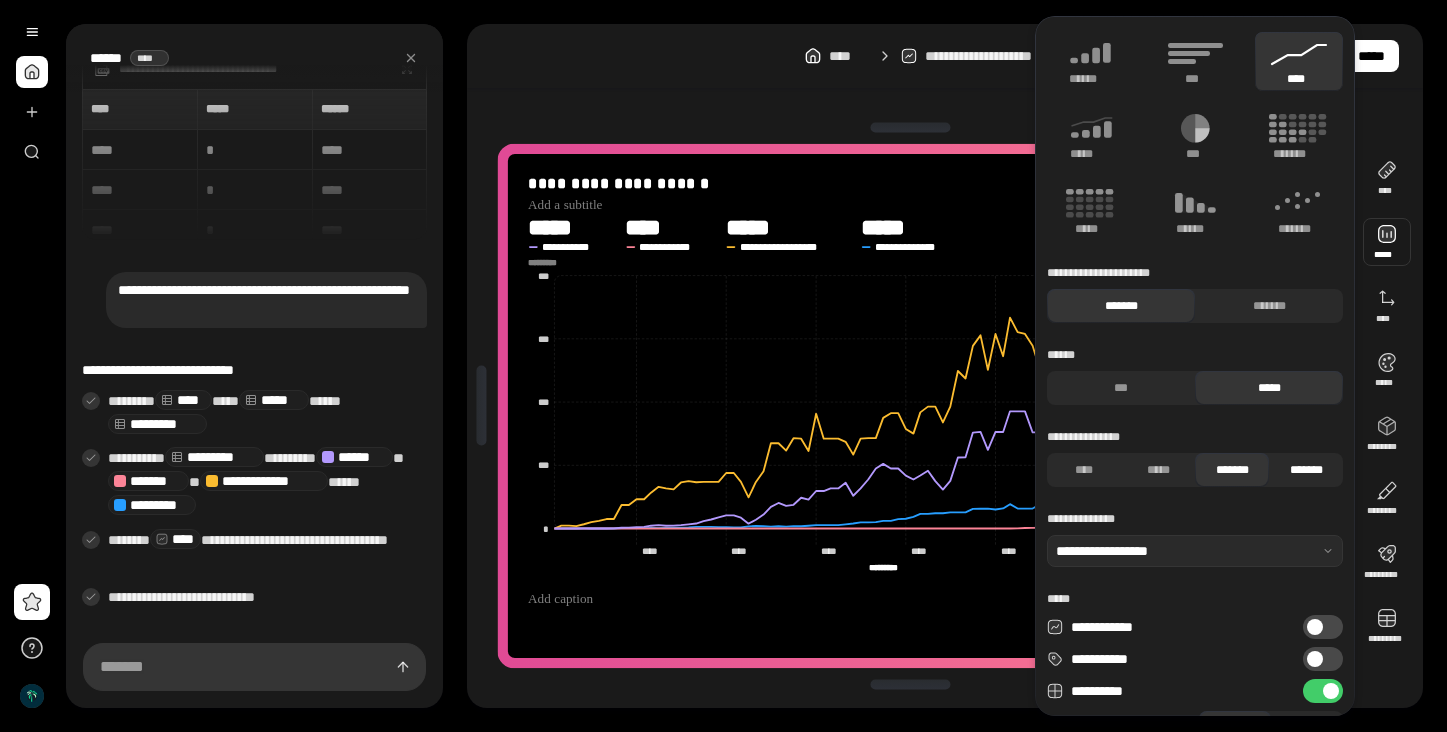 click on "*******" at bounding box center [1306, 470] 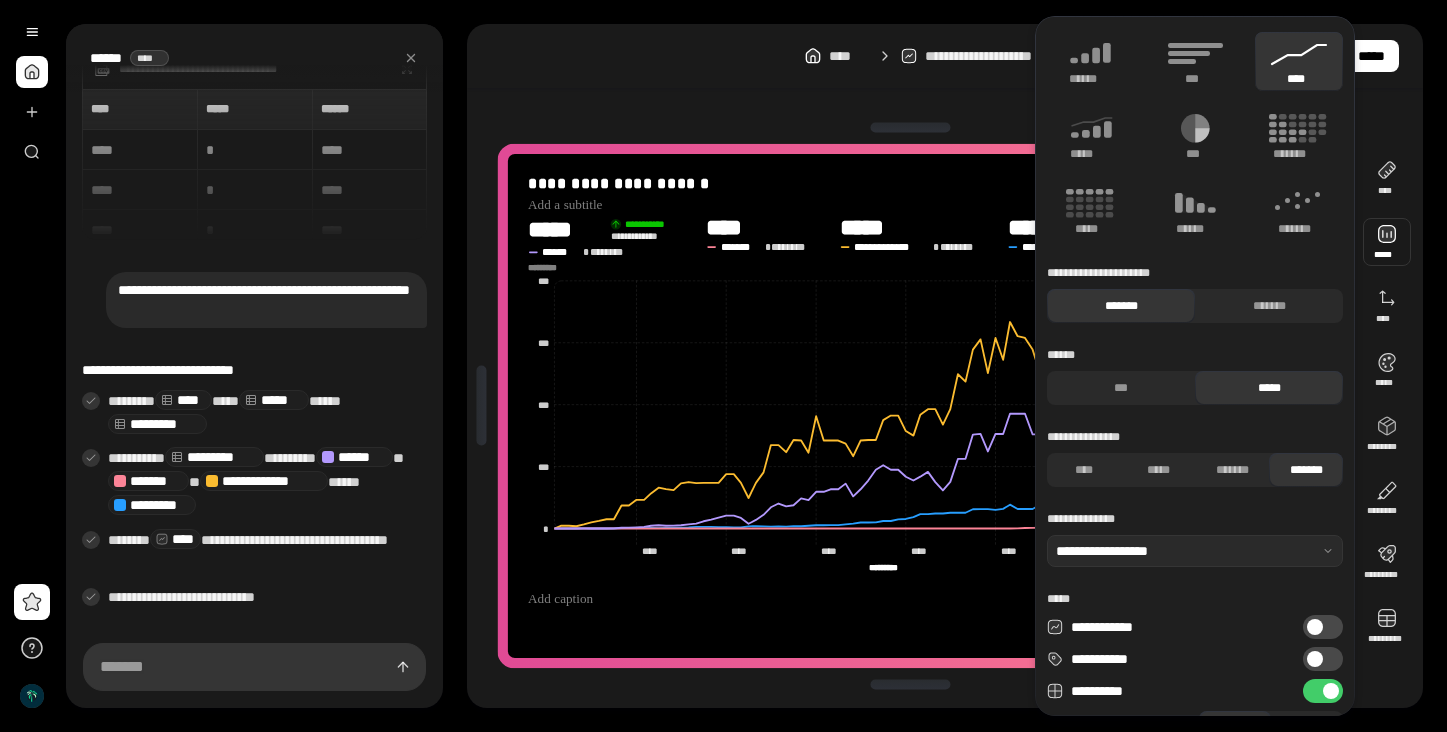 click on "**********" at bounding box center [911, 406] 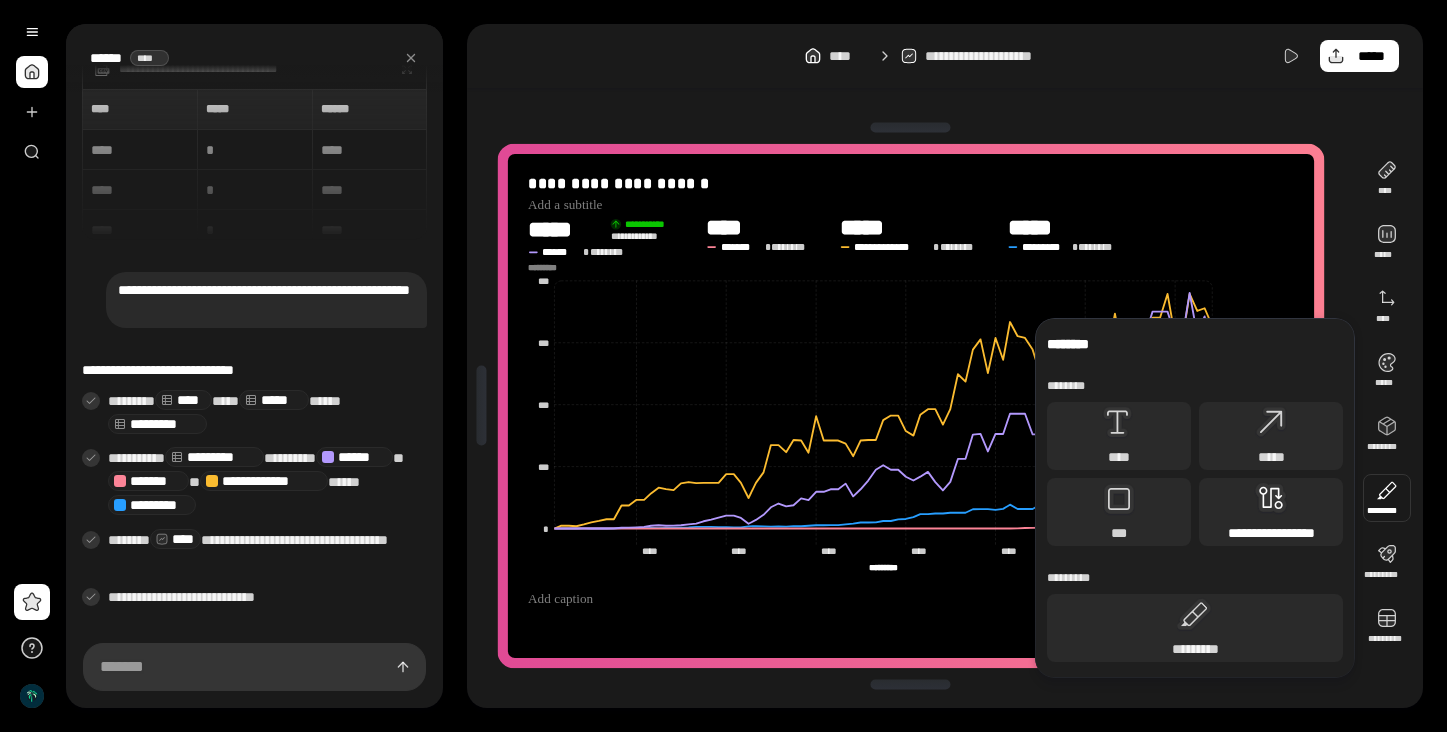 click on "**********" at bounding box center (1271, 512) 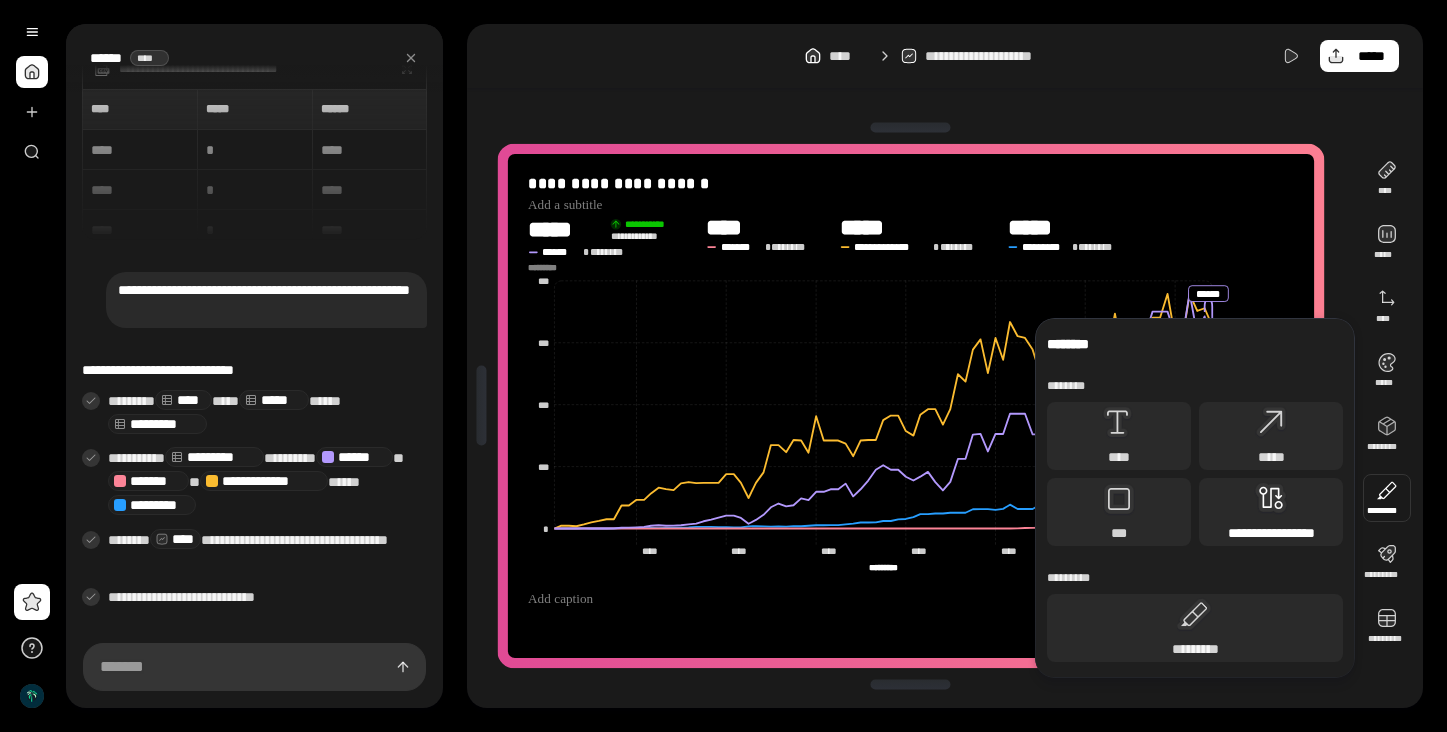 click 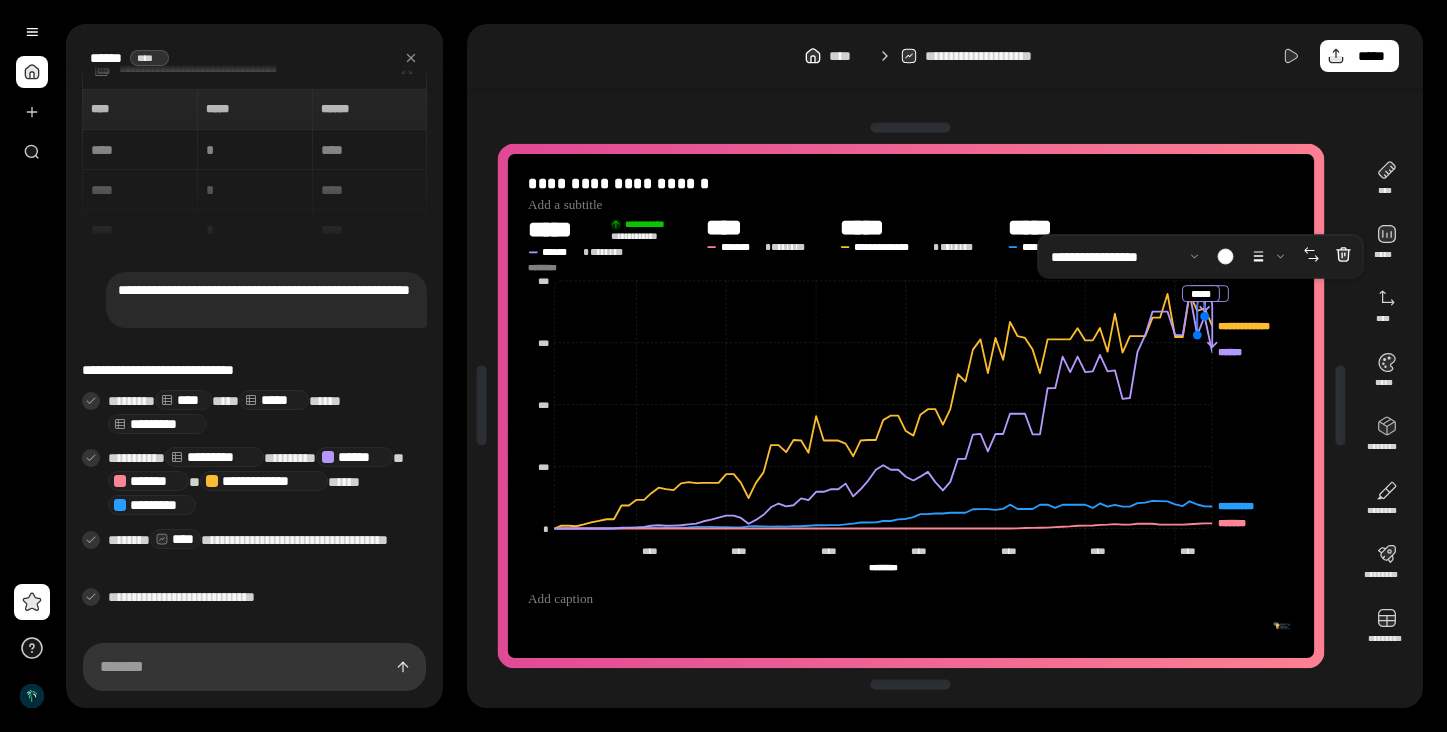 drag, startPoint x: 1202, startPoint y: 305, endPoint x: 1020, endPoint y: 322, distance: 182.79224 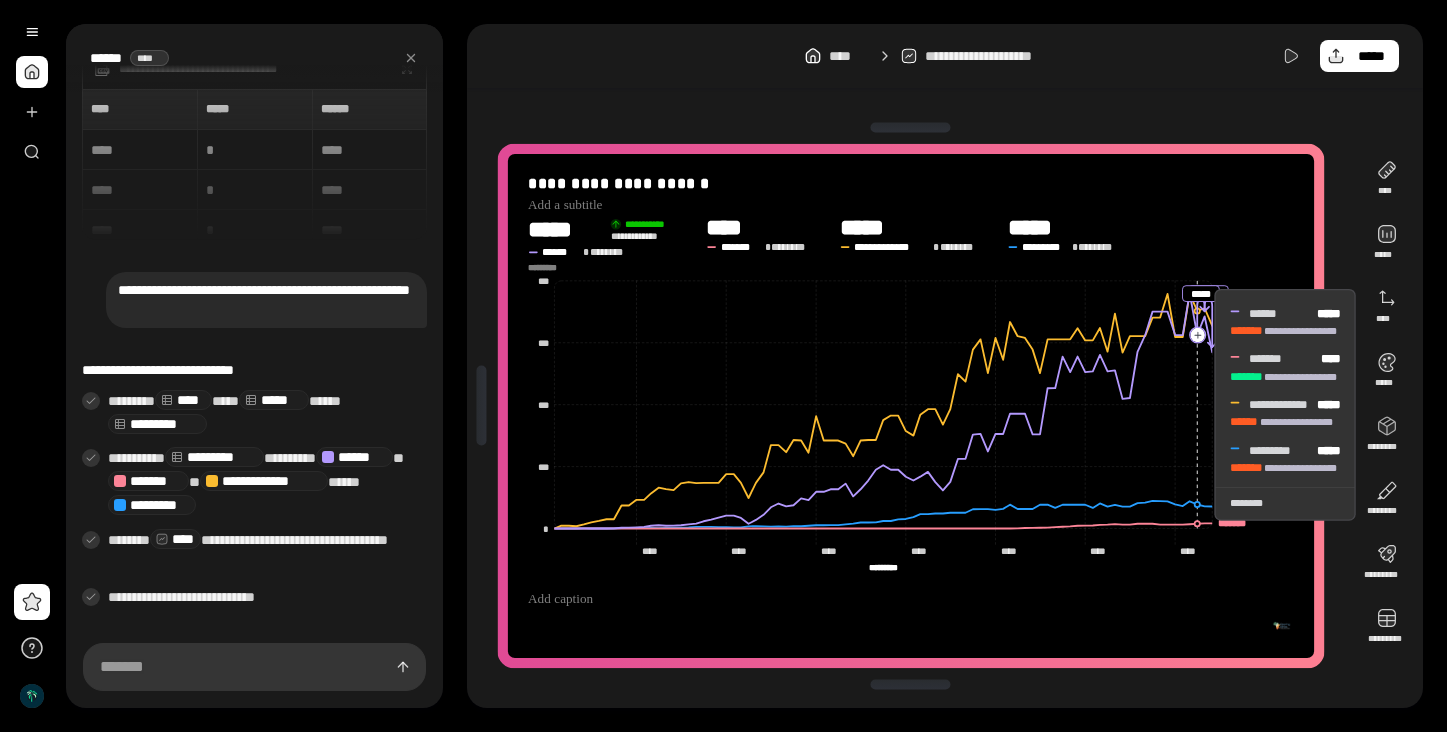click 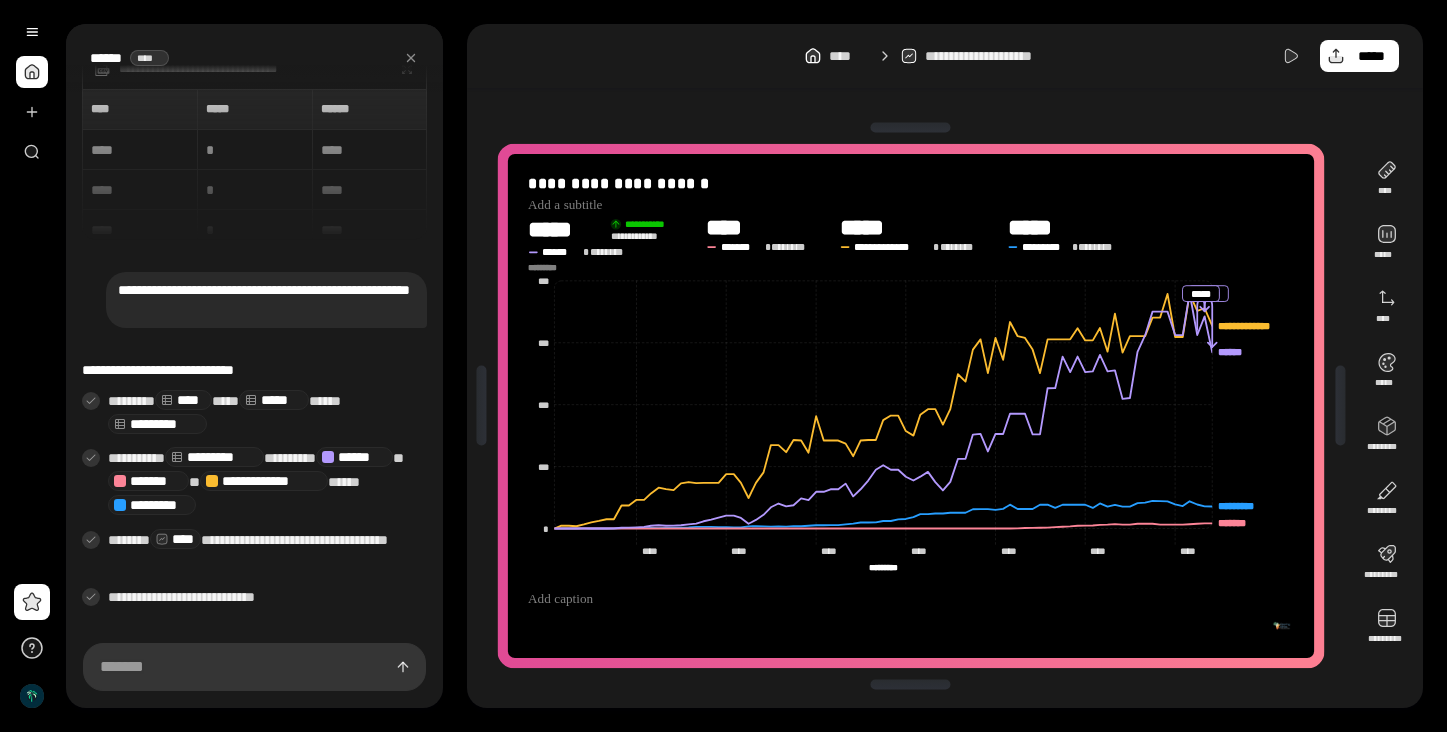 click on "**********" at bounding box center [911, 237] 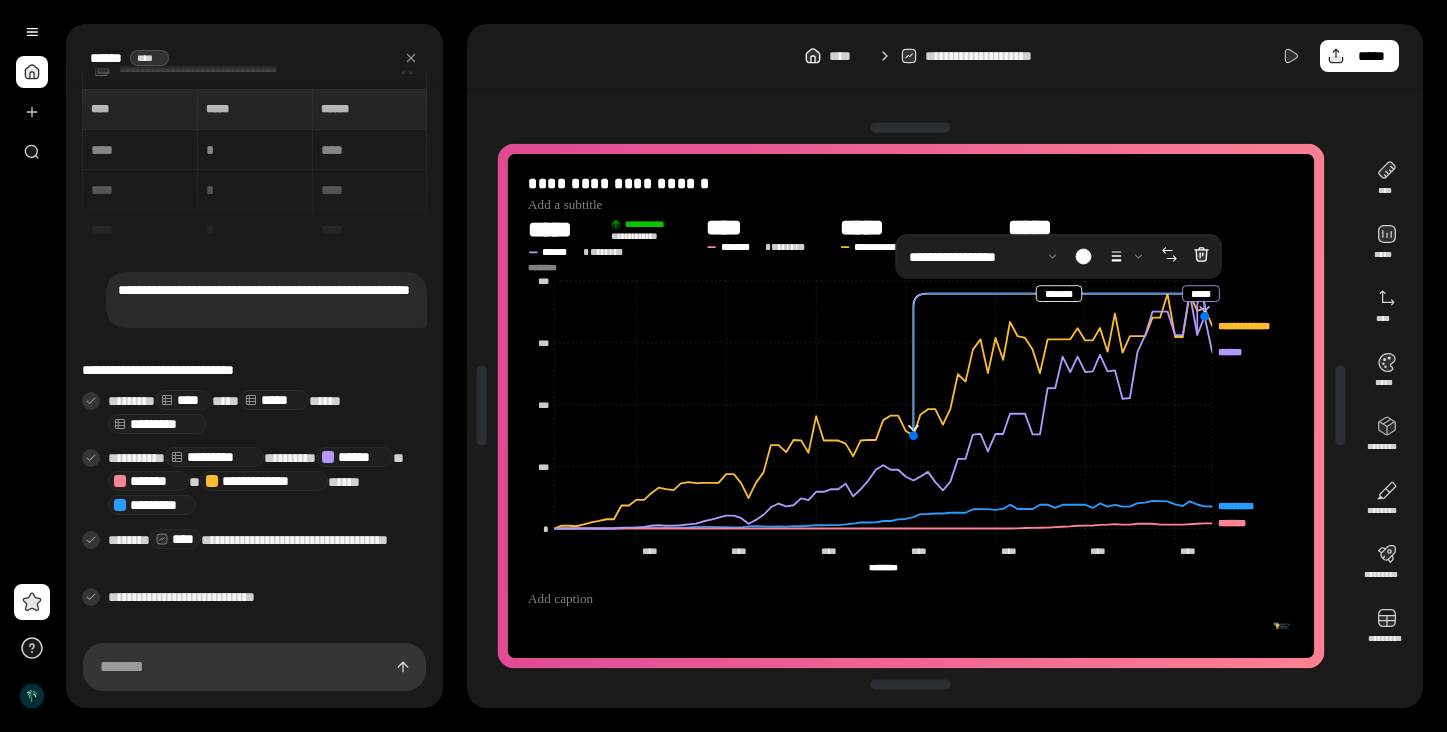 drag, startPoint x: 1212, startPoint y: 349, endPoint x: 930, endPoint y: 446, distance: 298.21637 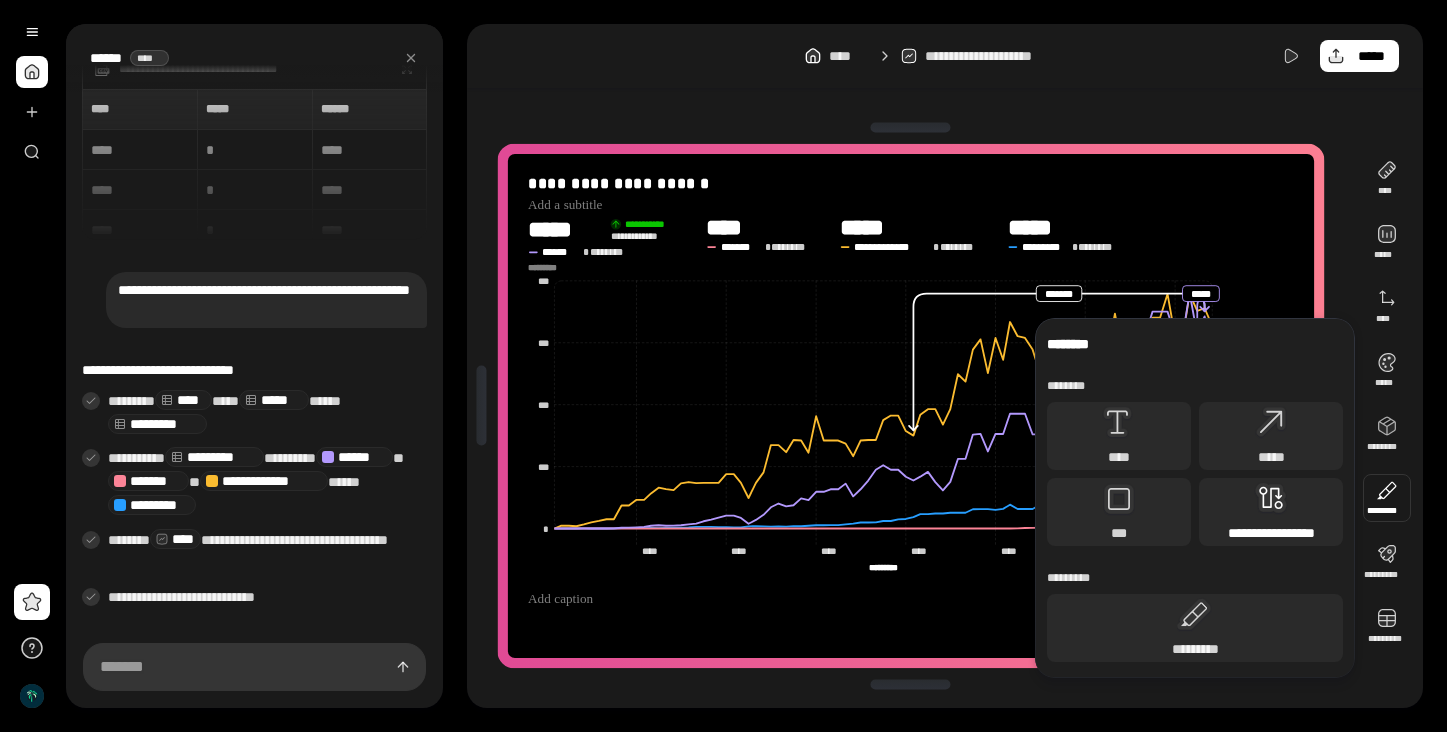 click 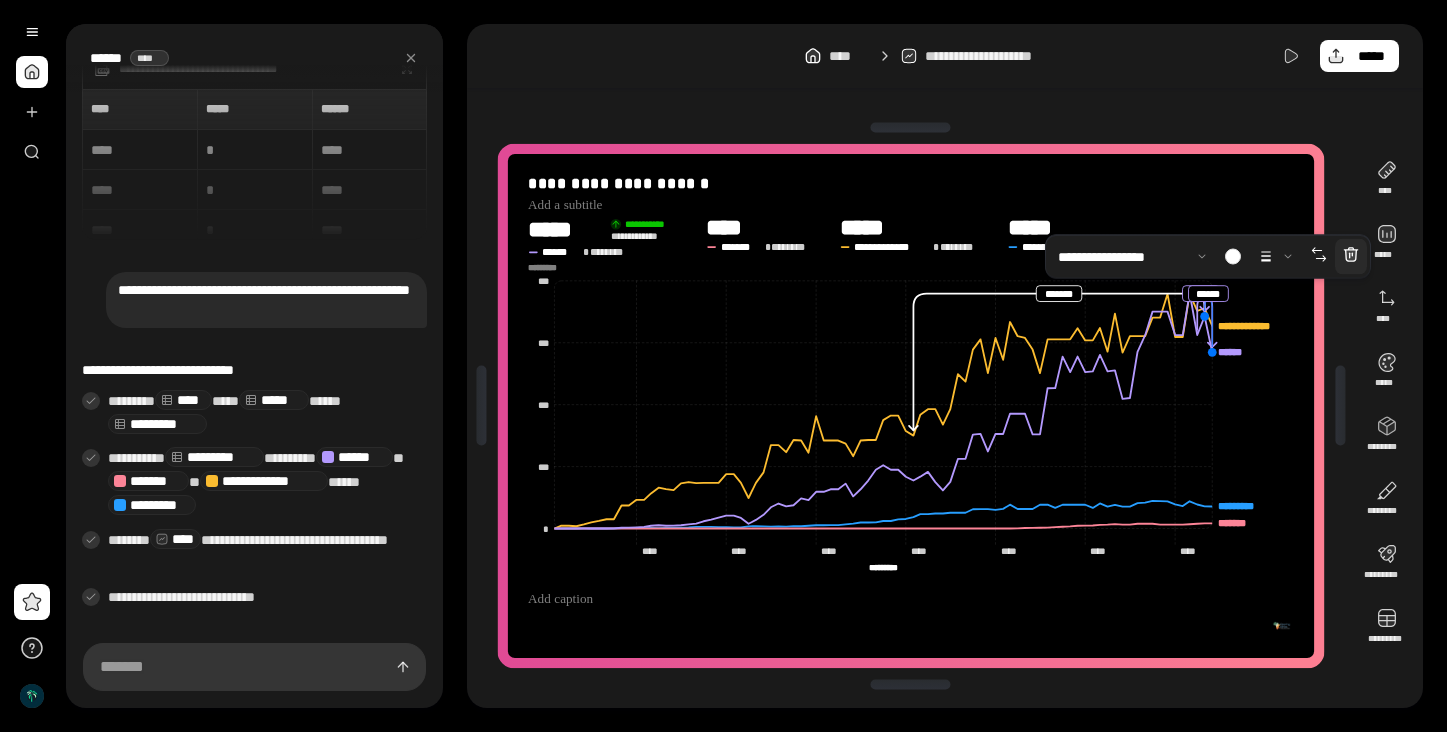 click 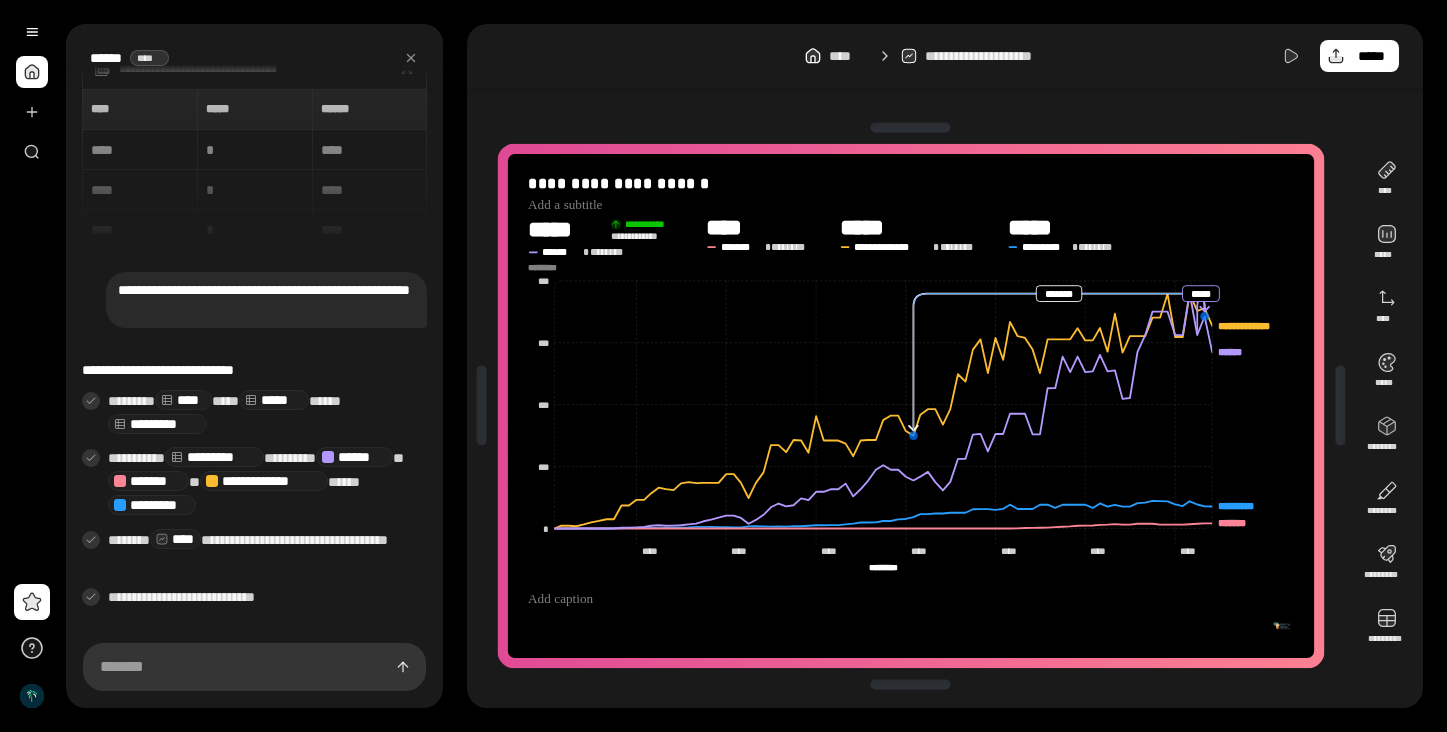 click 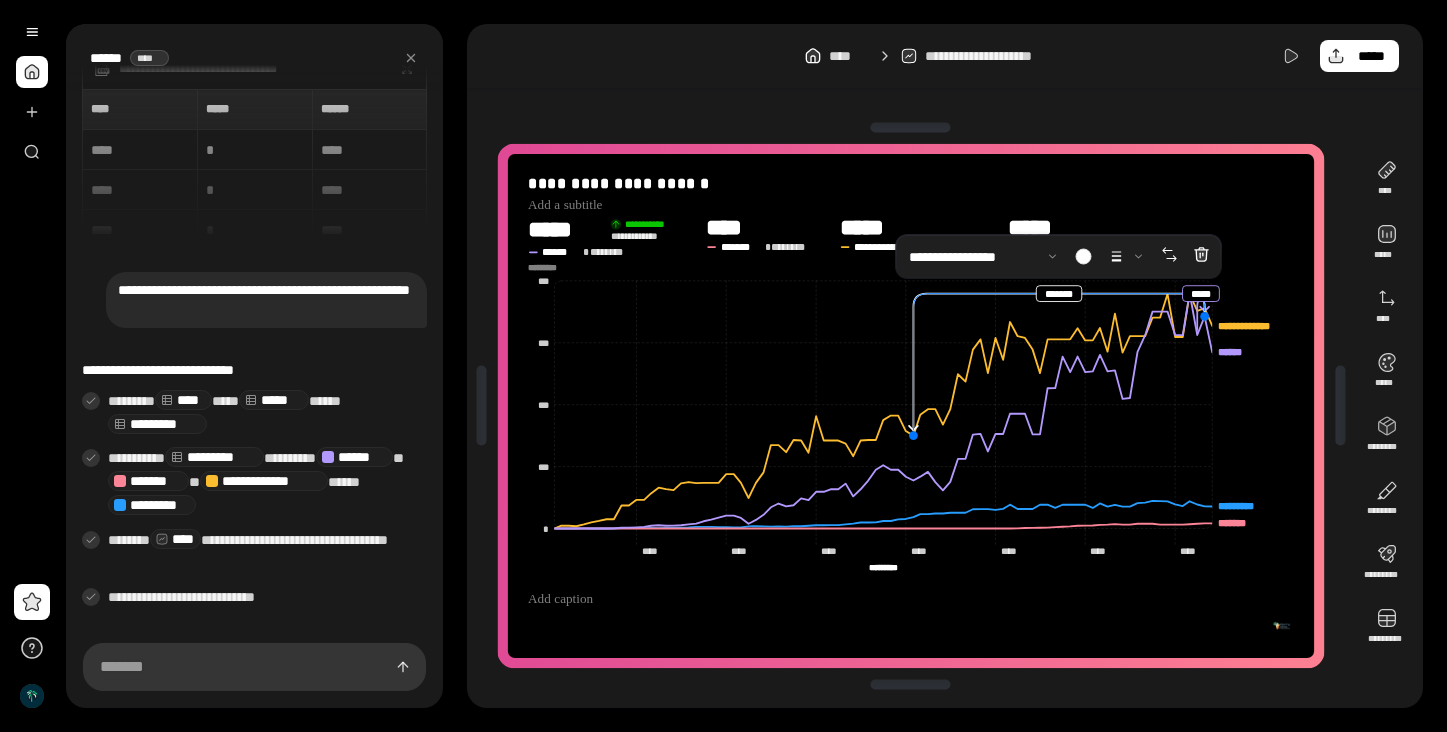 drag, startPoint x: 1203, startPoint y: 310, endPoint x: 1164, endPoint y: 311, distance: 39.012817 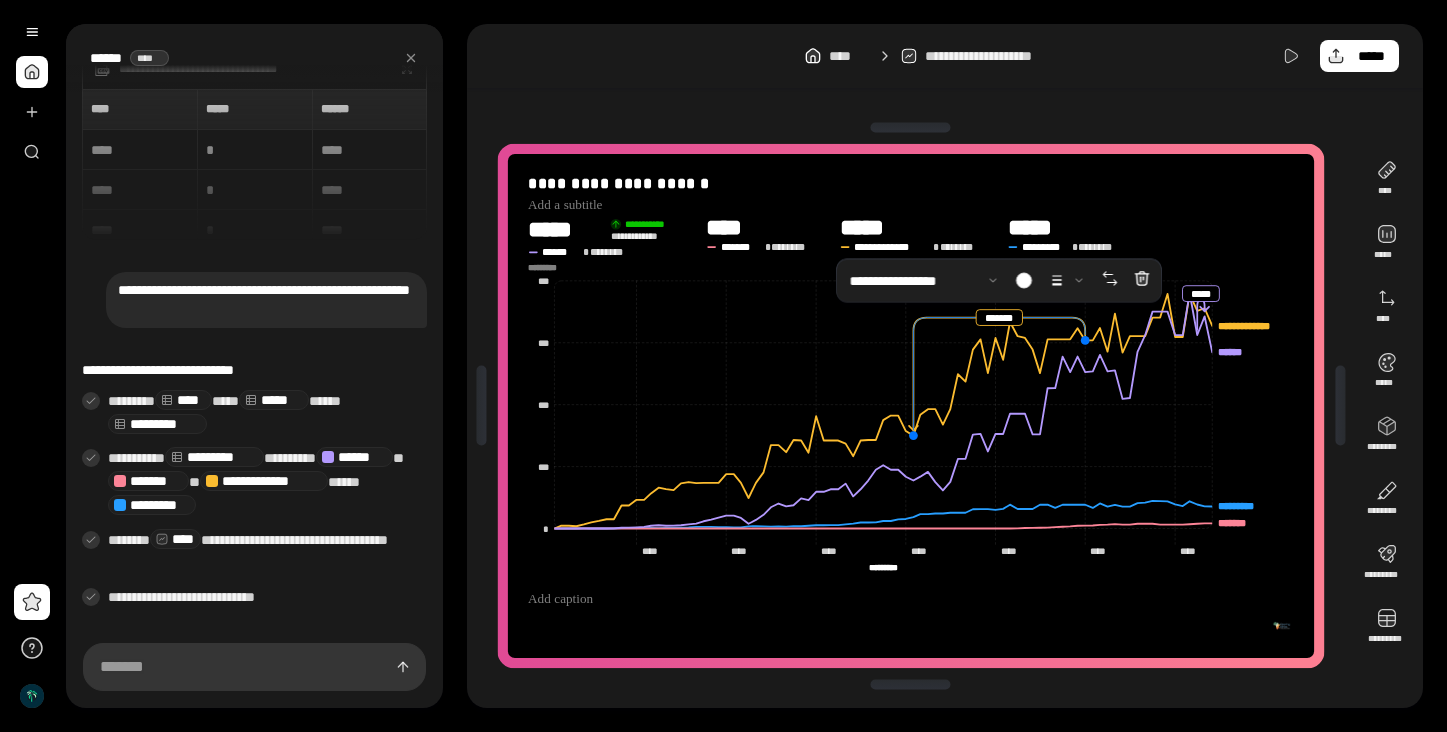 drag, startPoint x: 1203, startPoint y: 315, endPoint x: 1066, endPoint y: 348, distance: 140.91841 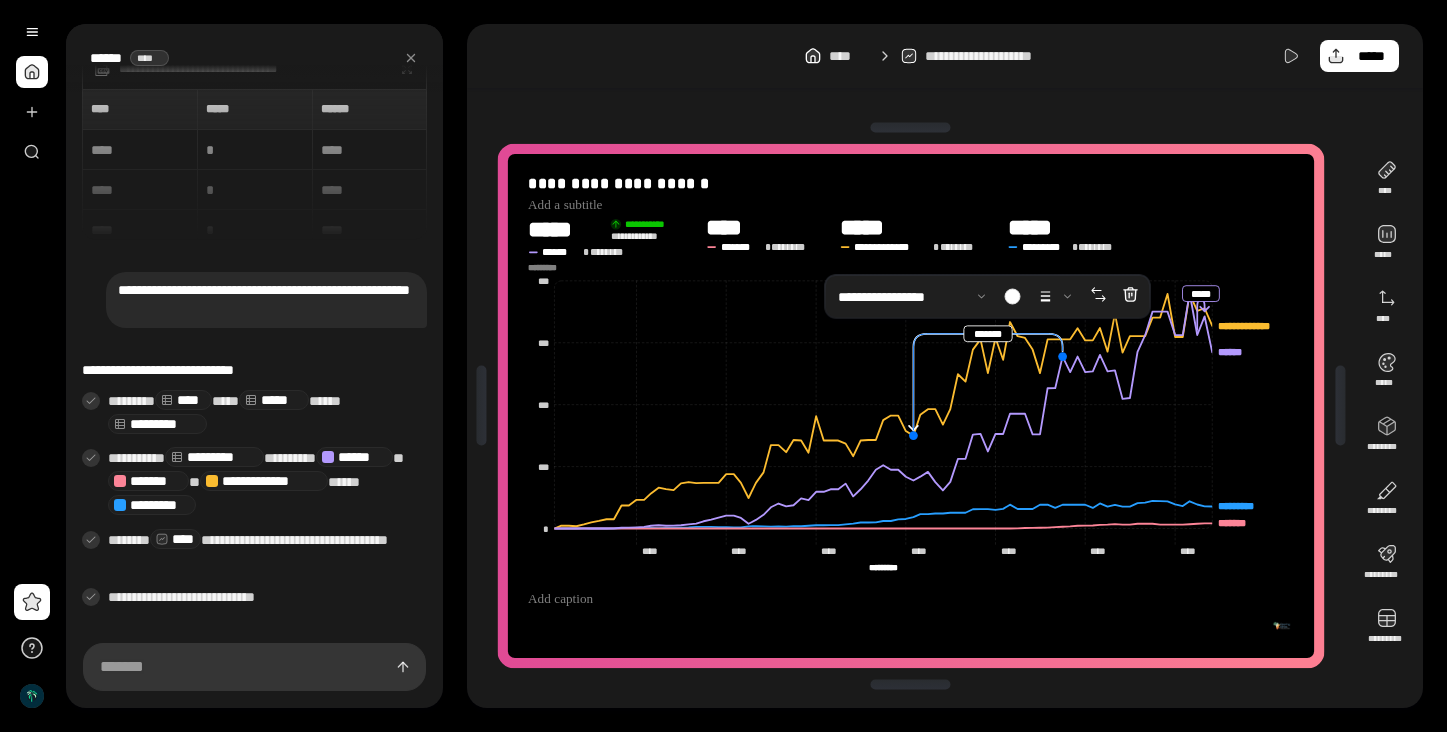 click 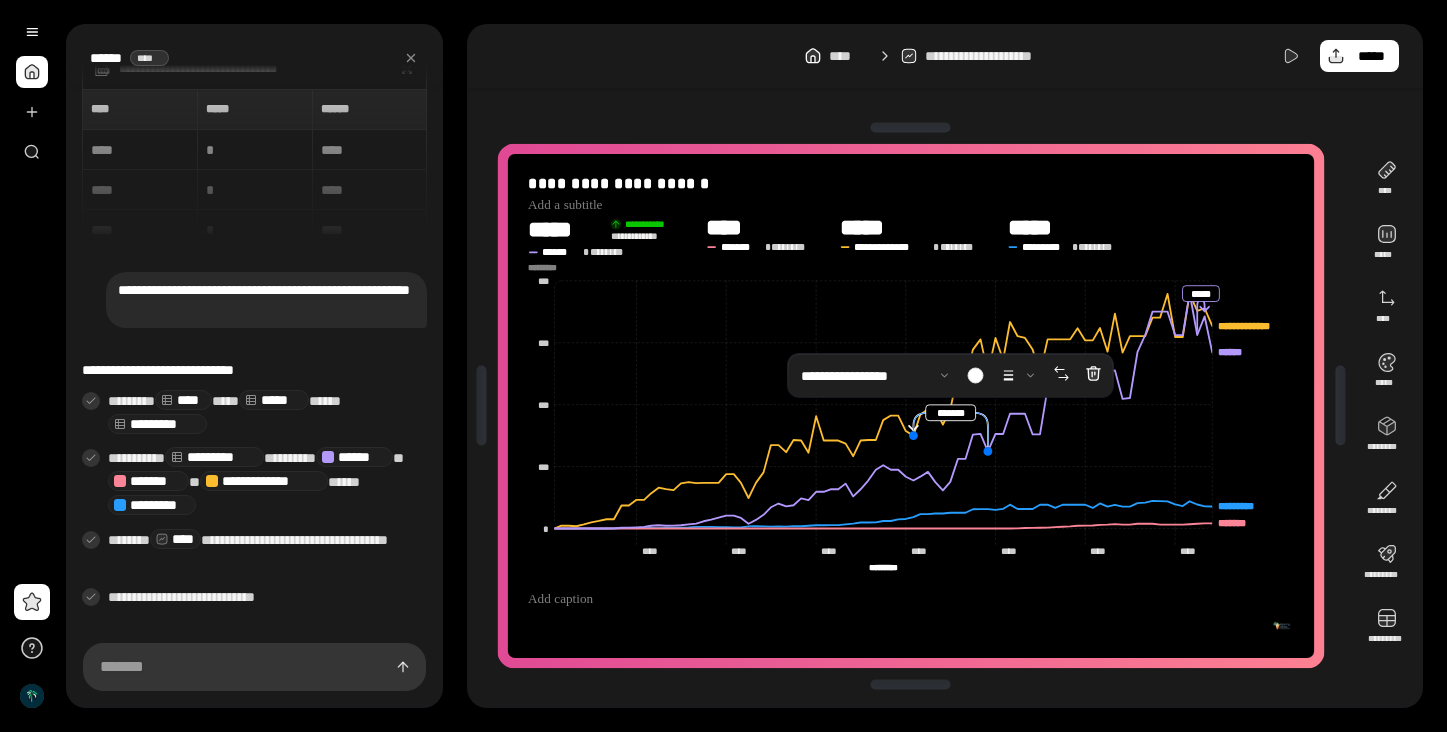 drag, startPoint x: 1063, startPoint y: 357, endPoint x: 994, endPoint y: 445, distance: 111.82576 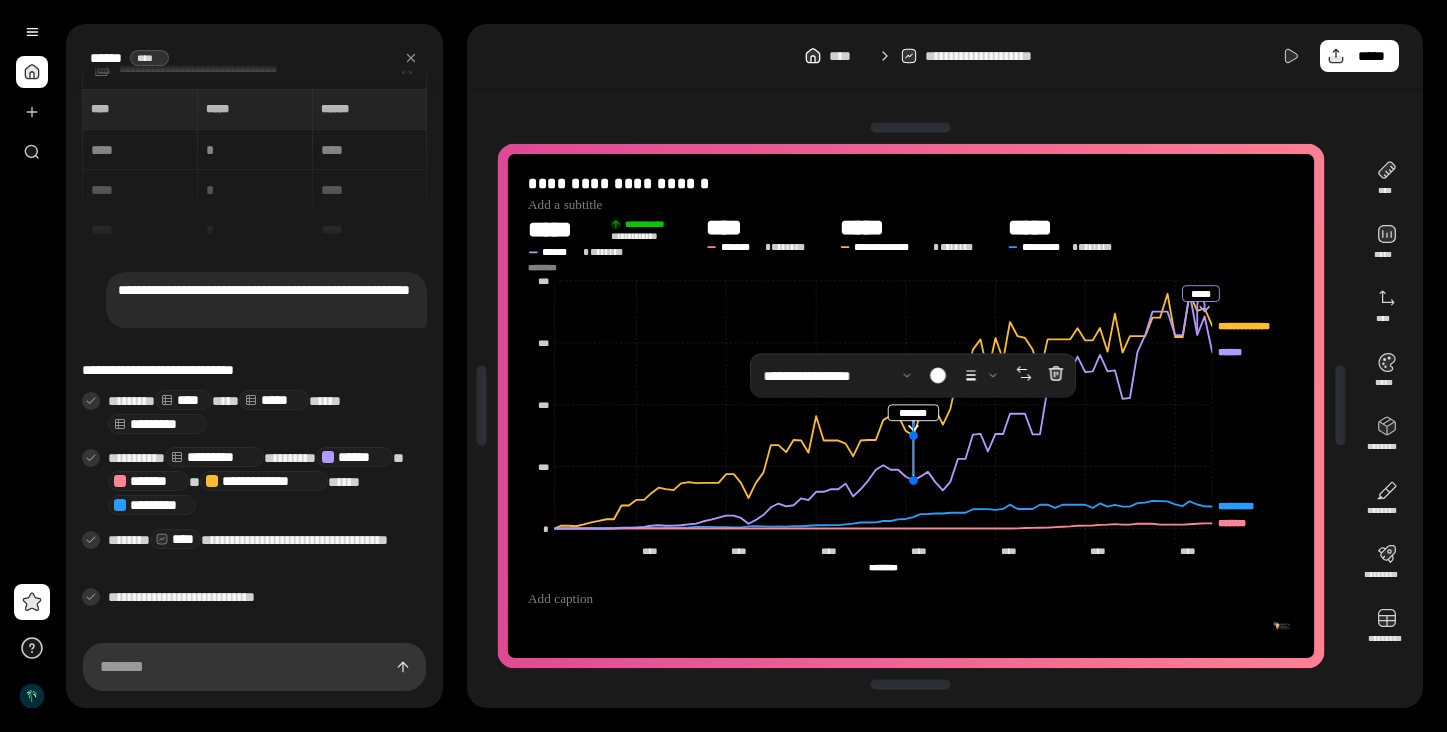 drag, startPoint x: 987, startPoint y: 447, endPoint x: 914, endPoint y: 475, distance: 78.18568 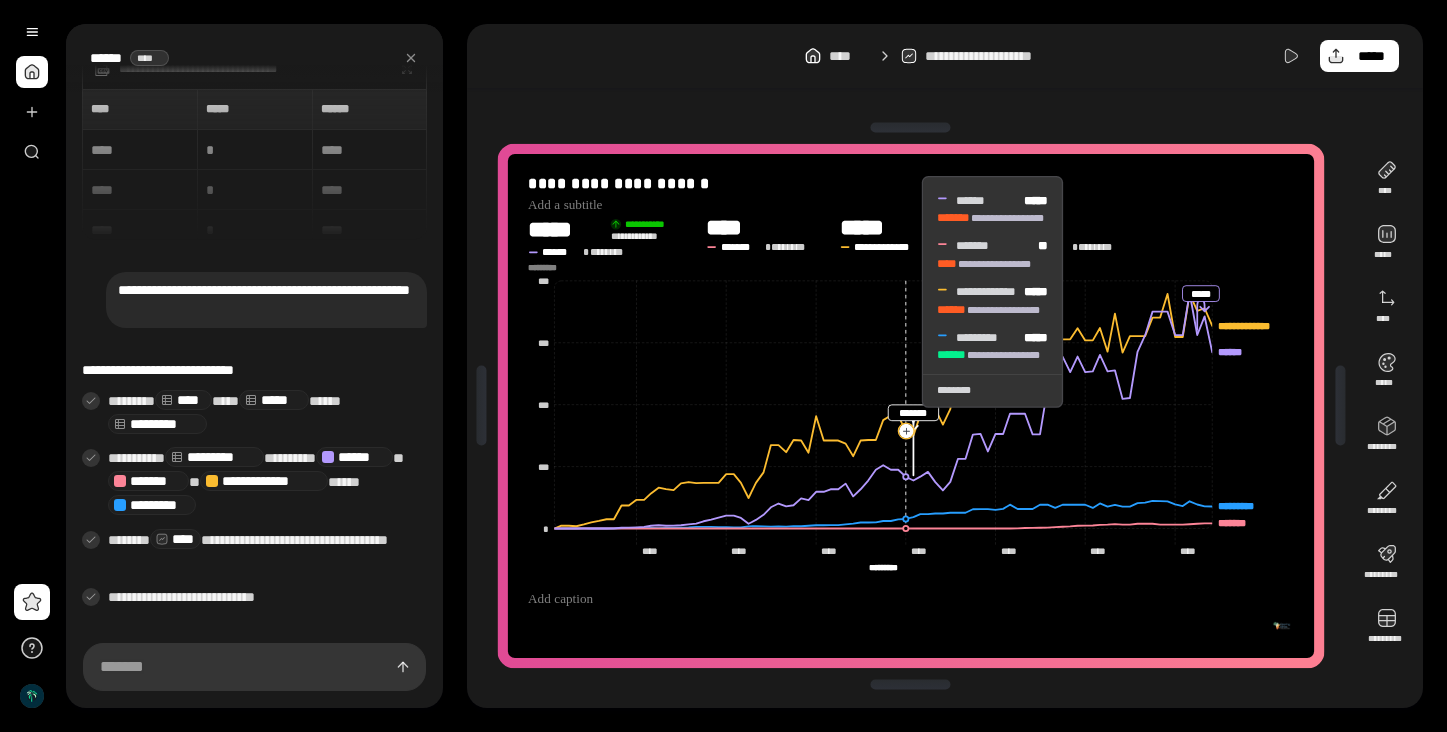 click 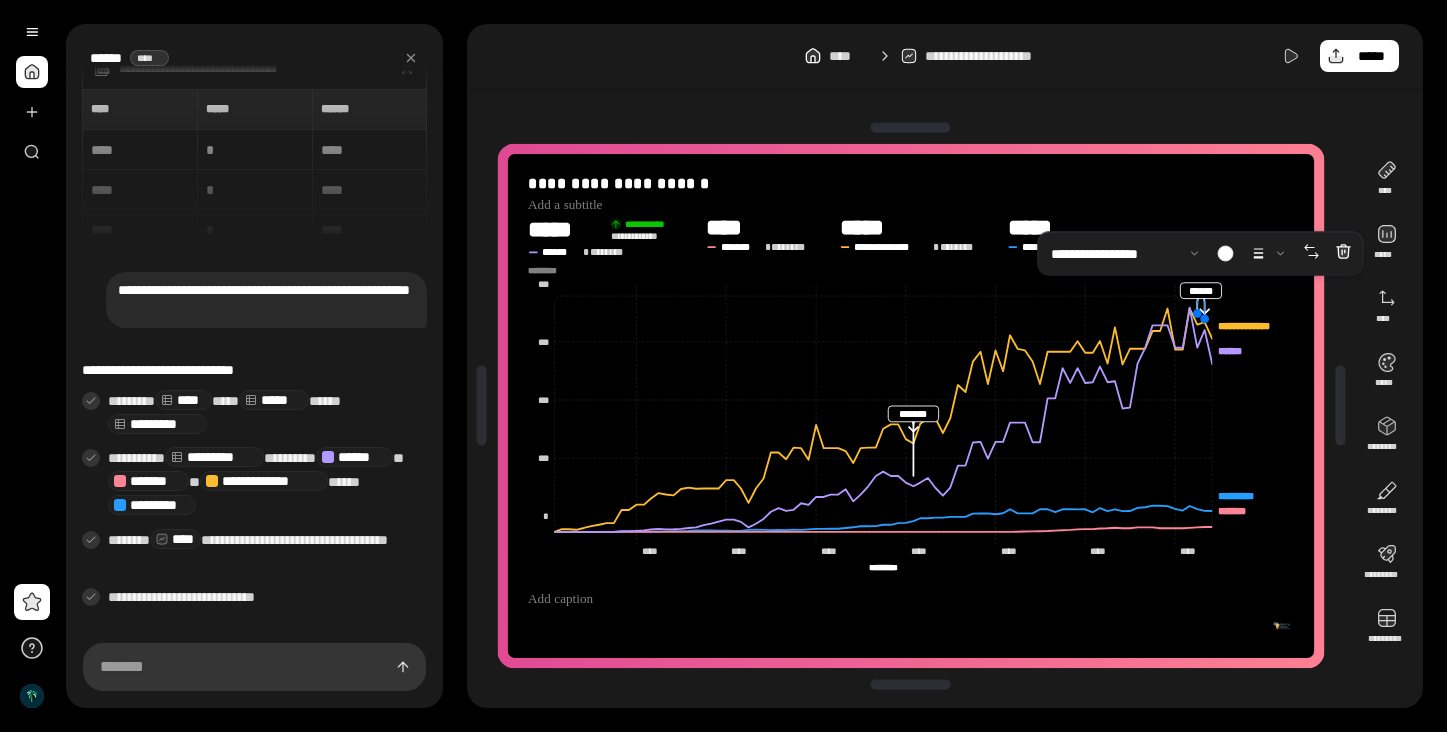 drag, startPoint x: 1195, startPoint y: 334, endPoint x: 1187, endPoint y: 306, distance: 29.12044 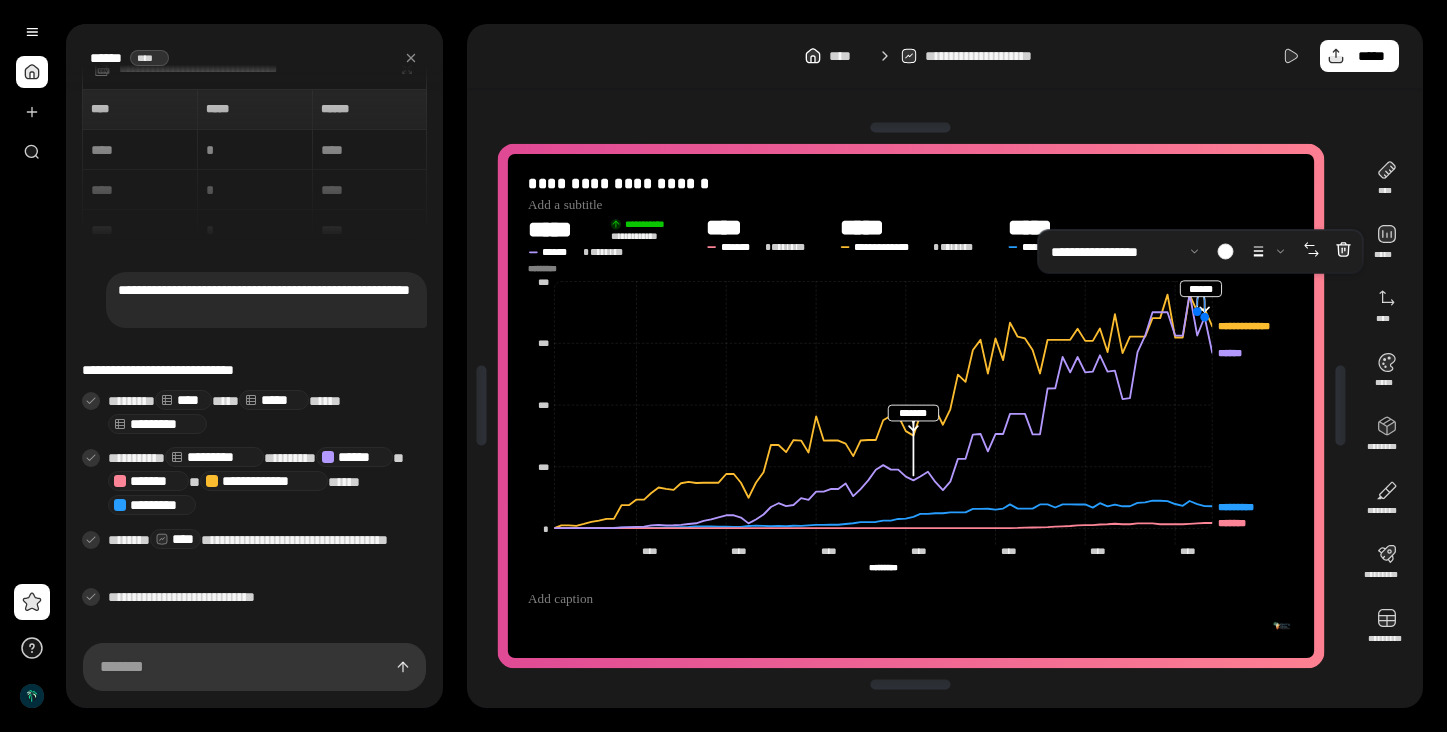 click 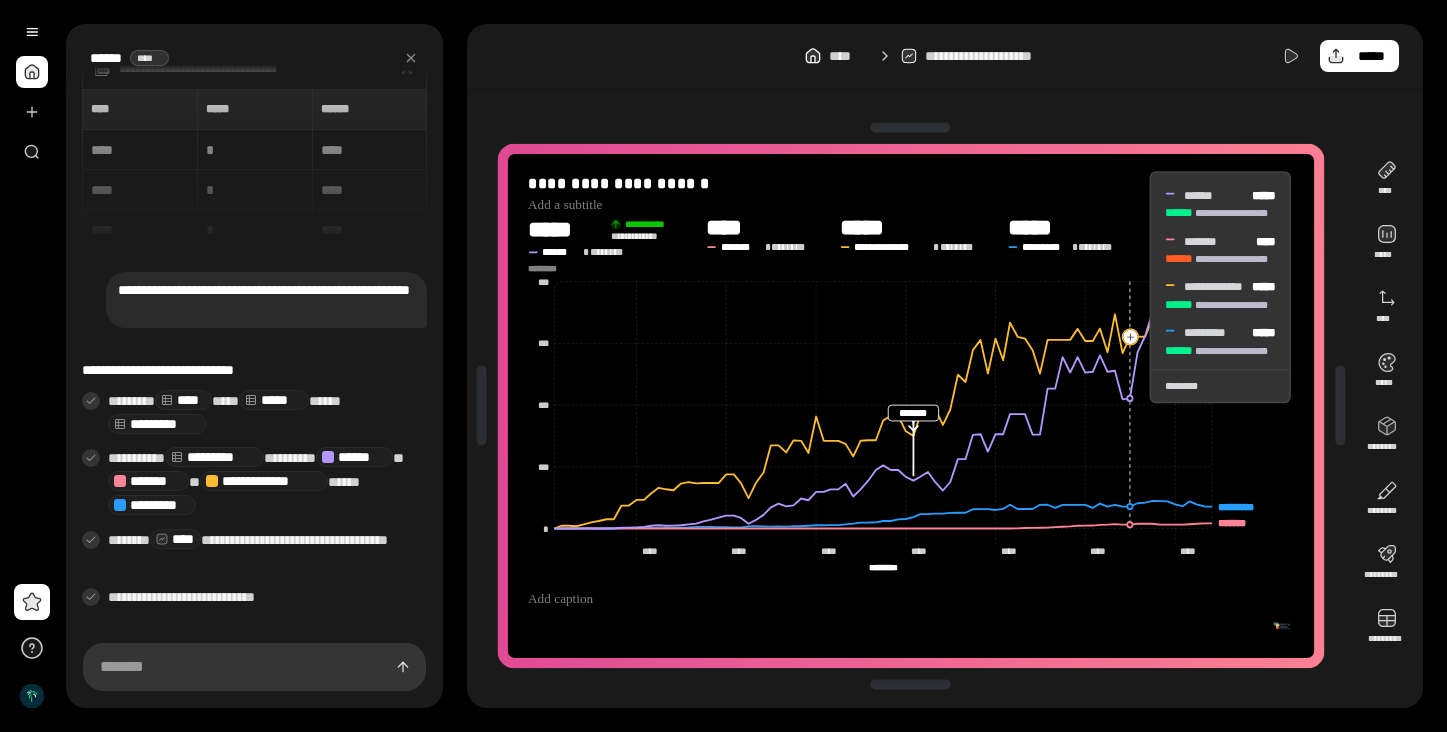 click 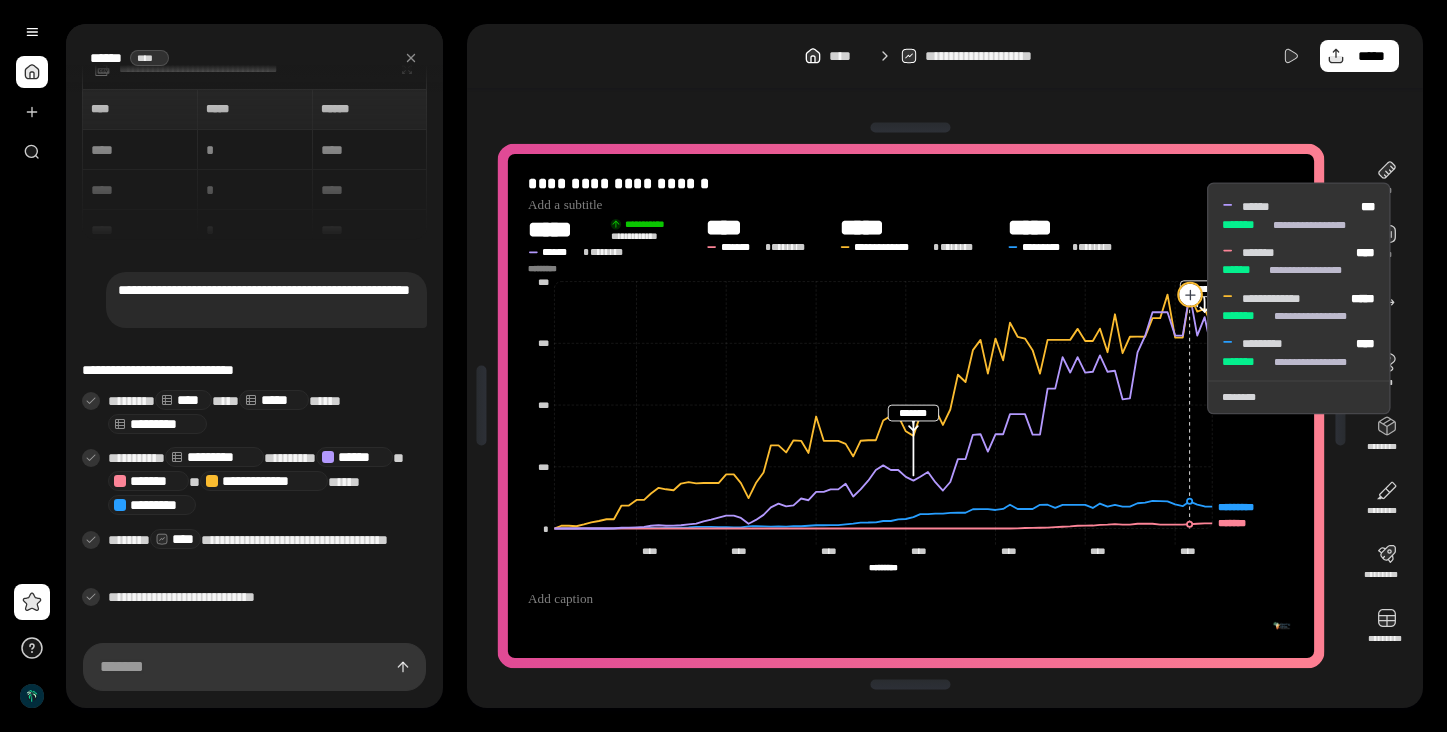 click 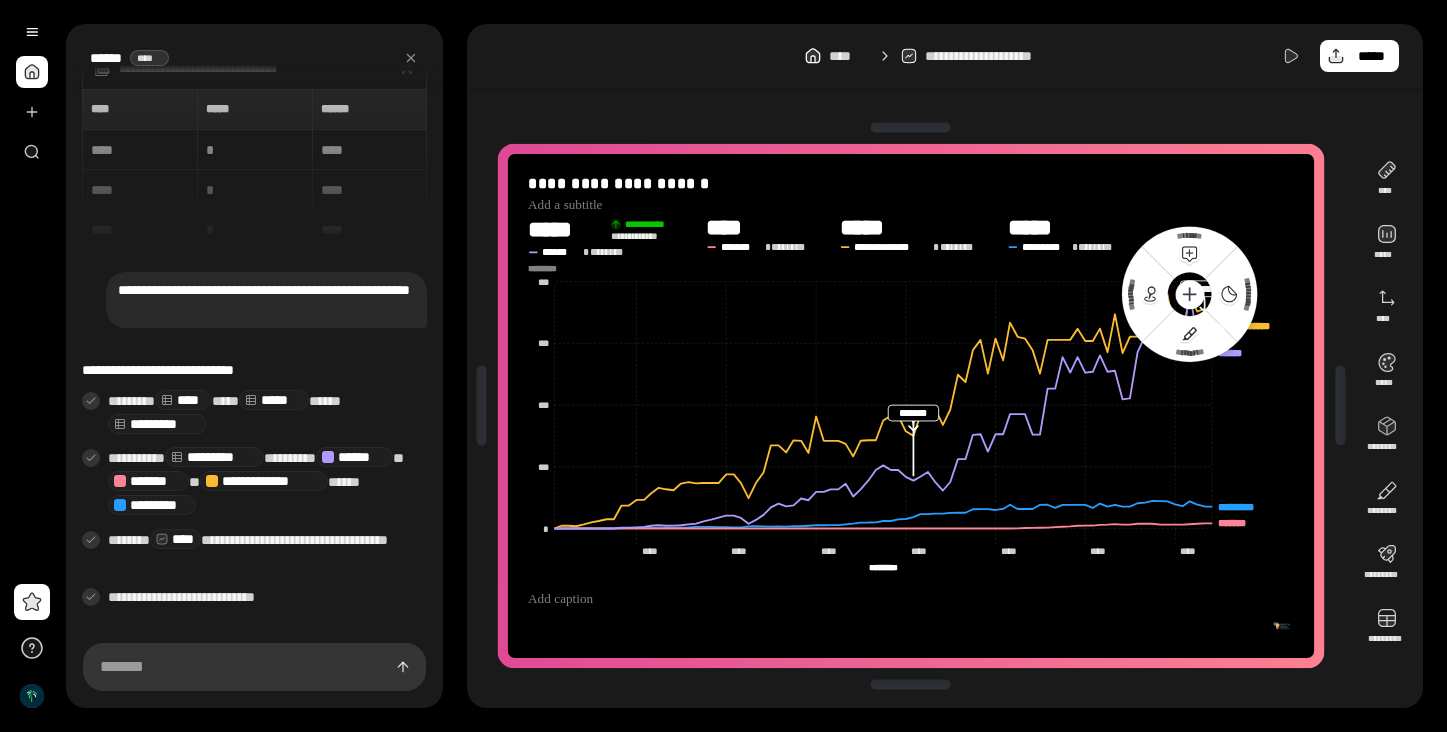 click on "**********" at bounding box center (911, 406) 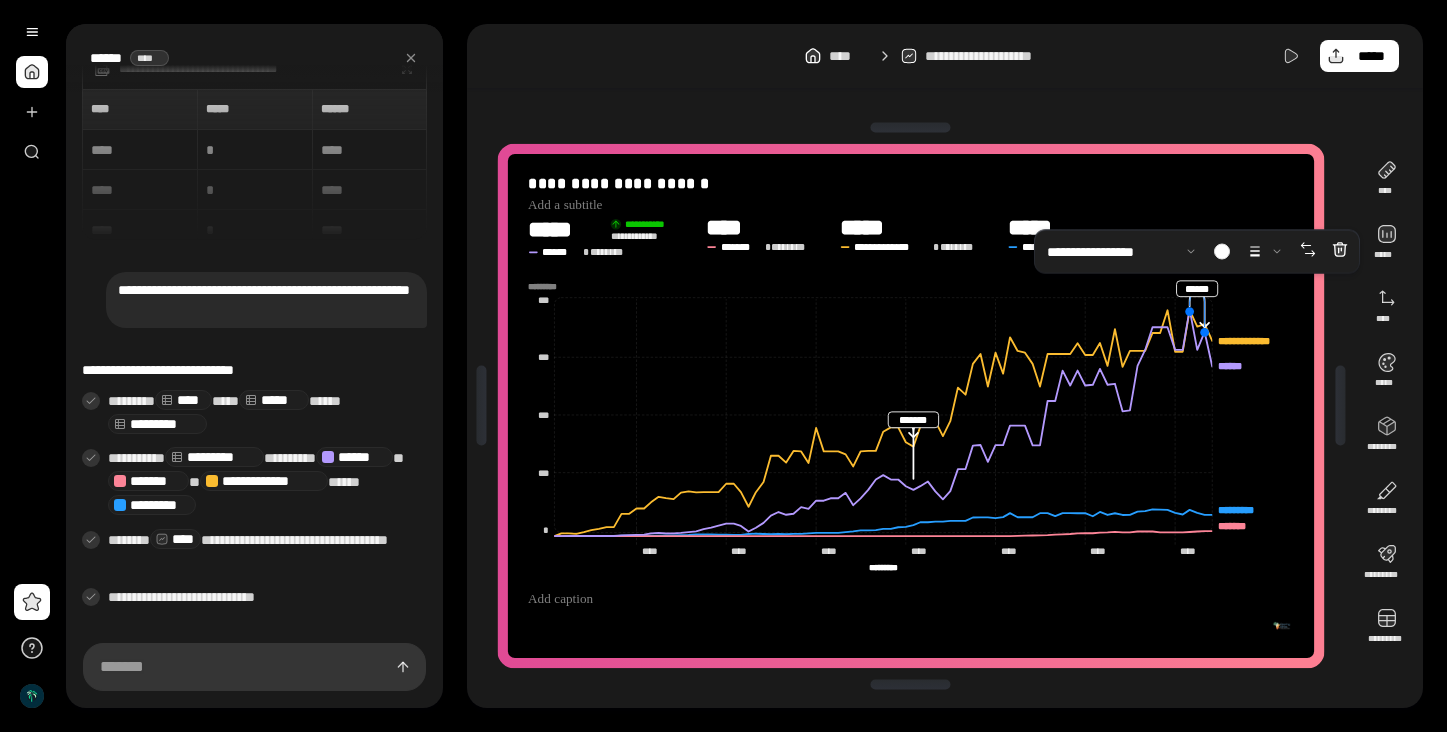 drag, startPoint x: 1196, startPoint y: 309, endPoint x: 1186, endPoint y: 293, distance: 18.867962 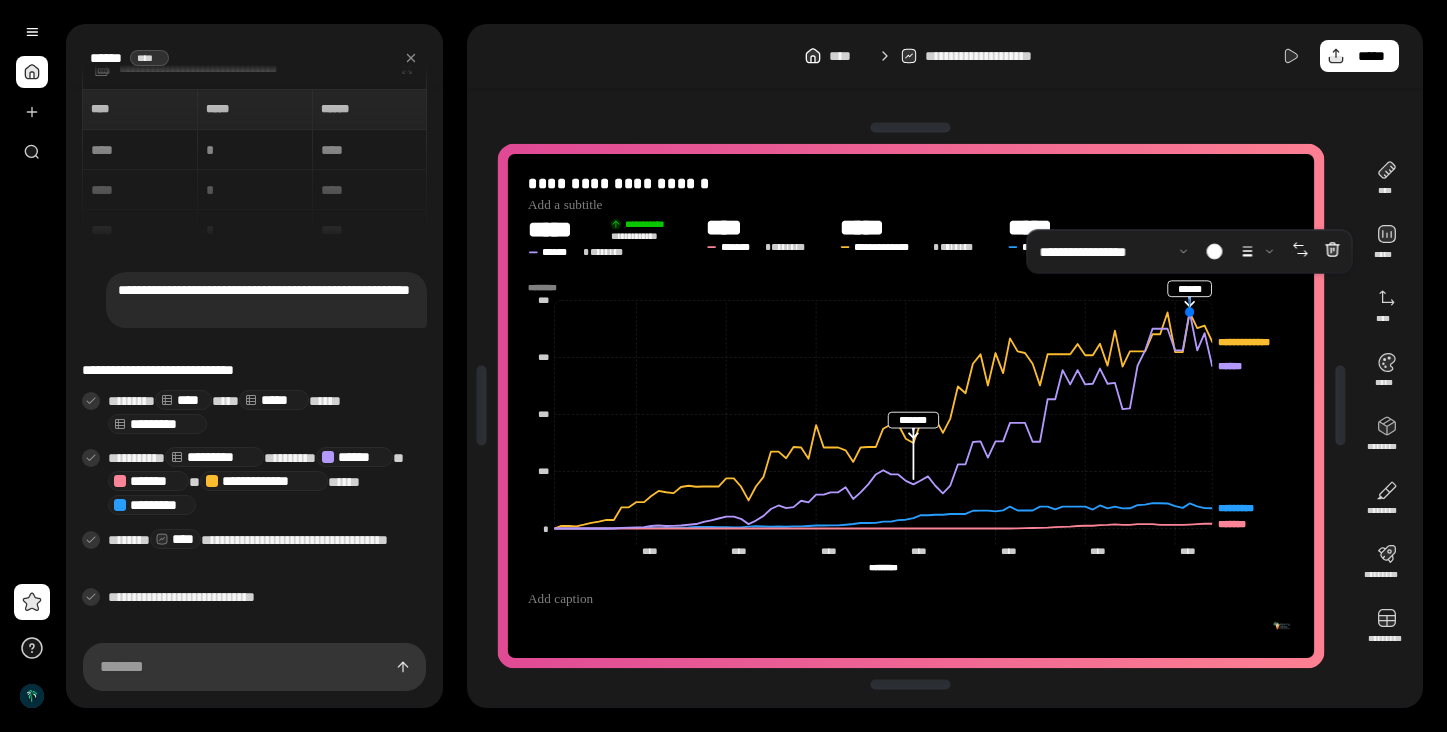 drag, startPoint x: 1202, startPoint y: 329, endPoint x: 1187, endPoint y: 314, distance: 21.213203 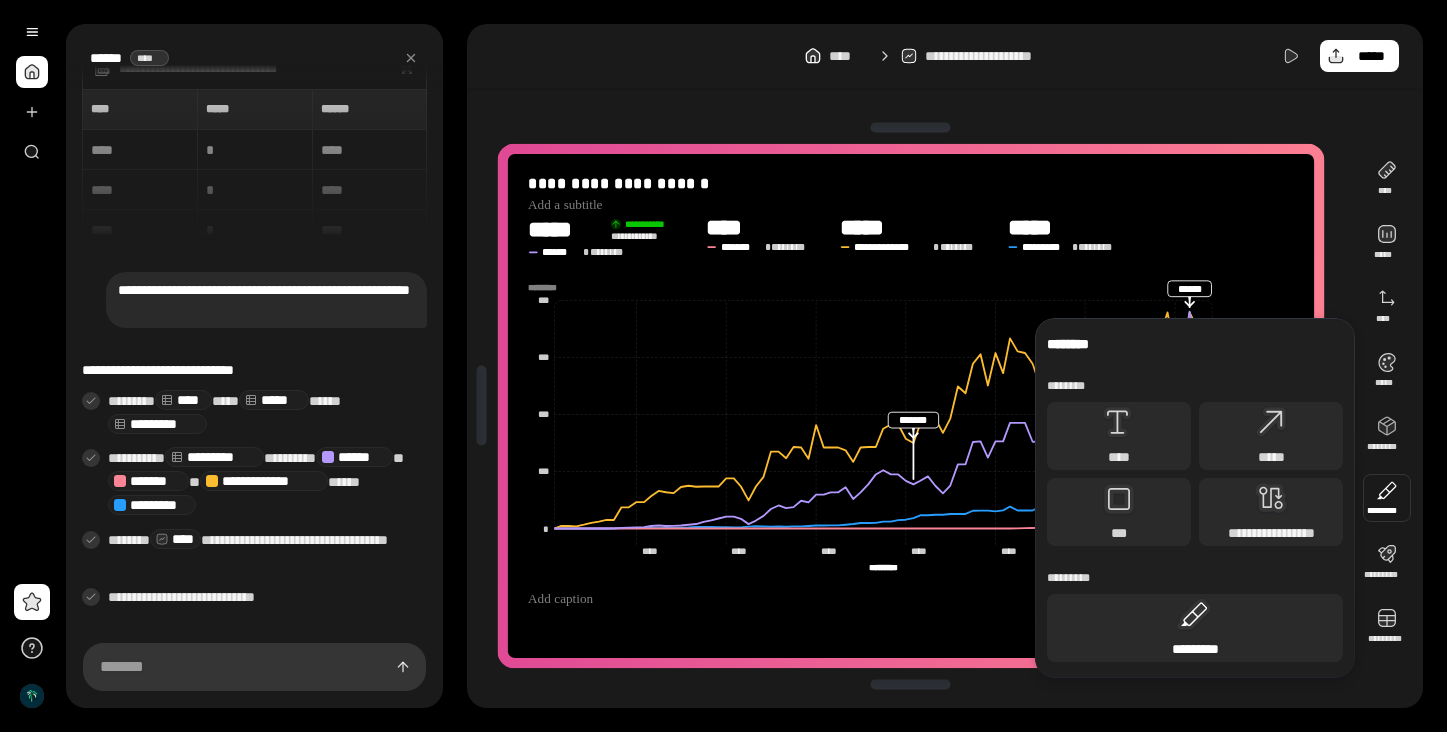 click 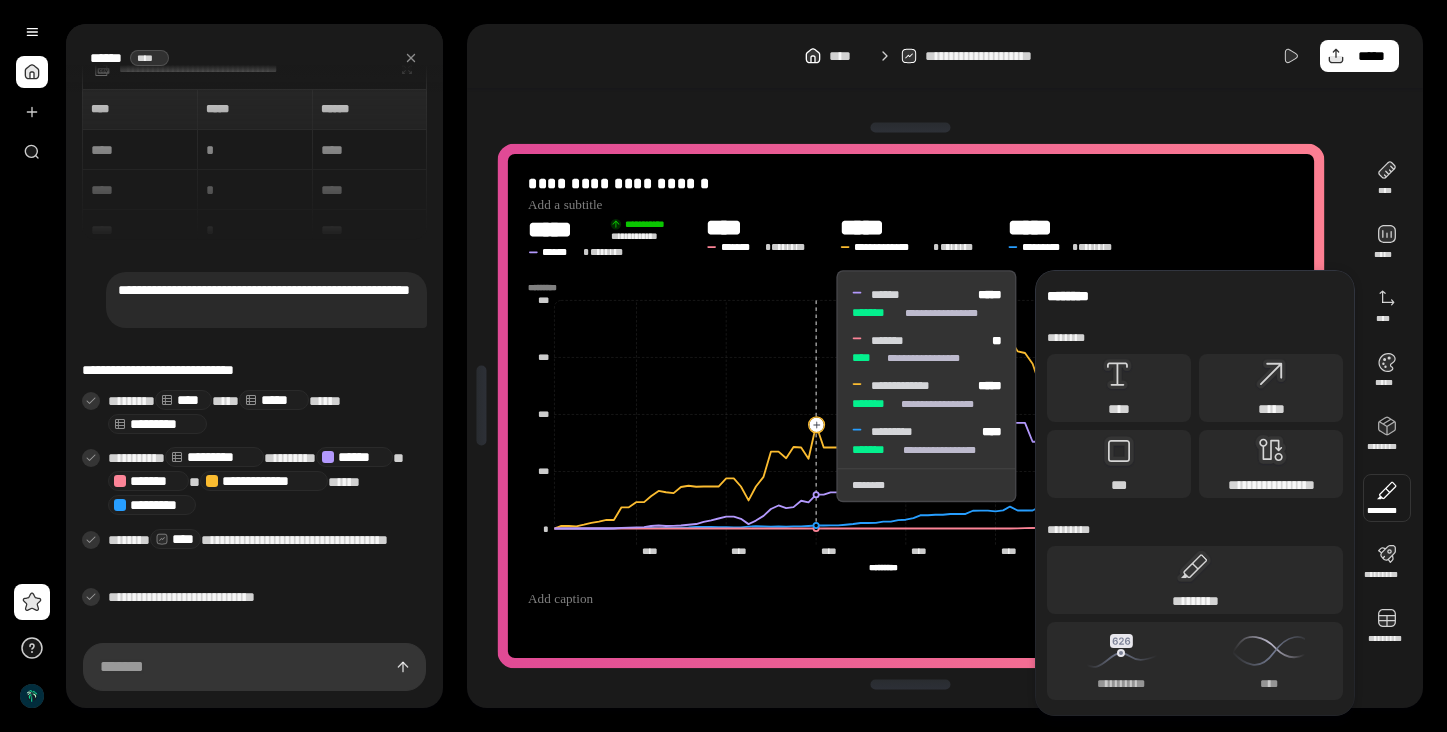 click 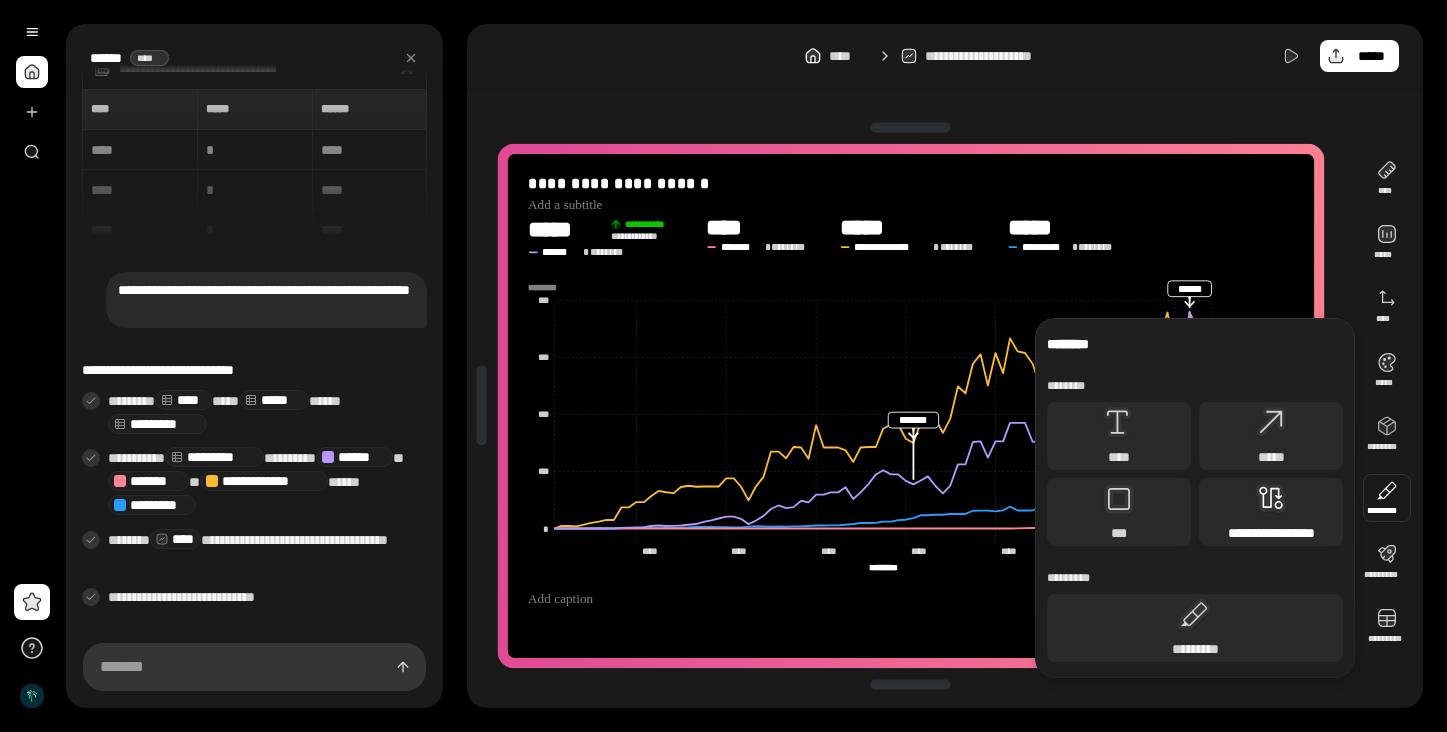 click on "**********" at bounding box center (1271, 512) 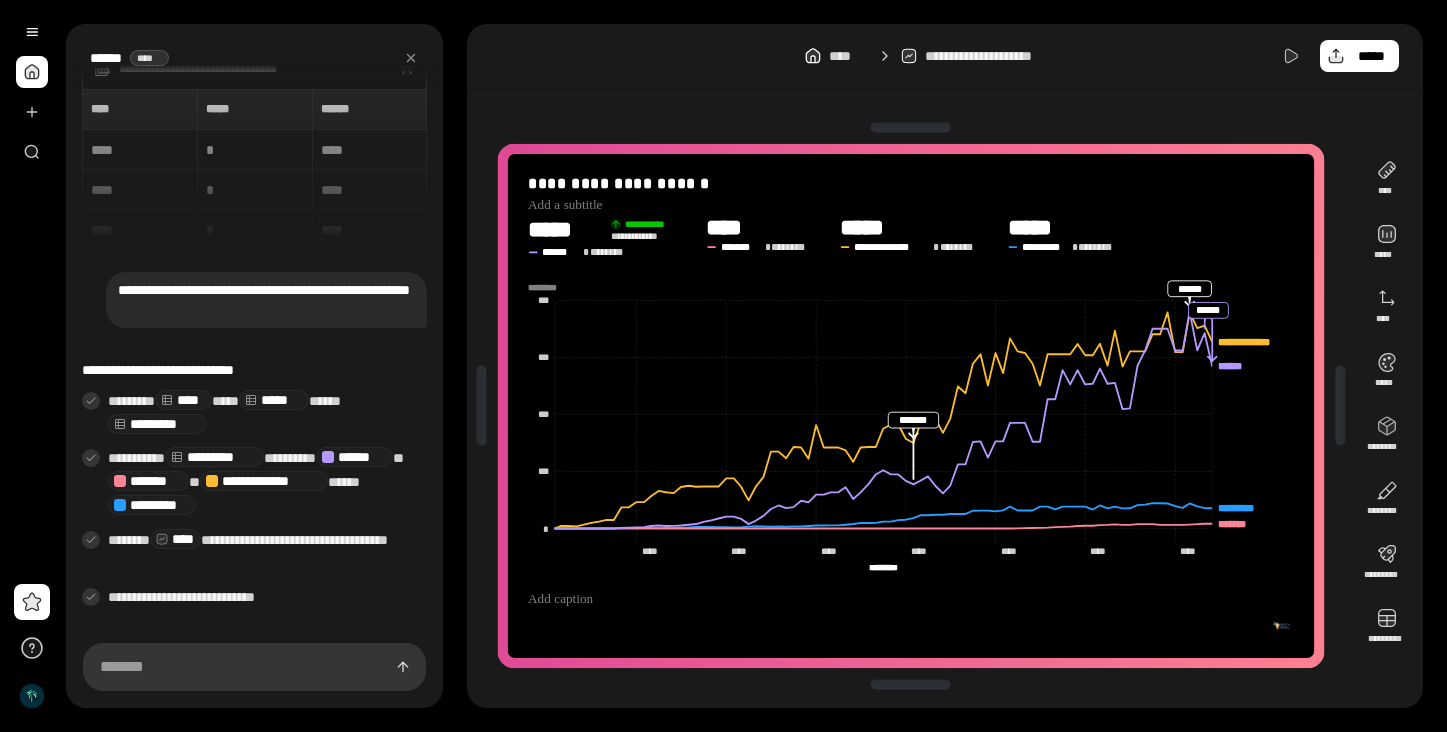 click on "**********" at bounding box center (911, 406) 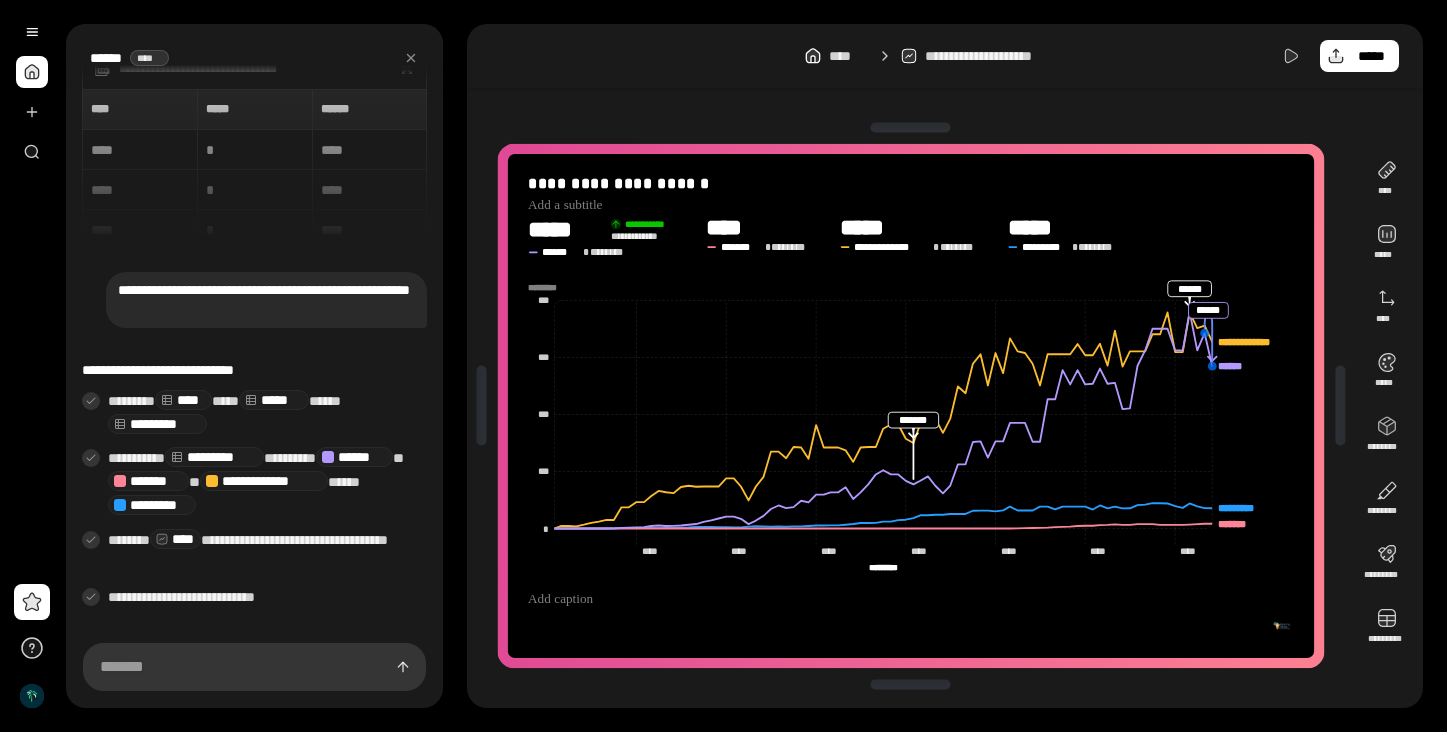 click 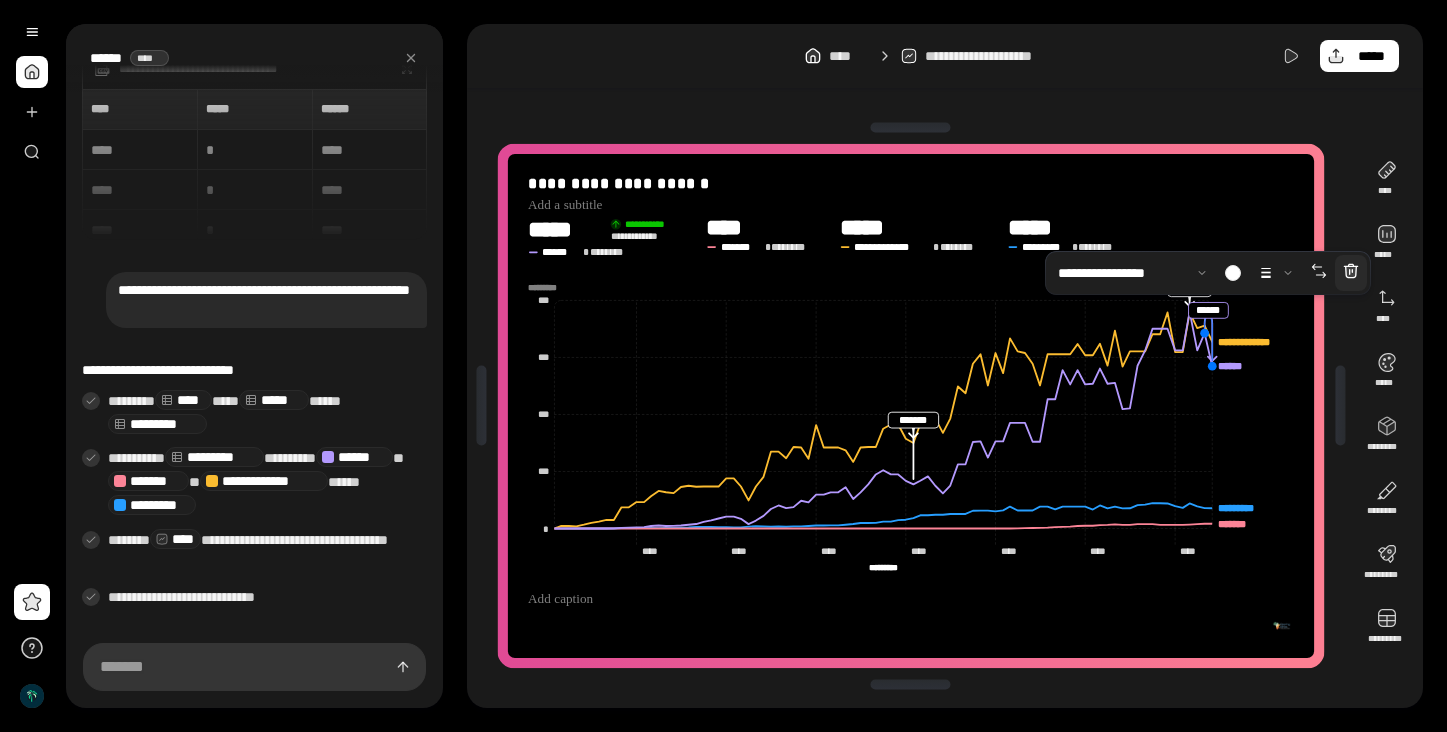 click 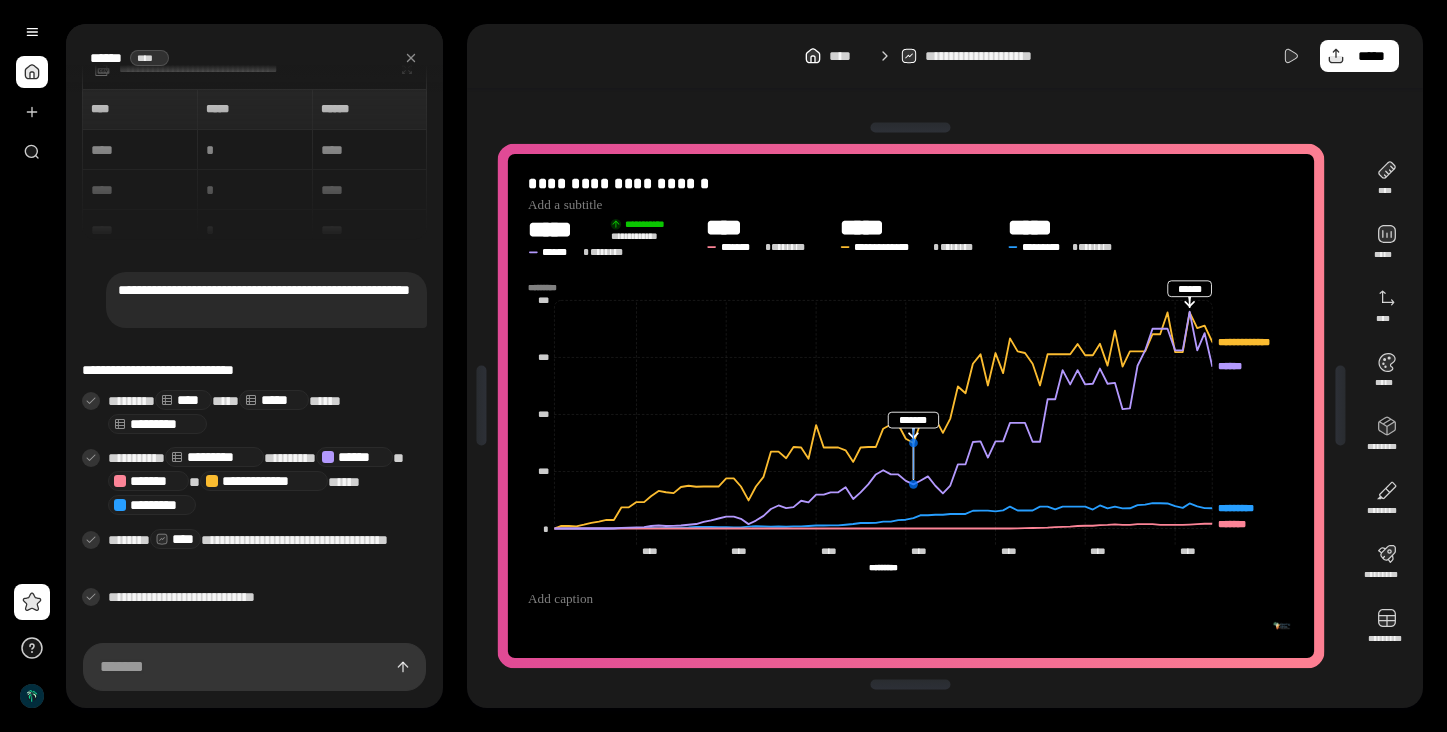 click 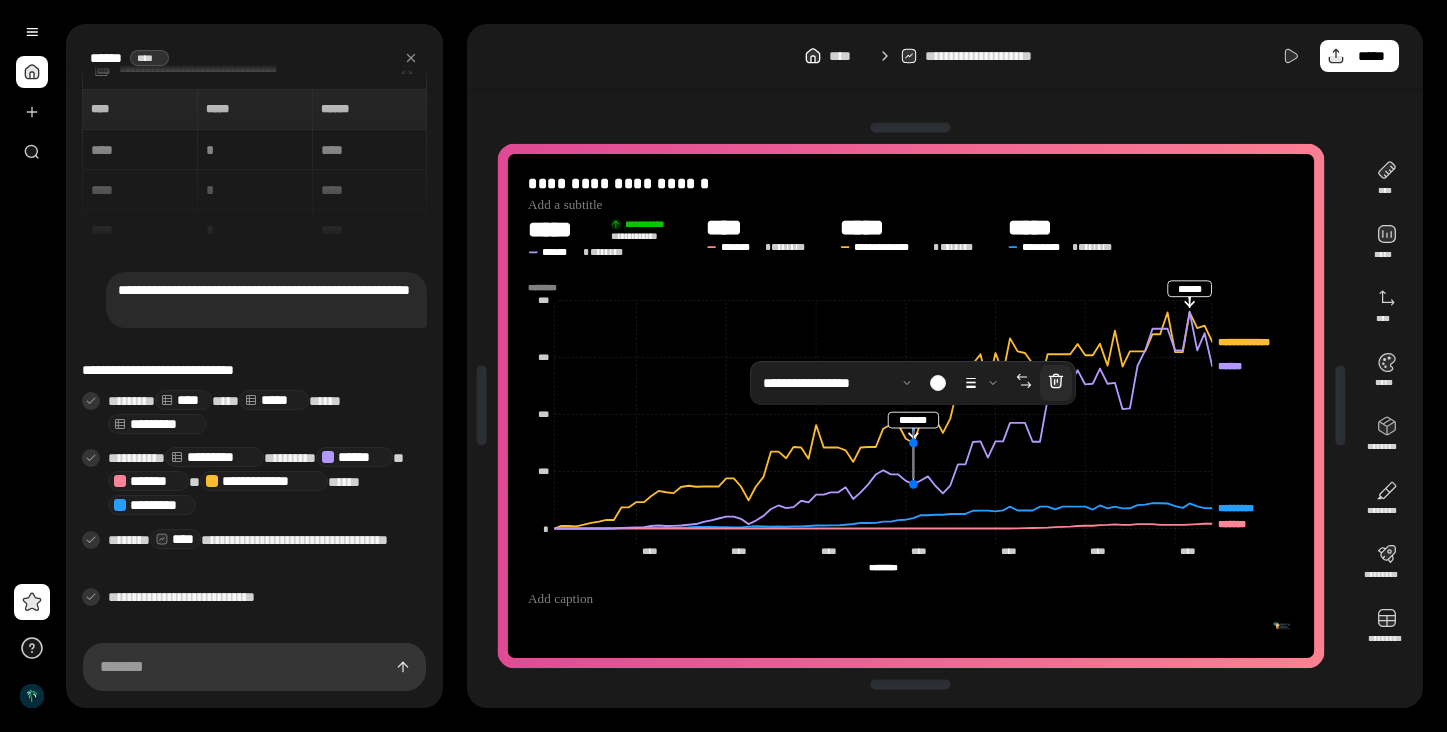 click 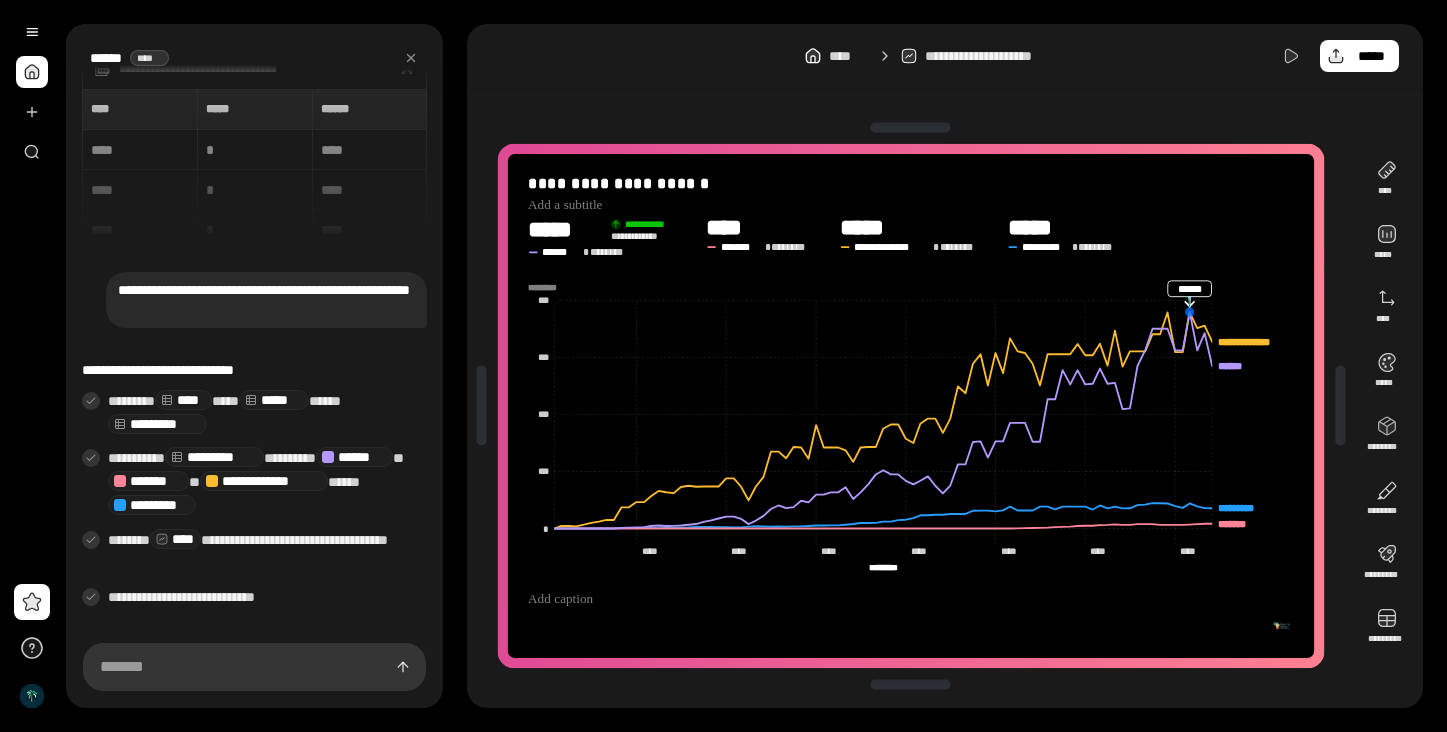 click 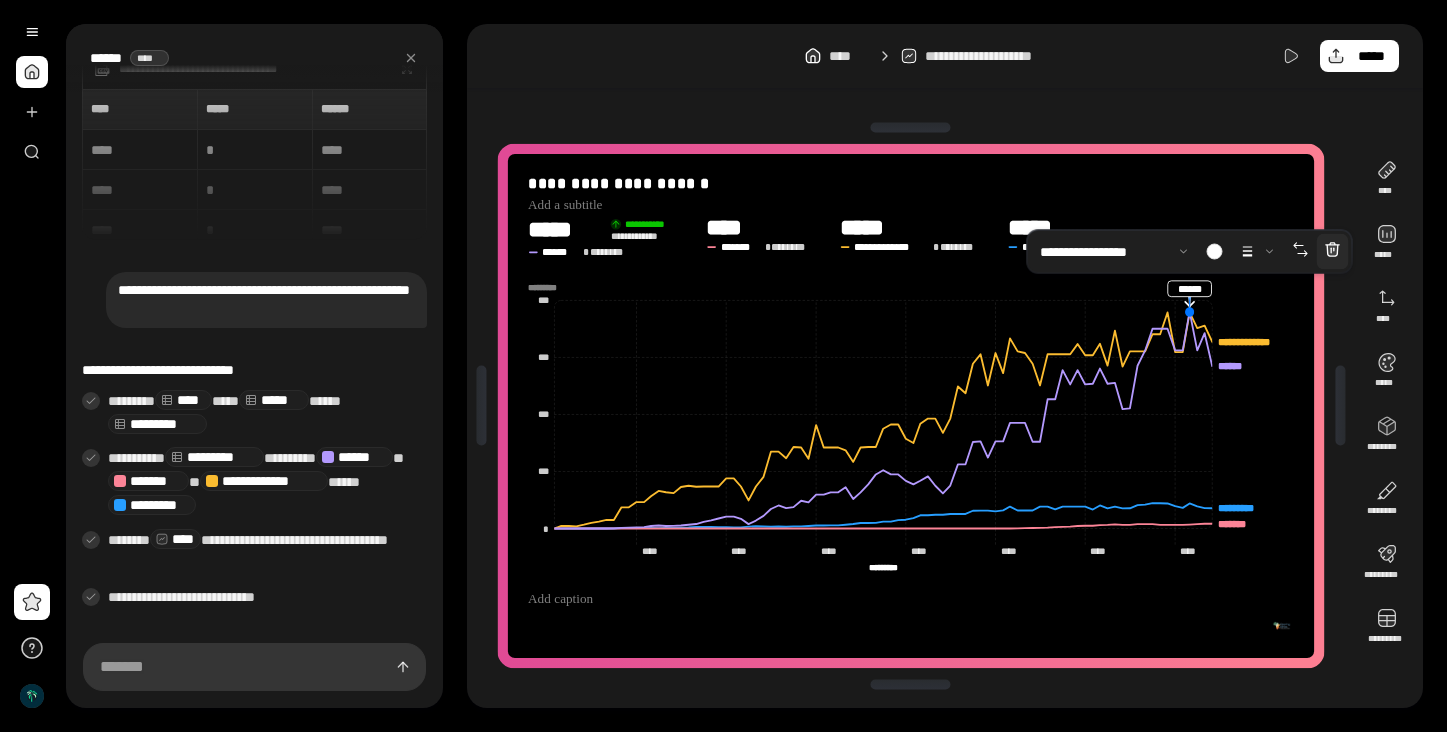 click 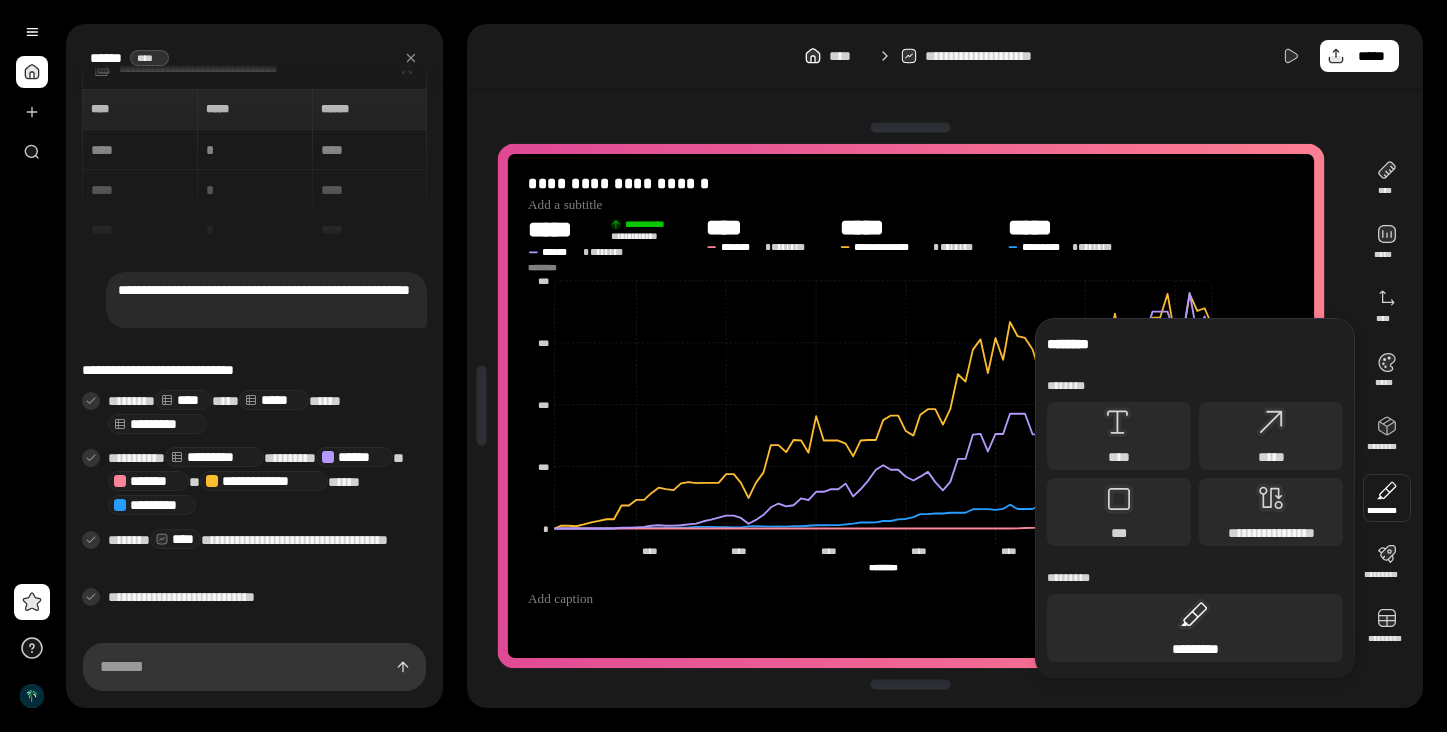 click on "*********" at bounding box center [1195, 628] 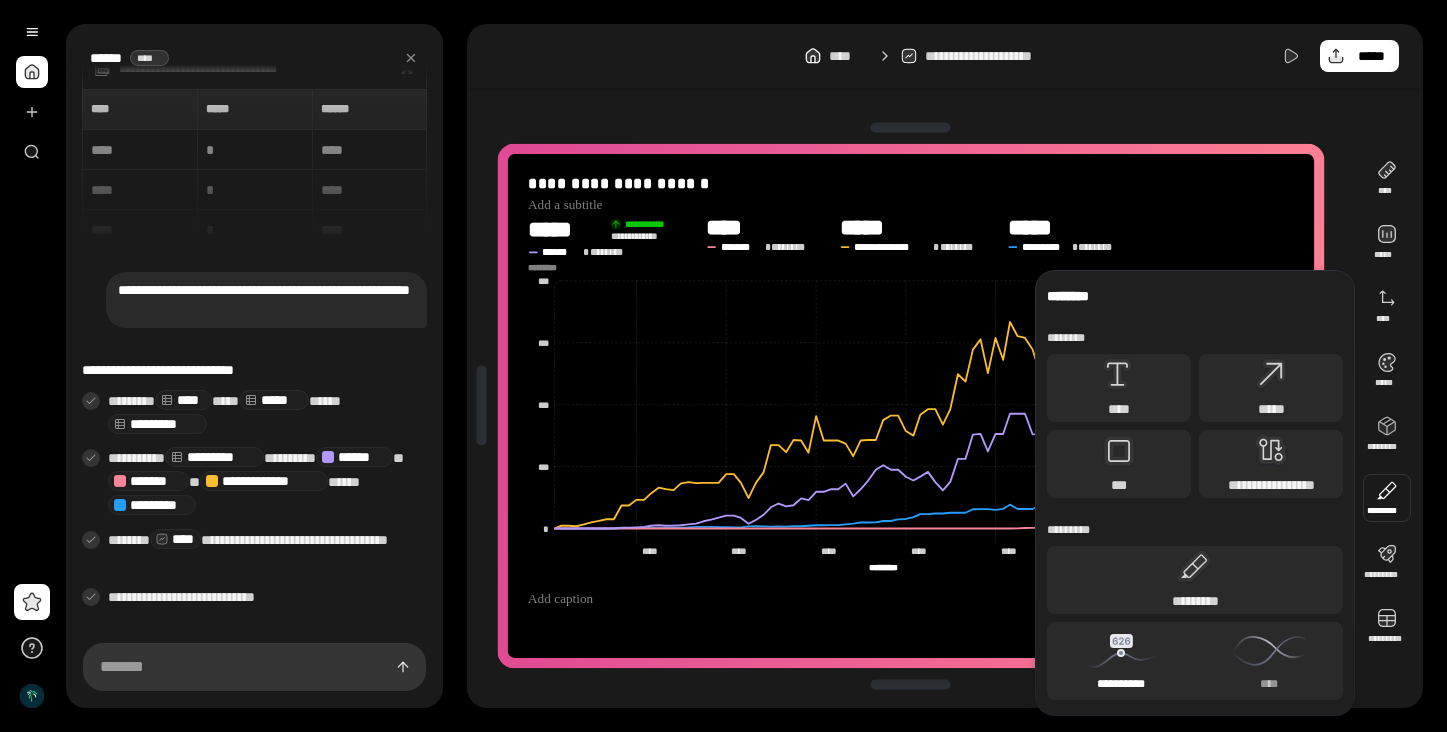 click 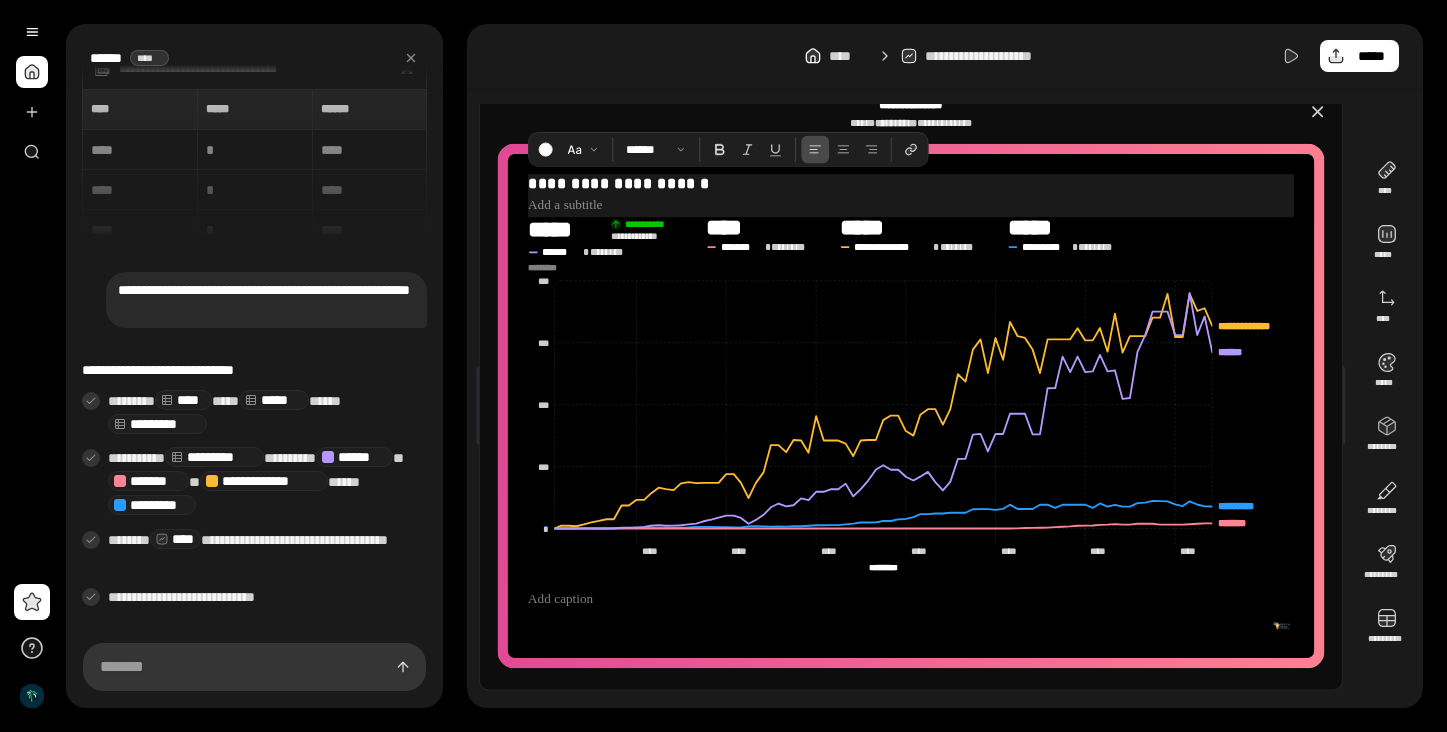 click at bounding box center (911, 205) 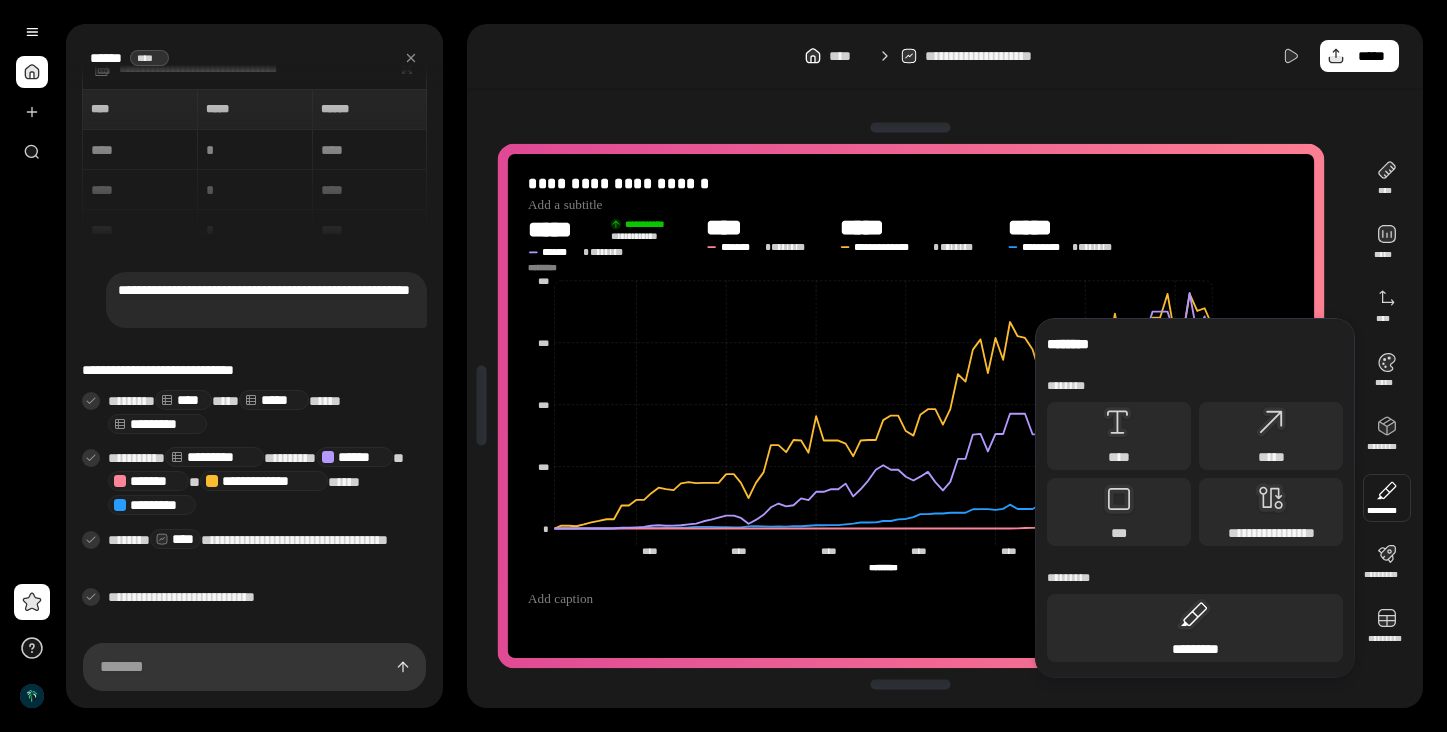 click 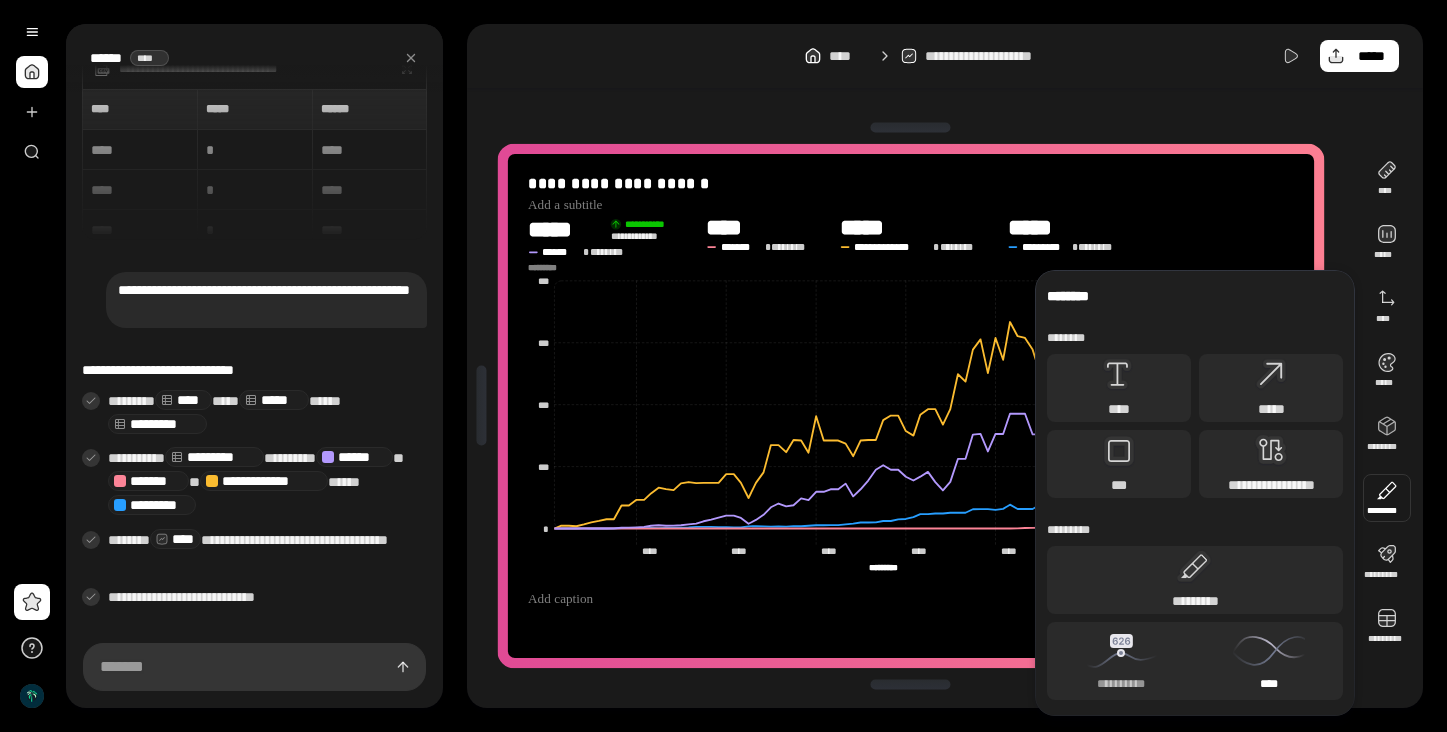 click 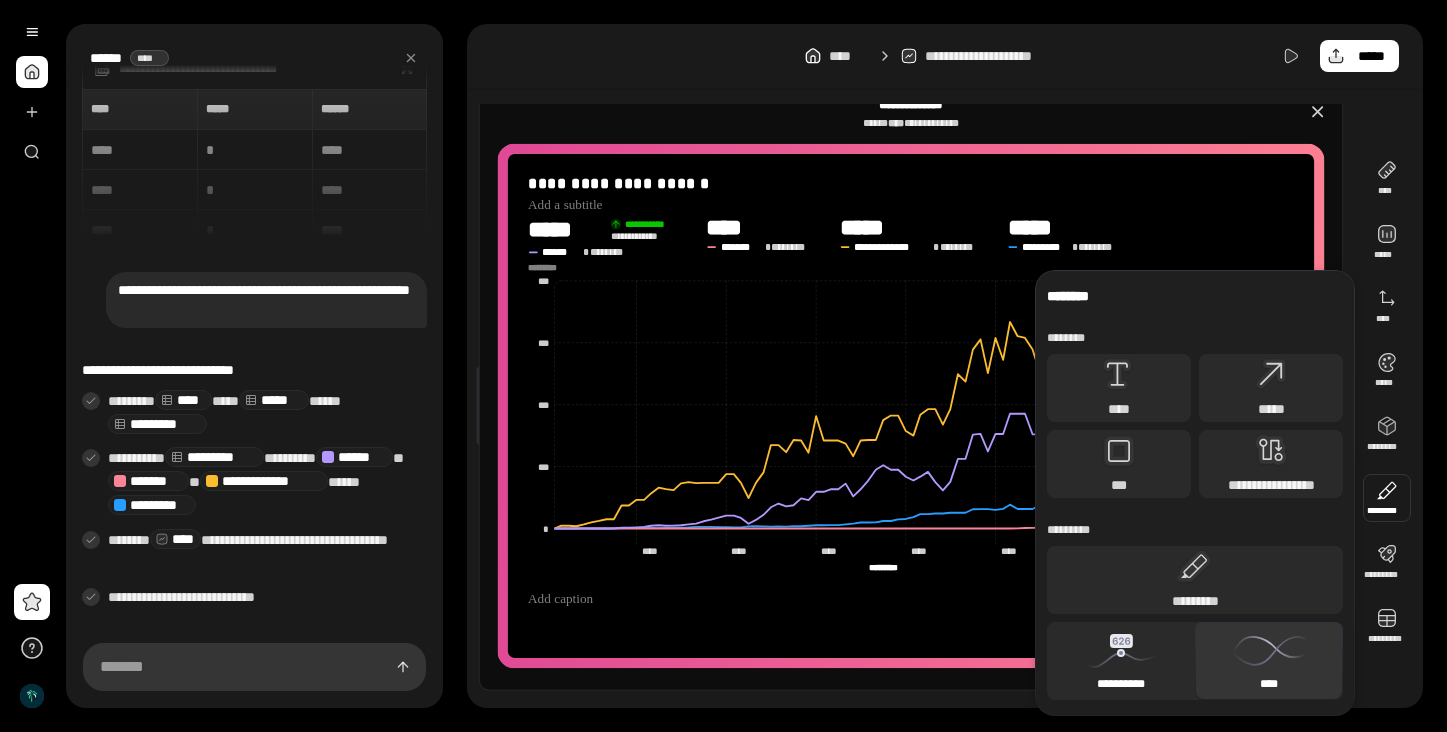 click 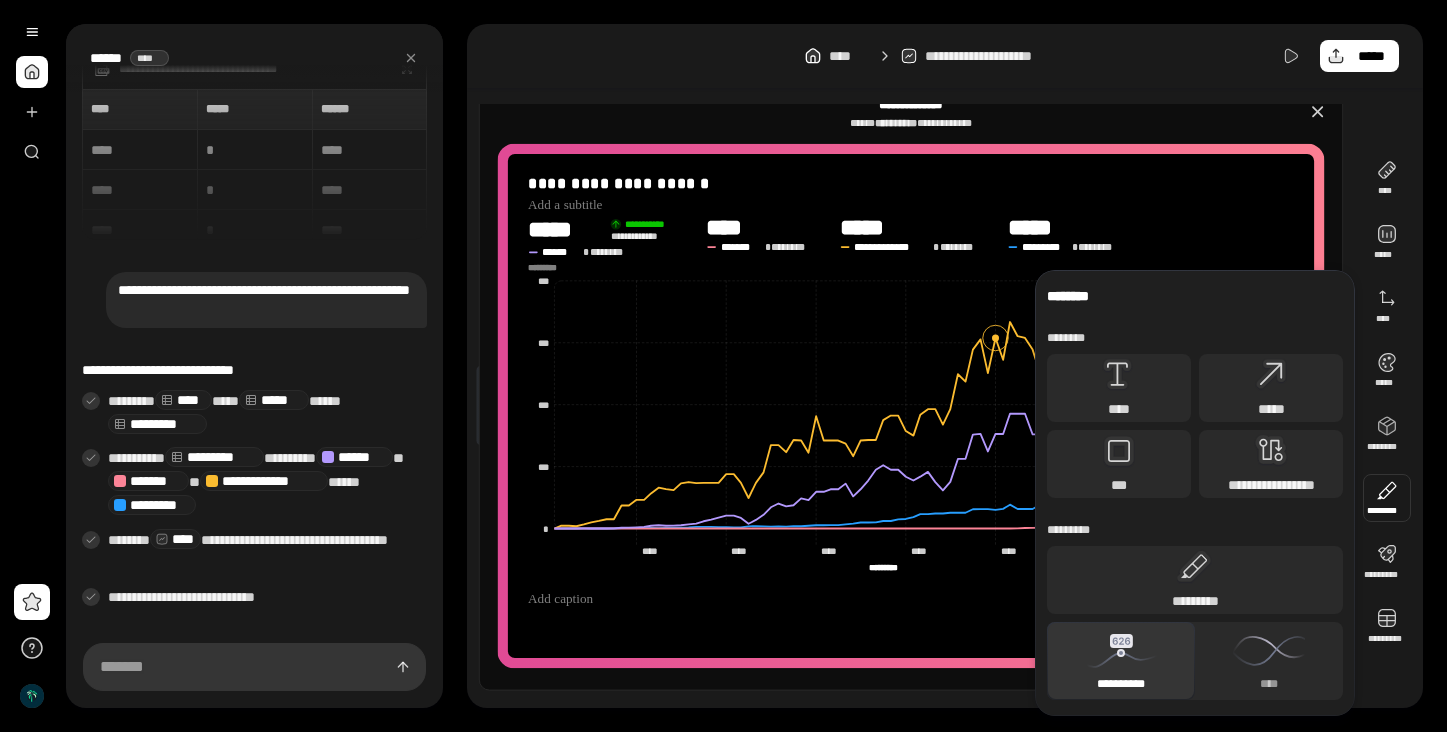 click 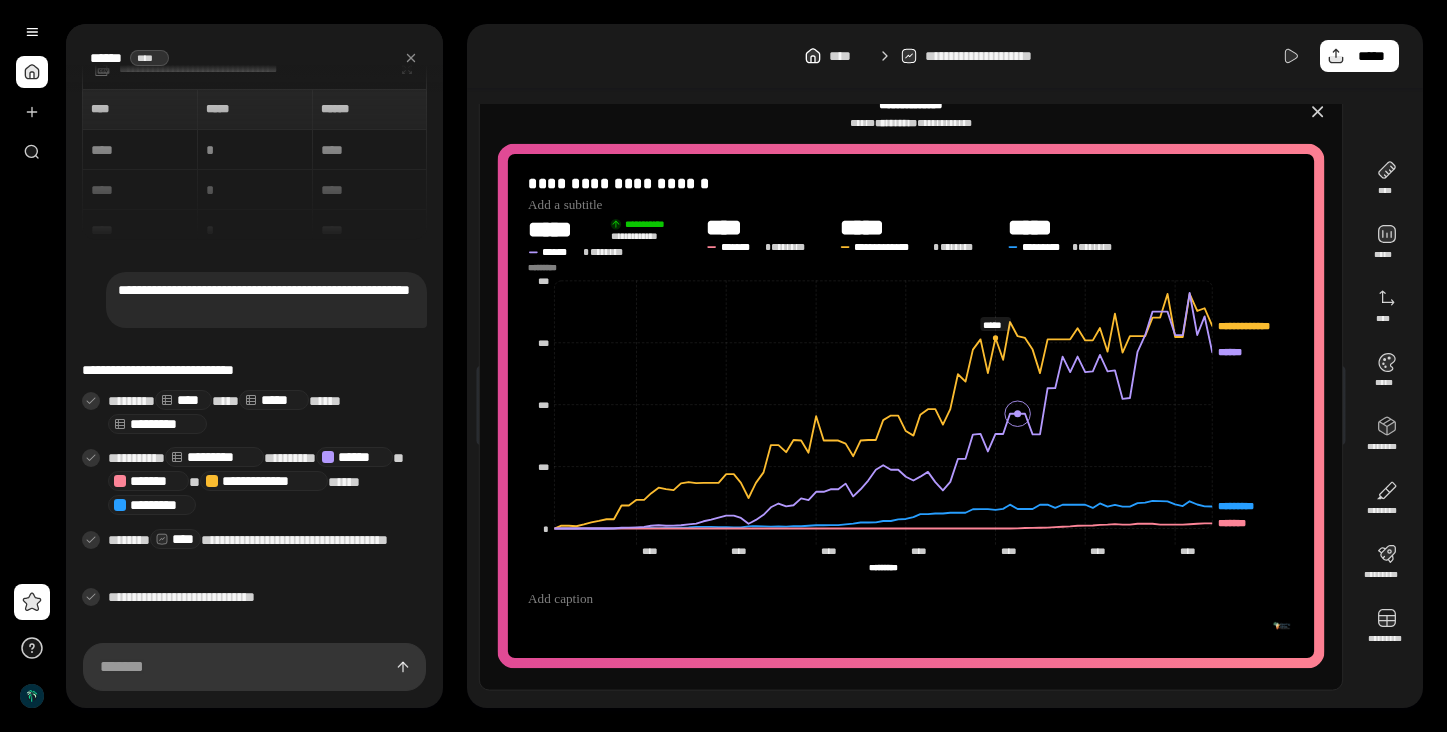 click 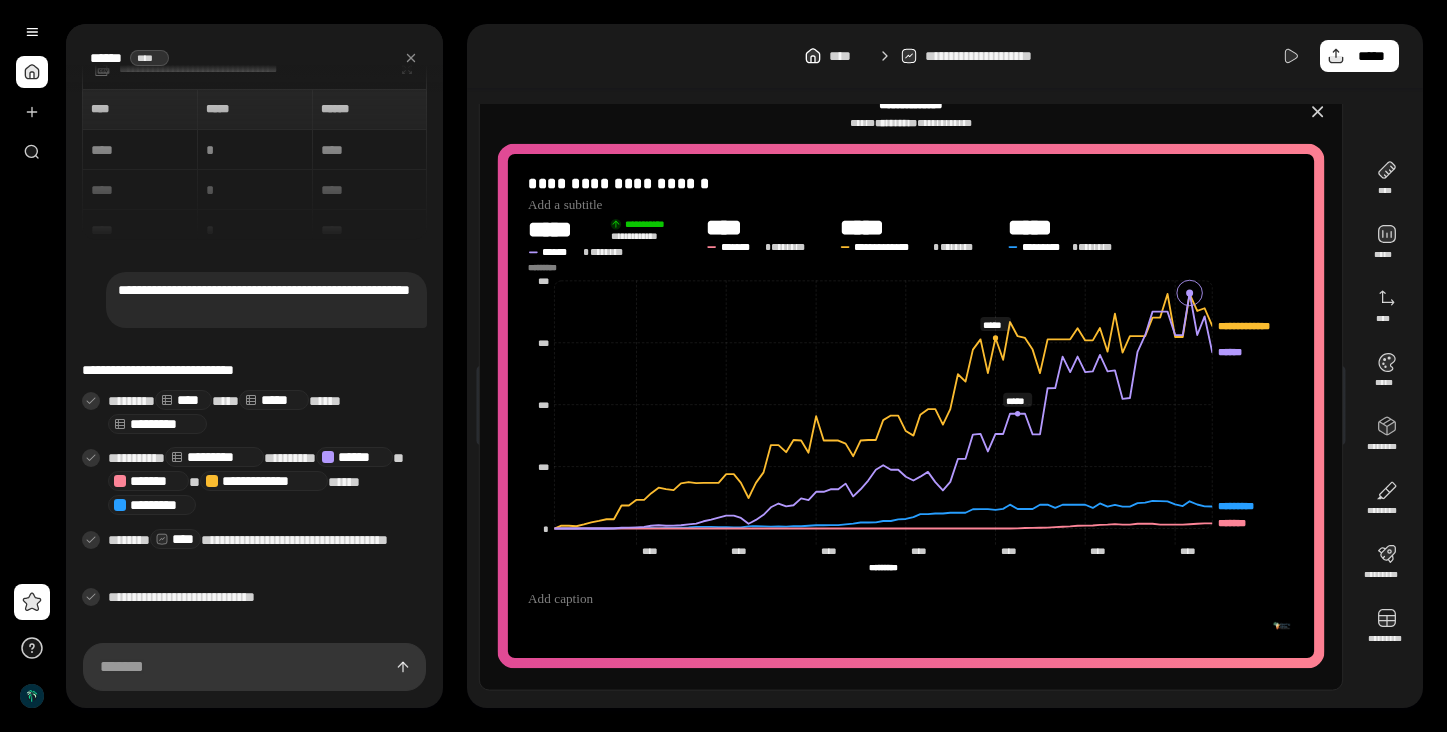click 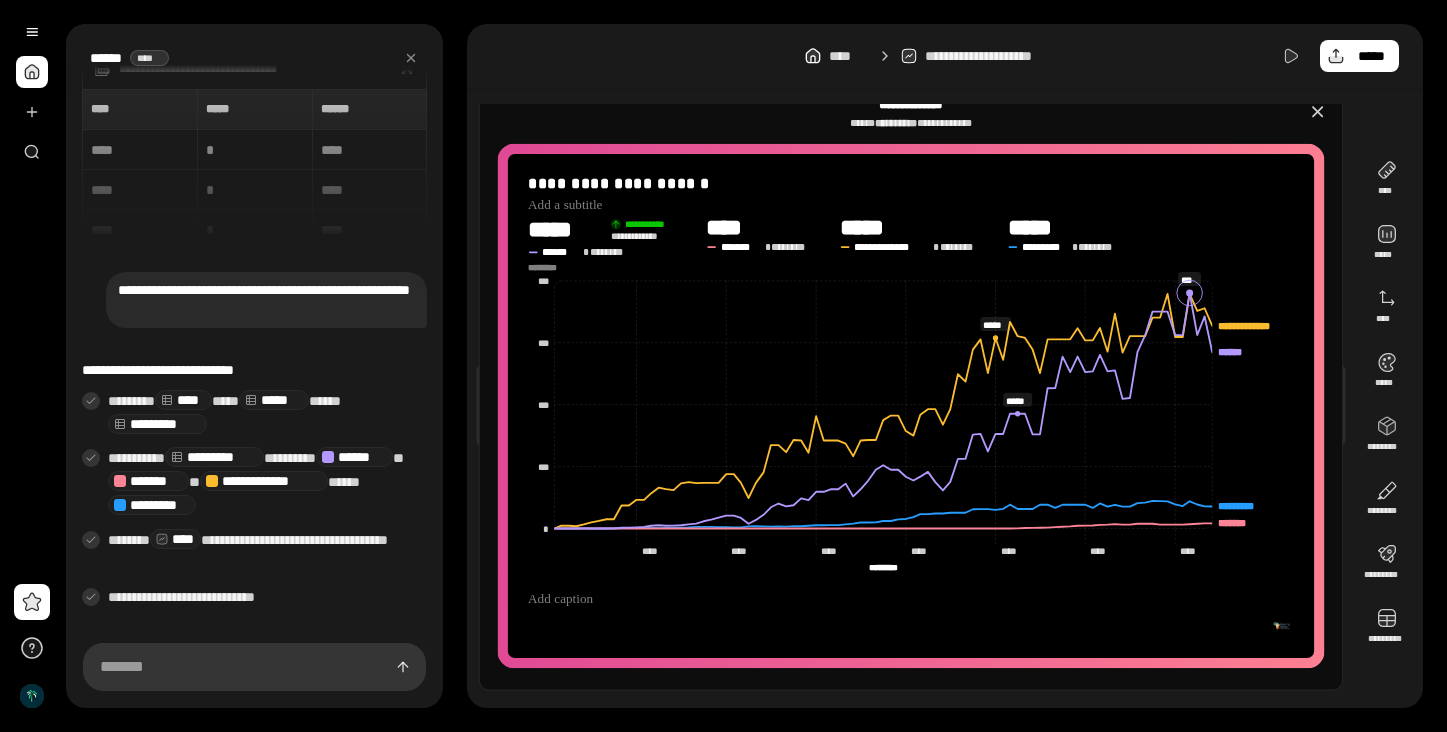 click 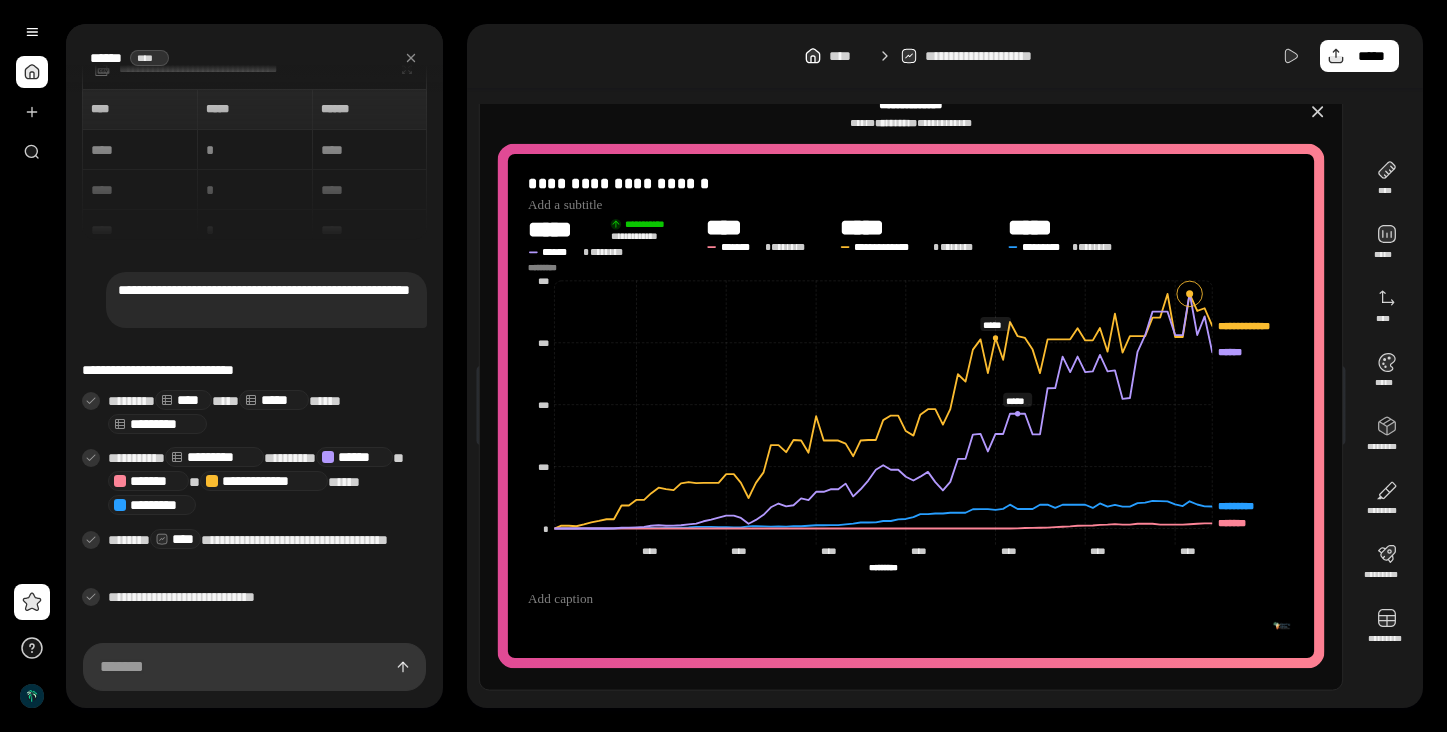 click 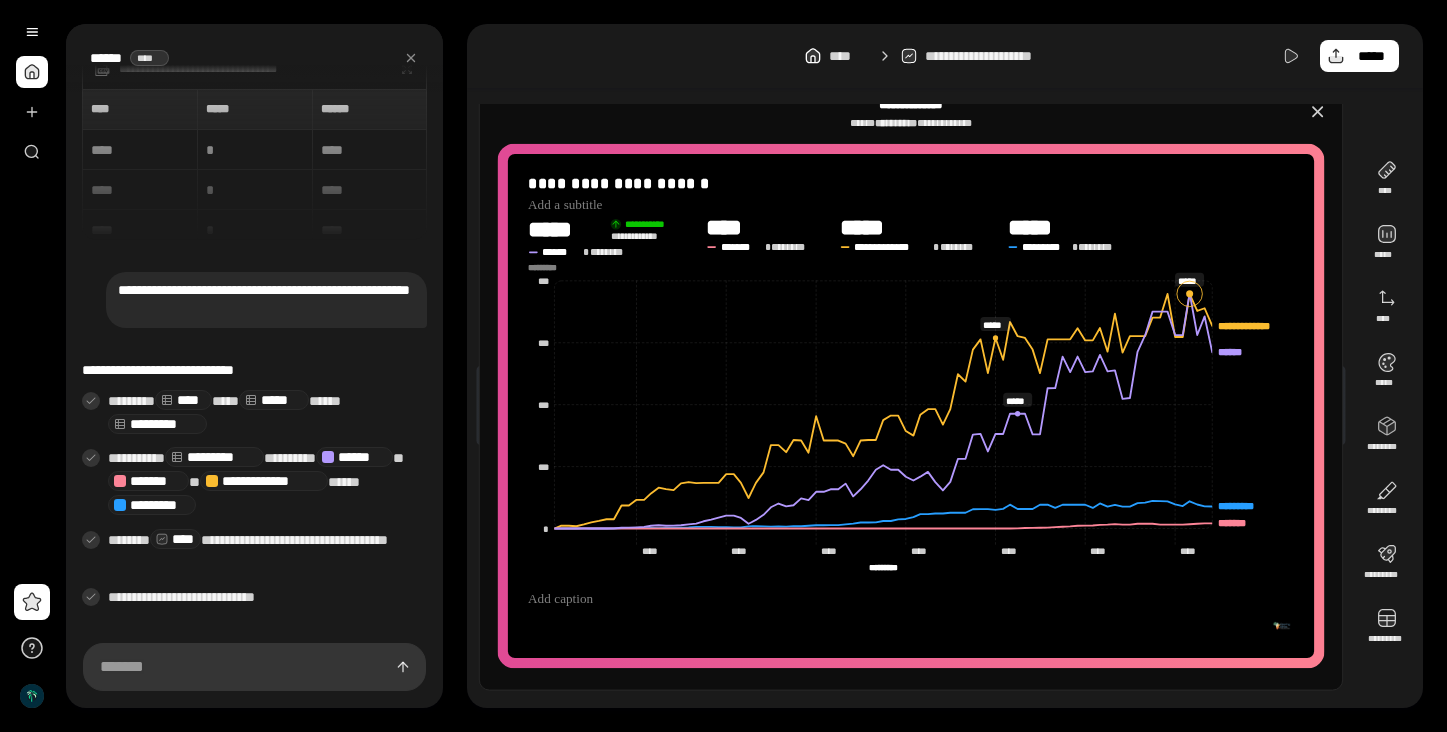 click 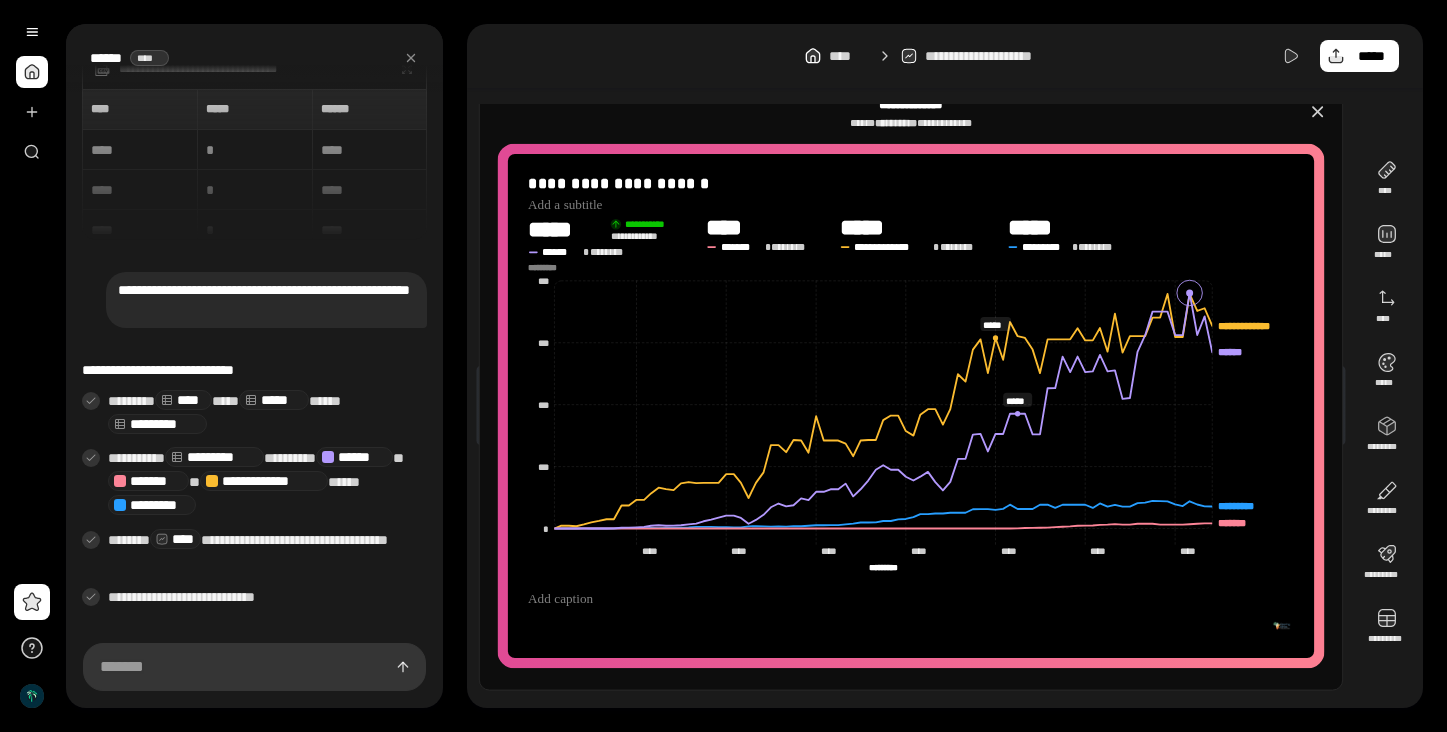 click 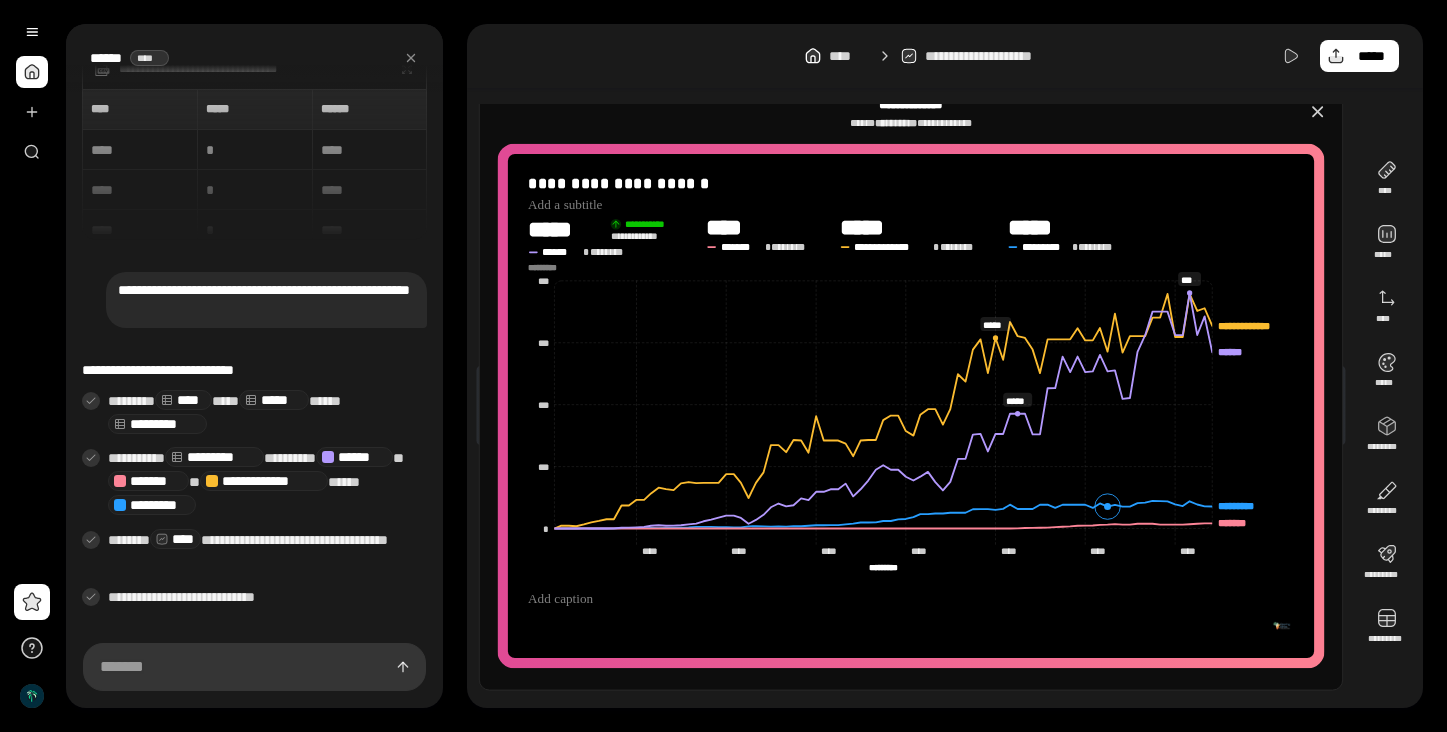 click 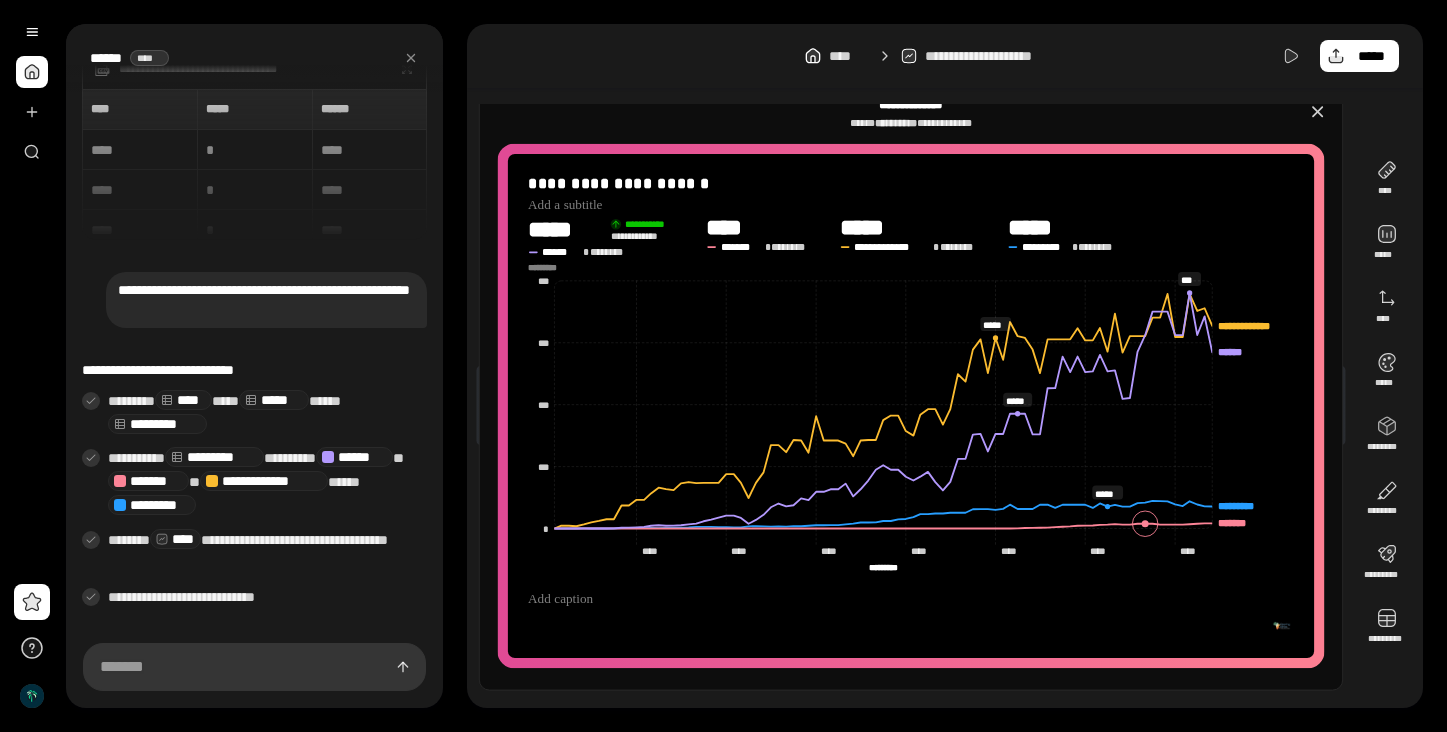 click 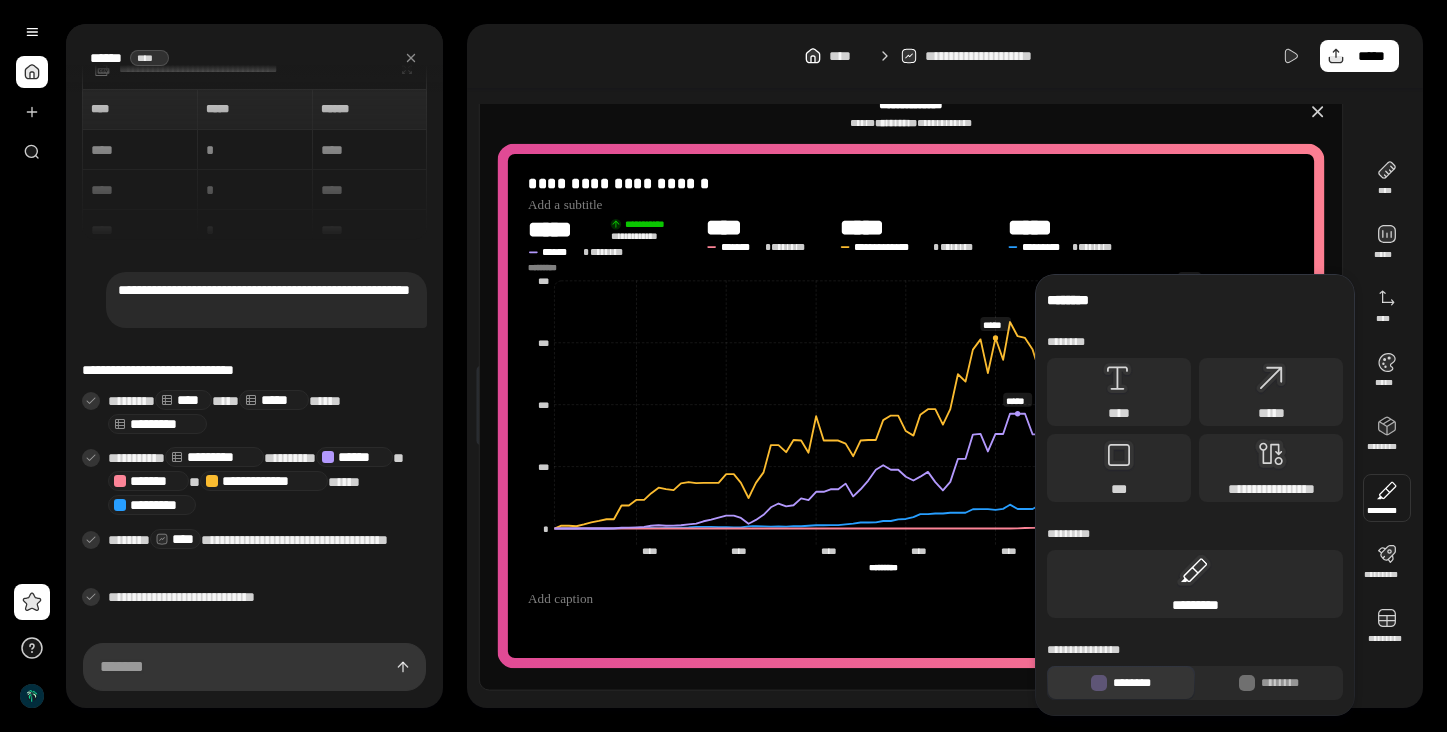 click on "*********" at bounding box center (1195, 584) 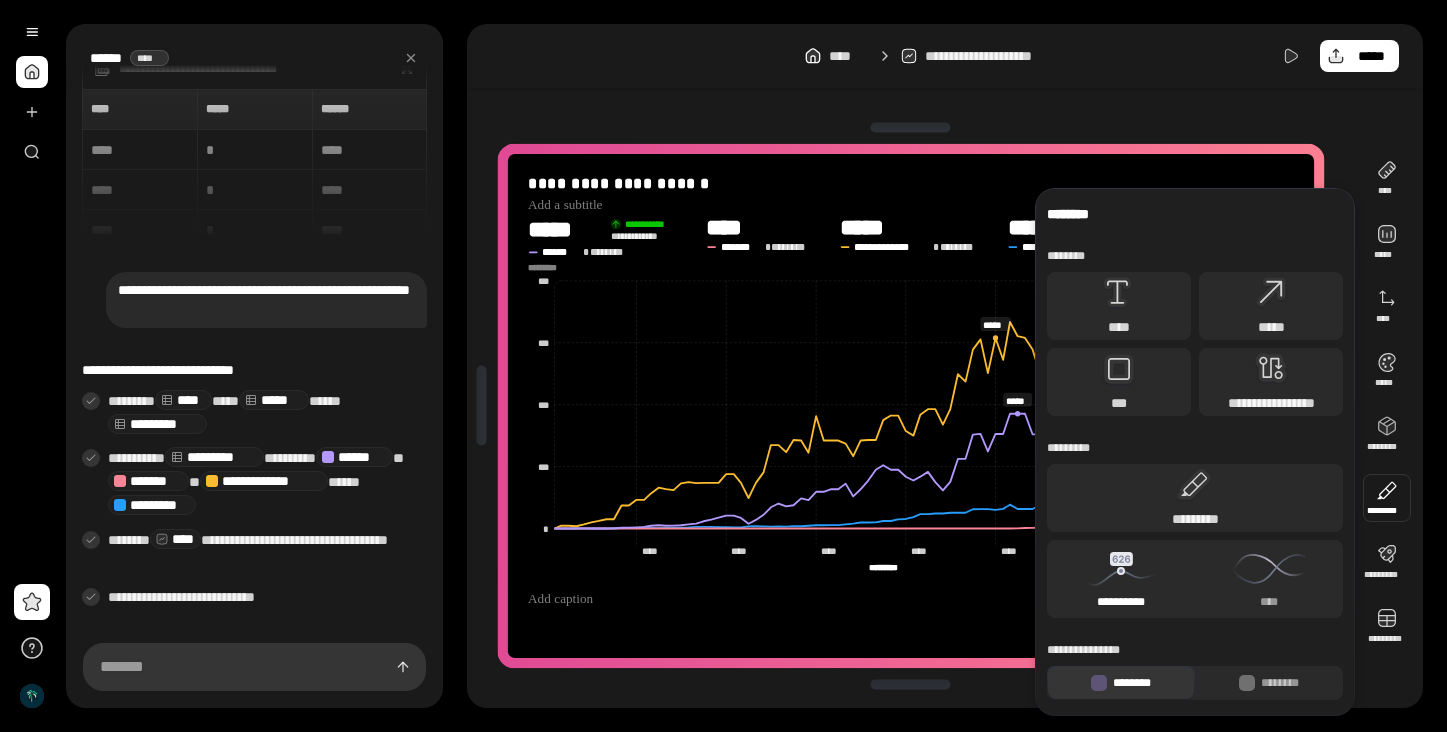 click on "**********" at bounding box center [1121, 579] 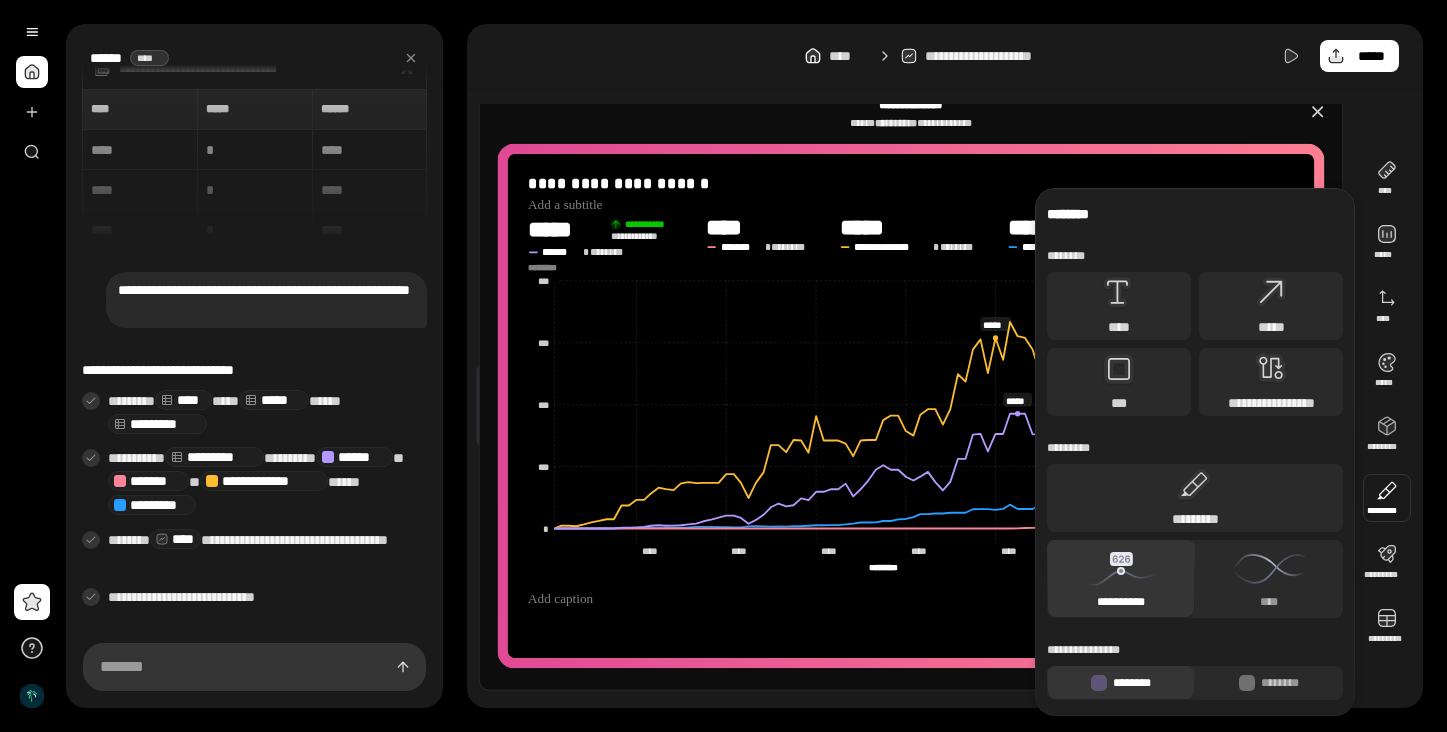 click at bounding box center [911, 599] 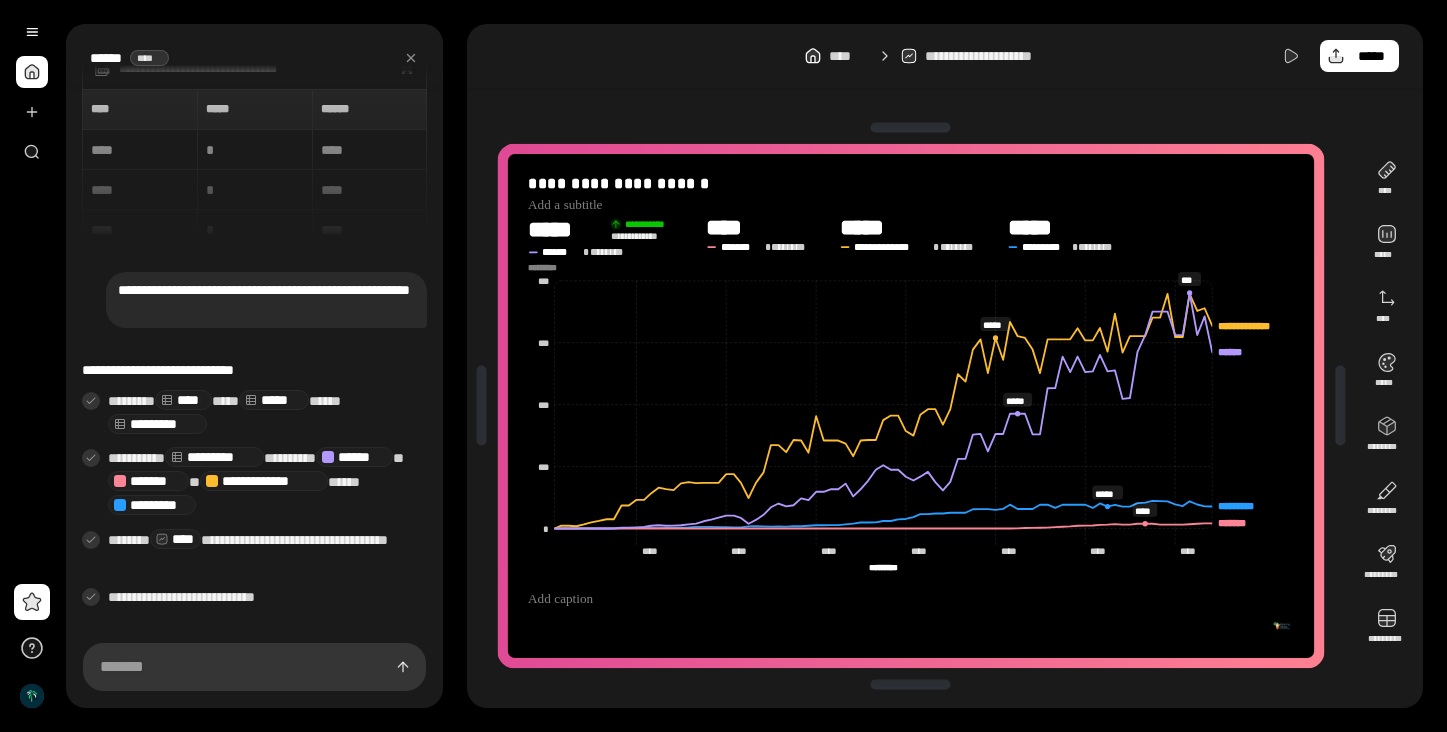 click on "**********" 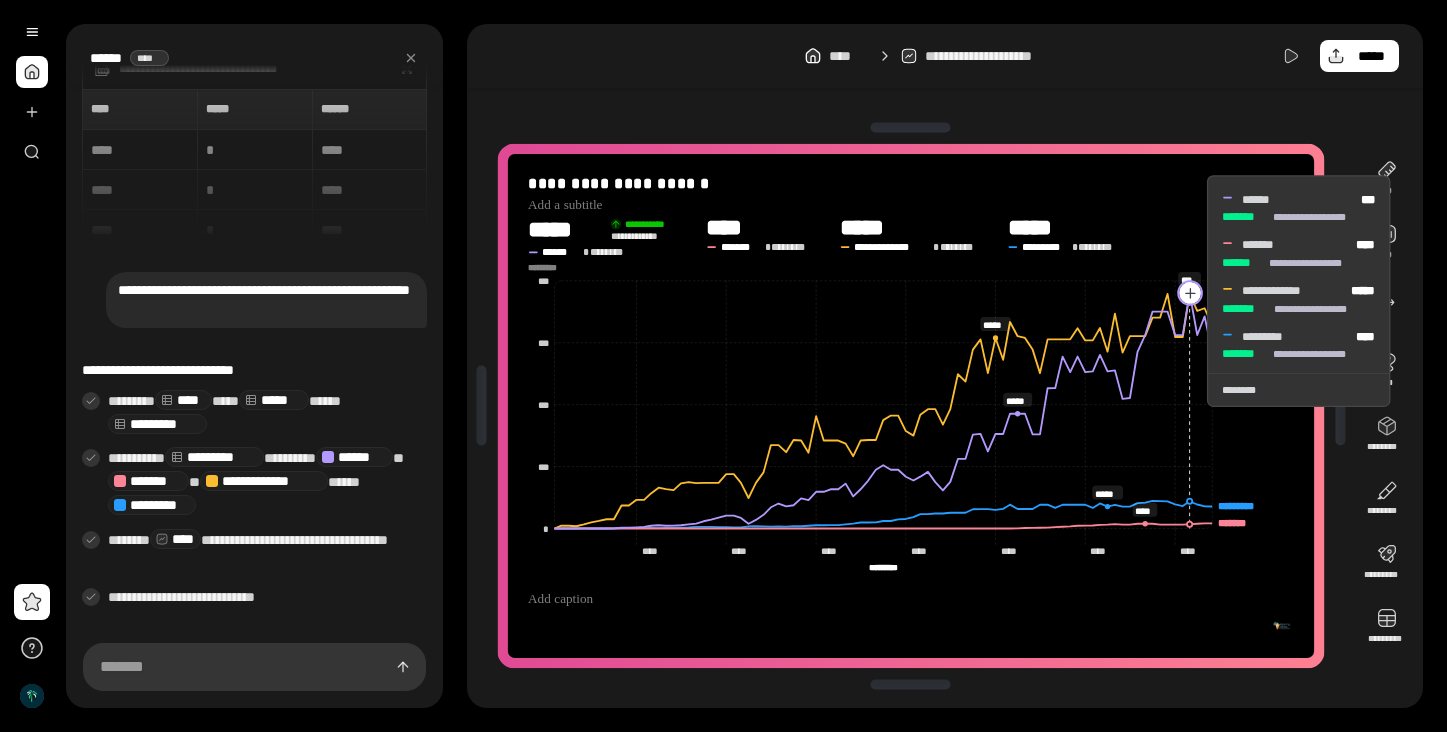 click 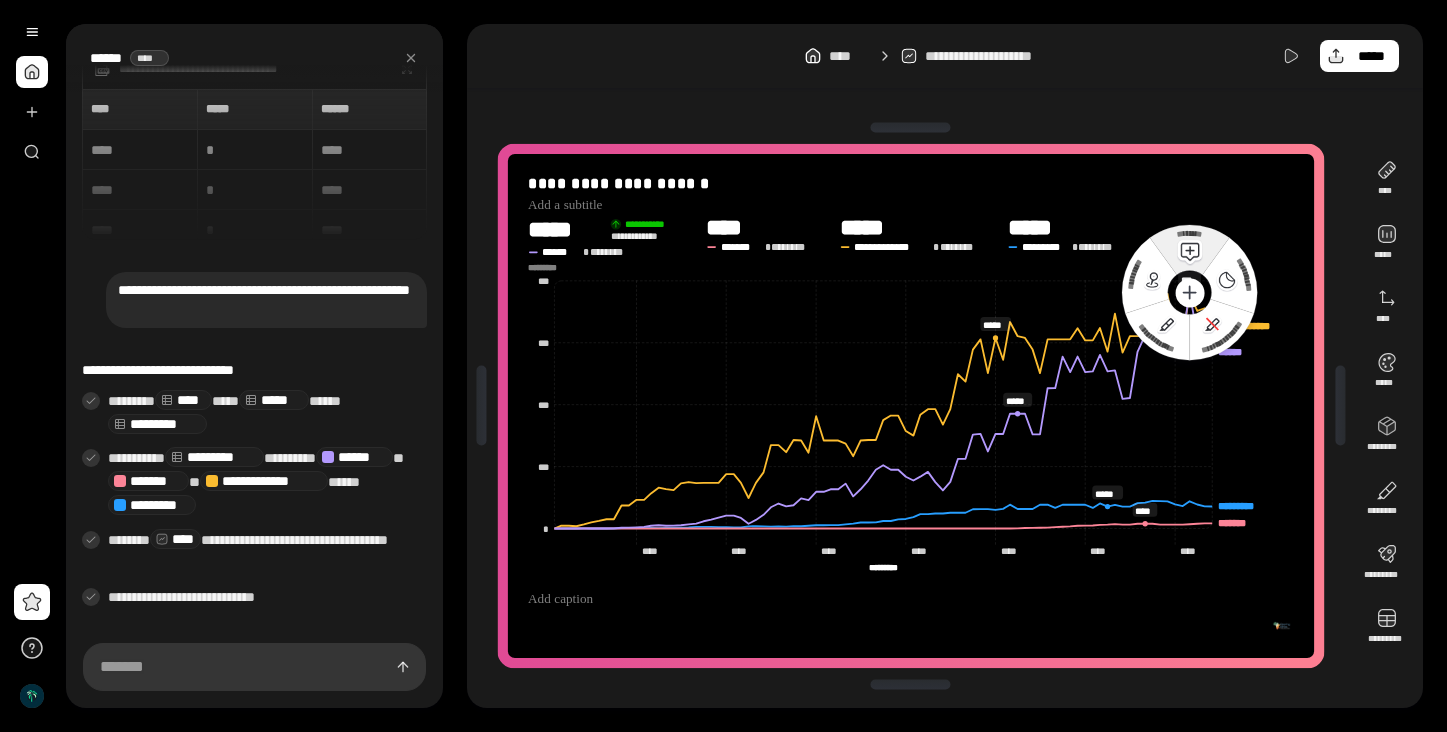 click on "********" 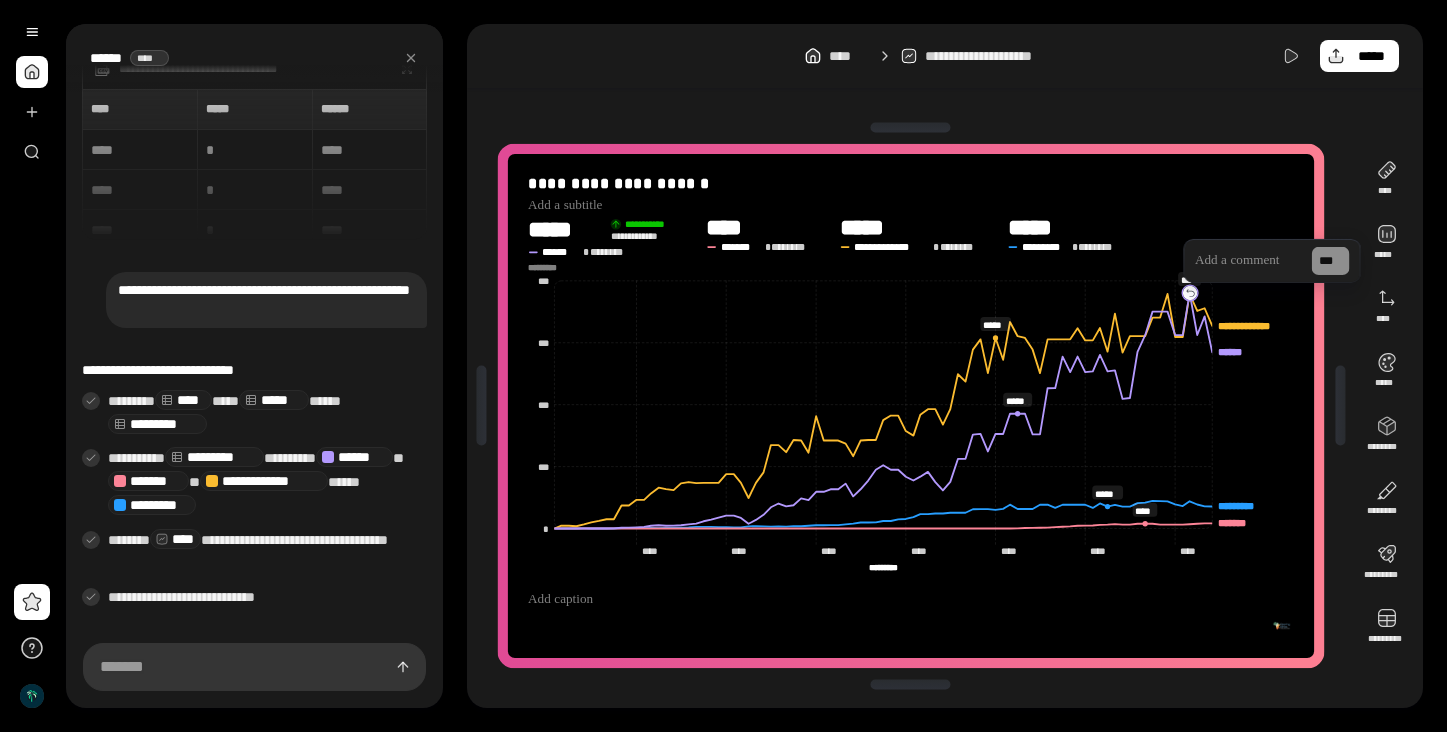 click at bounding box center (1248, 261) 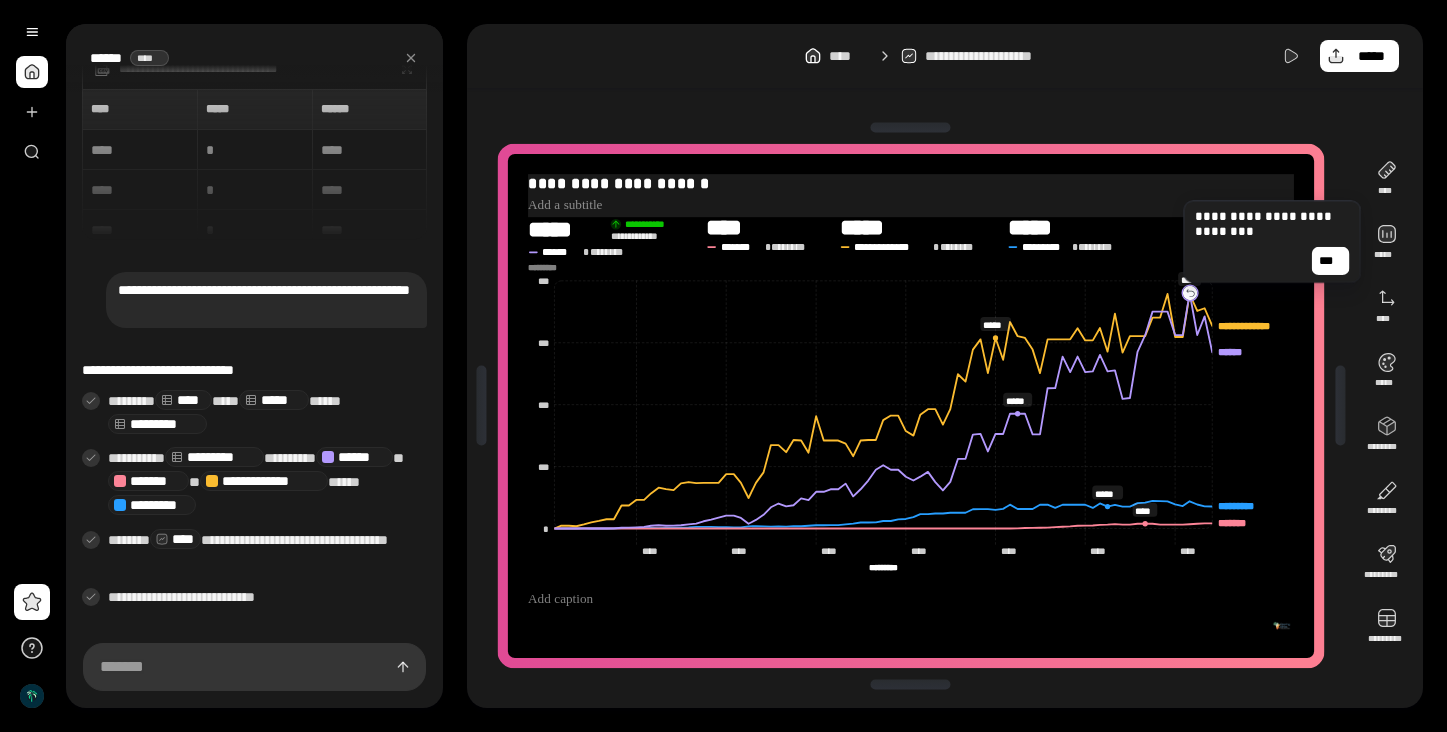 click on "**********" at bounding box center [911, 193] 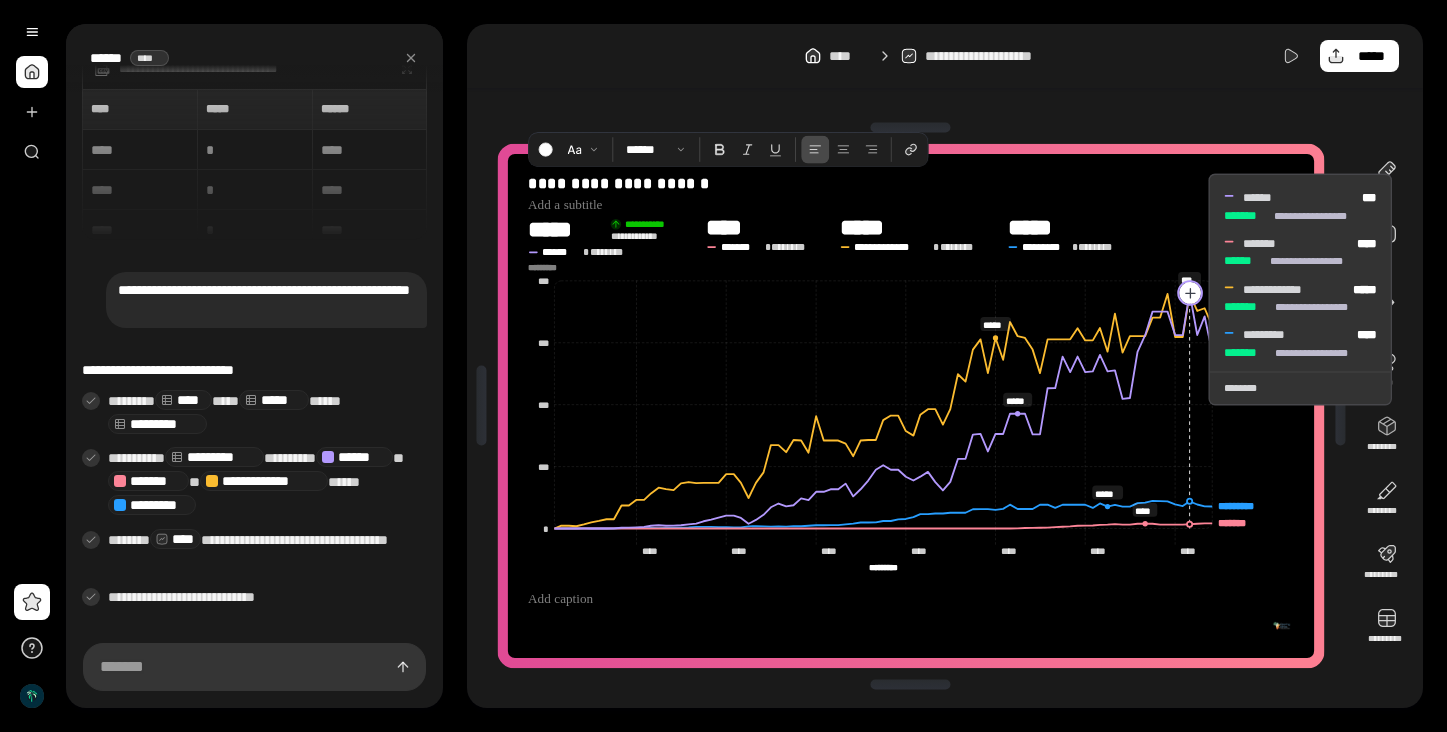 click 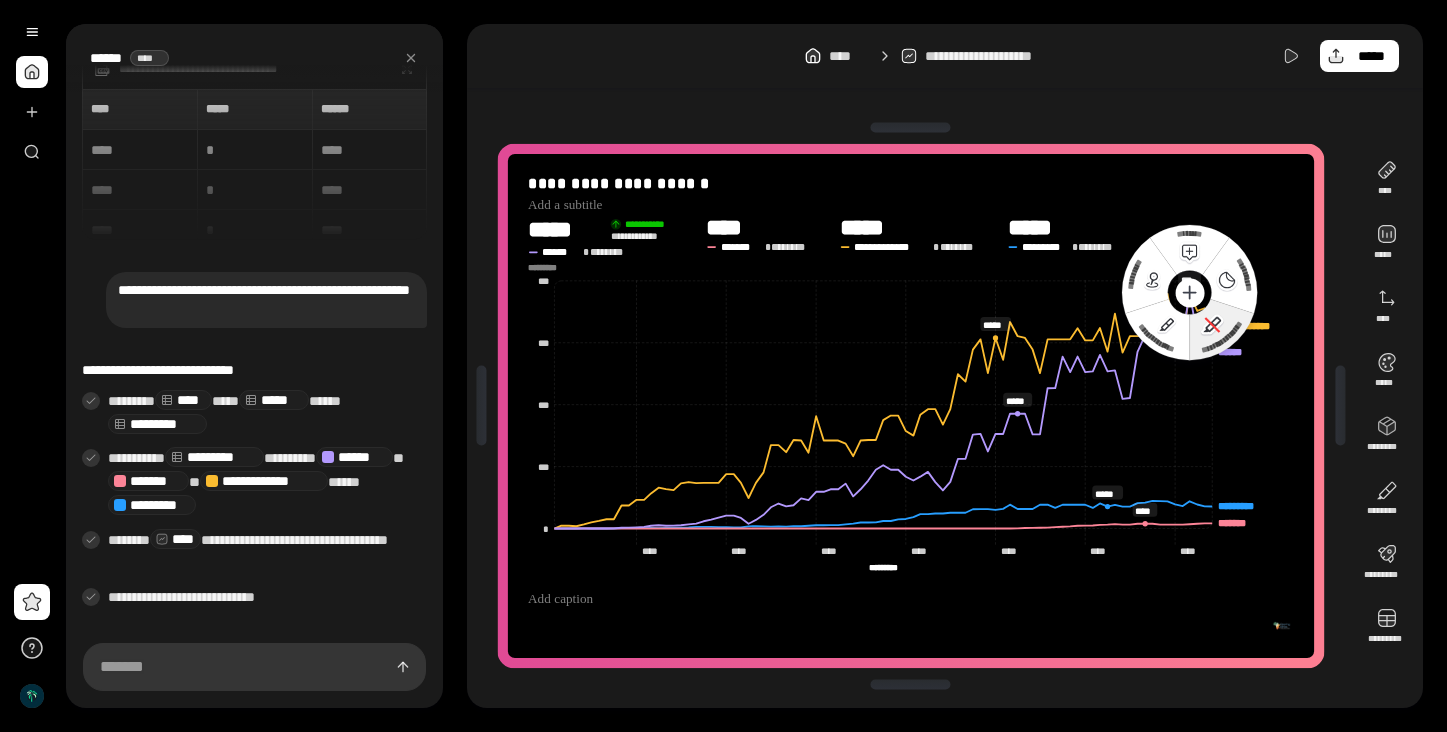 click 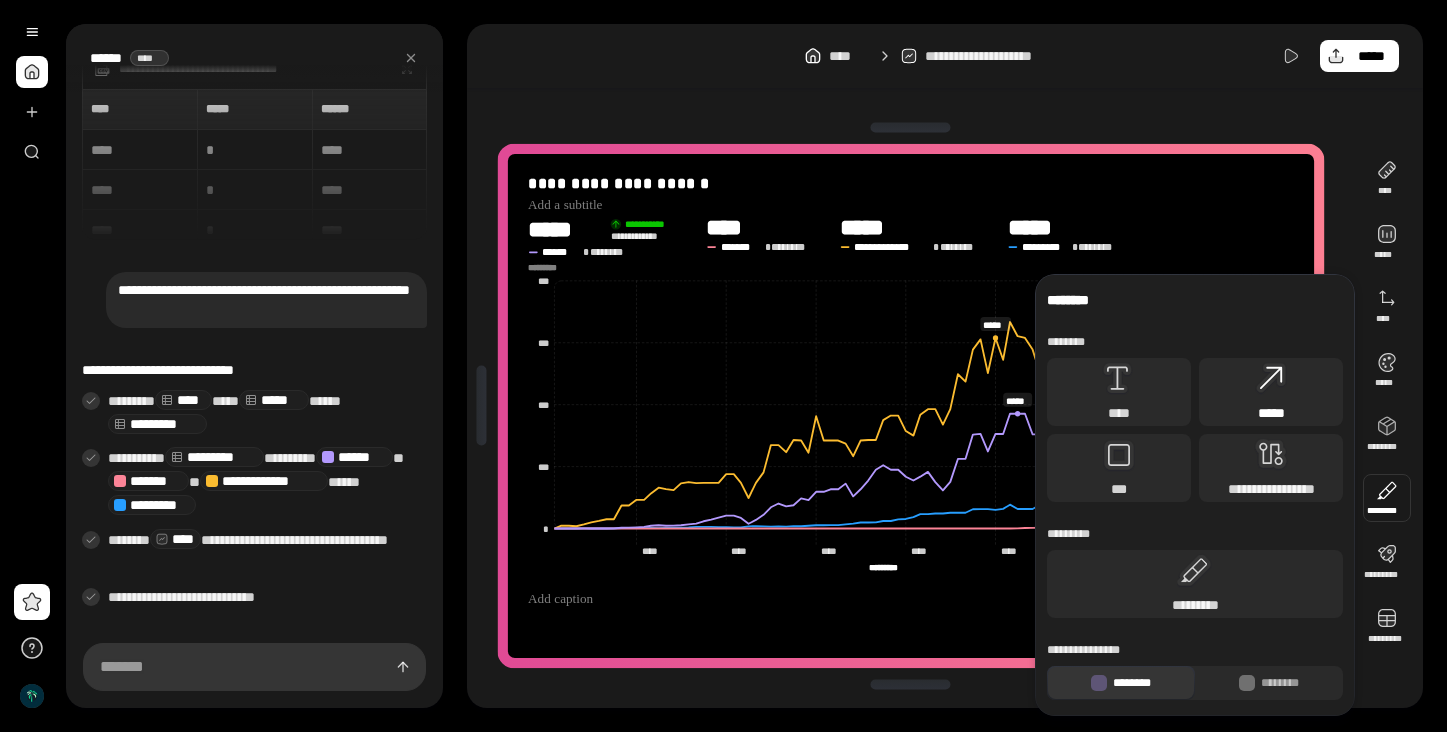 click on "*****" at bounding box center (1271, 413) 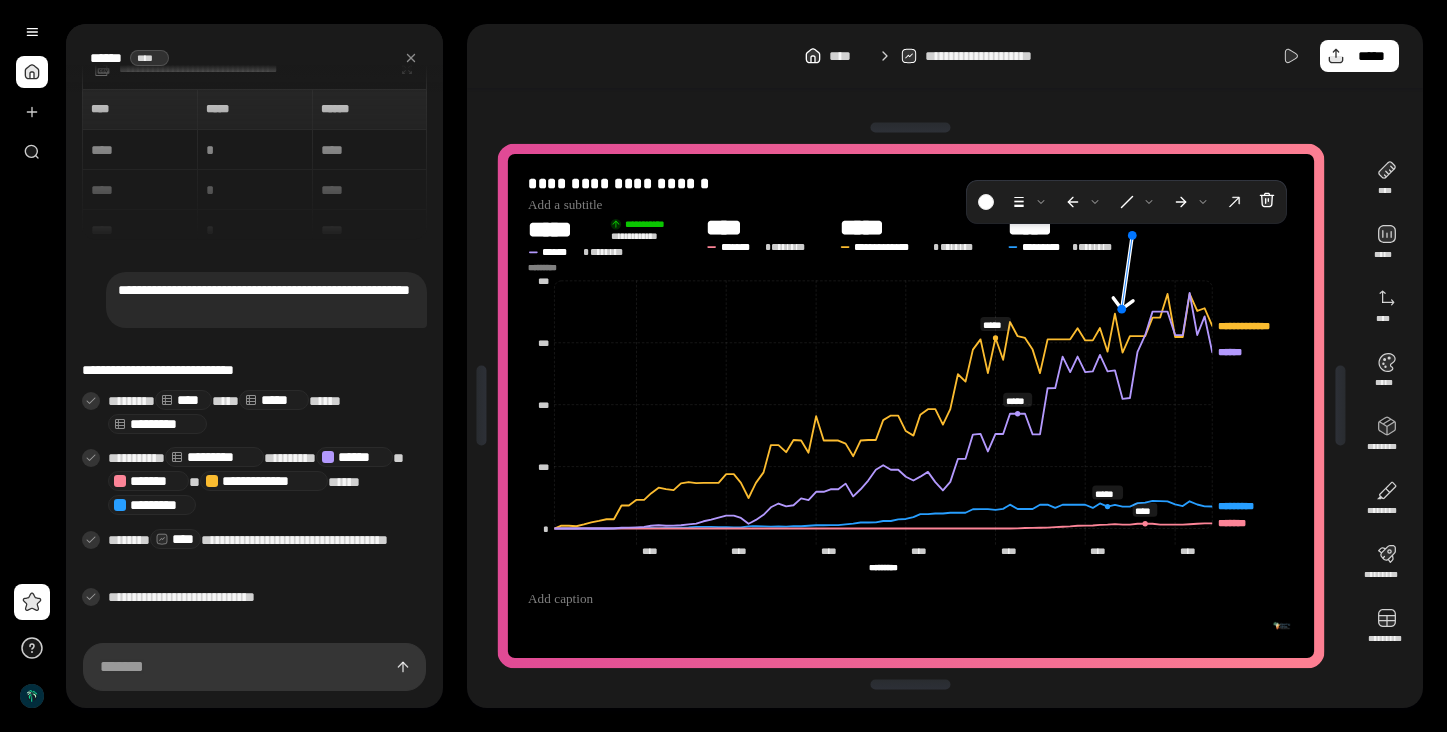 drag, startPoint x: 882, startPoint y: 387, endPoint x: 1126, endPoint y: 255, distance: 277.41666 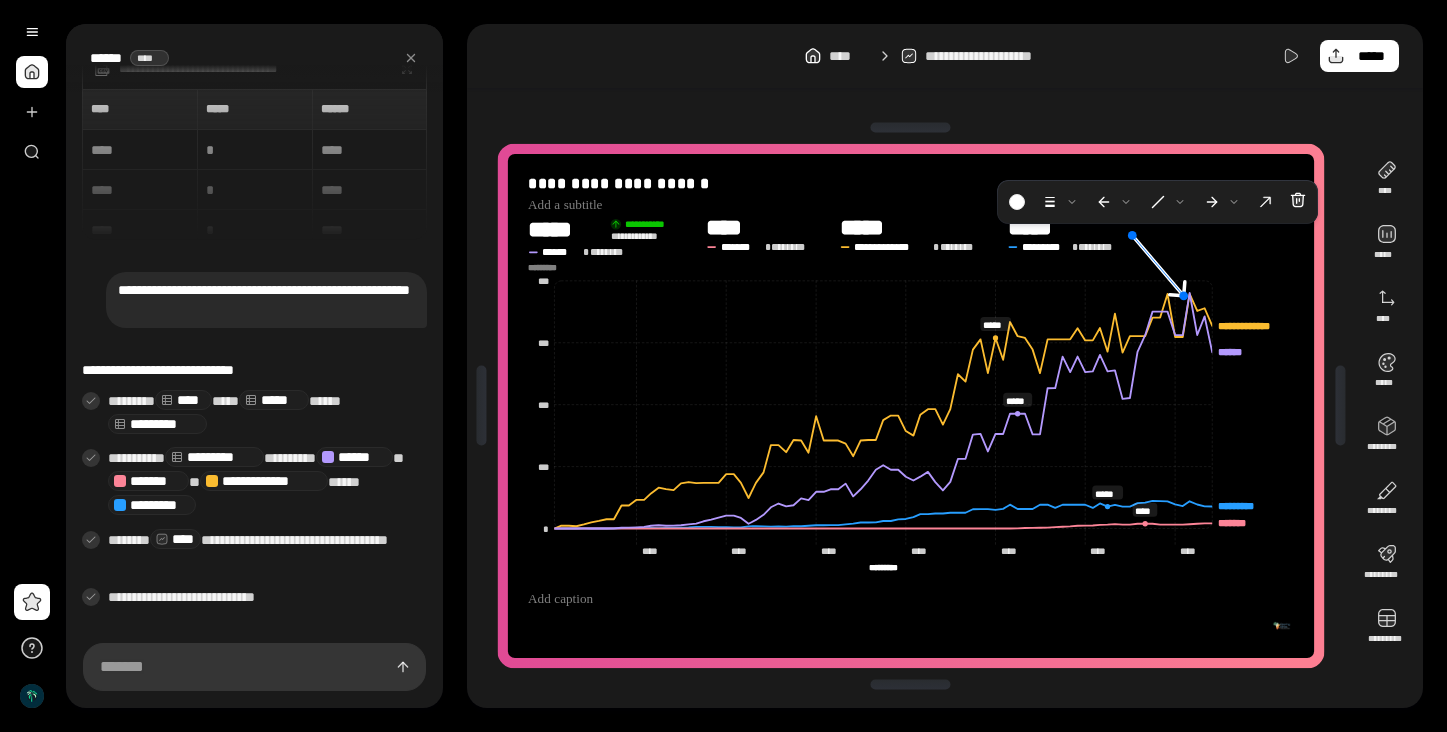 drag, startPoint x: 1120, startPoint y: 306, endPoint x: 1182, endPoint y: 293, distance: 63.348244 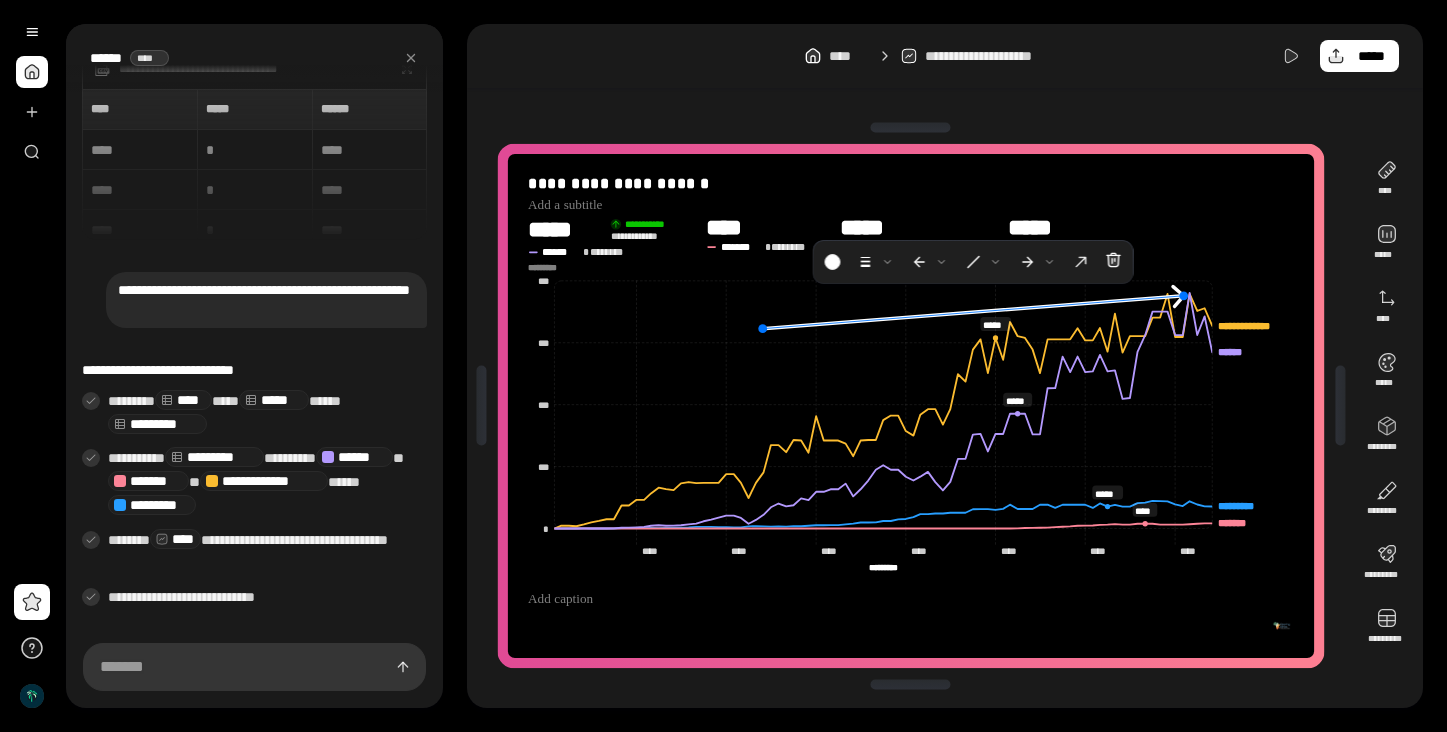 drag, startPoint x: 1132, startPoint y: 233, endPoint x: 762, endPoint y: 327, distance: 381.75385 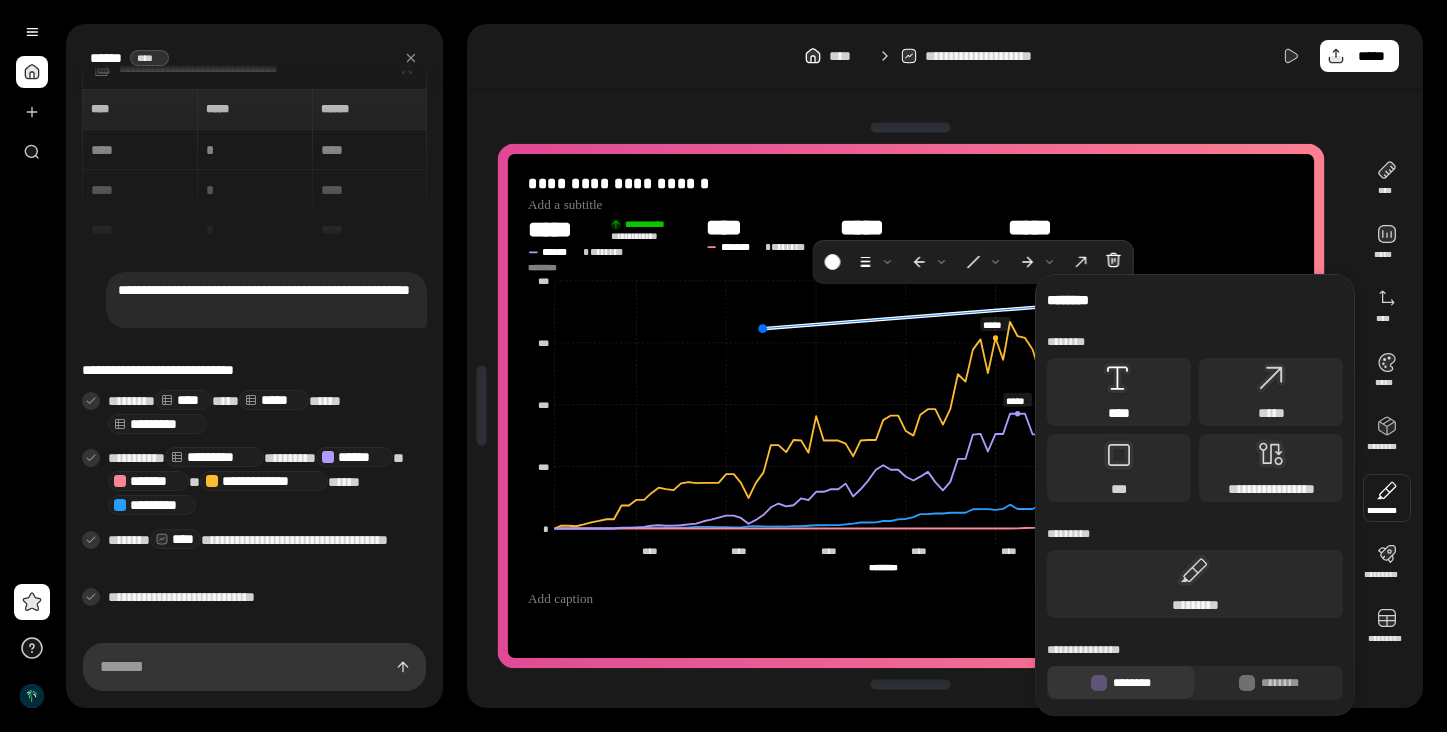 click on "****" at bounding box center [1119, 413] 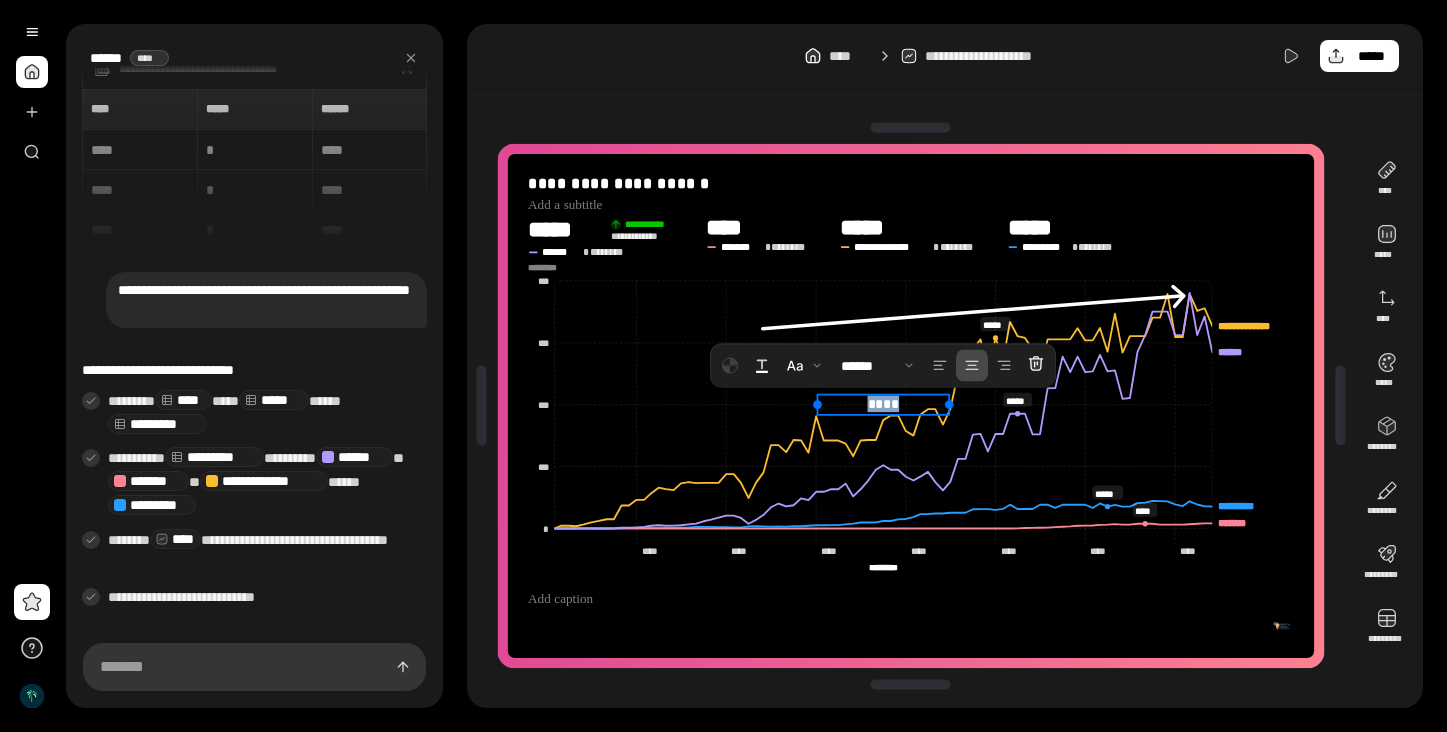 type 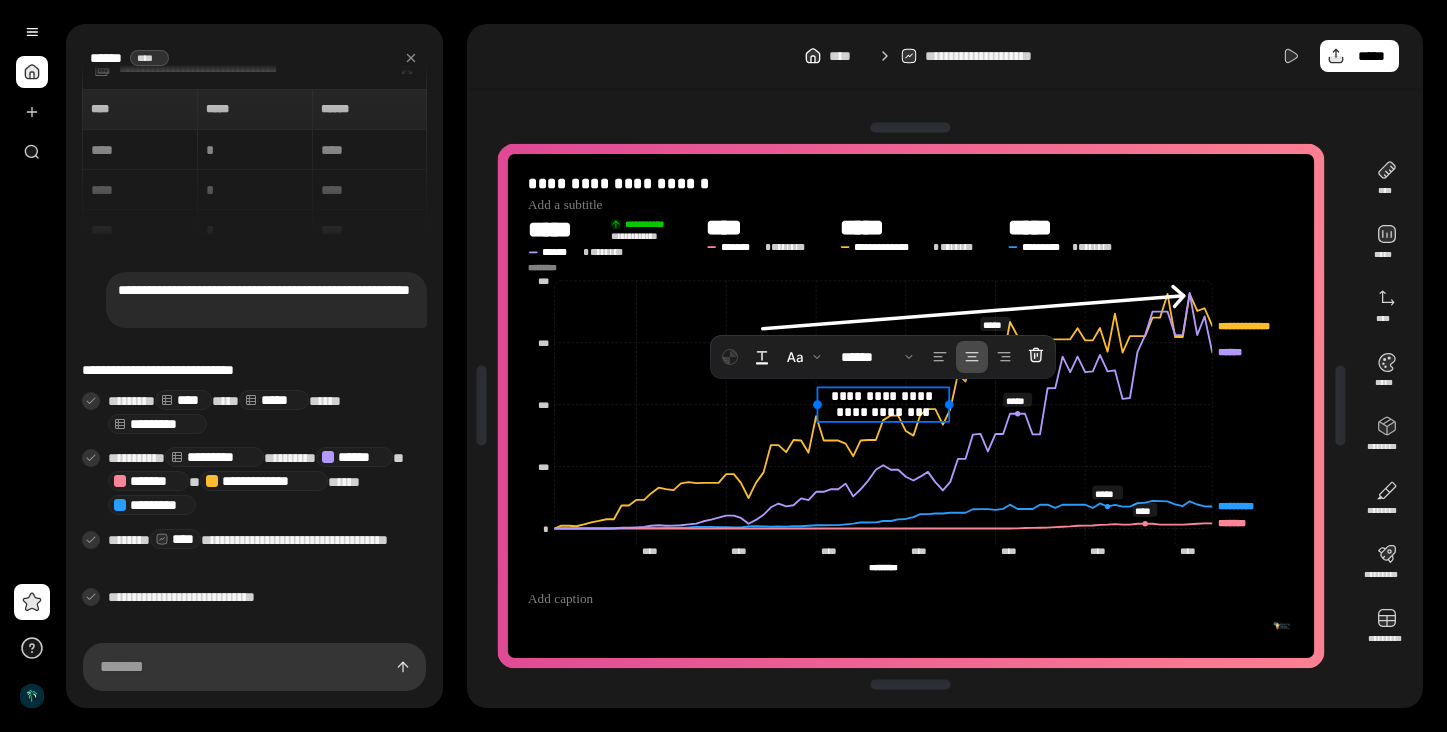 click on "**********" at bounding box center [883, 404] 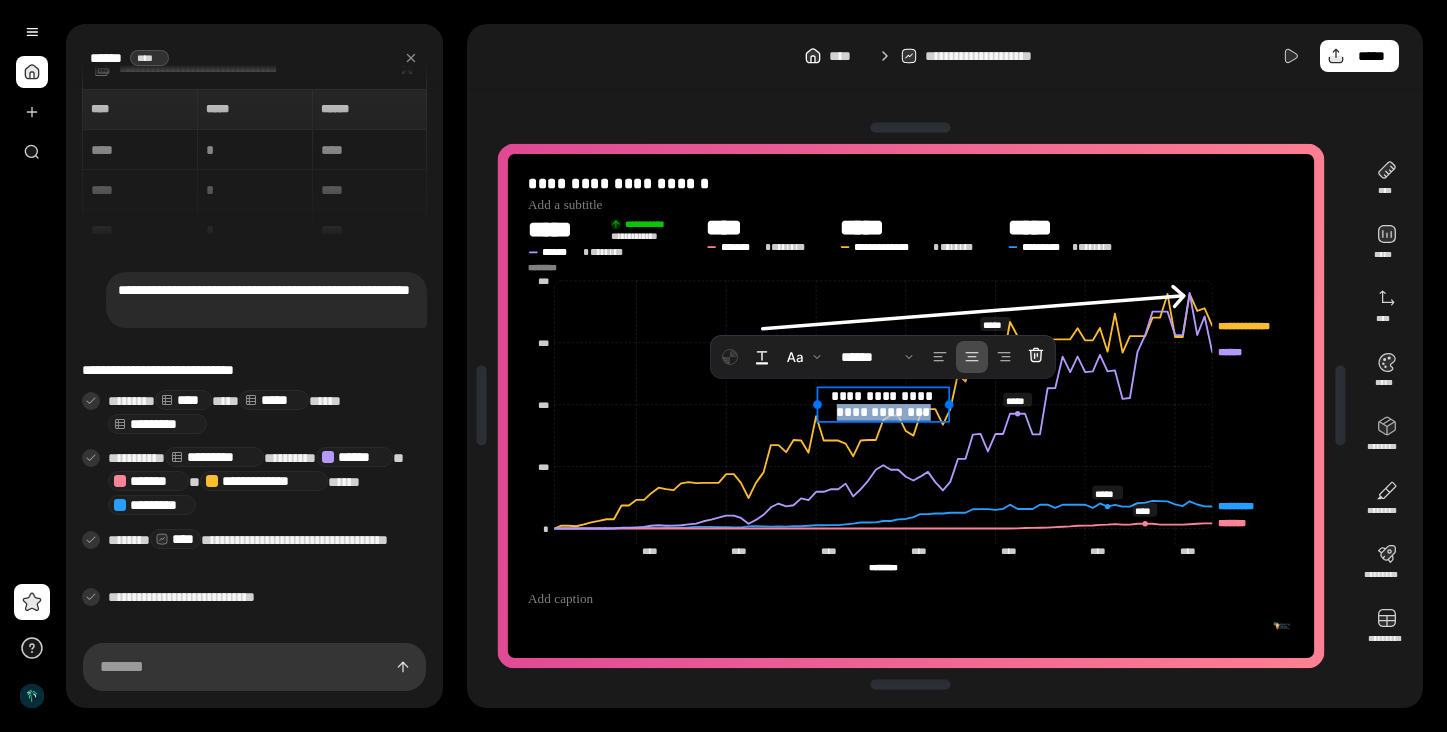 click on "**********" at bounding box center [883, 404] 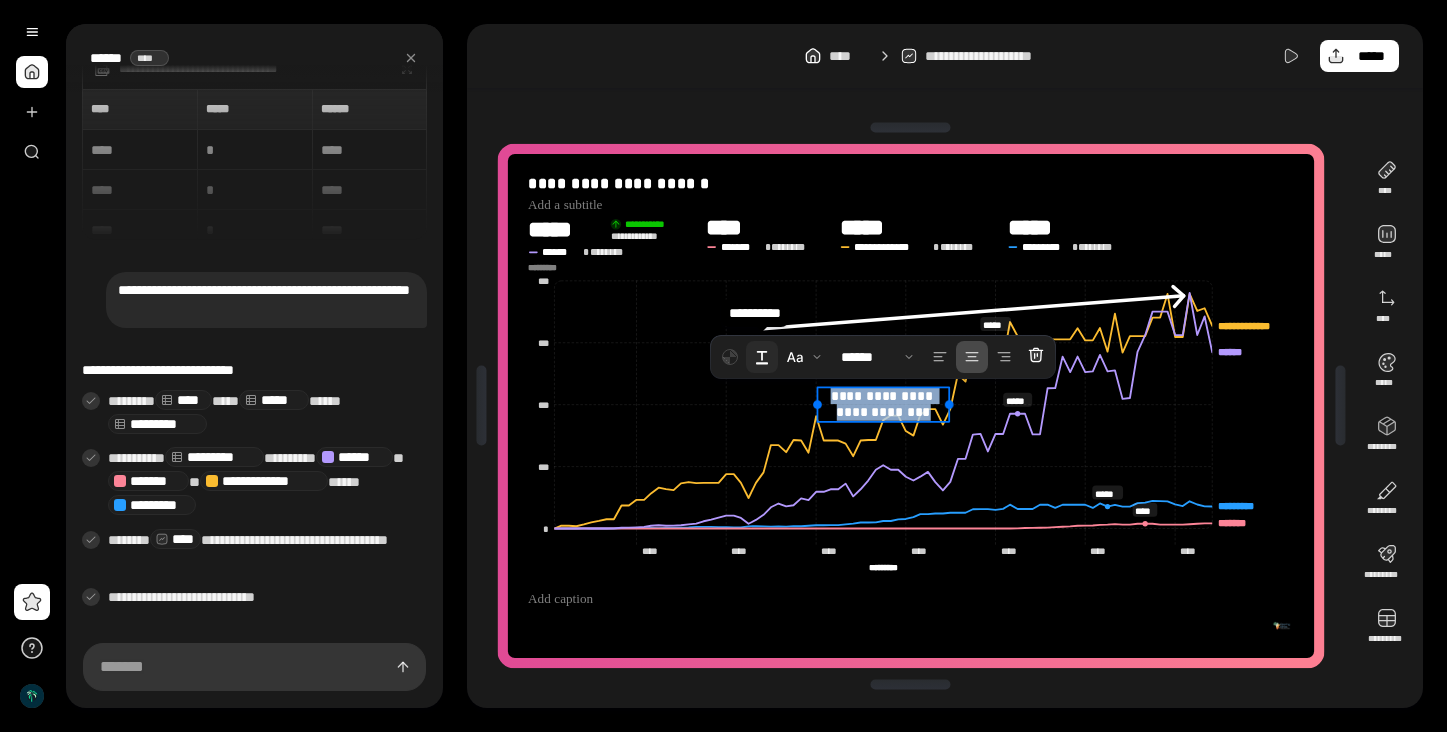 click at bounding box center [762, 357] 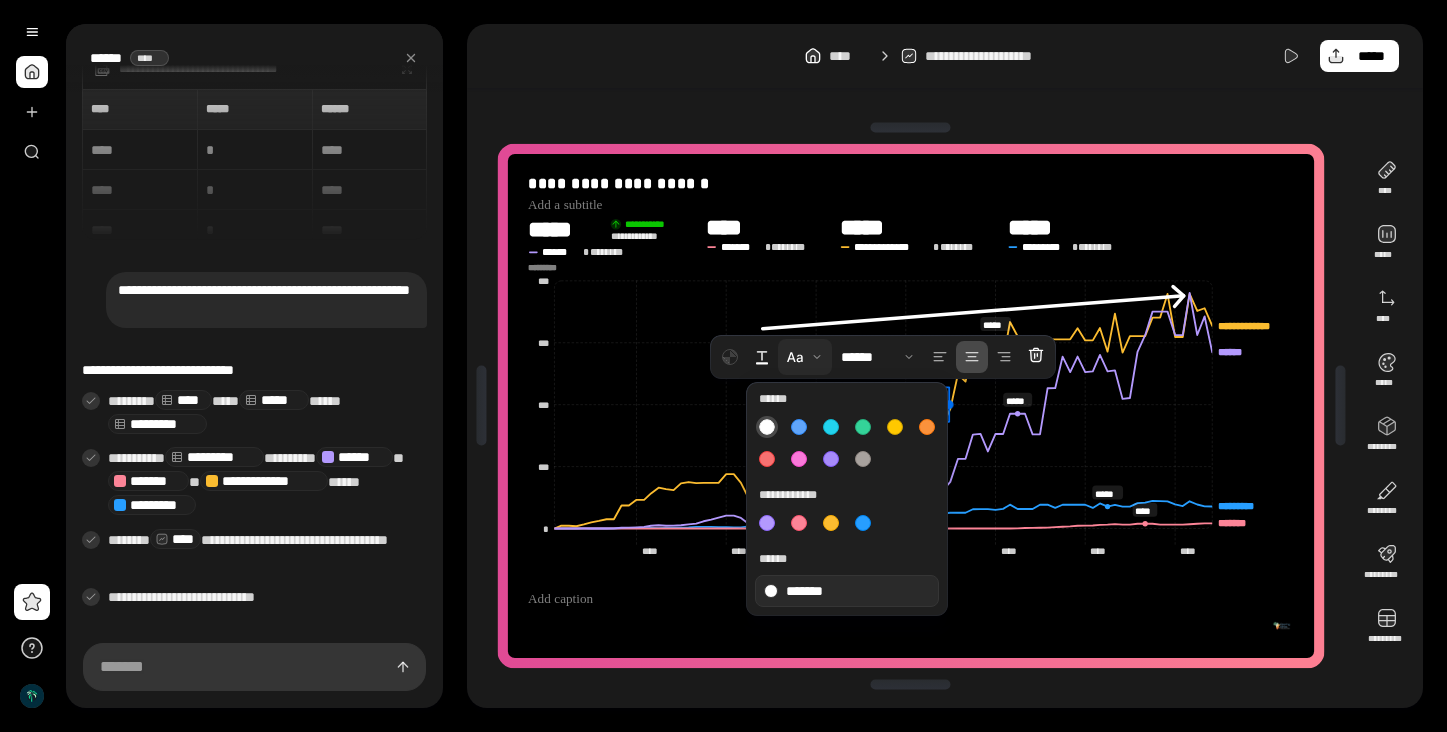click at bounding box center (805, 357) 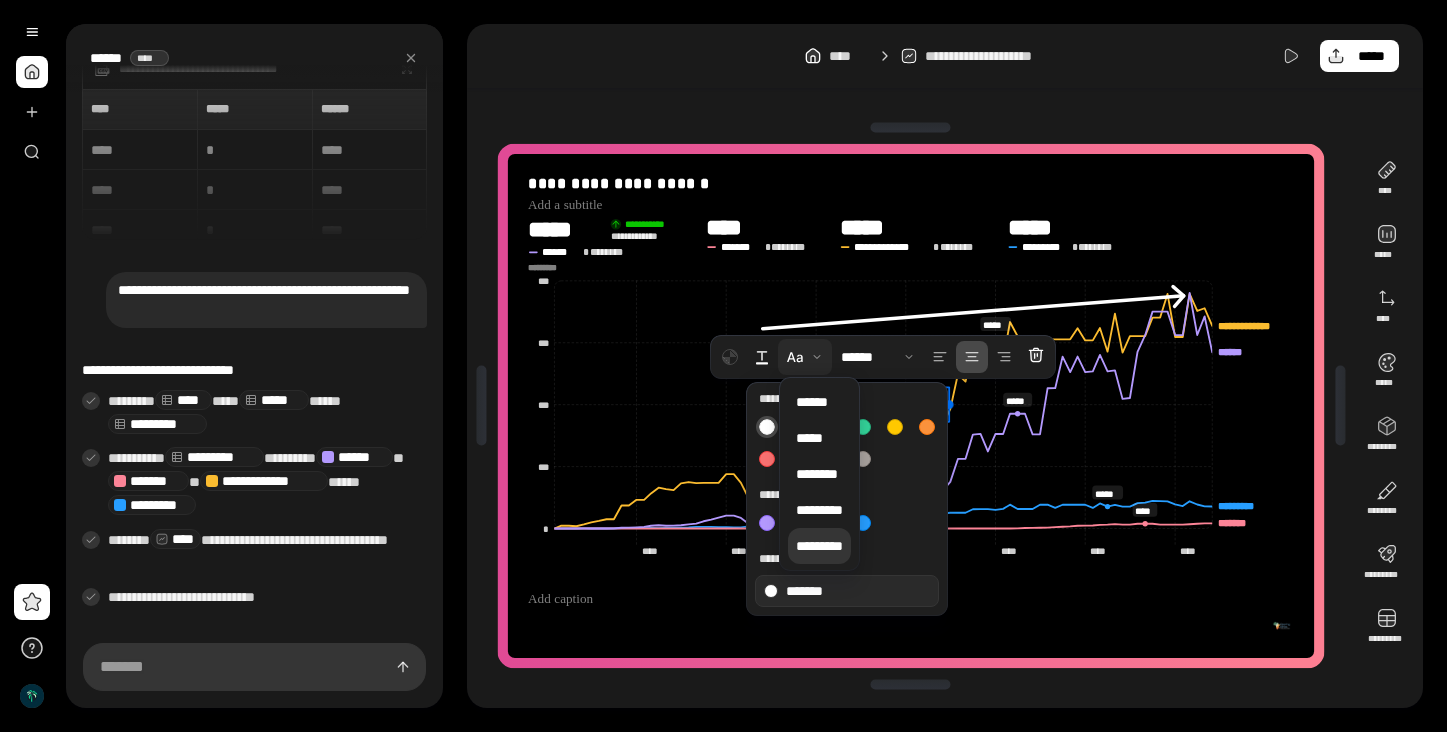 click on "*********" at bounding box center (819, 546) 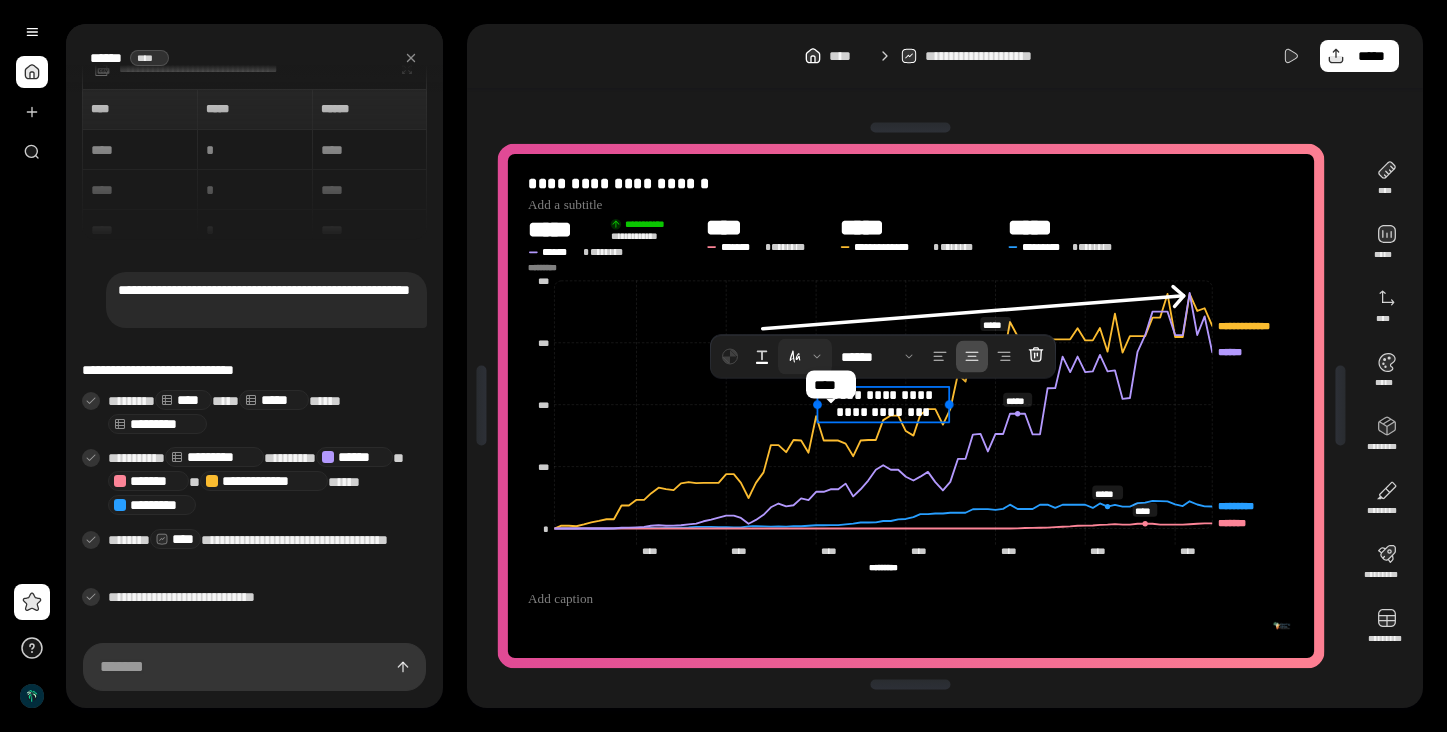 click at bounding box center [831, 427] 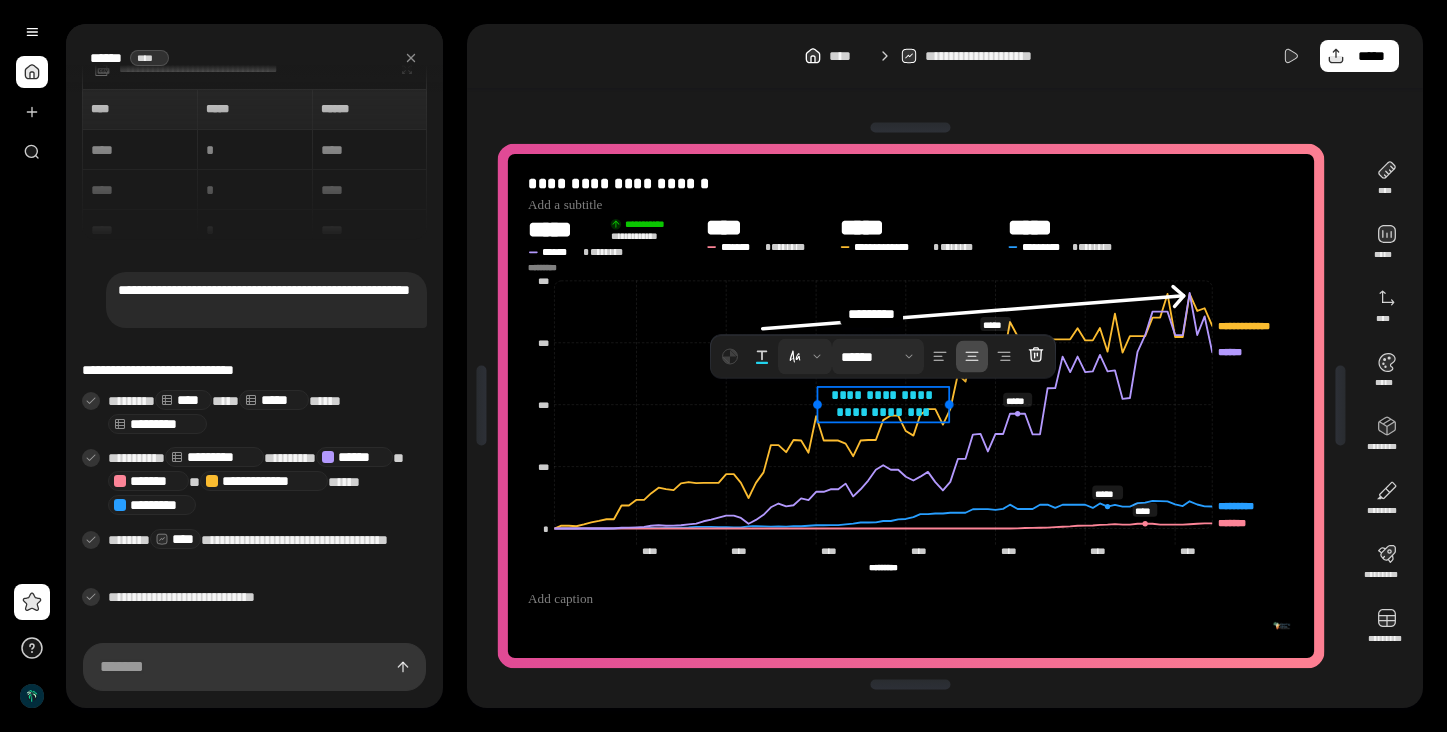 click at bounding box center [878, 357] 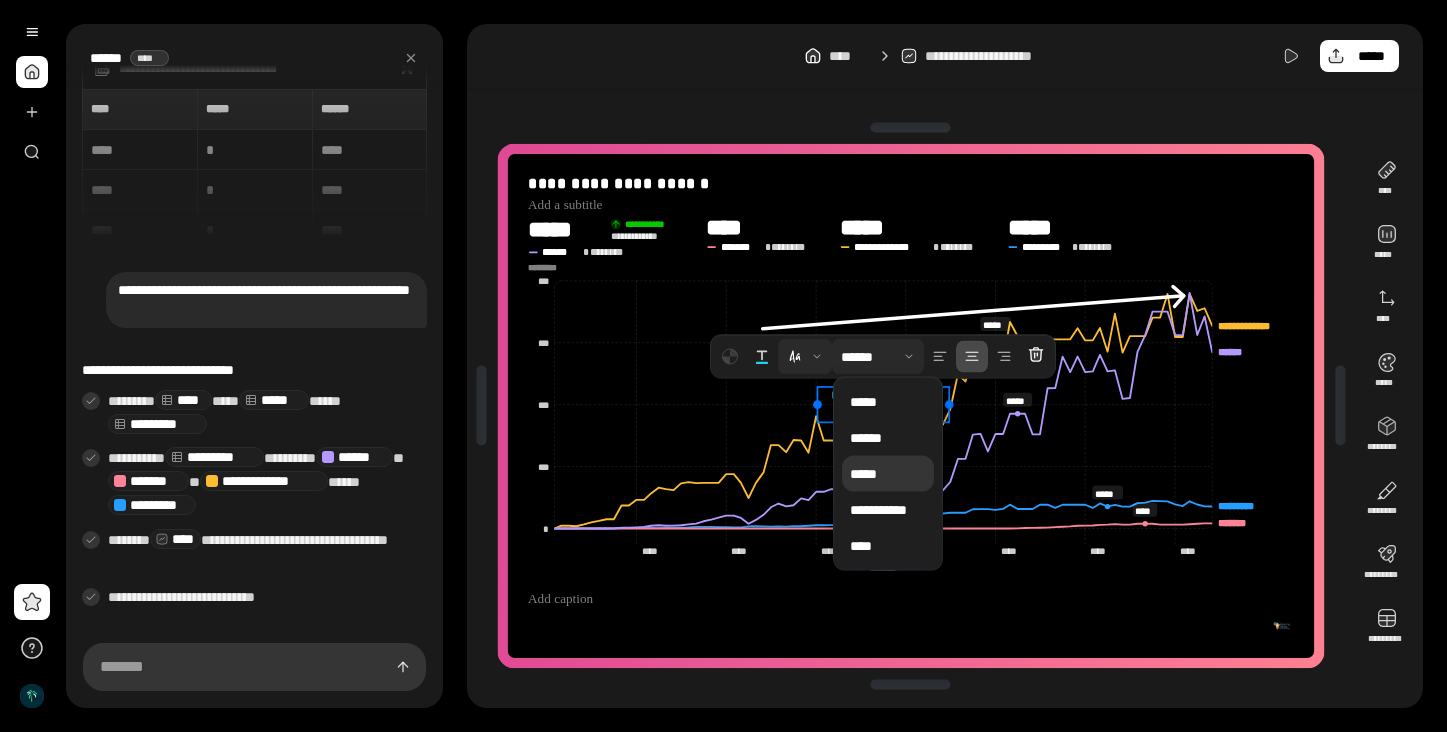 click on "*****" at bounding box center [888, 474] 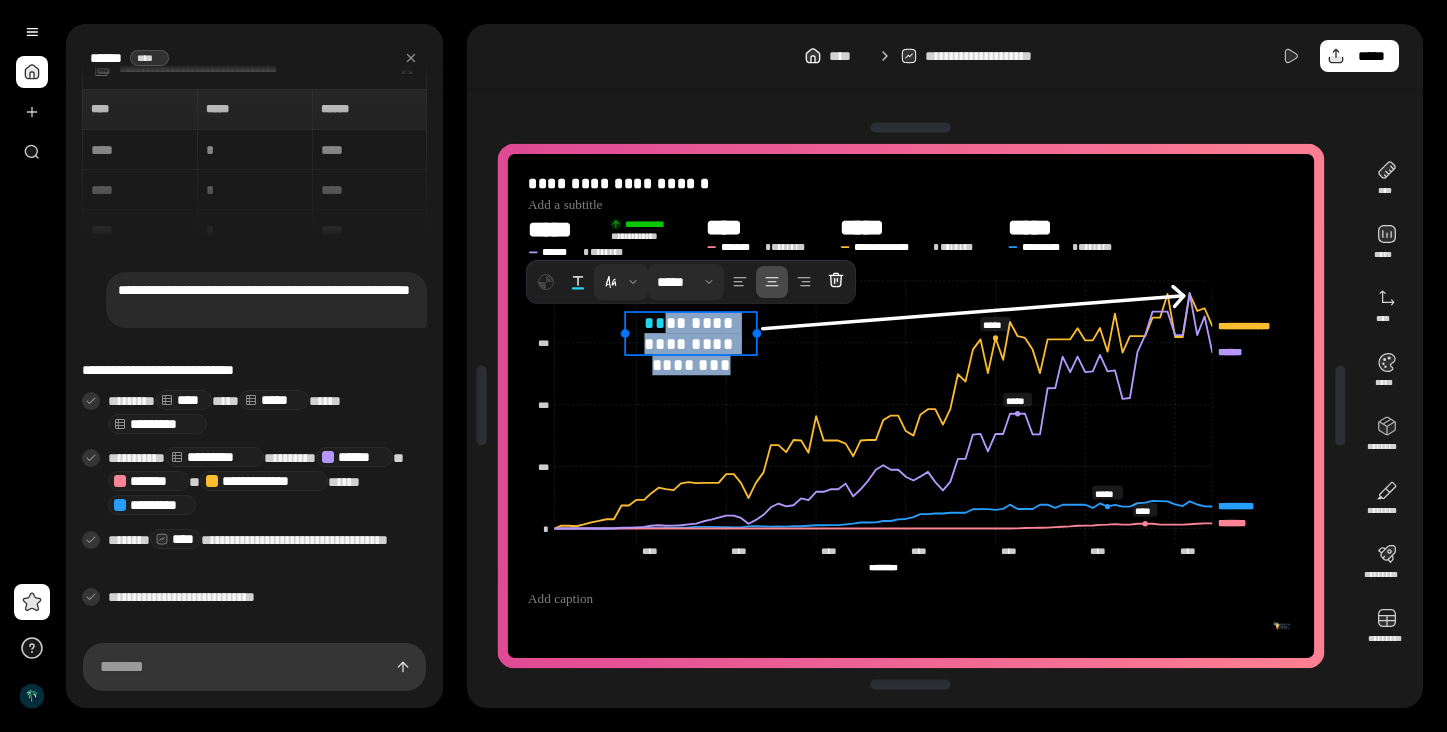 drag, startPoint x: 871, startPoint y: 393, endPoint x: 652, endPoint y: 312, distance: 233.49947 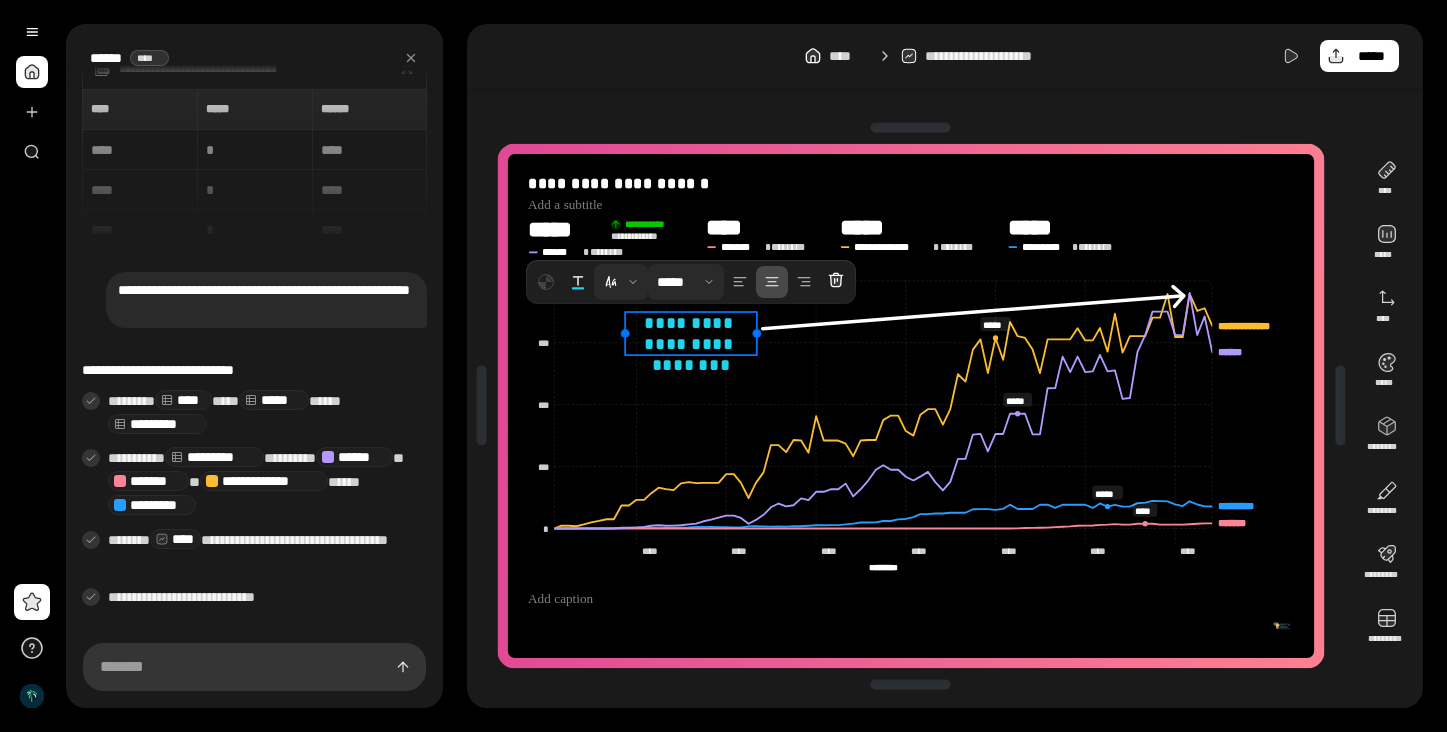 click on "**********" at bounding box center (911, 406) 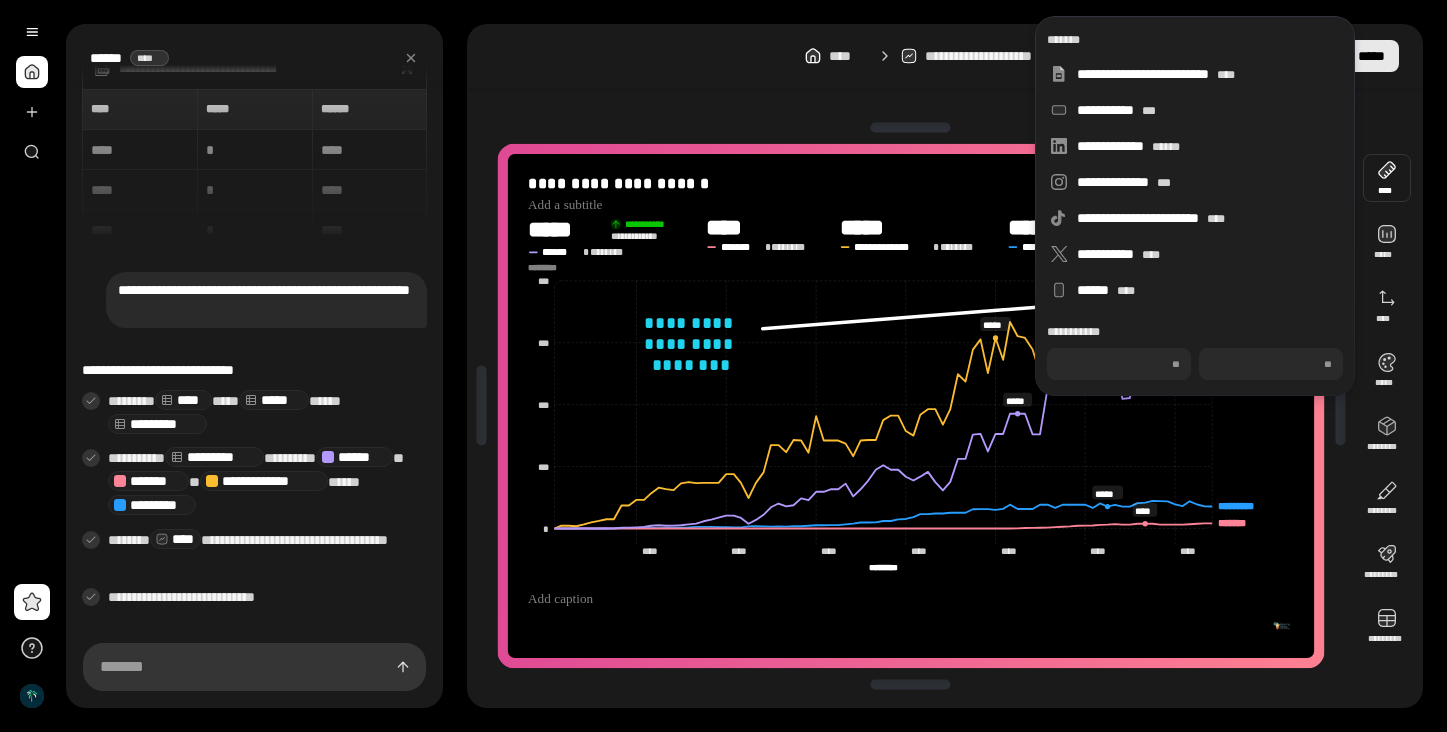 click on "*****" at bounding box center [1371, 56] 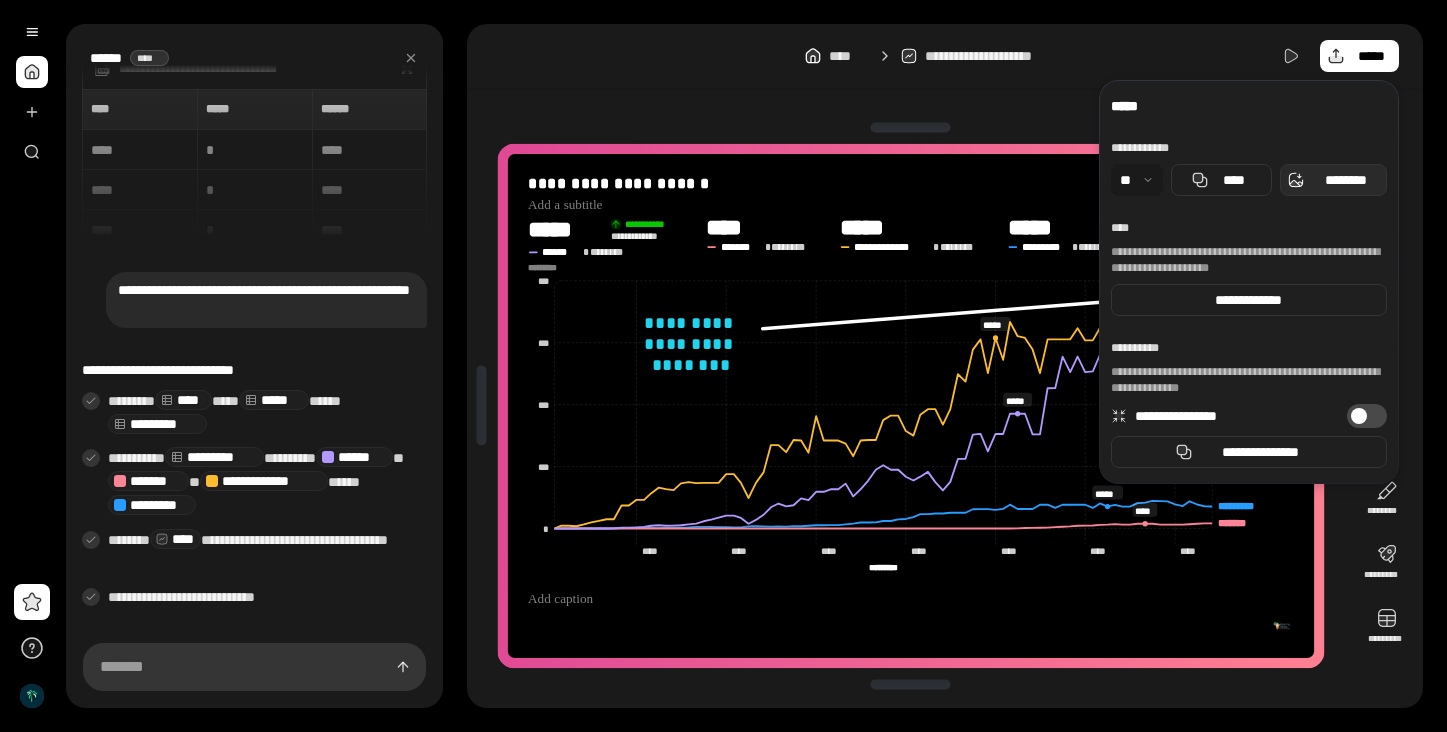 click on "********" at bounding box center [1345, 180] 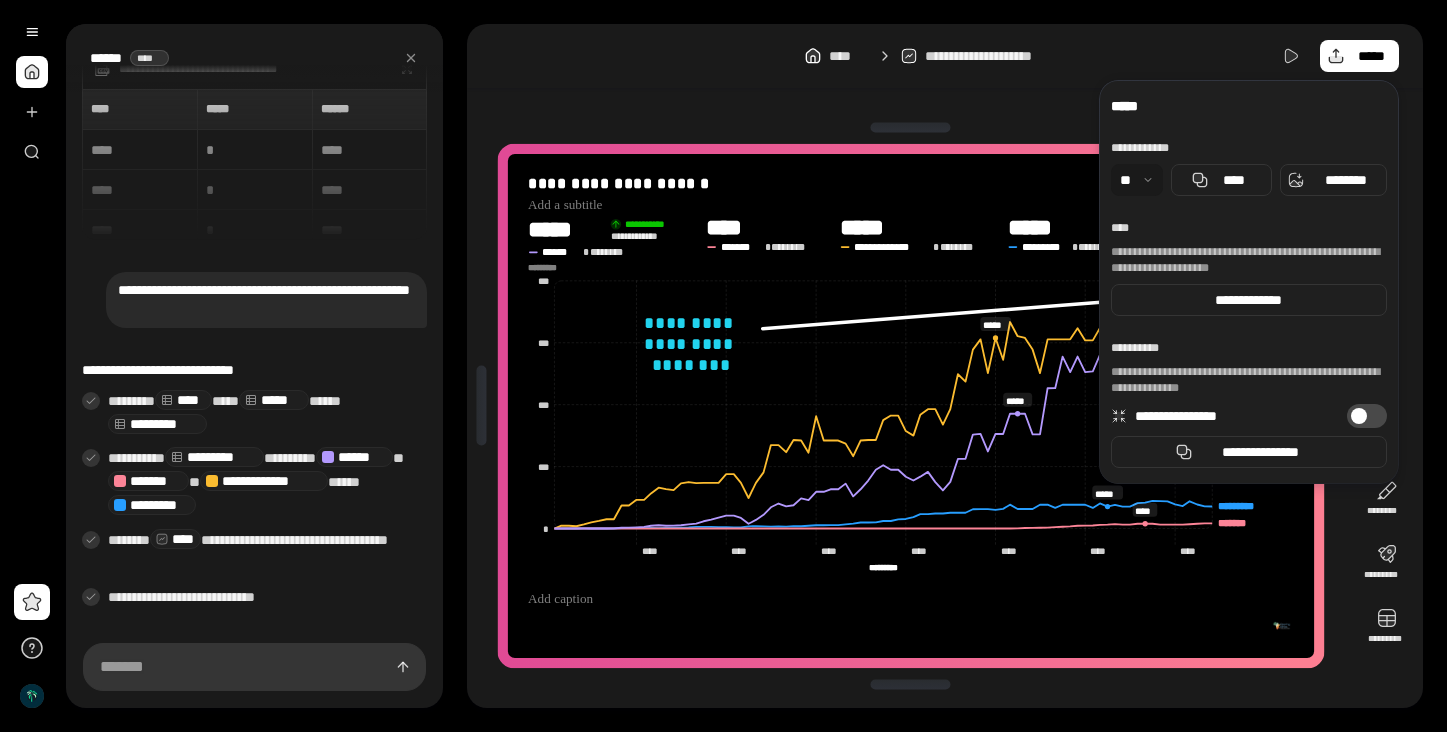 click on "**********" at bounding box center (945, 56) 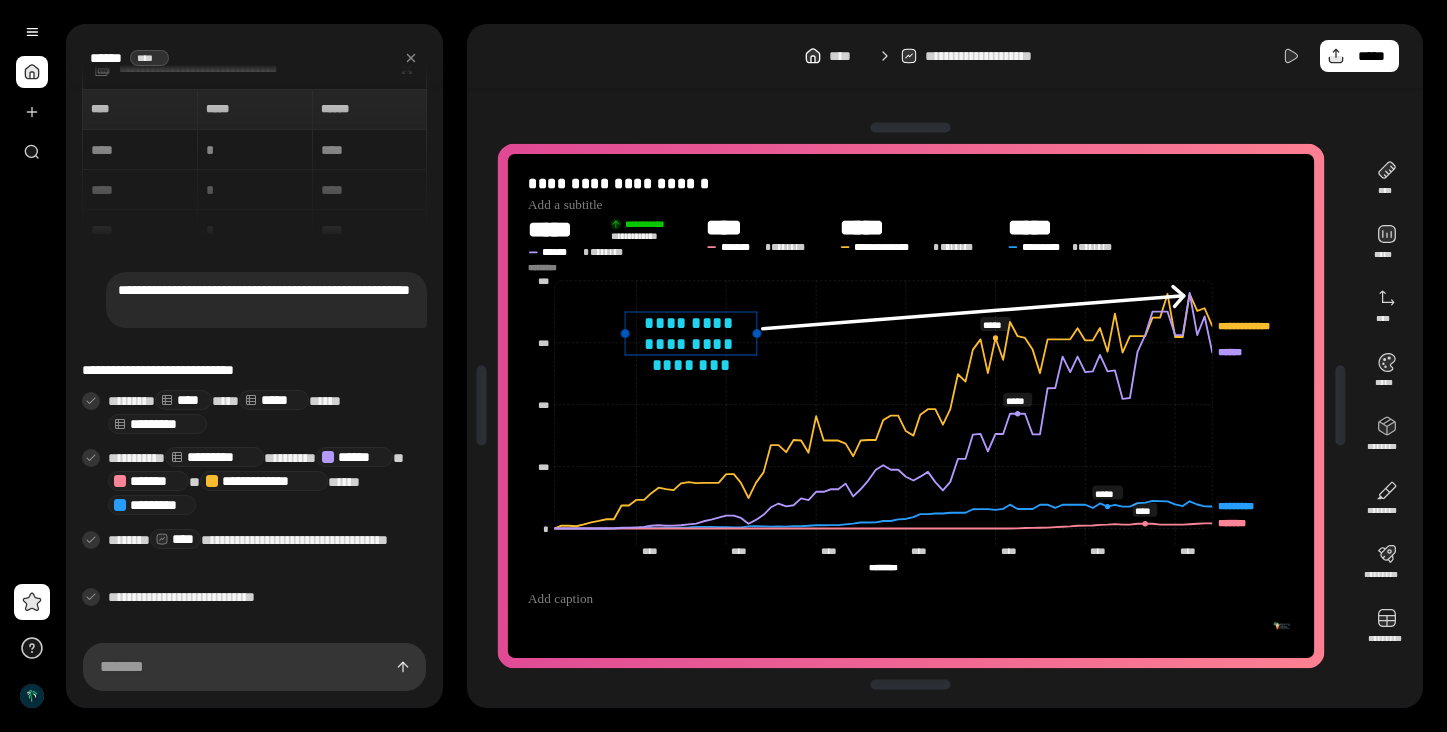 click on "**********" at bounding box center (691, 333) 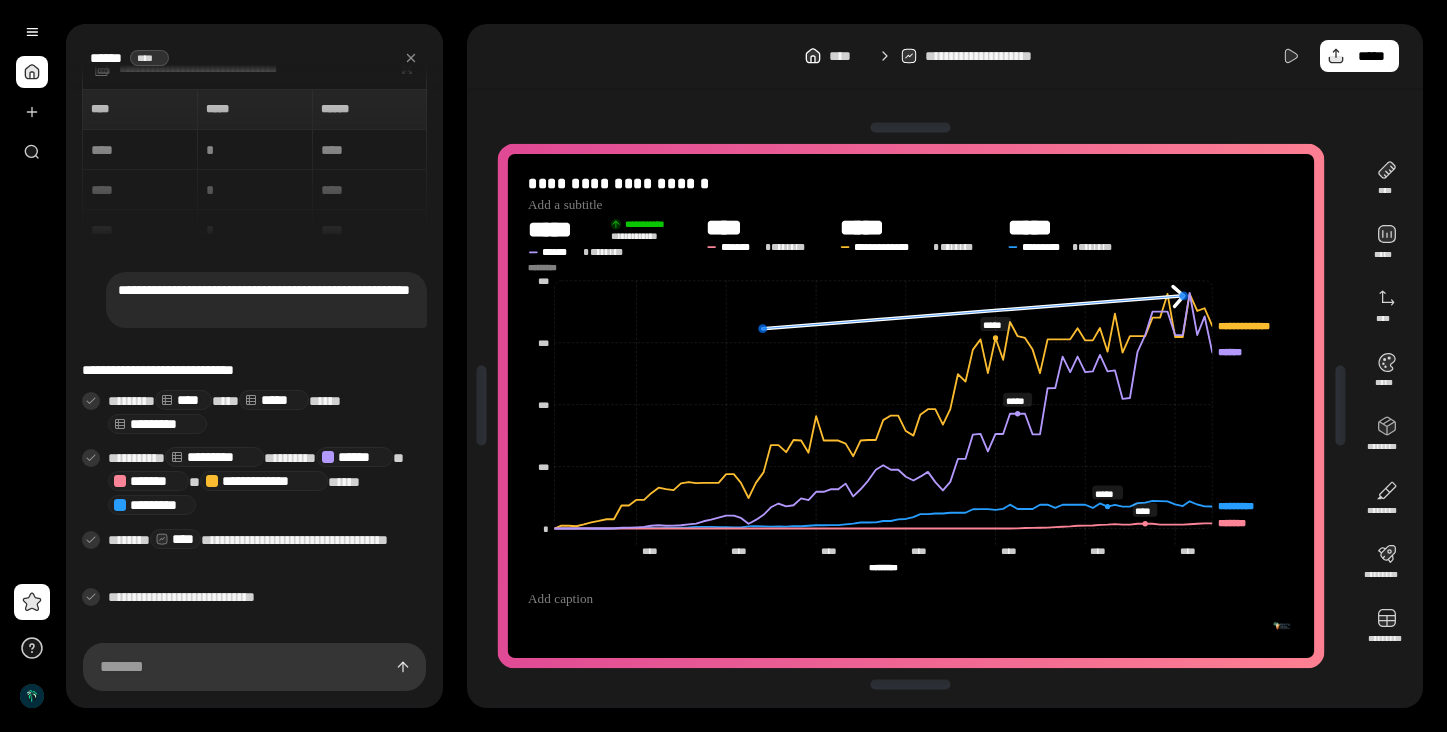 click 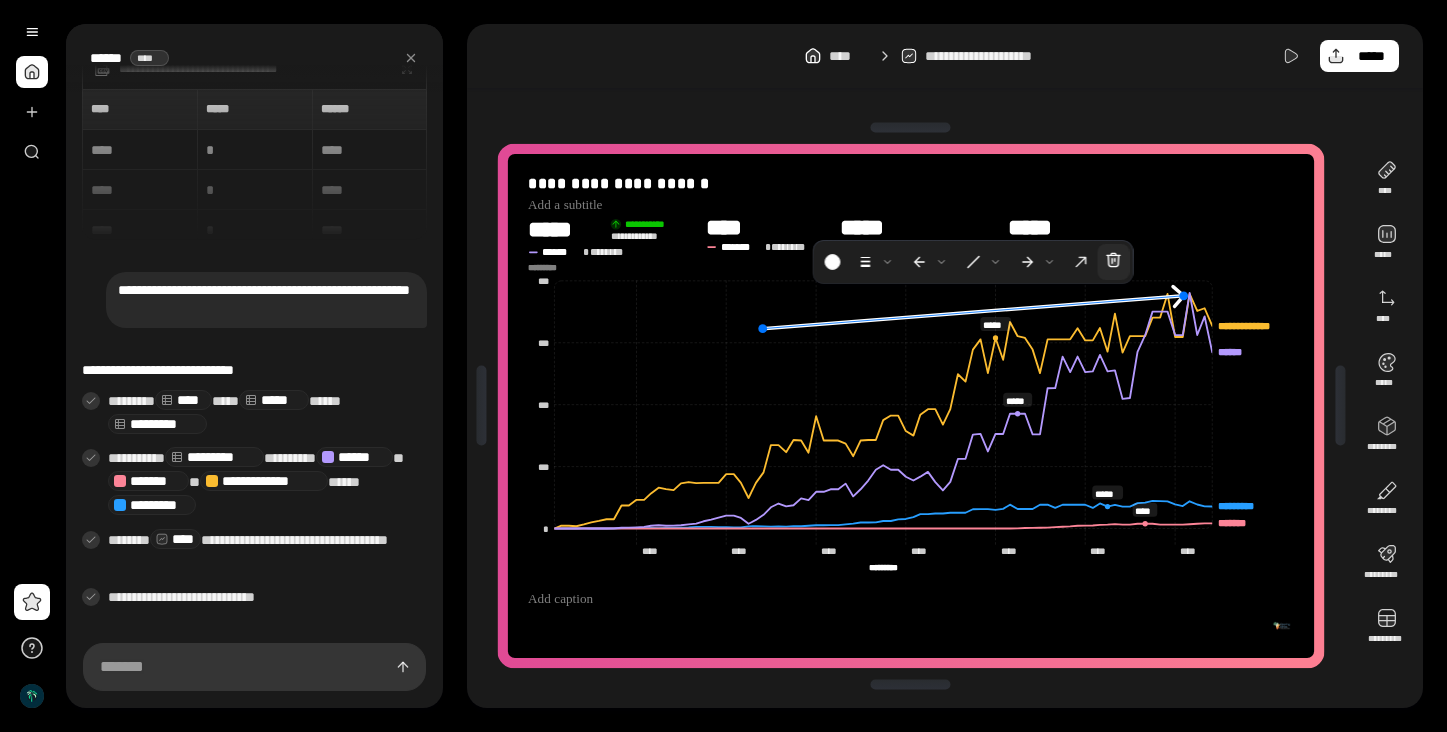 click 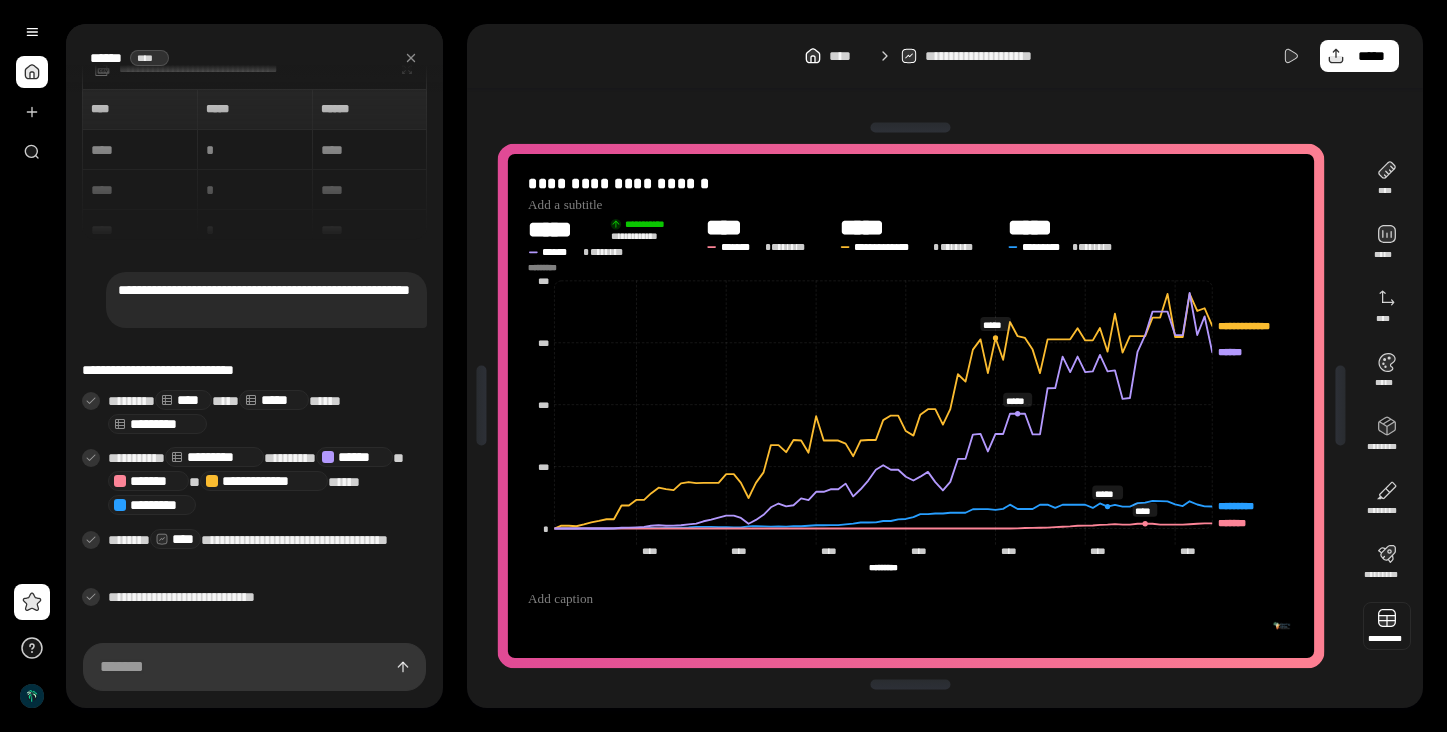 click at bounding box center (1387, 626) 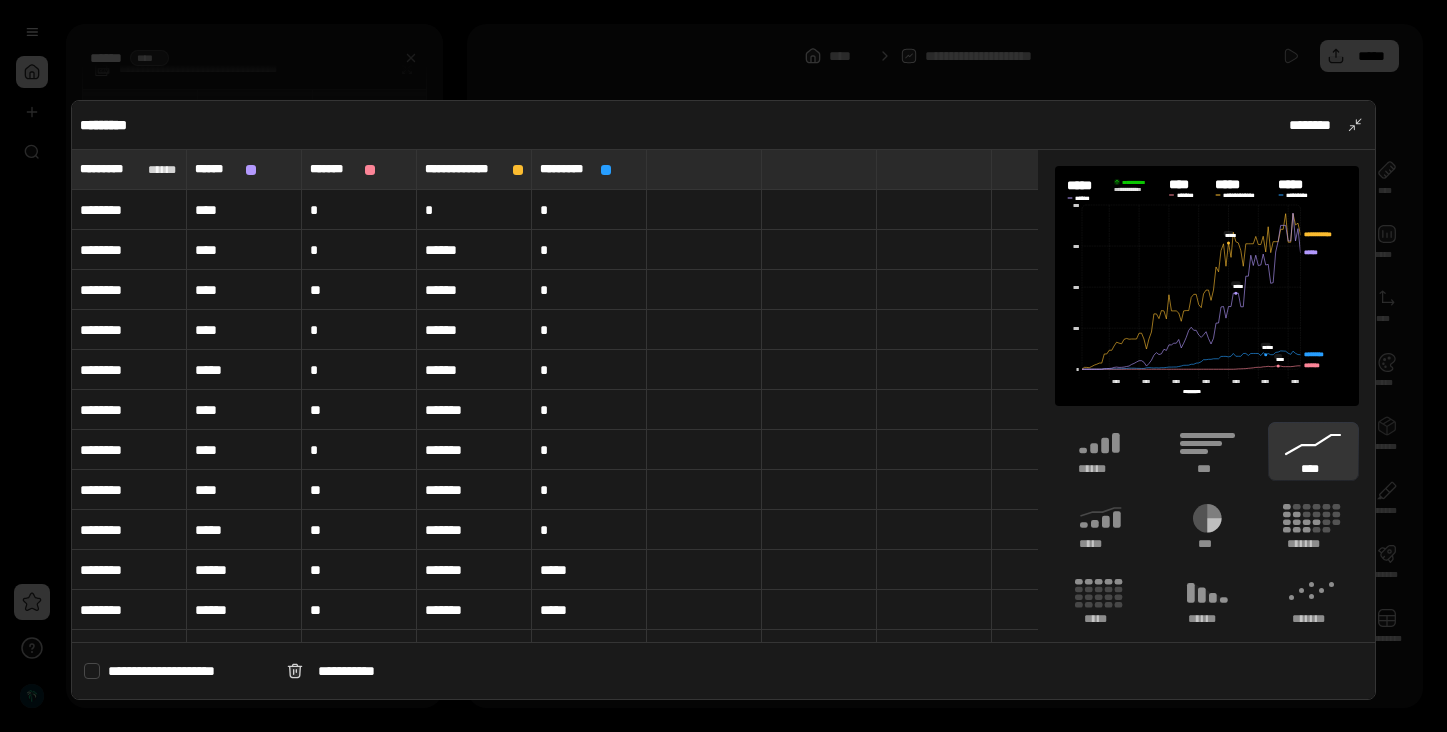 click at bounding box center (723, 366) 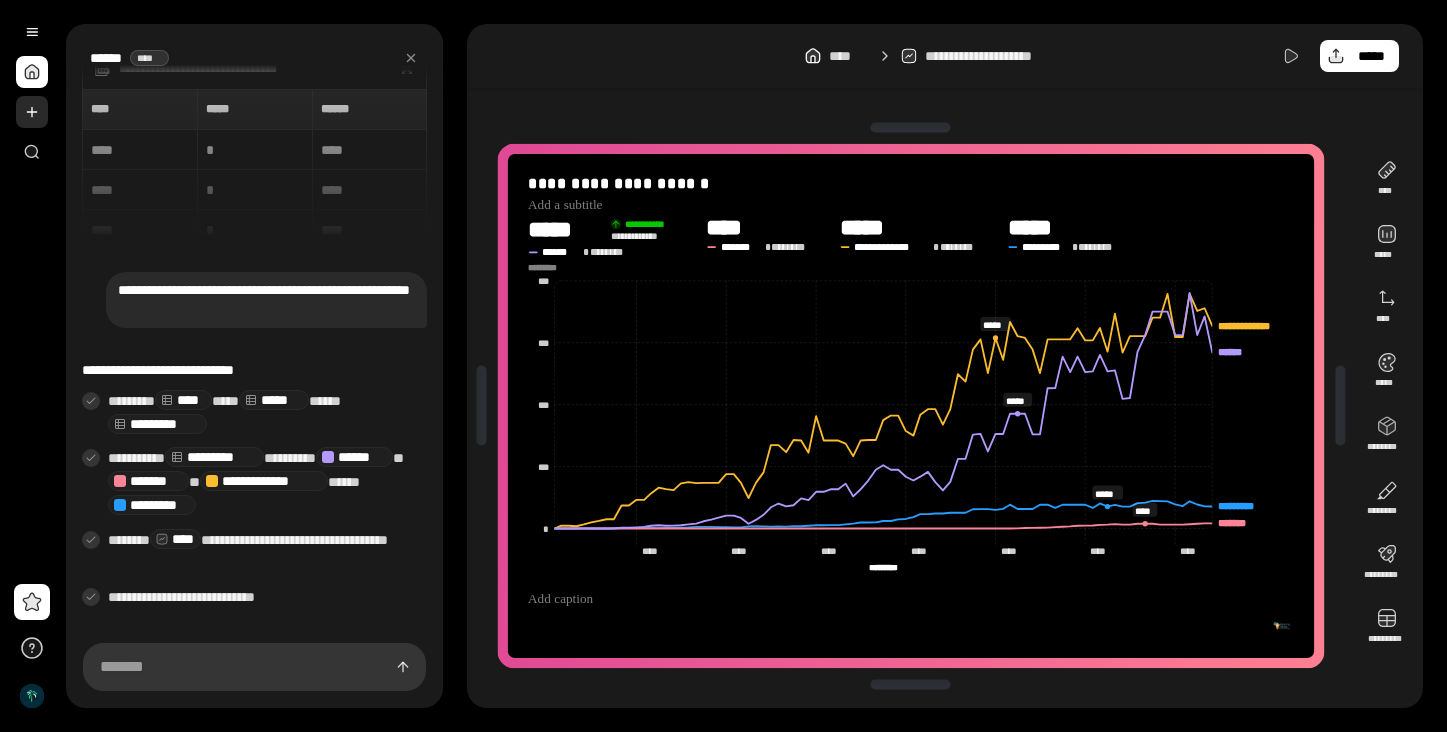 click at bounding box center (32, 112) 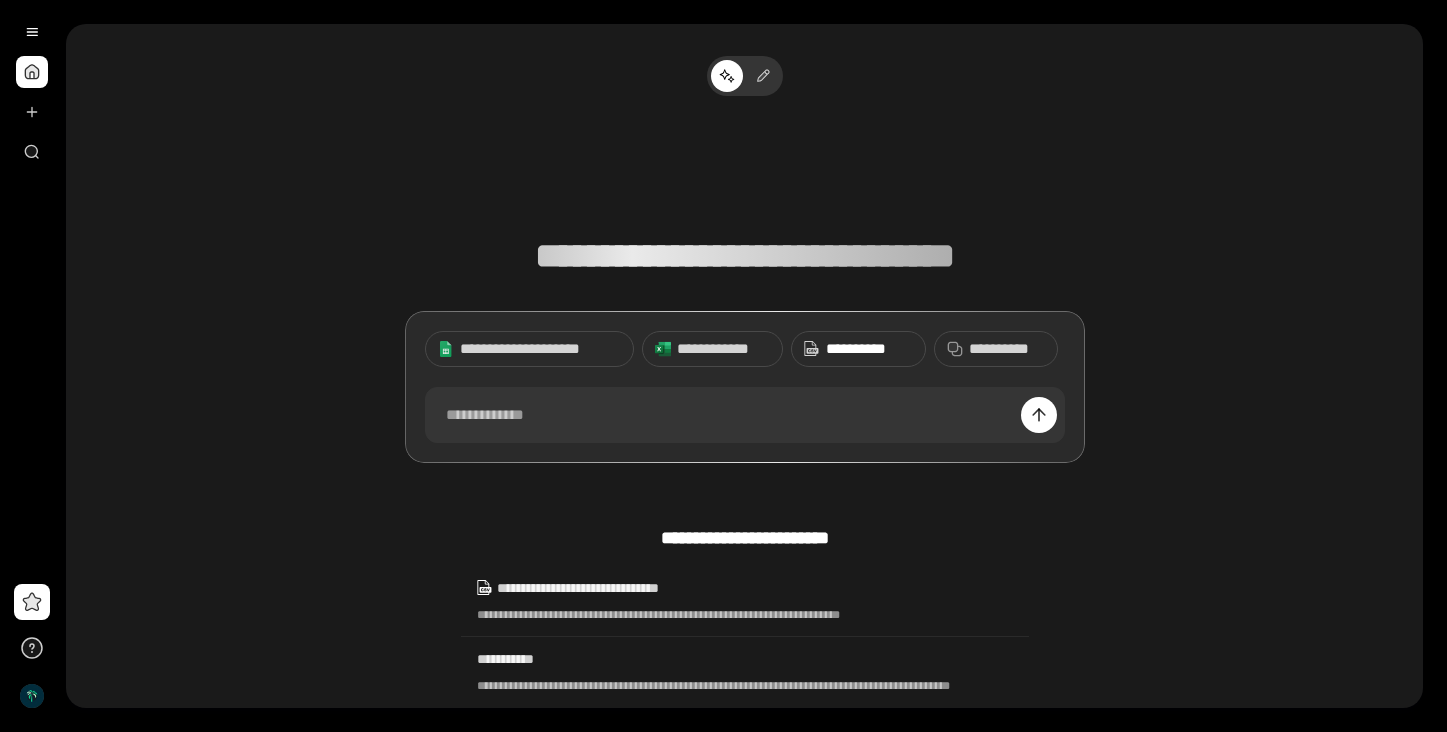click on "**********" at bounding box center [869, 349] 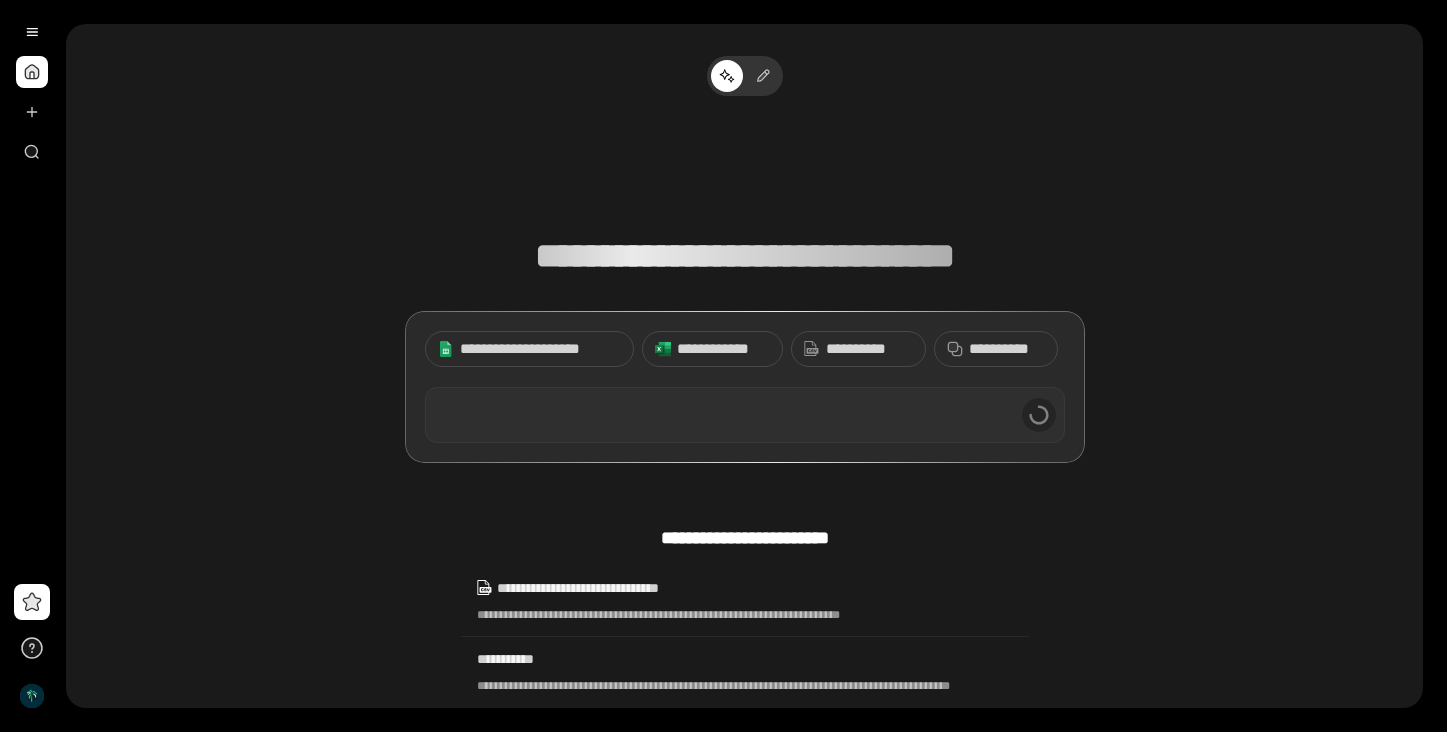 type 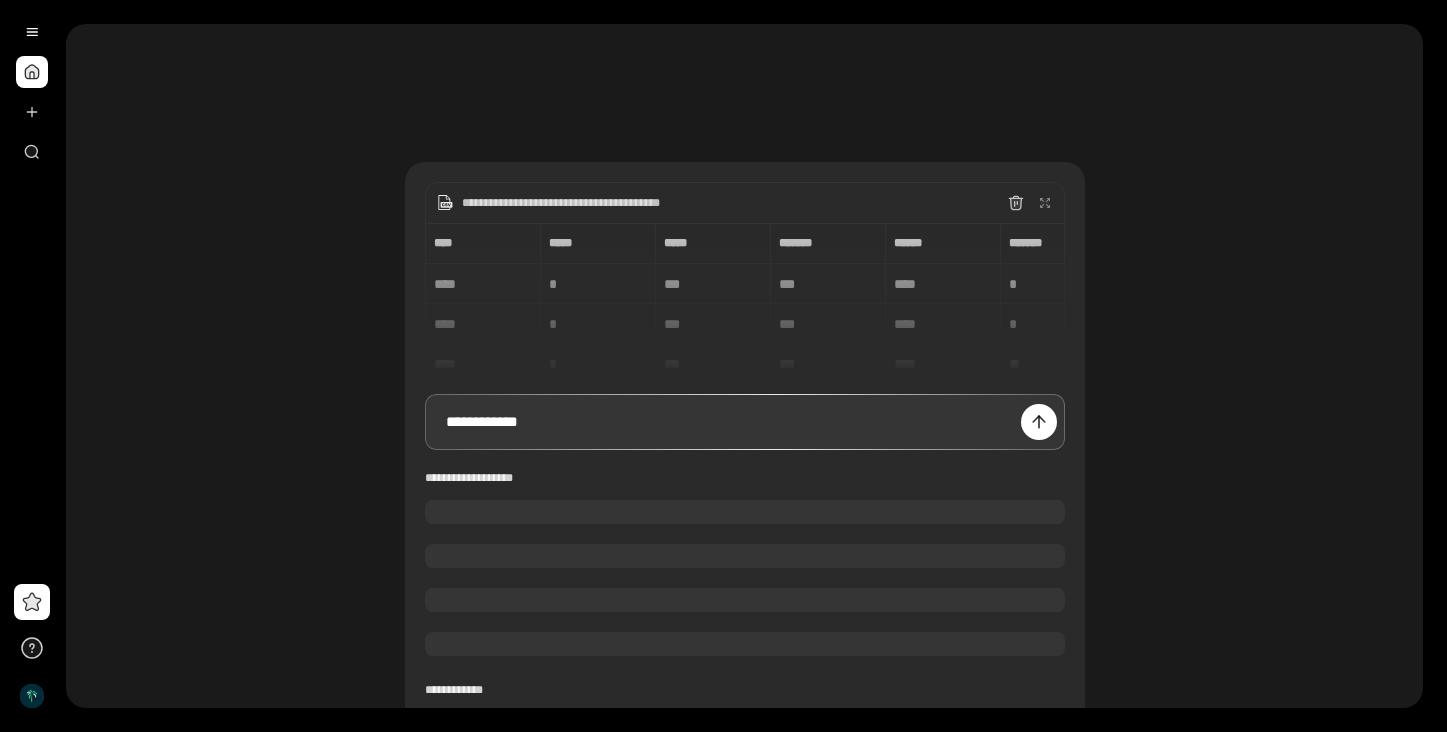 type 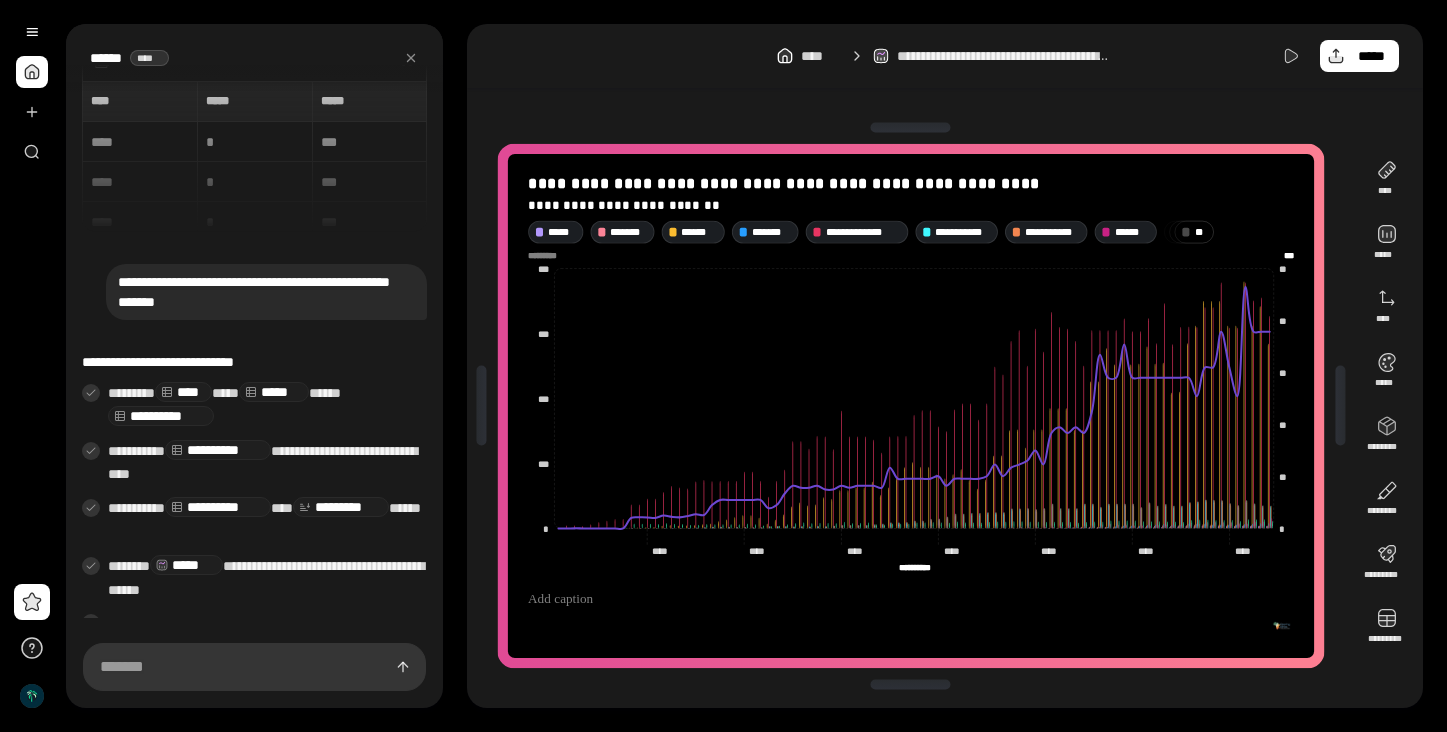 scroll, scrollTop: 26, scrollLeft: 0, axis: vertical 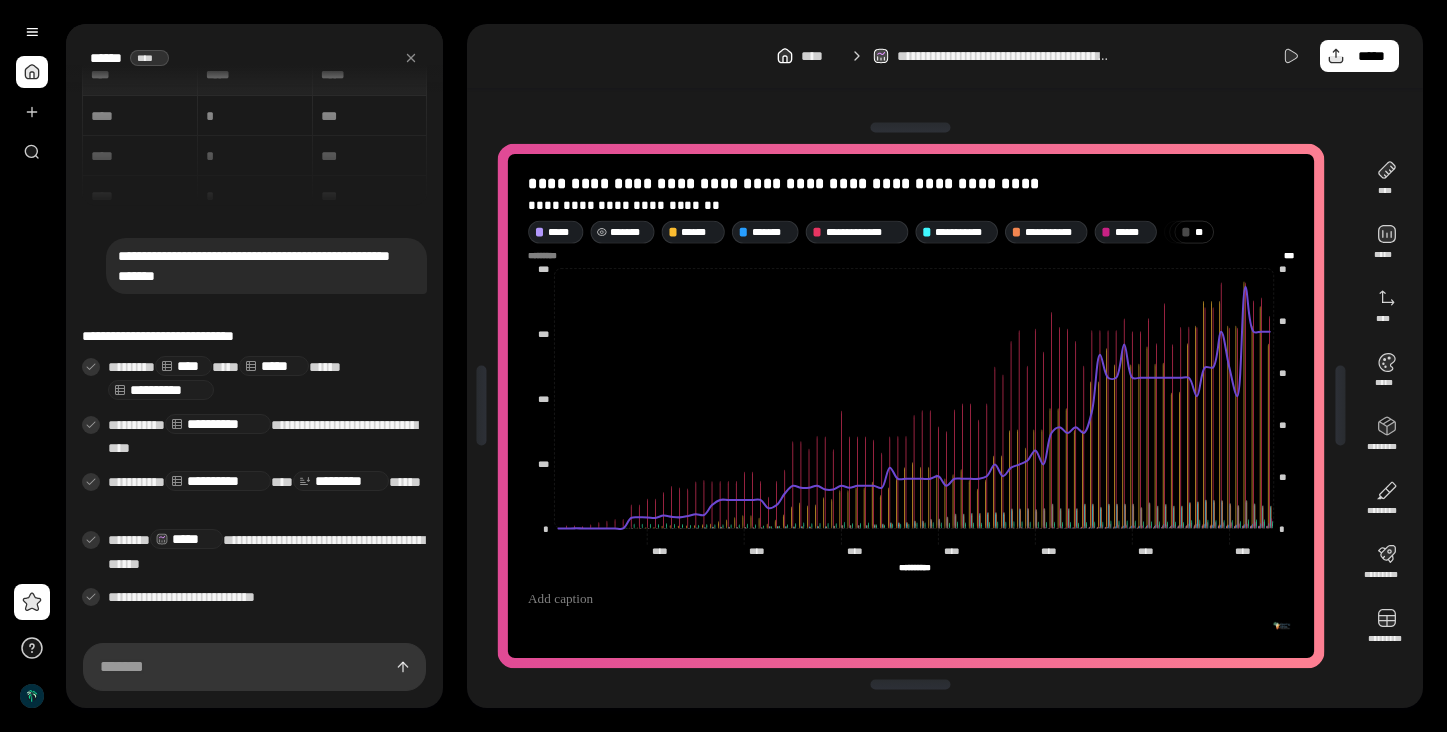 click on "*******" at bounding box center [629, 232] 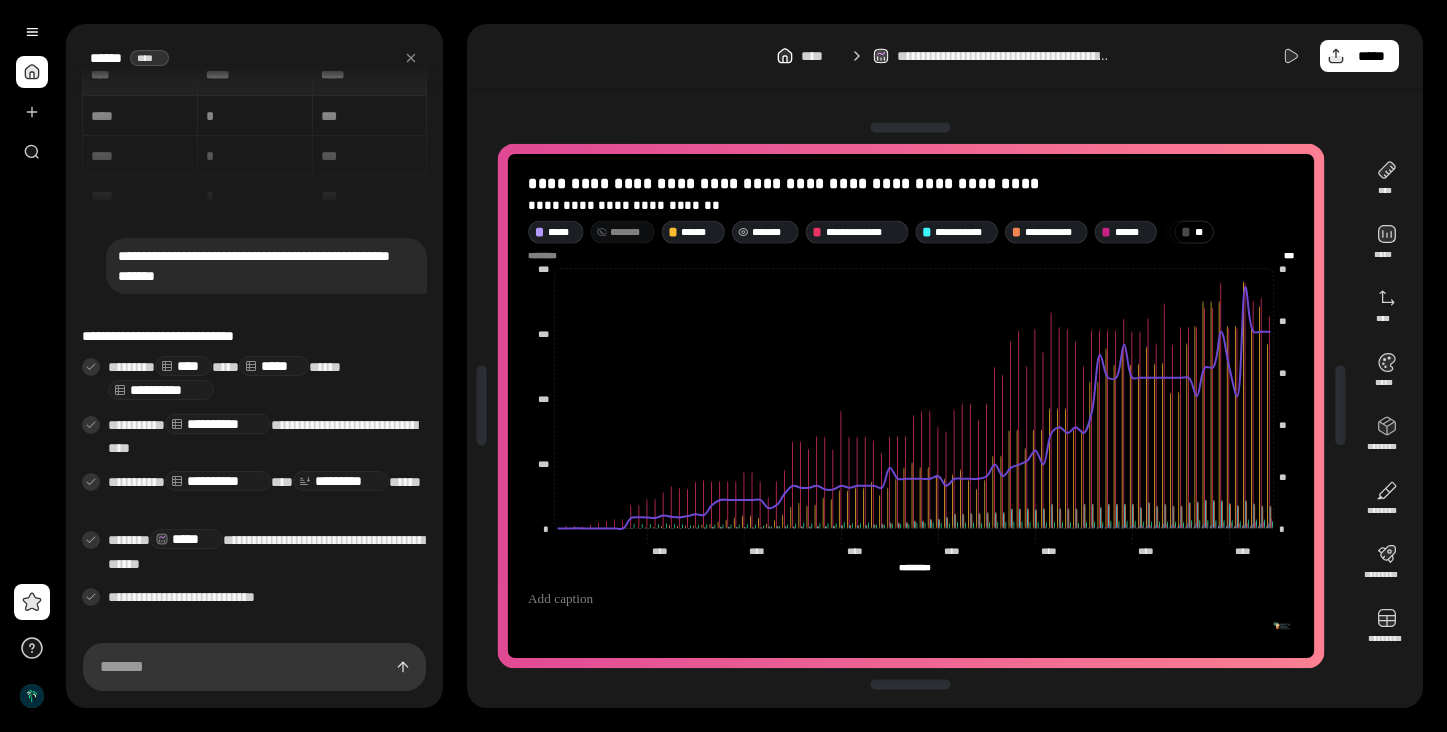 click on "*******" at bounding box center (772, 232) 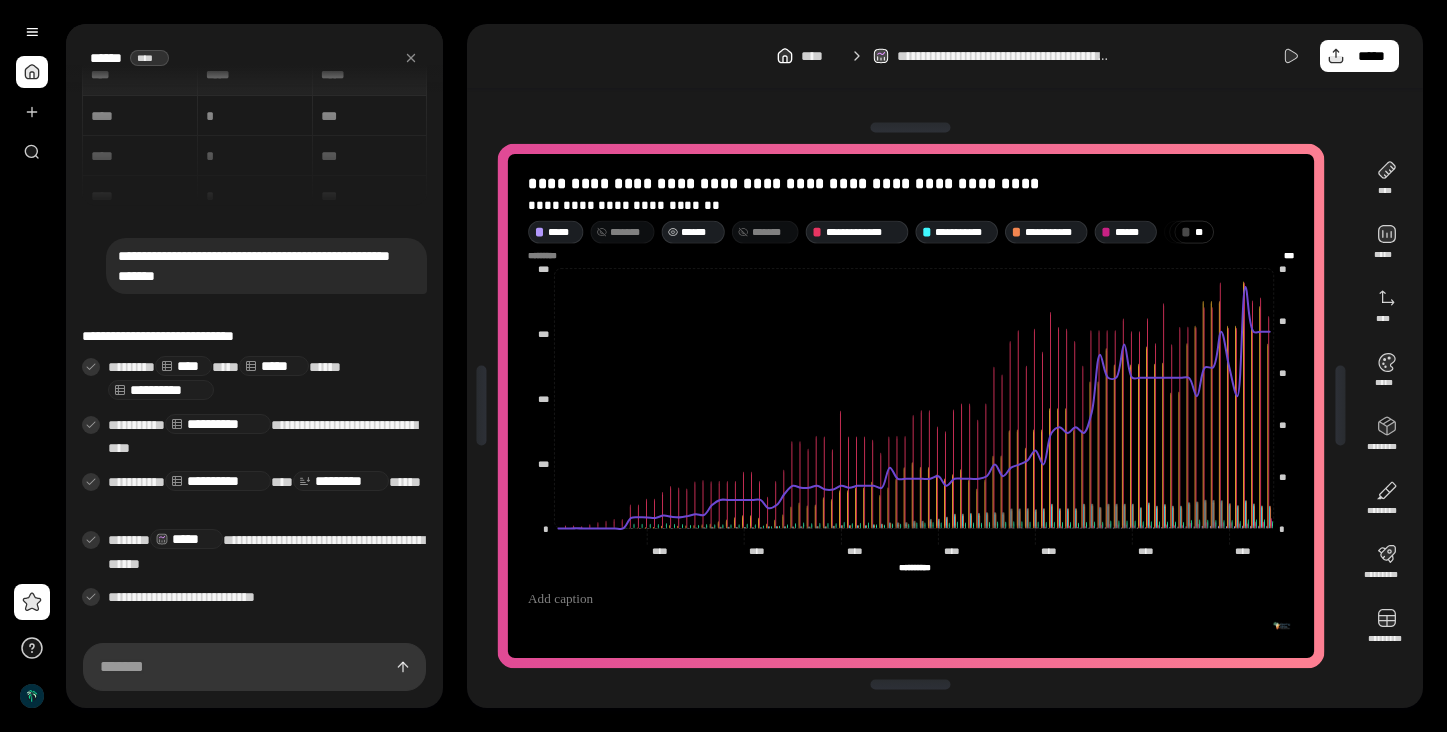 click 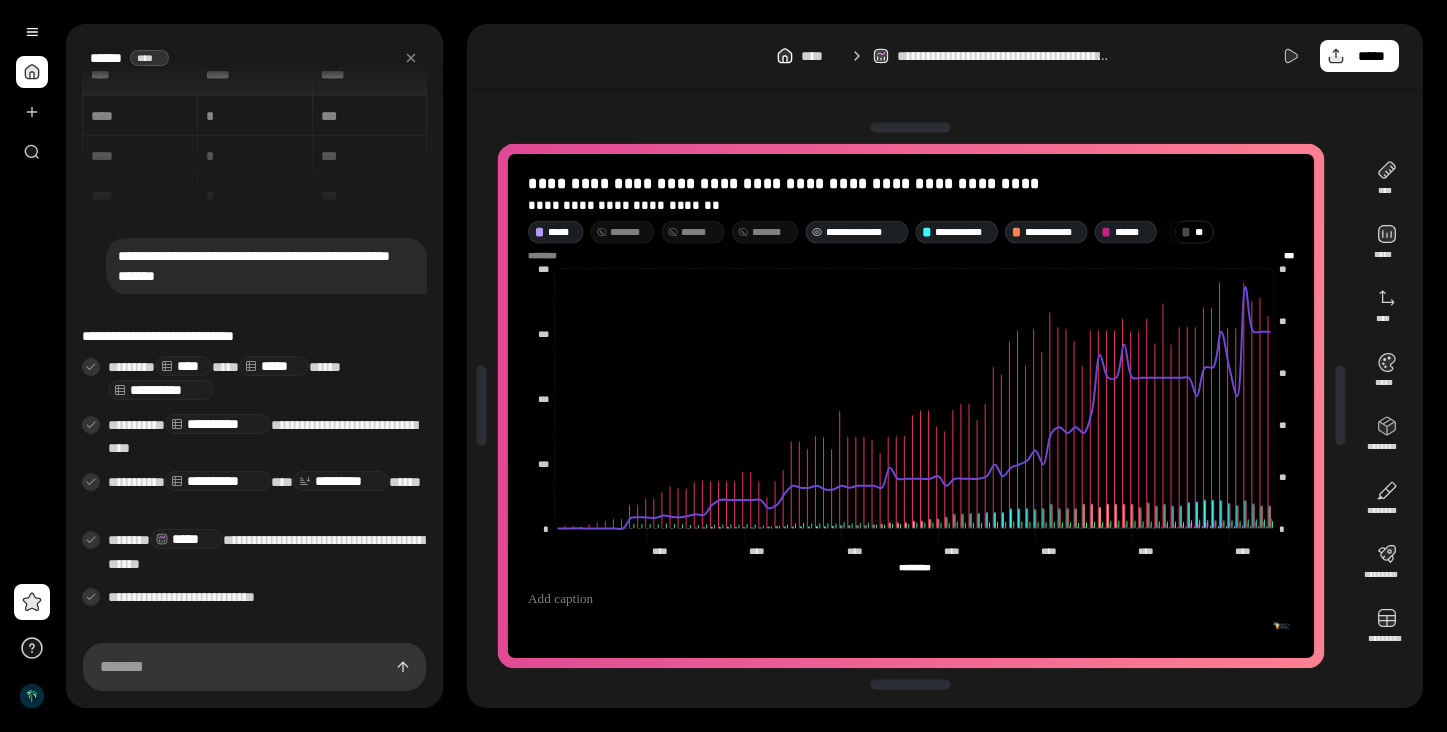 click on "**********" at bounding box center (864, 232) 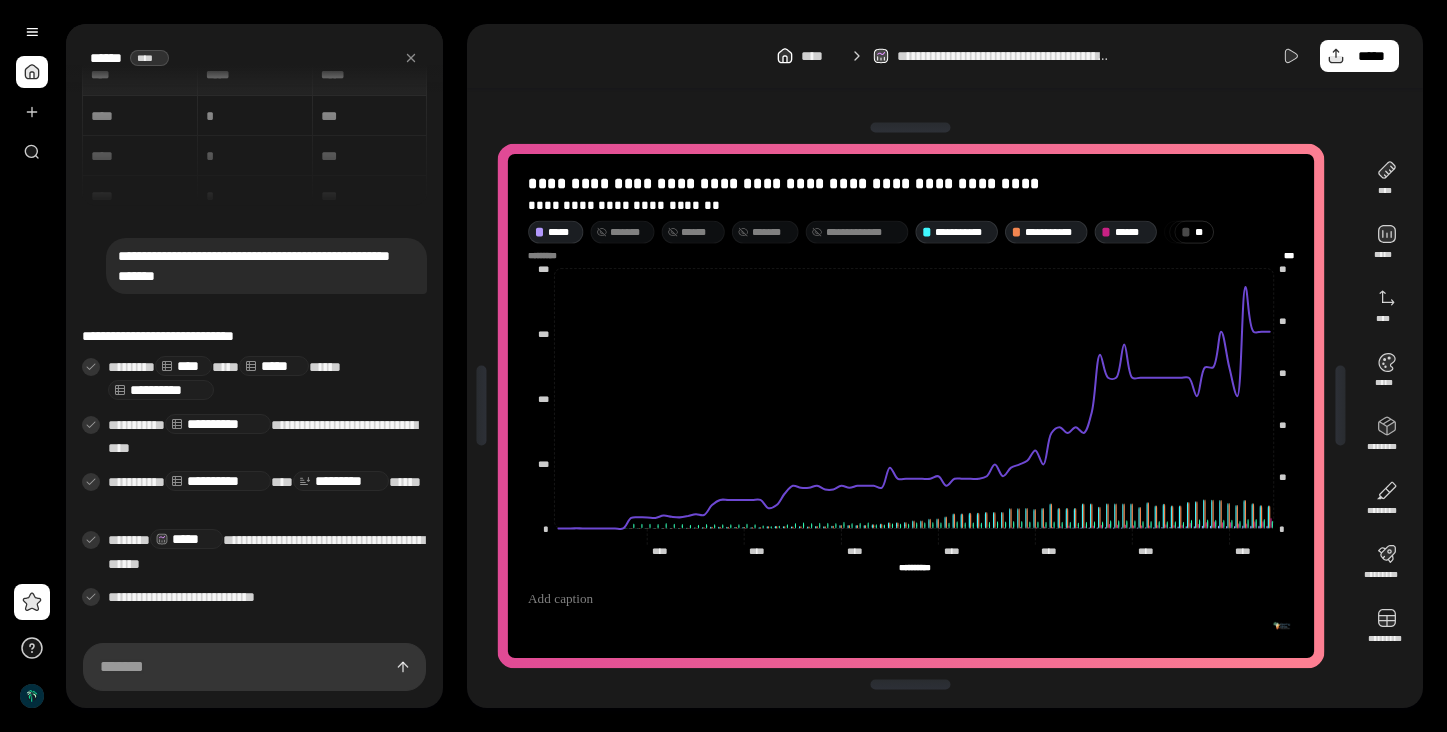 click on "**********" at bounding box center [864, 232] 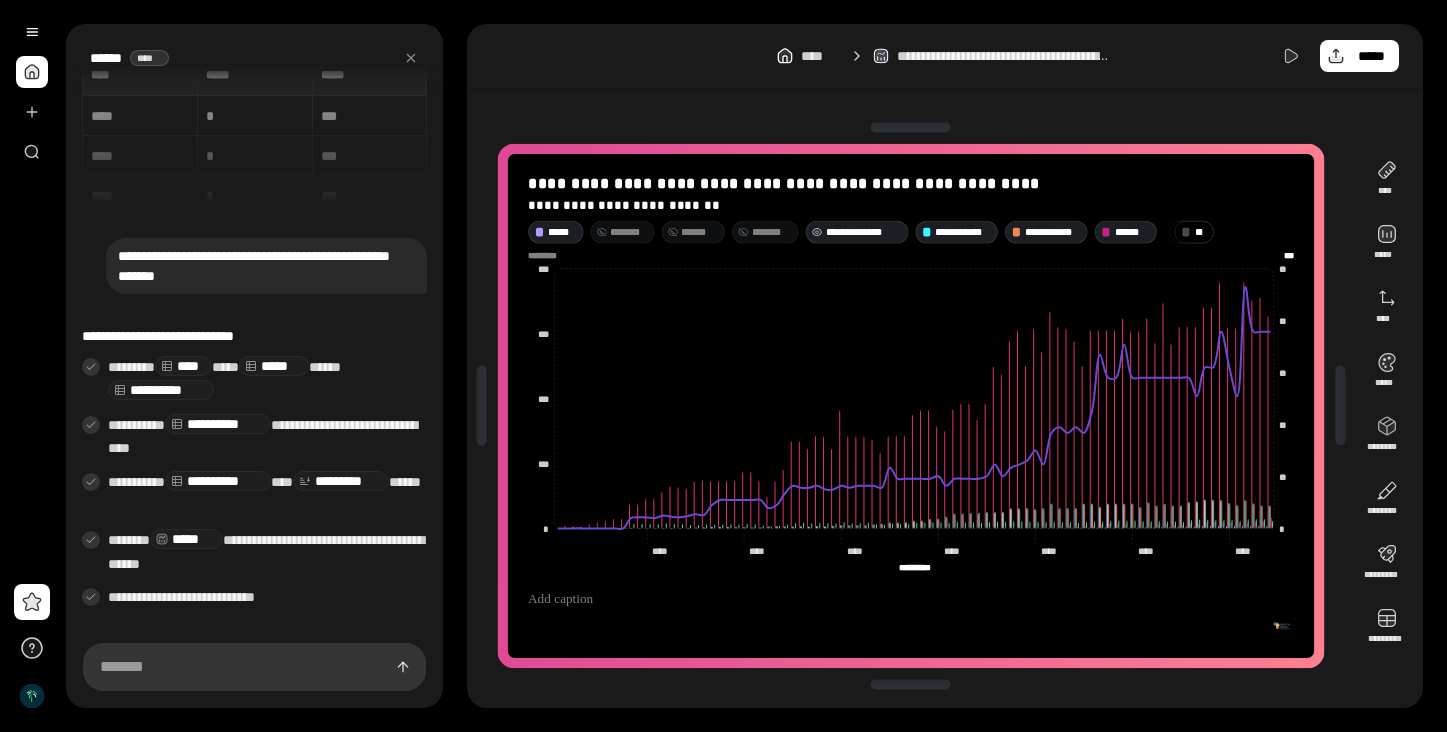 click on "**********" at bounding box center [864, 232] 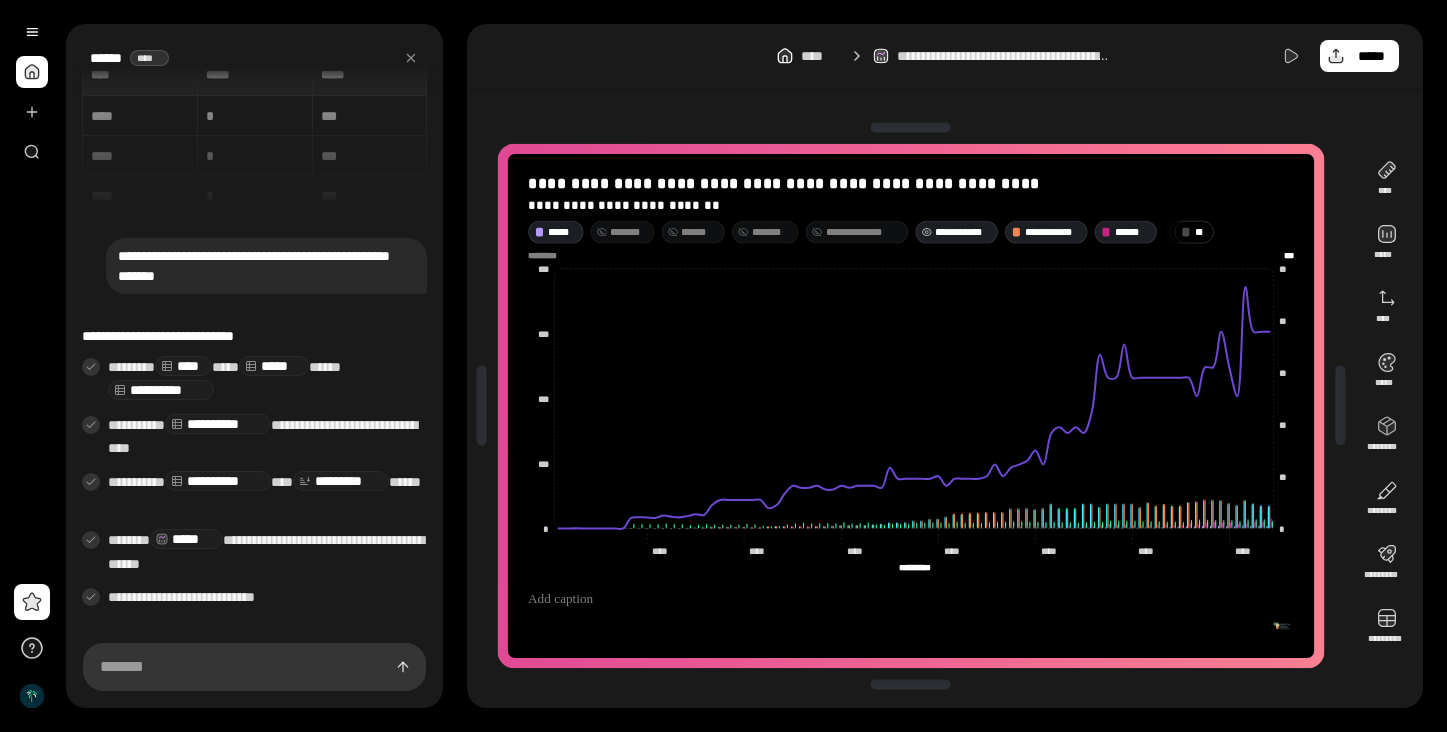 click on "**********" at bounding box center [963, 232] 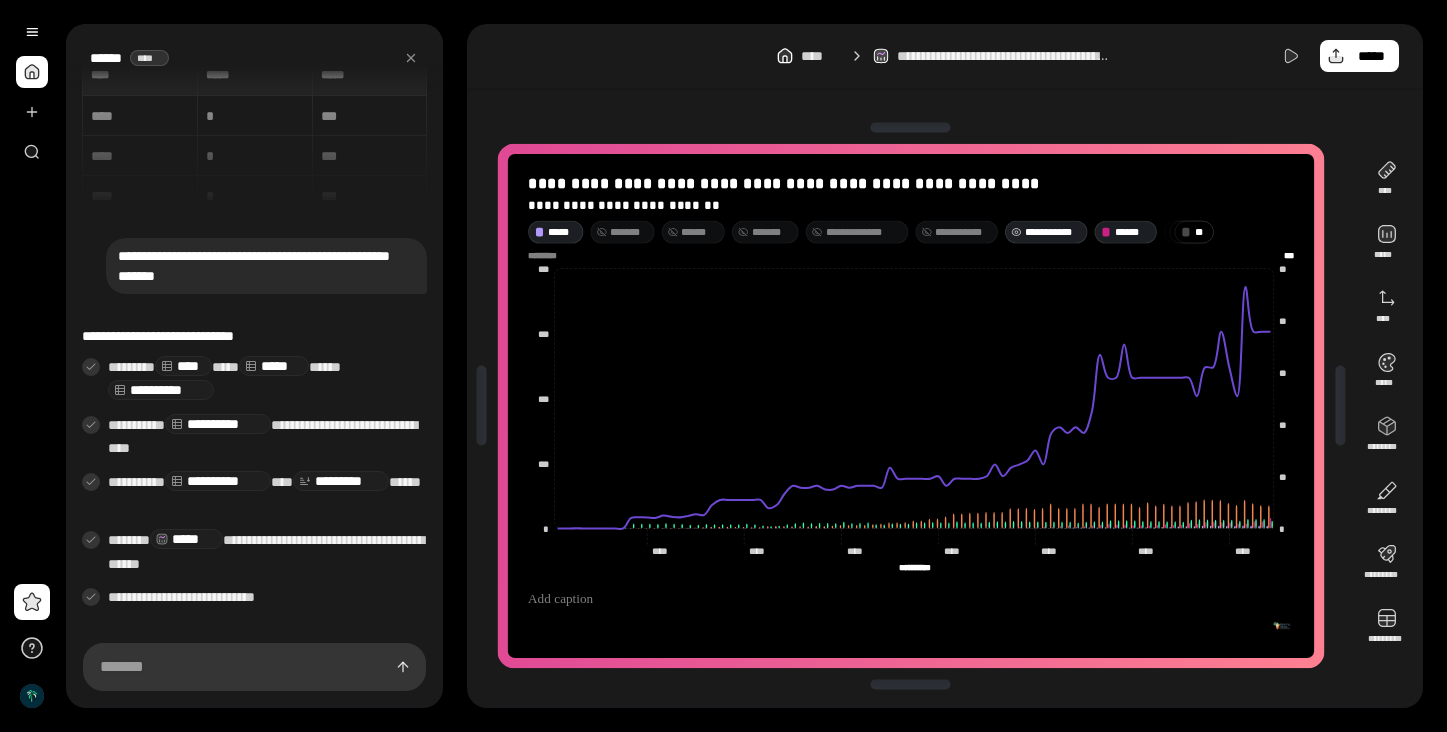 click on "**********" at bounding box center [1053, 232] 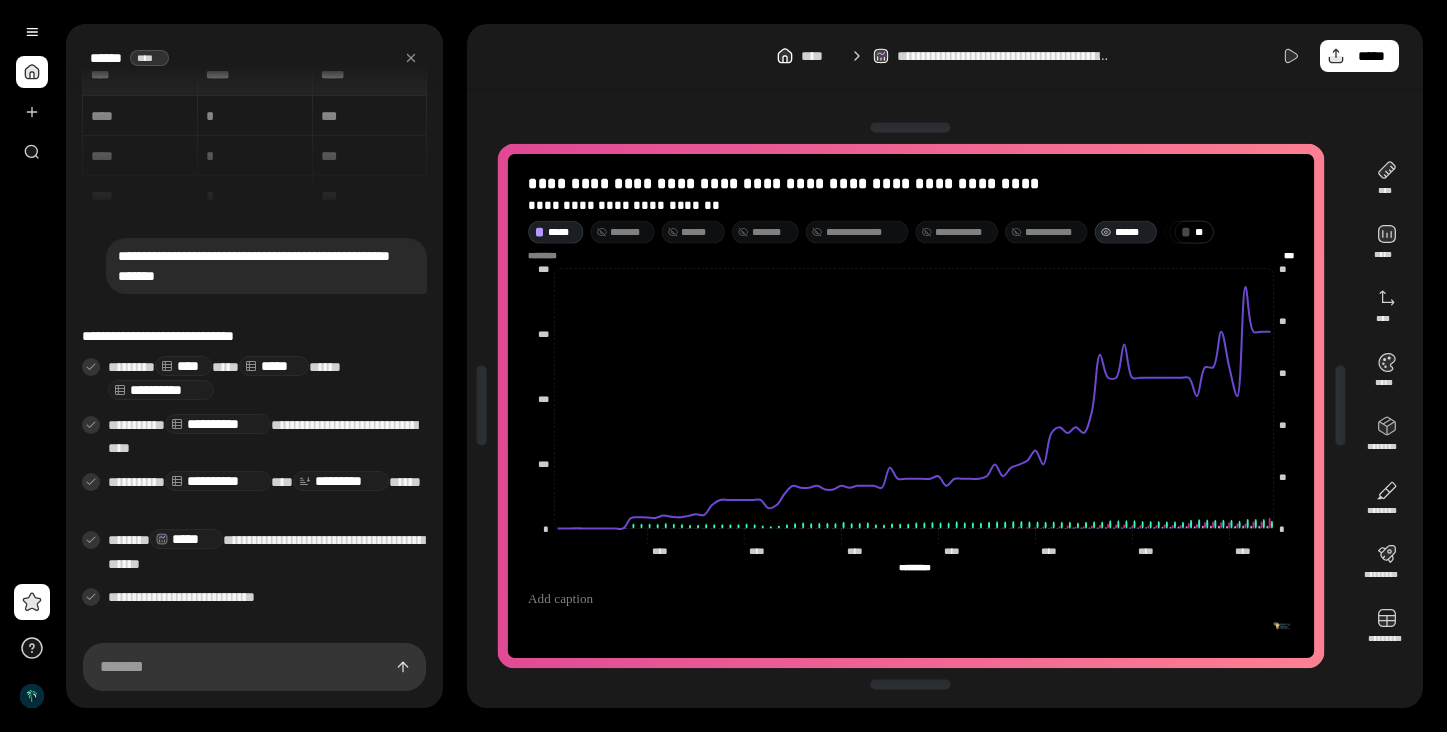 click on "******" at bounding box center (1133, 232) 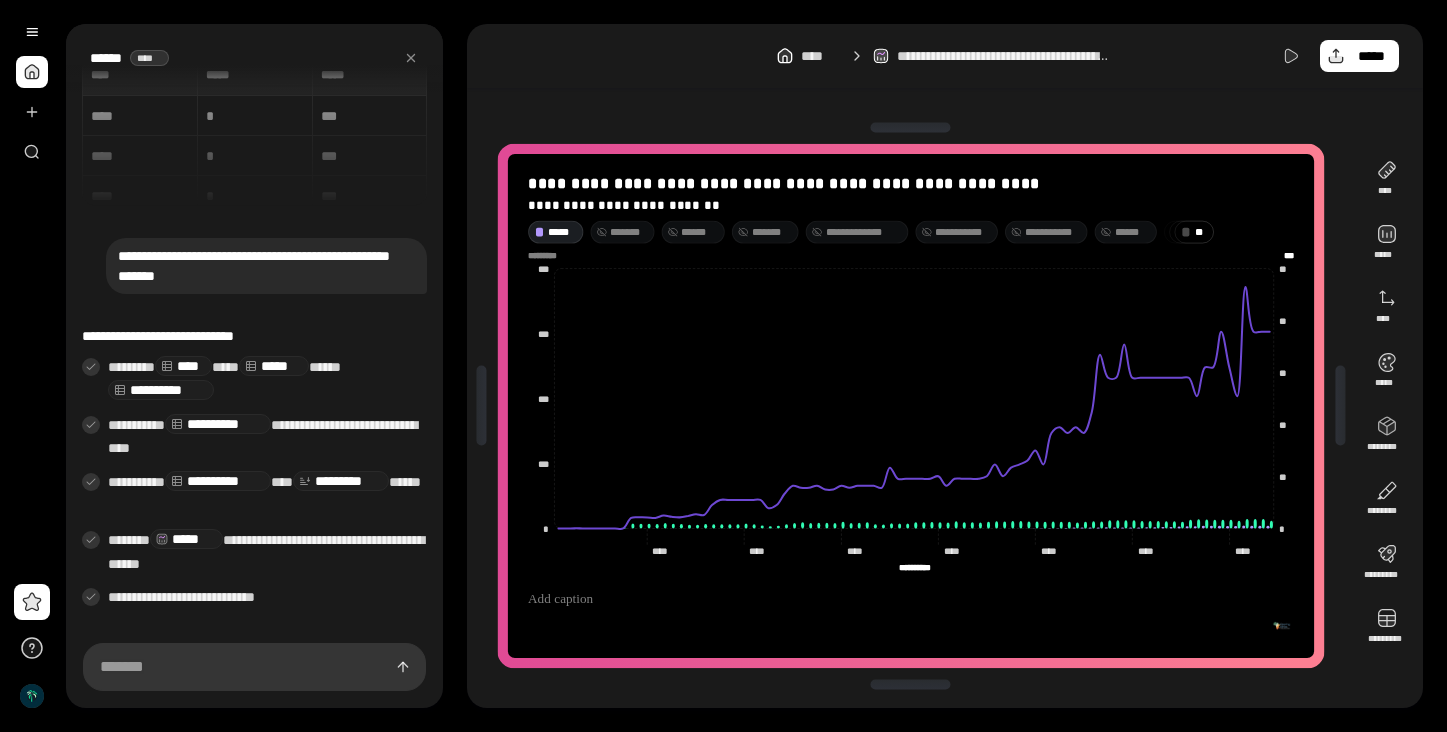 click on "******" at bounding box center (1133, 232) 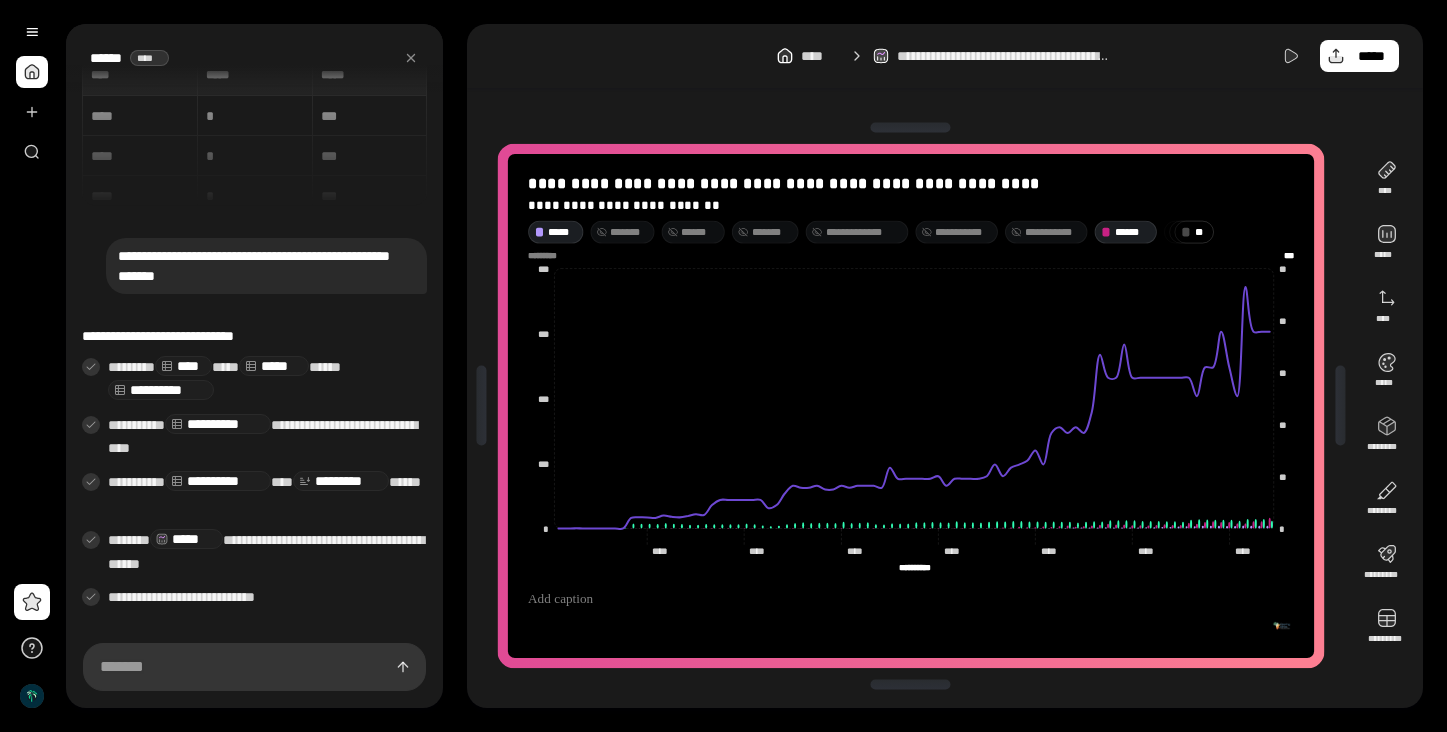click on "**********" at bounding box center [864, 232] 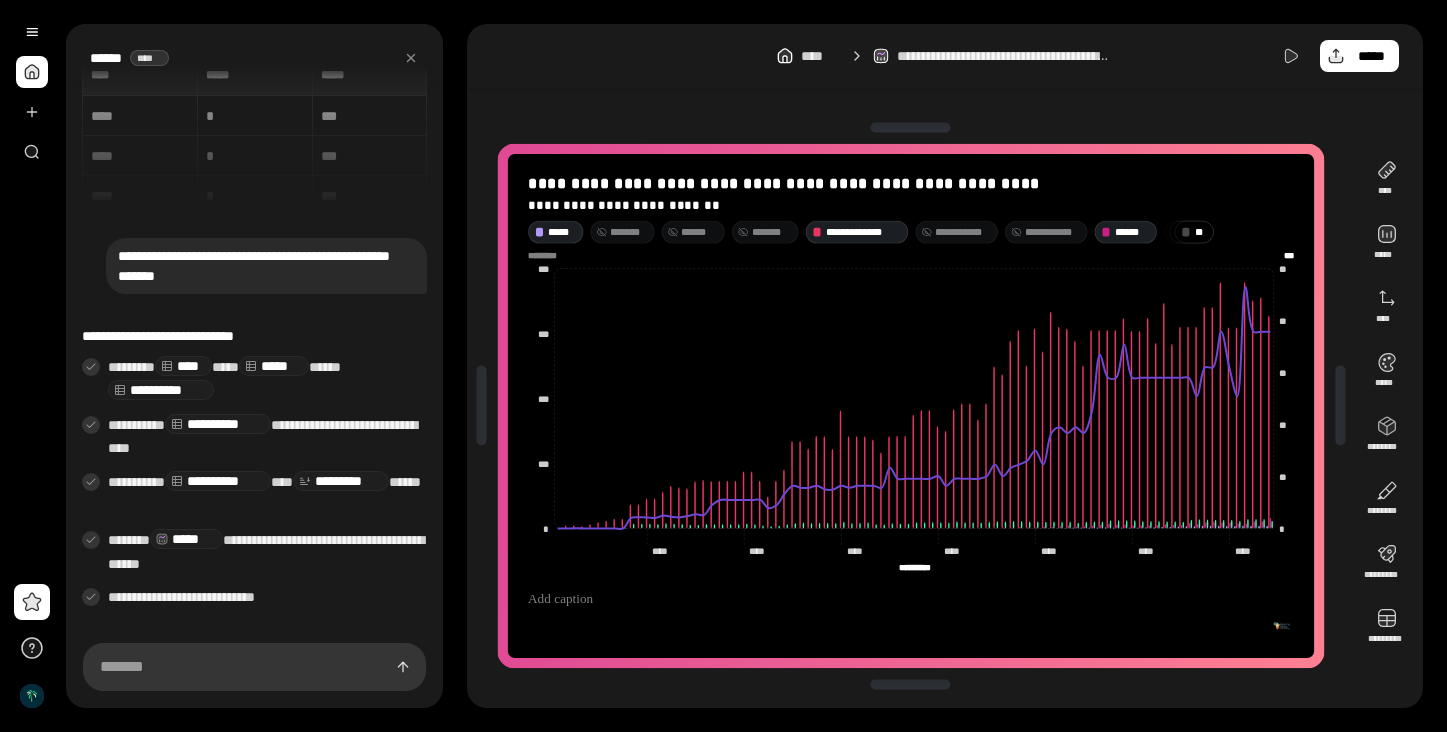 click on "******" at bounding box center [699, 232] 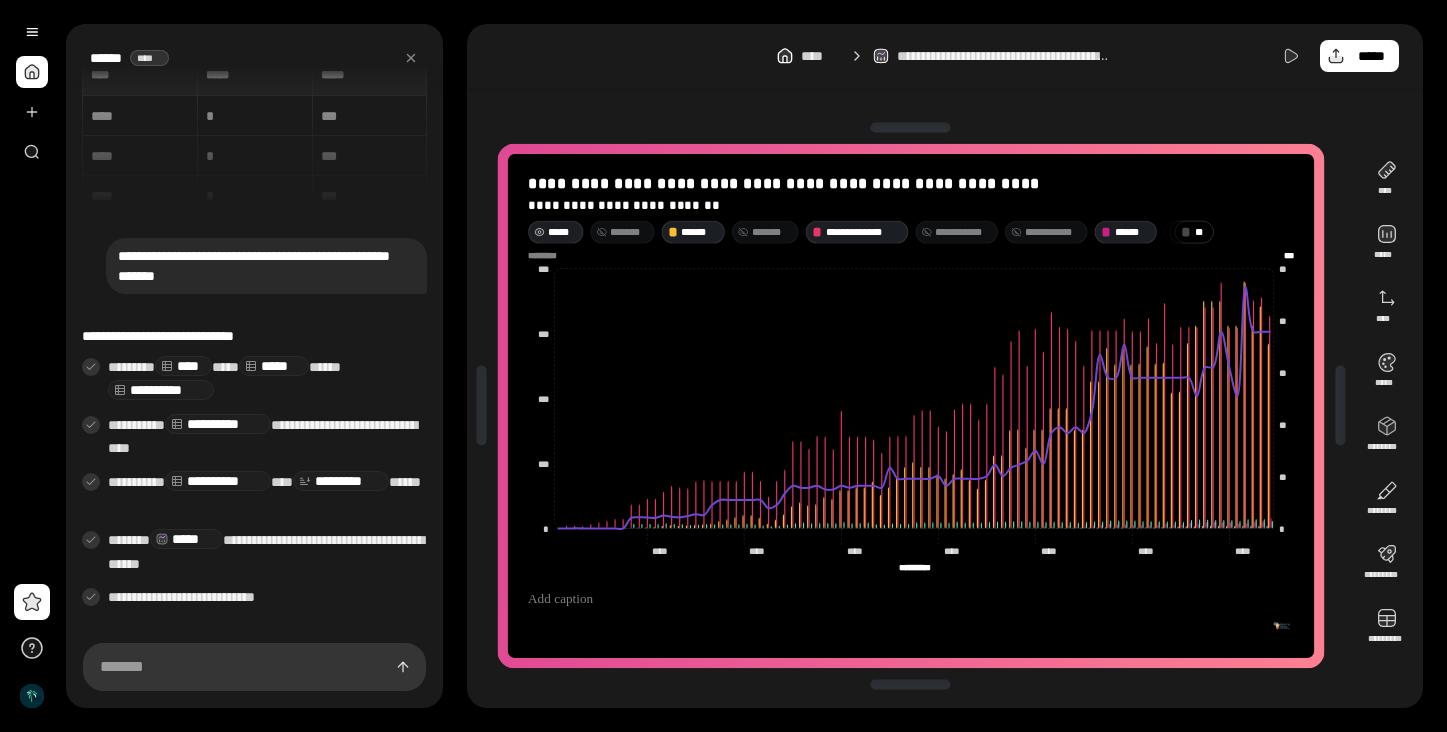 click on "*****" at bounding box center [562, 232] 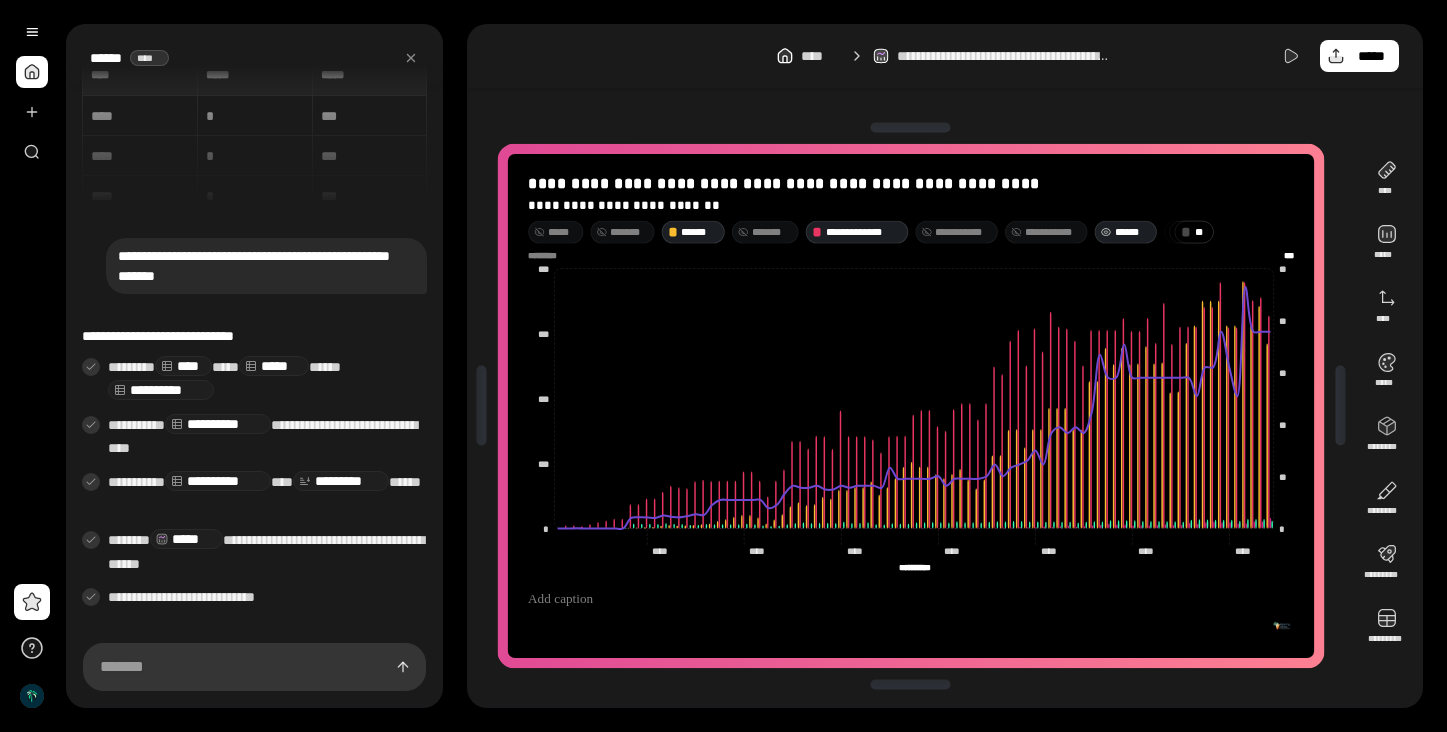 click on "******" at bounding box center [1133, 232] 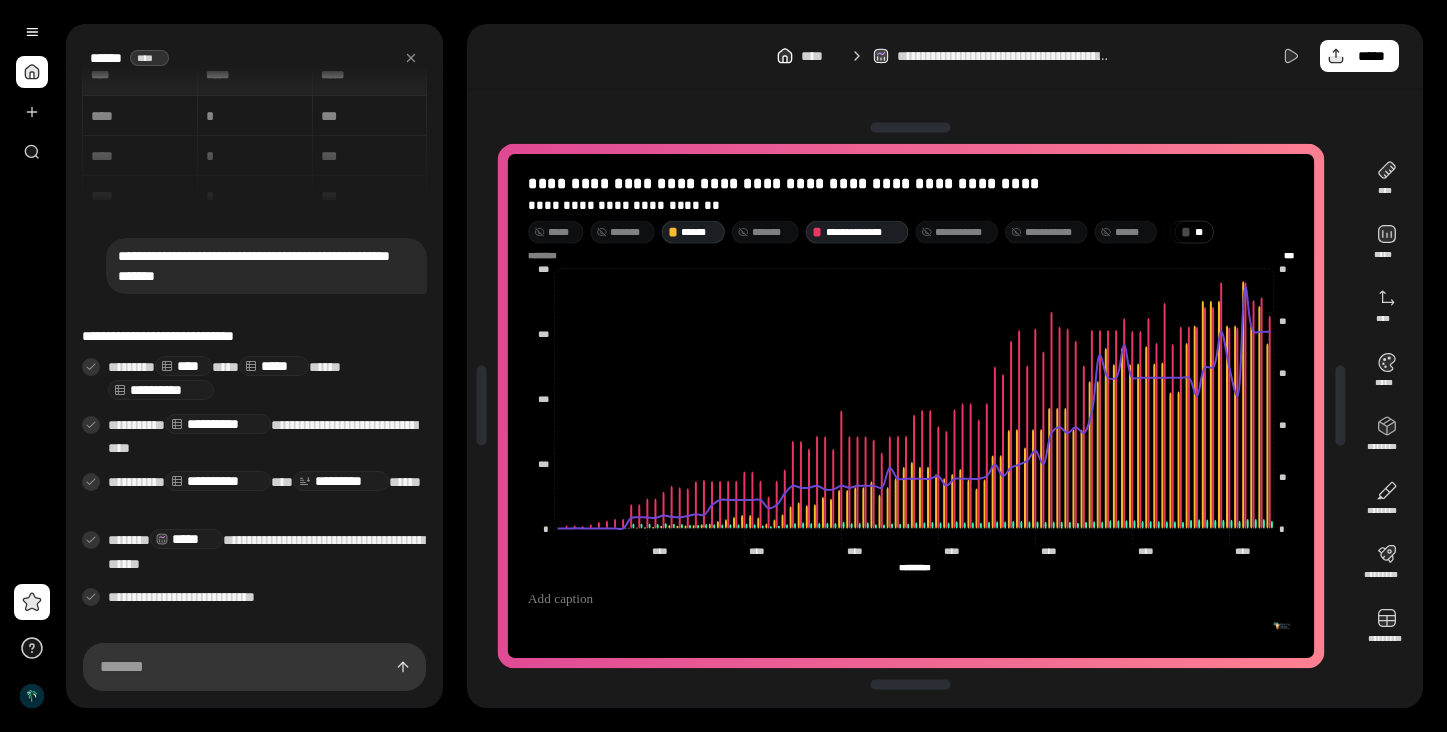 click on "* *" at bounding box center [1201, 232] 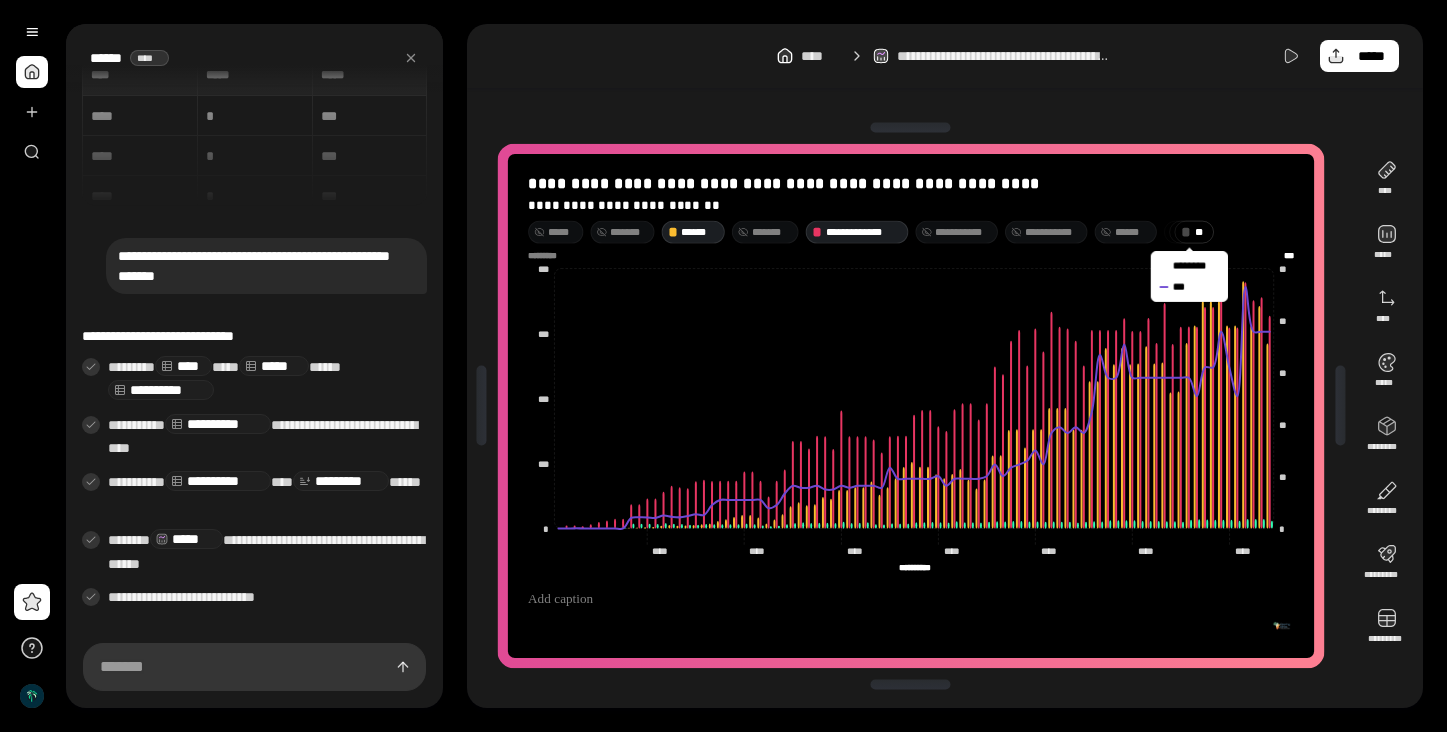 click on "********" at bounding box center (1196, 266) 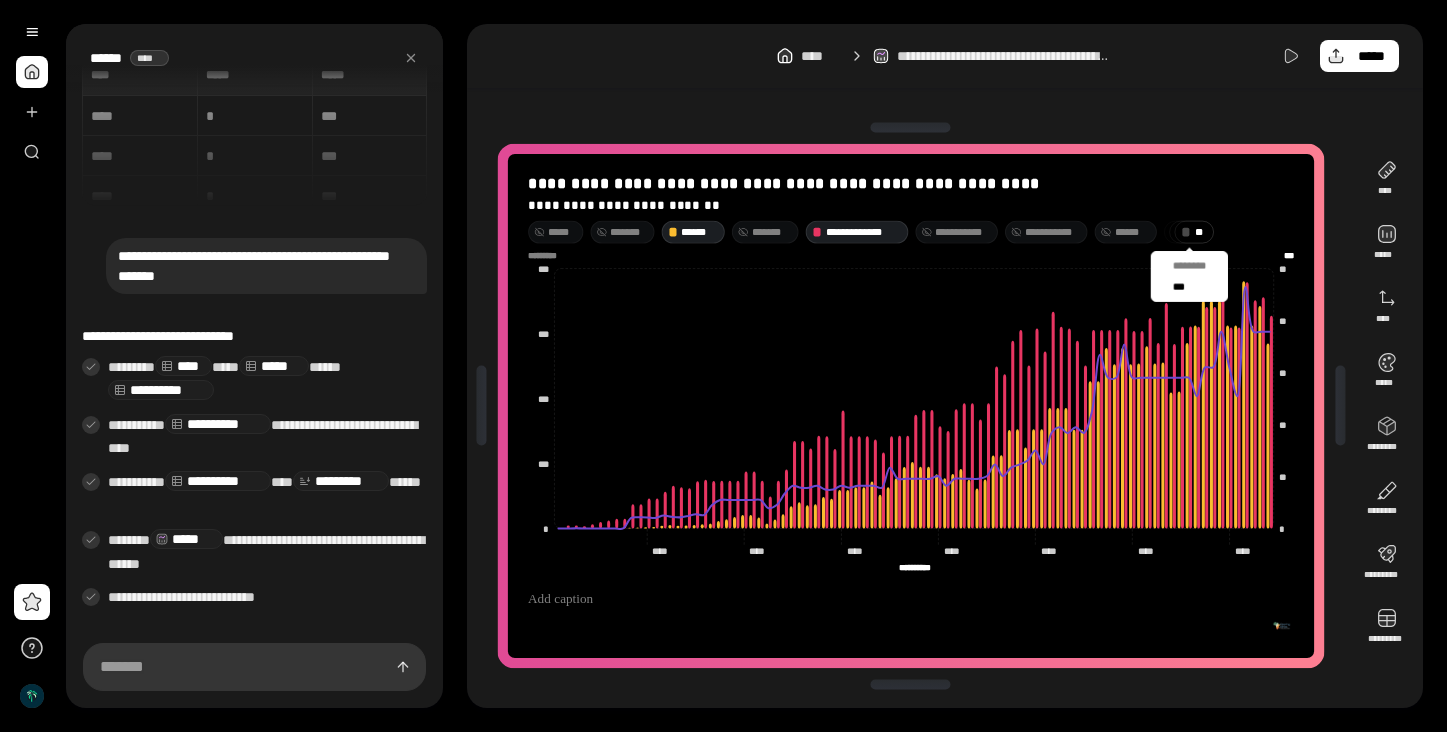 click on "***" at bounding box center [1184, 287] 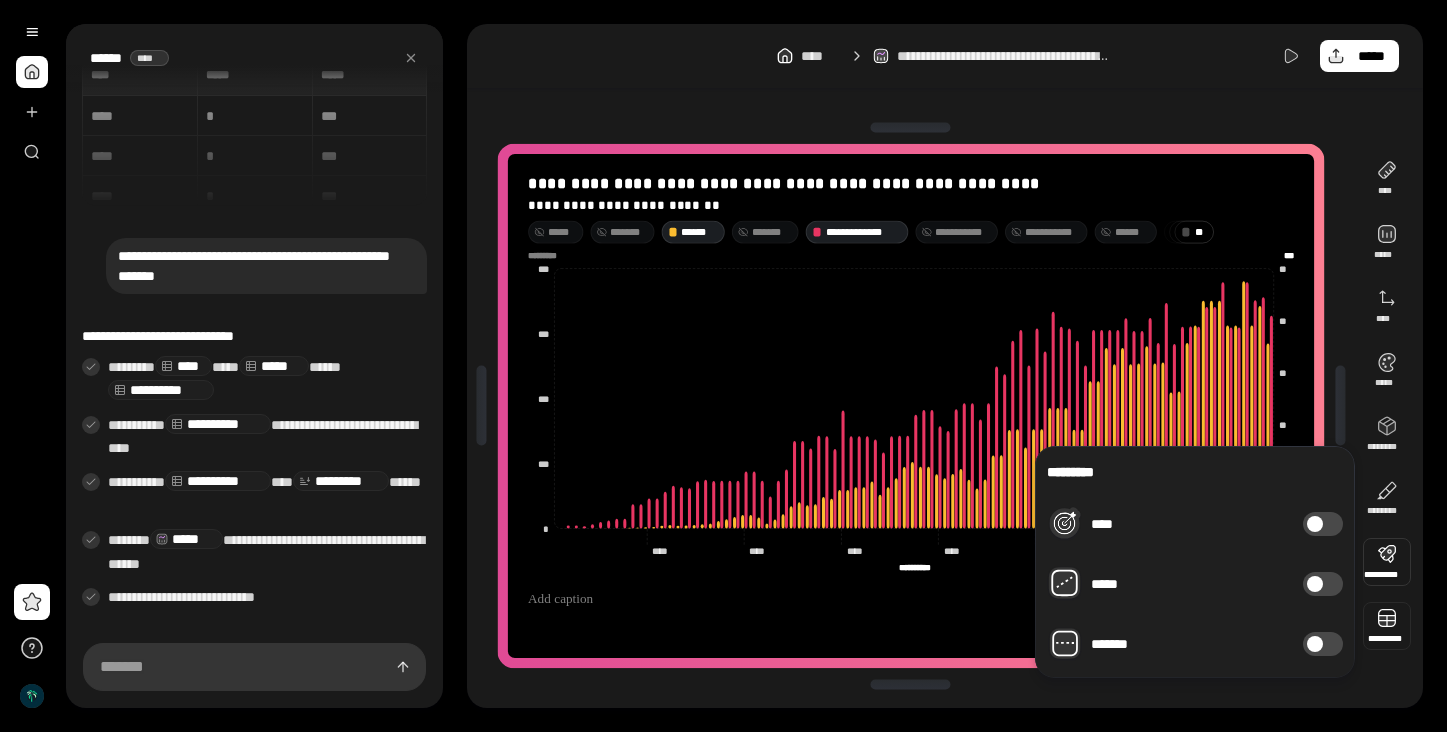 click at bounding box center (1387, 626) 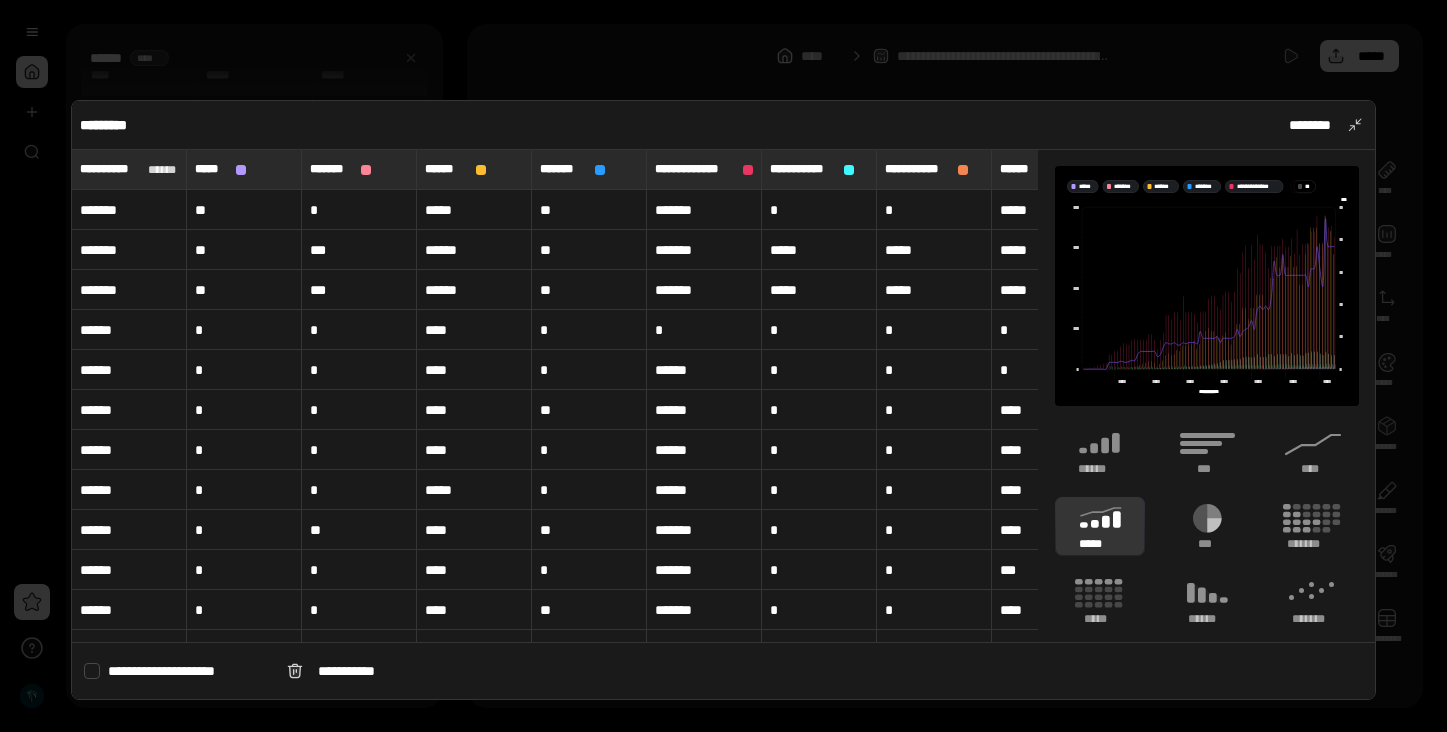 click at bounding box center [723, 366] 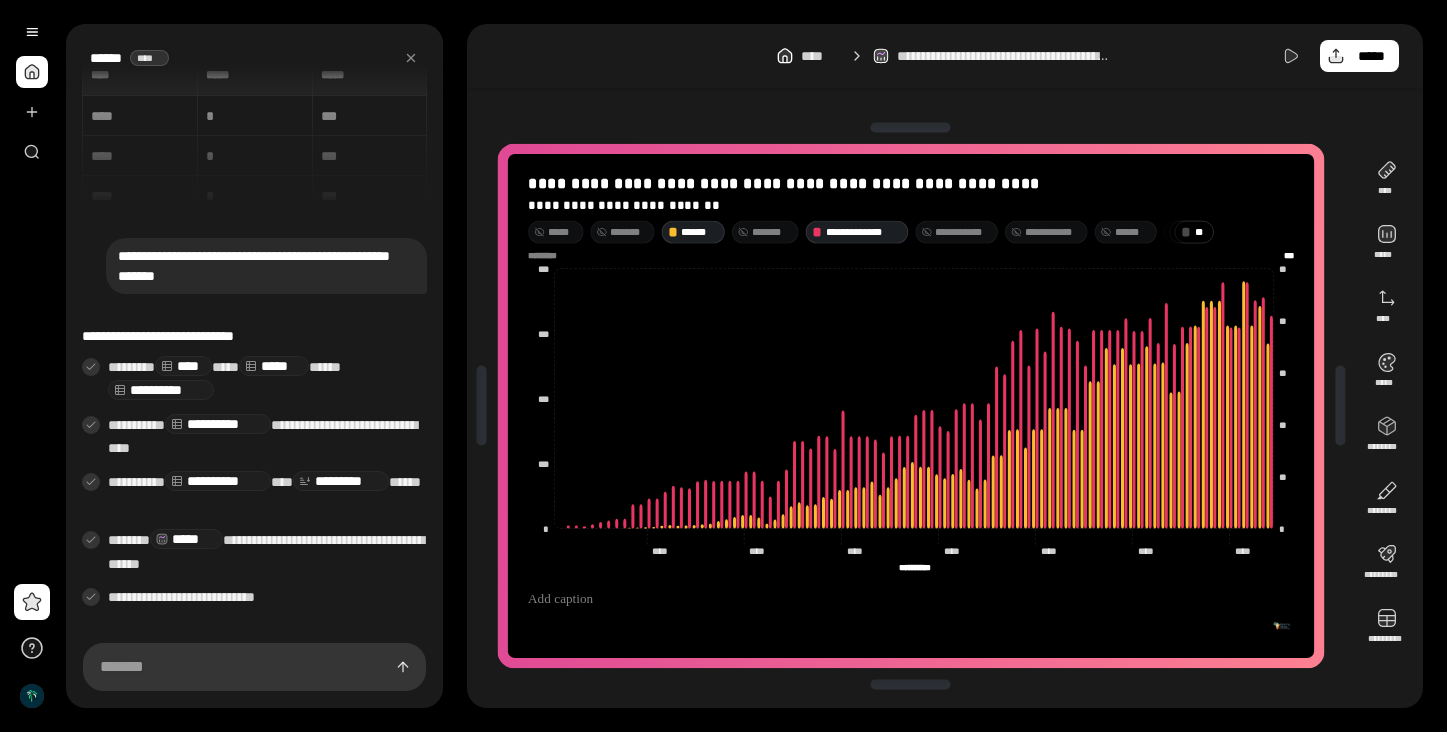 click on "*****" at bounding box center [562, 232] 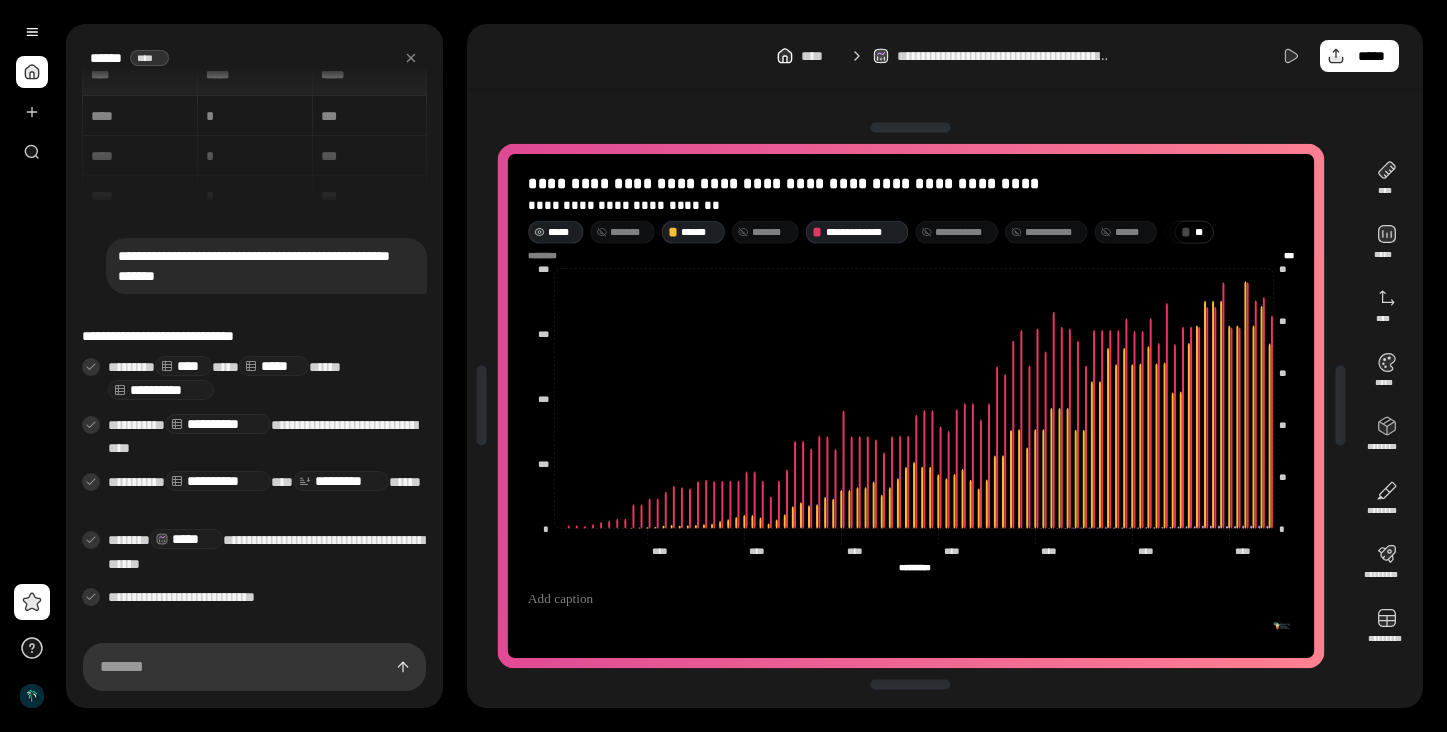 click on "*****" at bounding box center [562, 232] 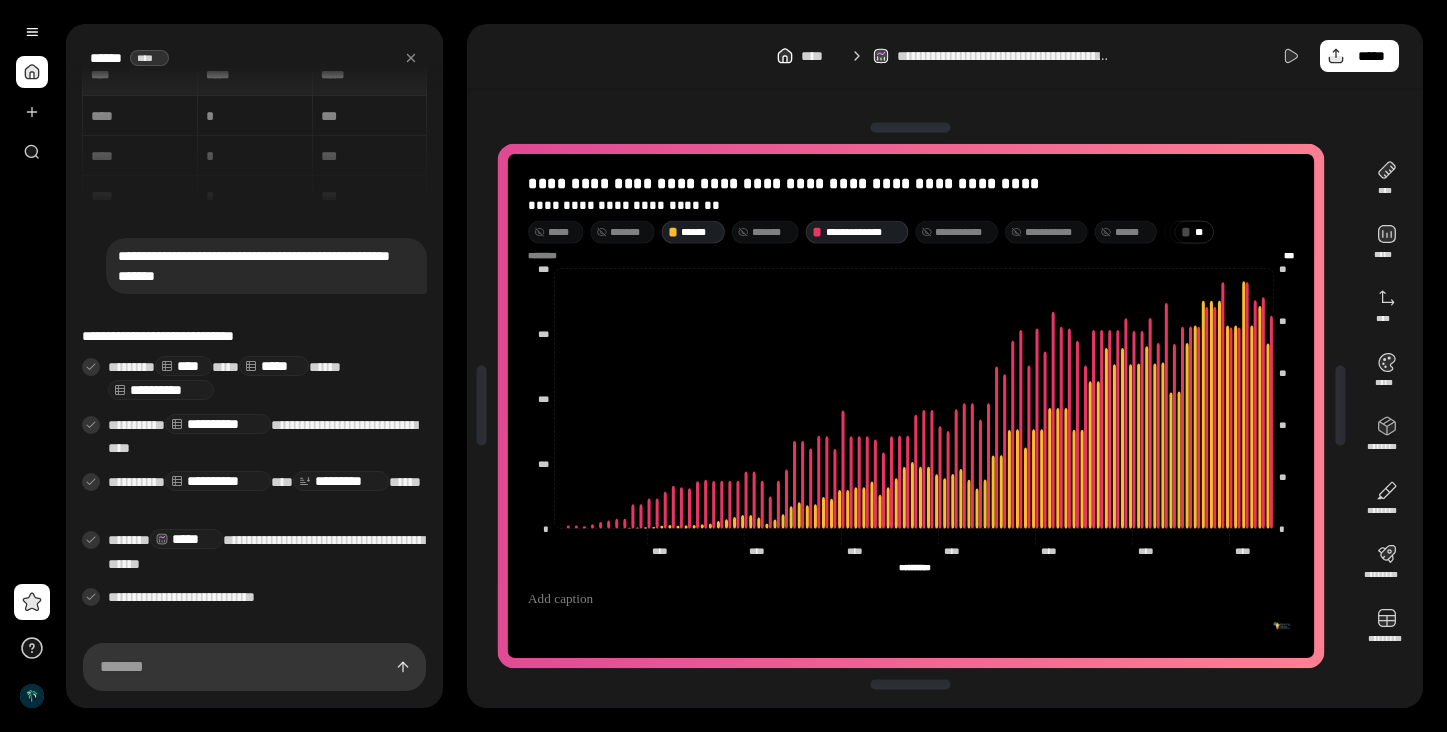 click on "*****" at bounding box center [562, 232] 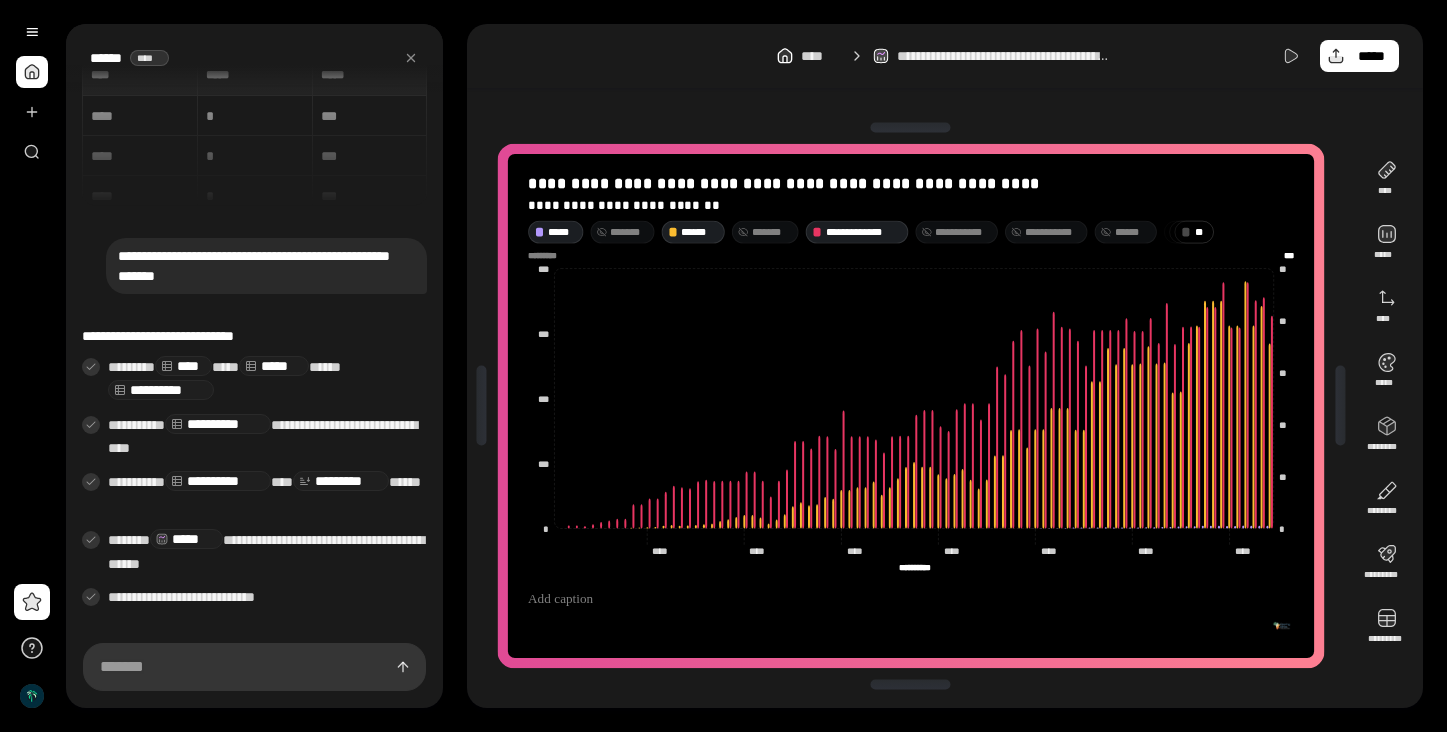 click on "*******" at bounding box center [629, 232] 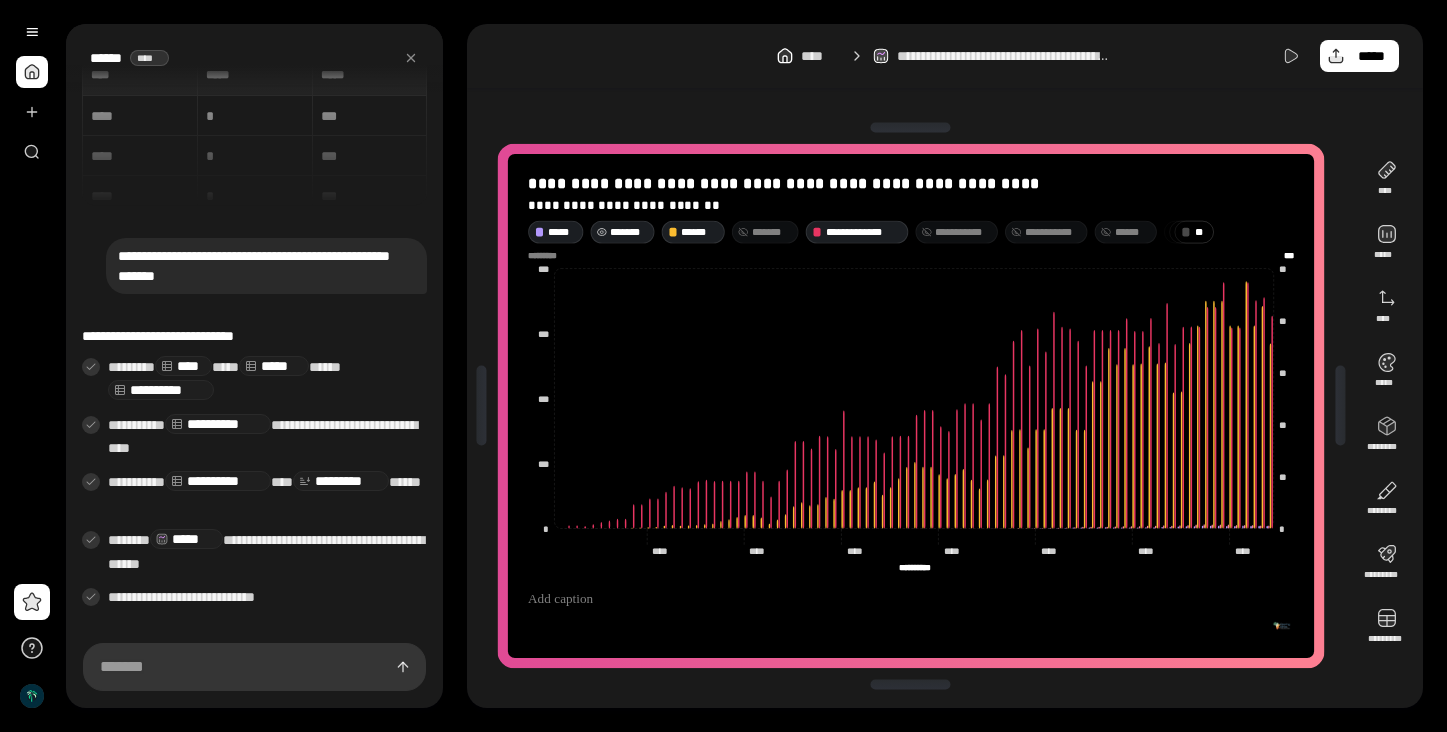 click on "*******" at bounding box center (629, 232) 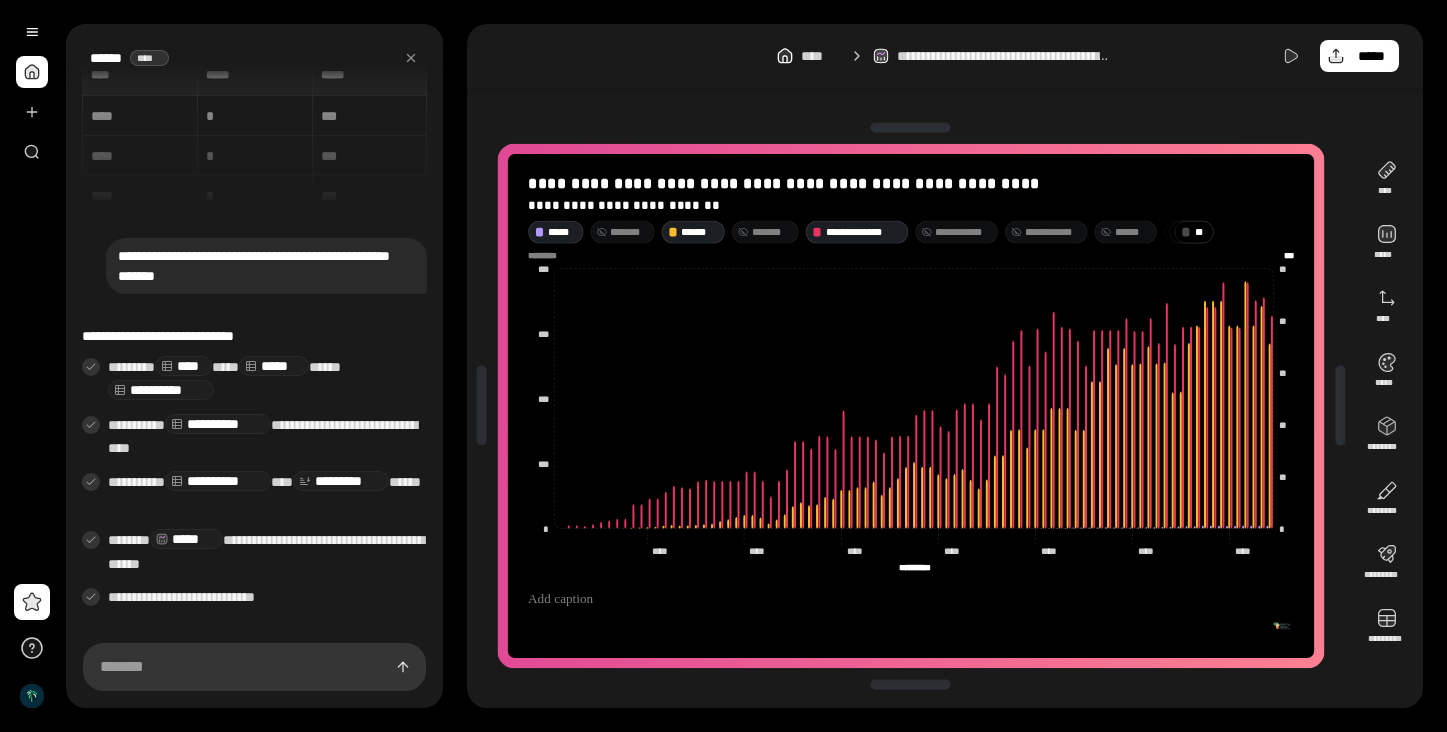 click on "**********" at bounding box center (963, 232) 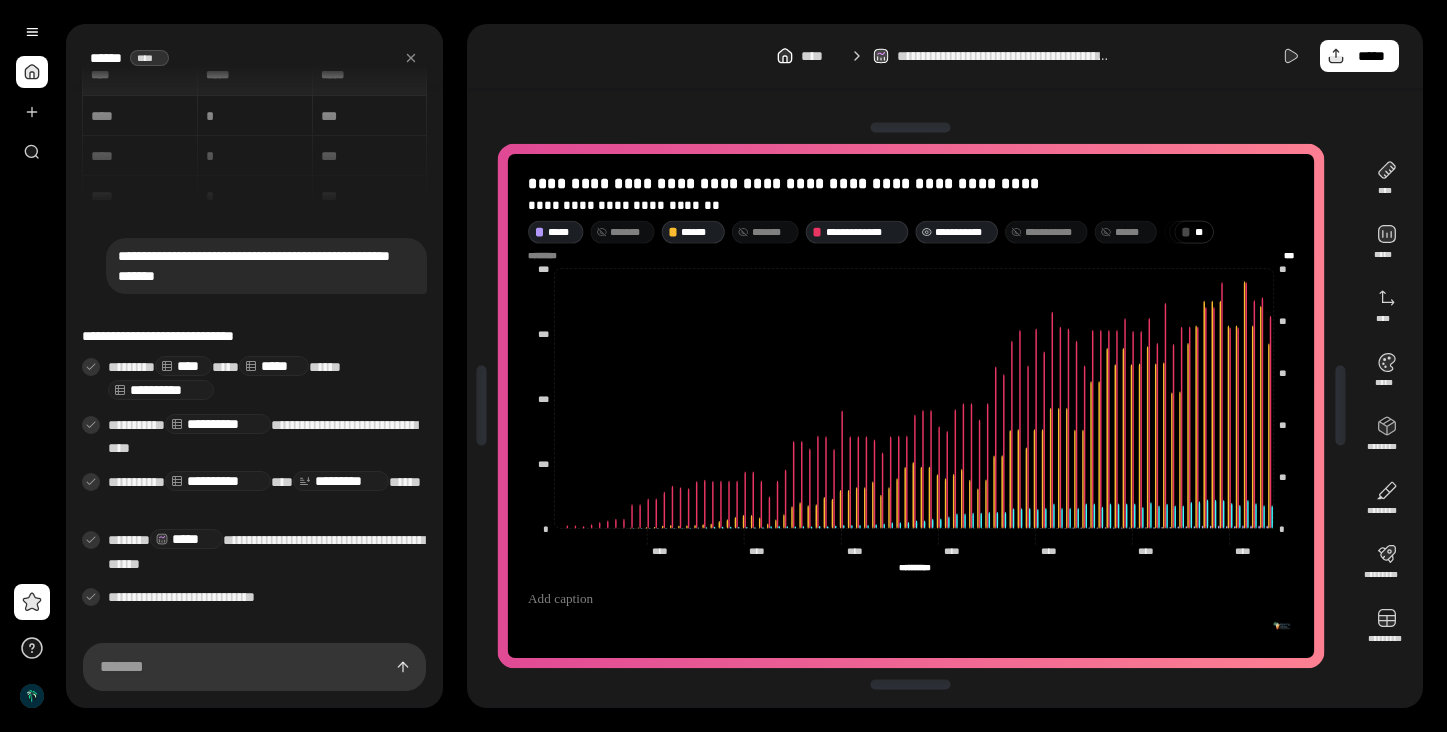 click on "**********" at bounding box center [963, 232] 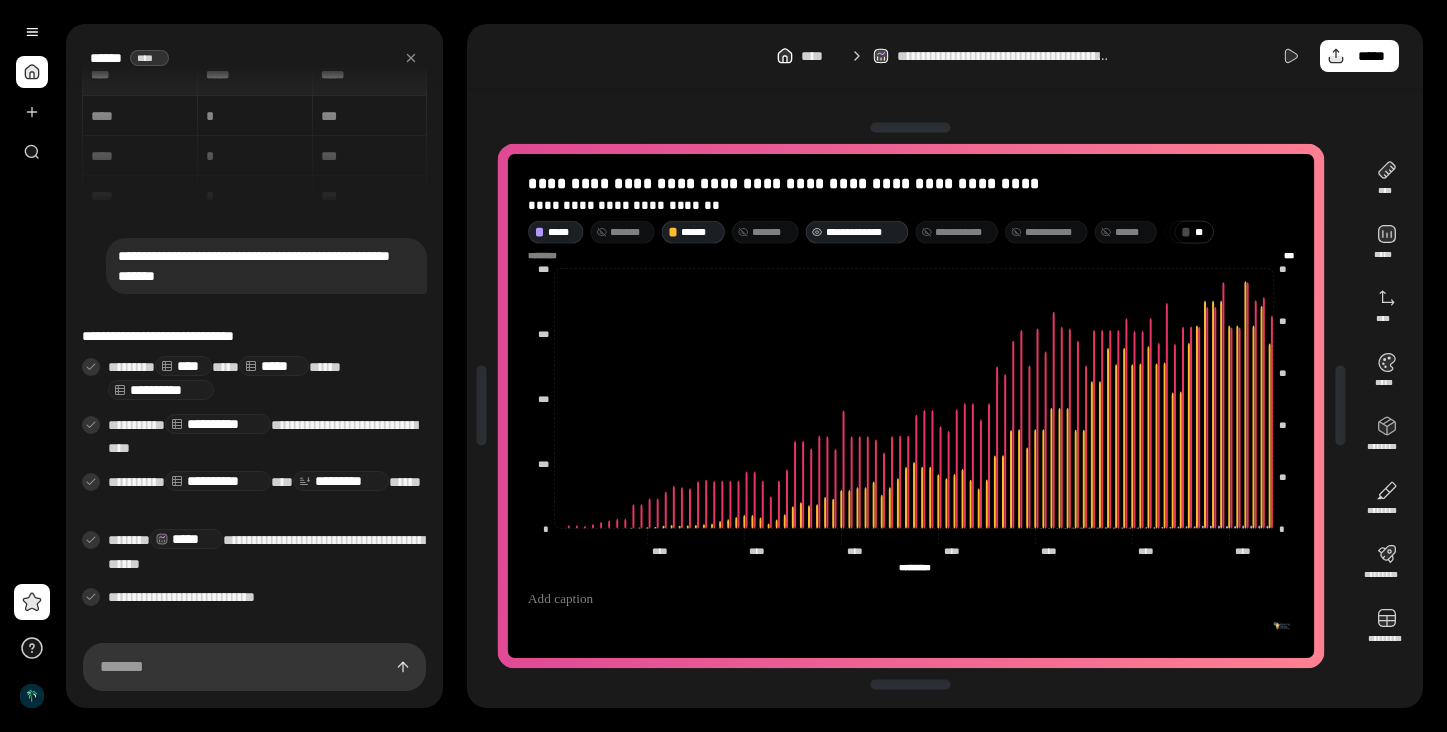 click on "**********" at bounding box center (857, 231) 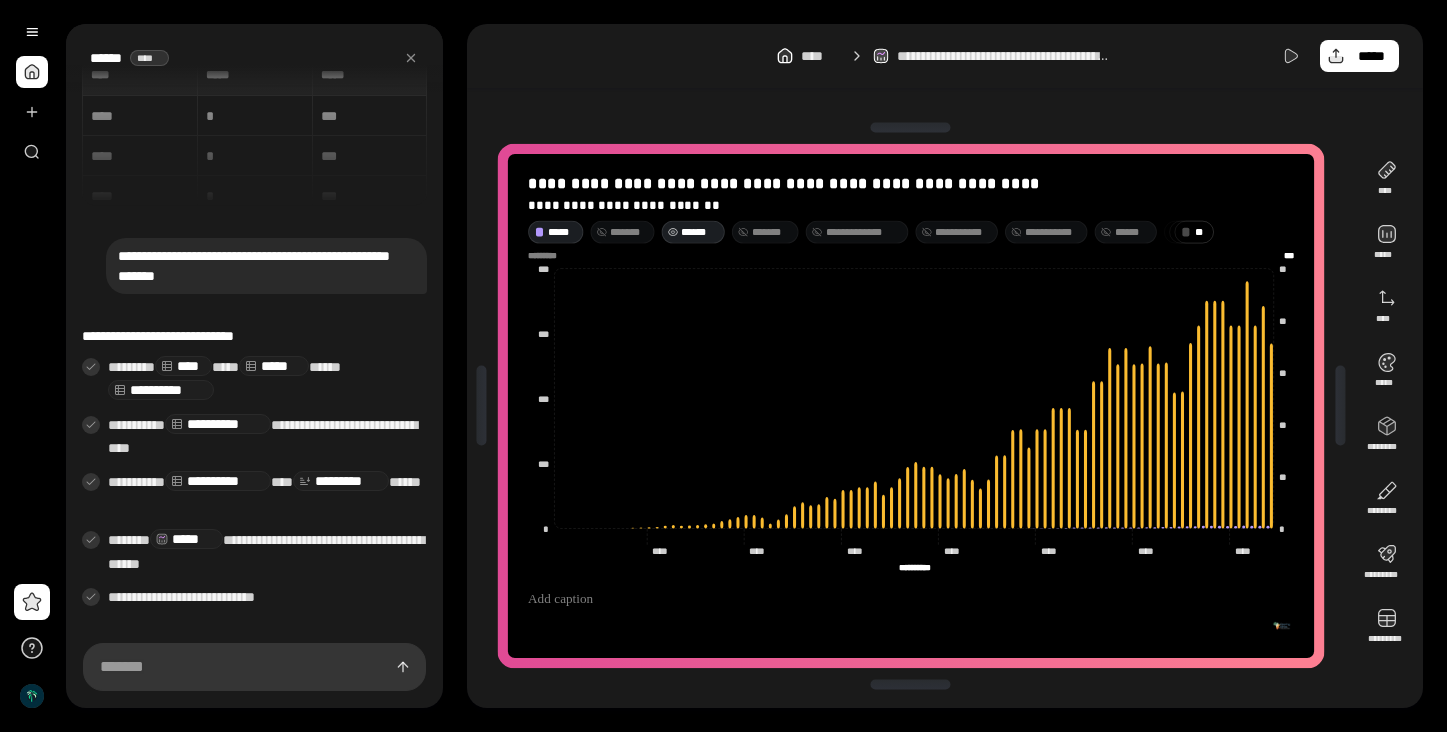click on "******" at bounding box center (699, 232) 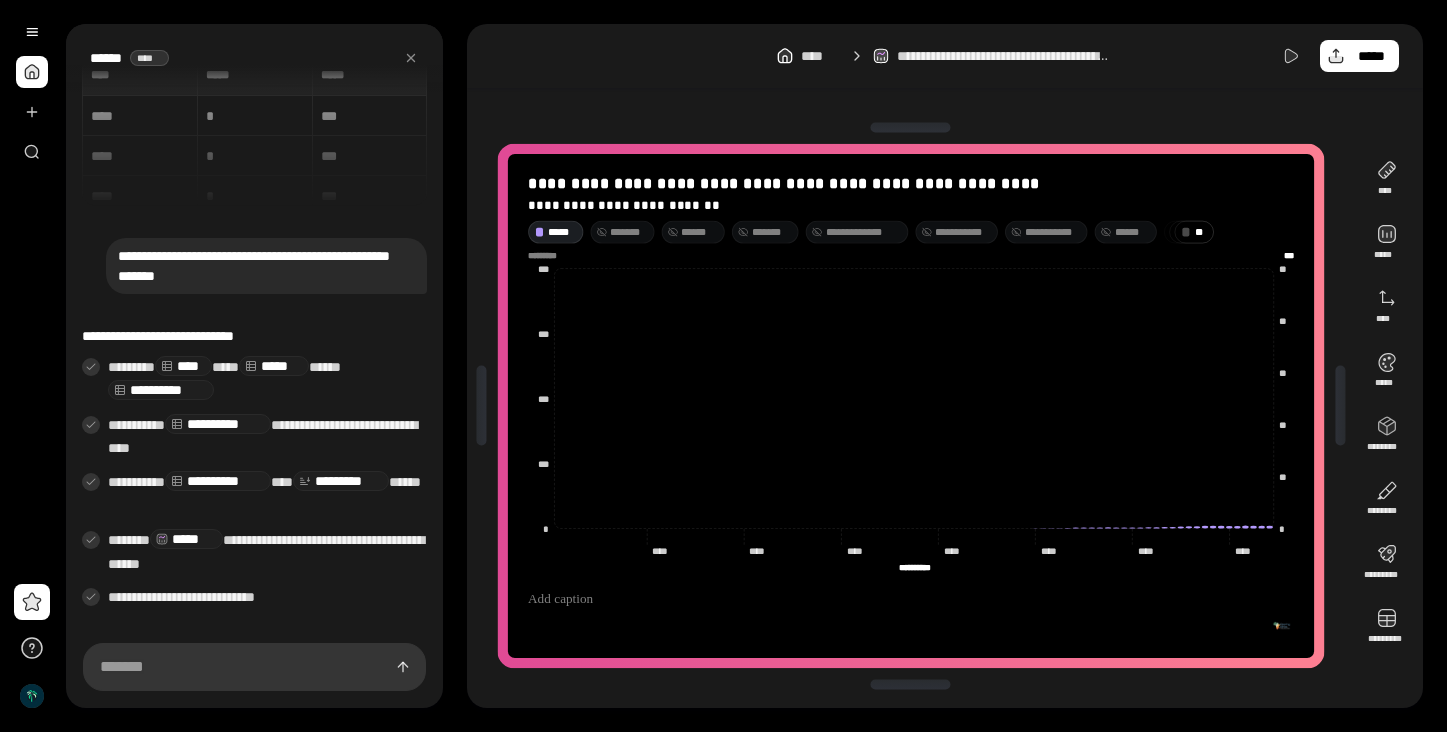click on "* *" at bounding box center [1195, 231] 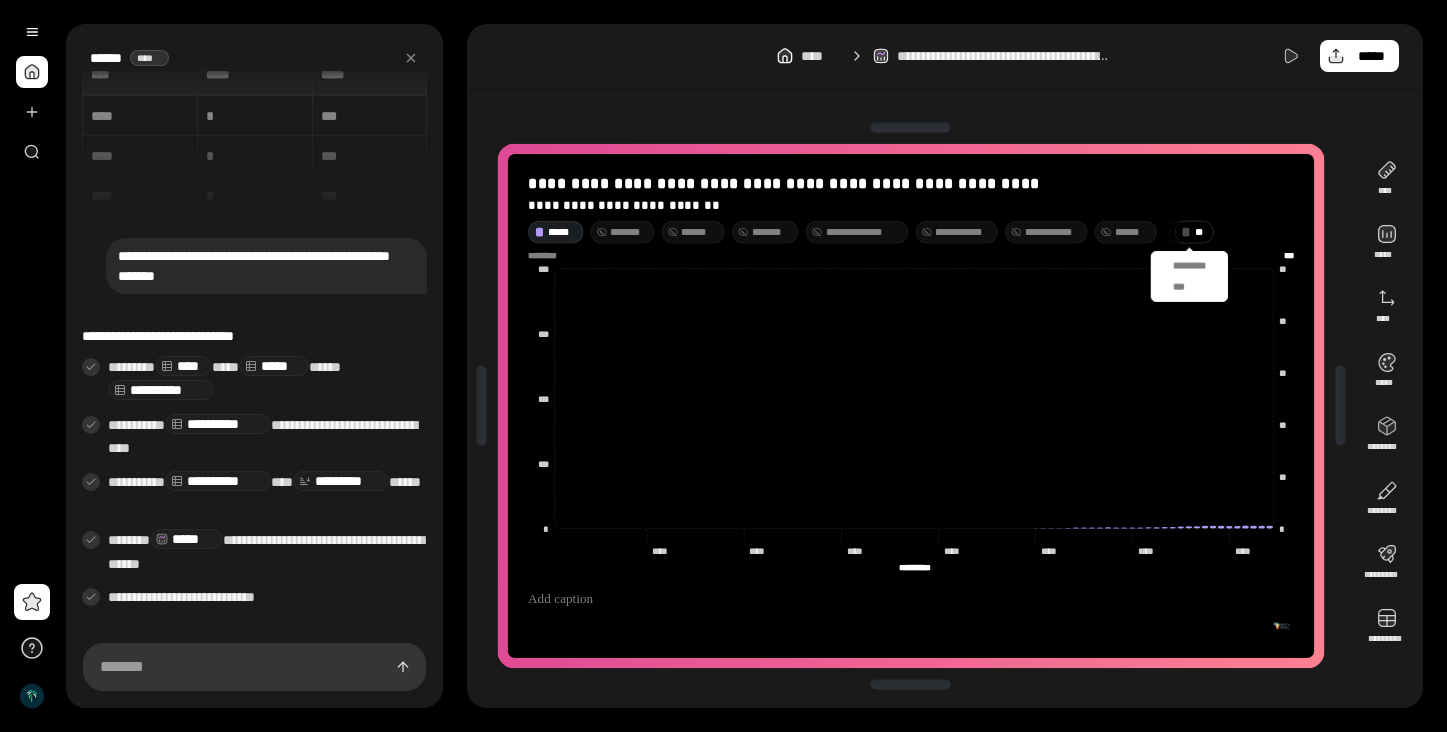click on "***" at bounding box center (1184, 287) 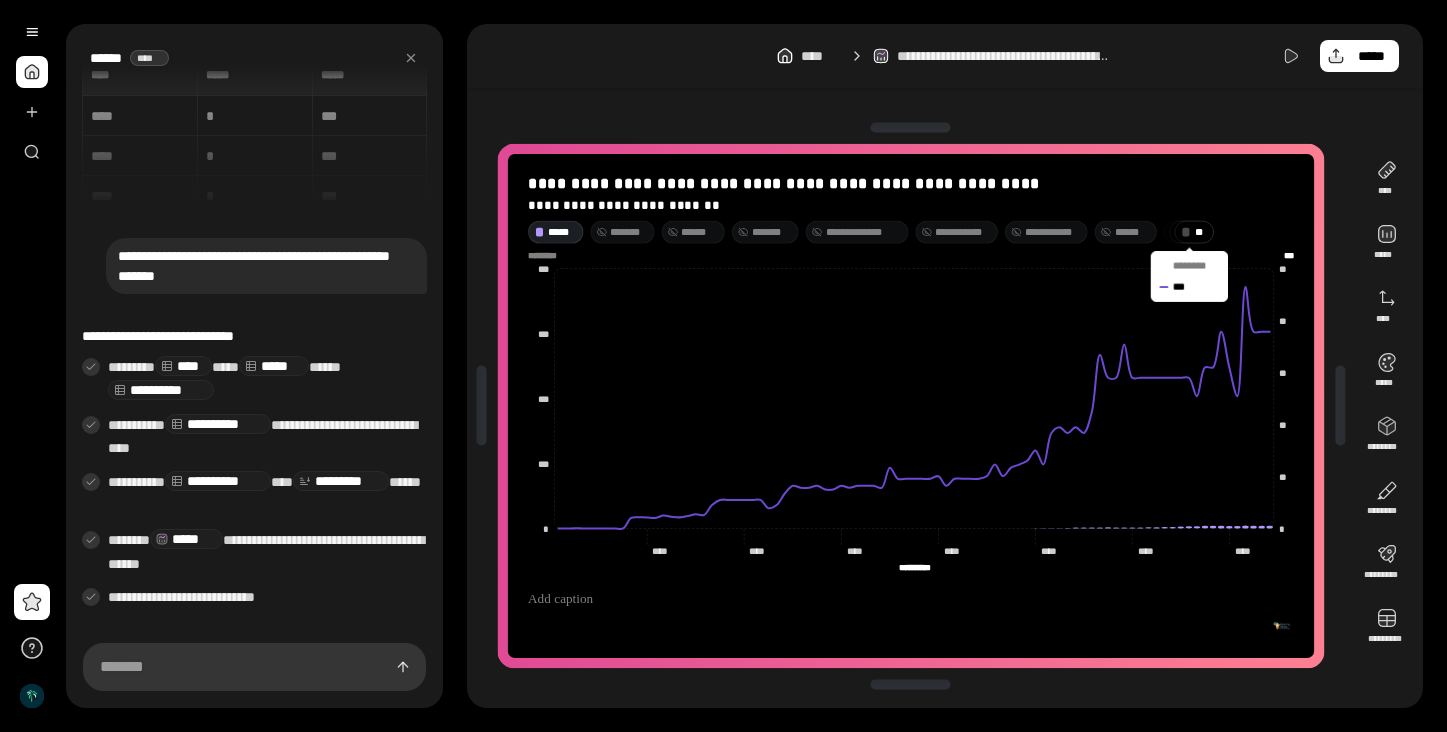 click on "********" at bounding box center (1196, 266) 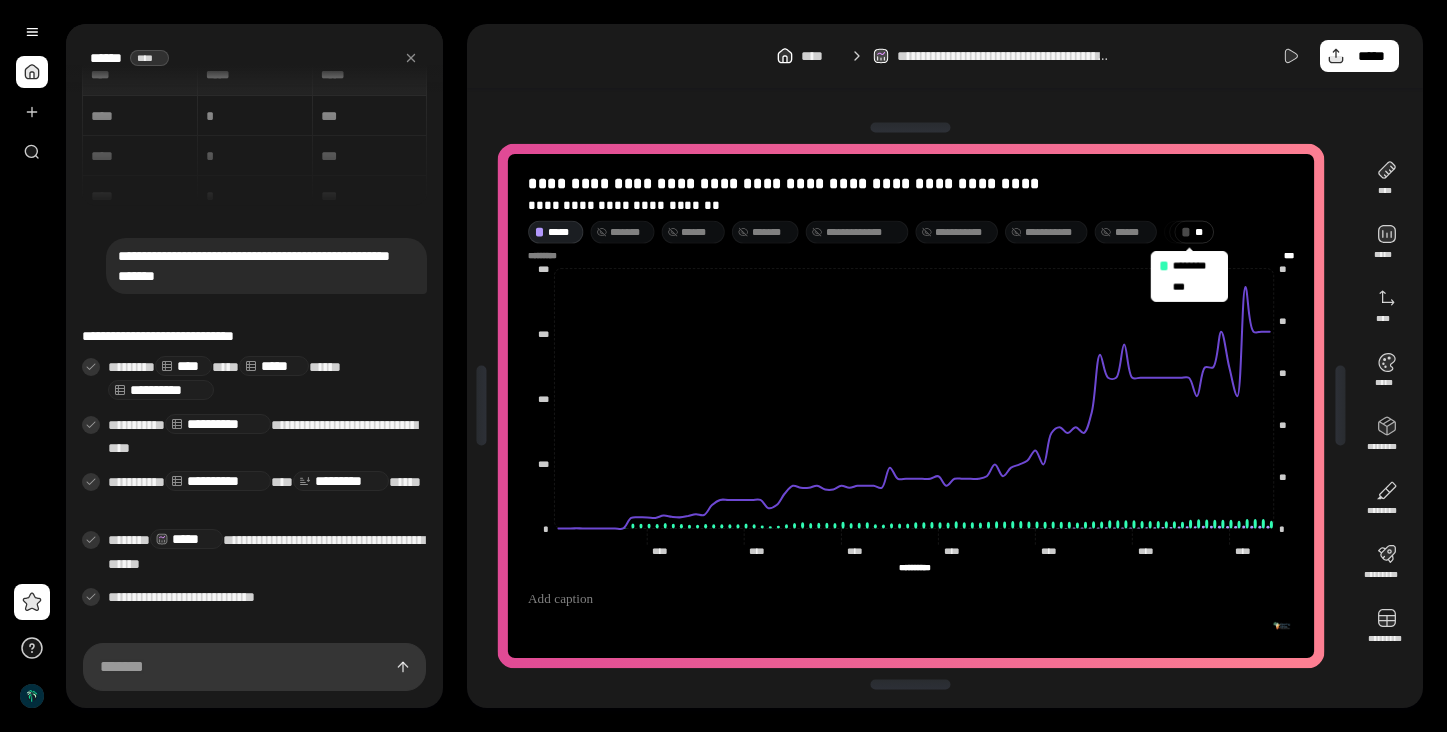 click on "***" at bounding box center (1184, 287) 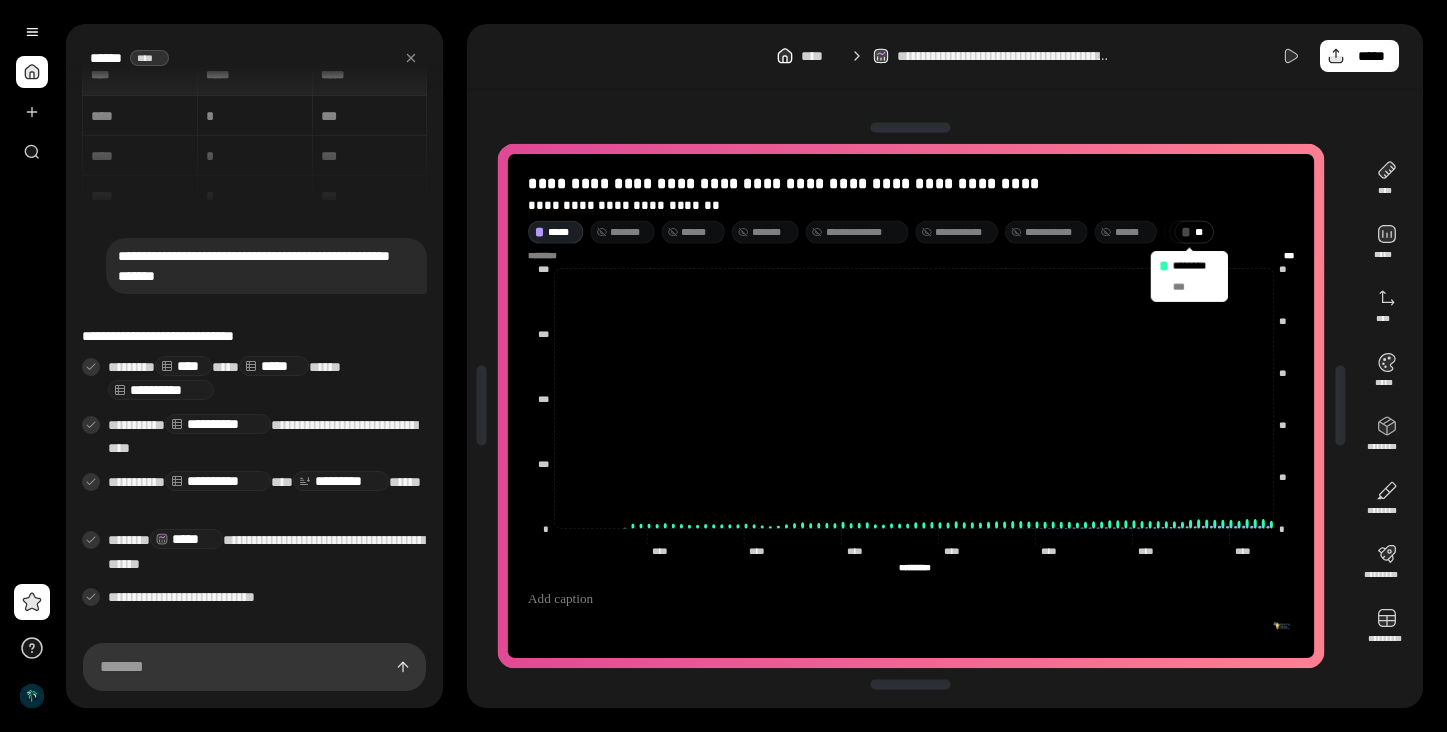 click on "***" at bounding box center [1184, 287] 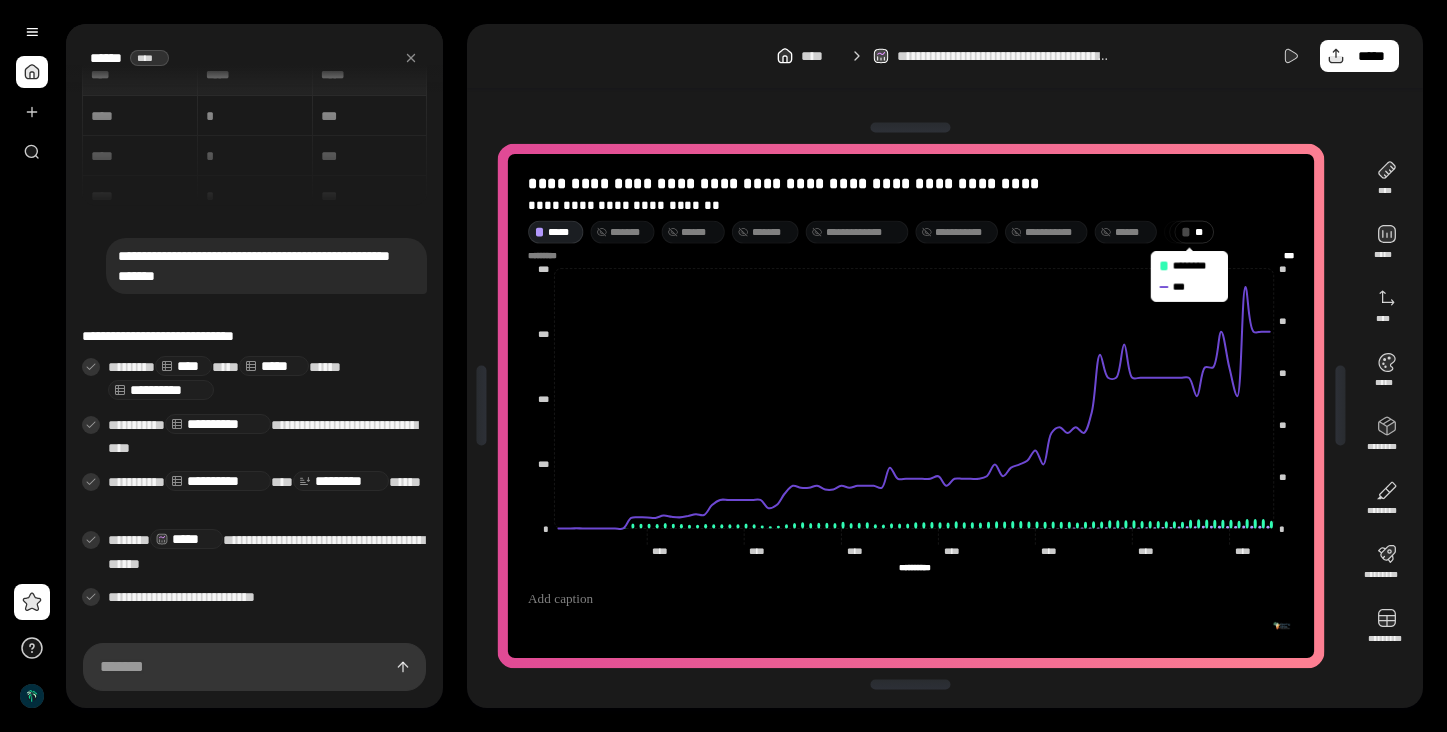 click on "**********" at bounding box center (864, 232) 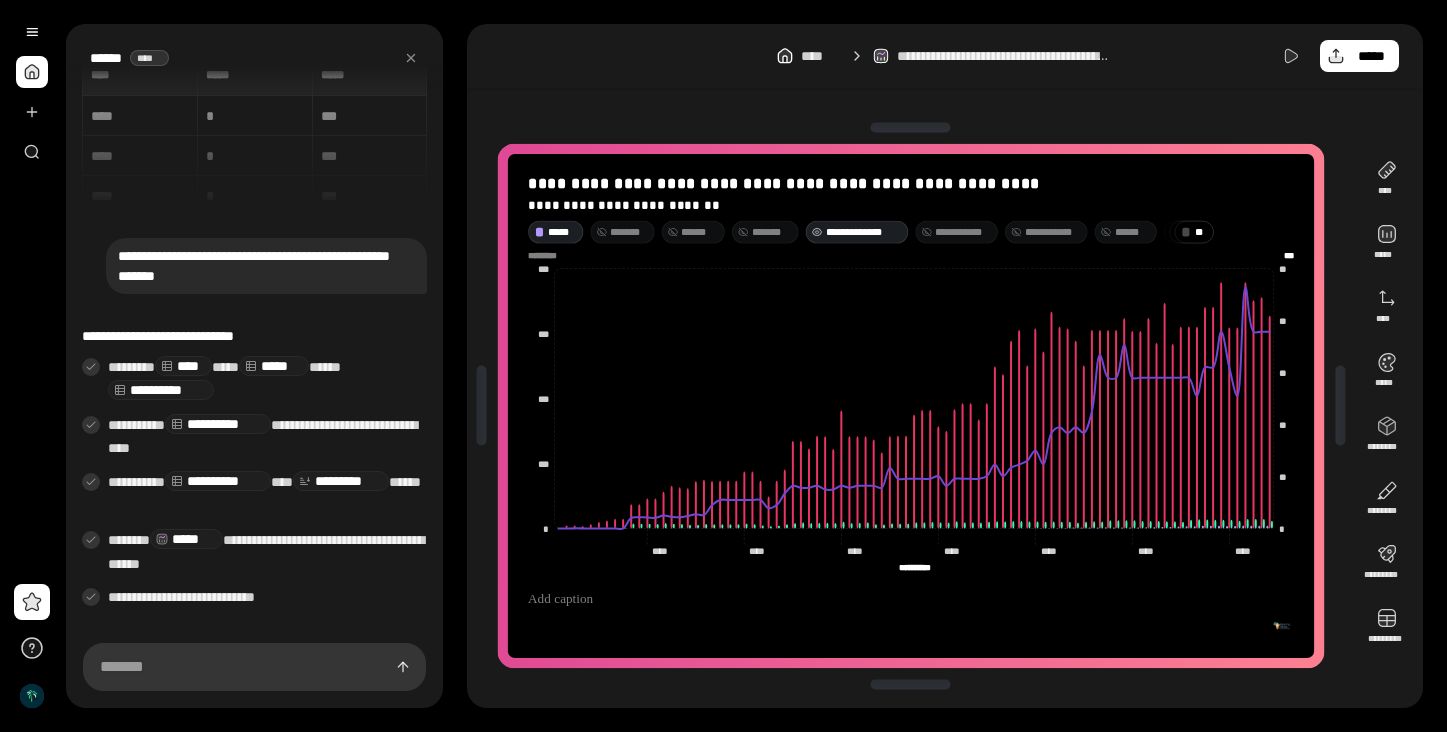 click on "**********" at bounding box center [864, 232] 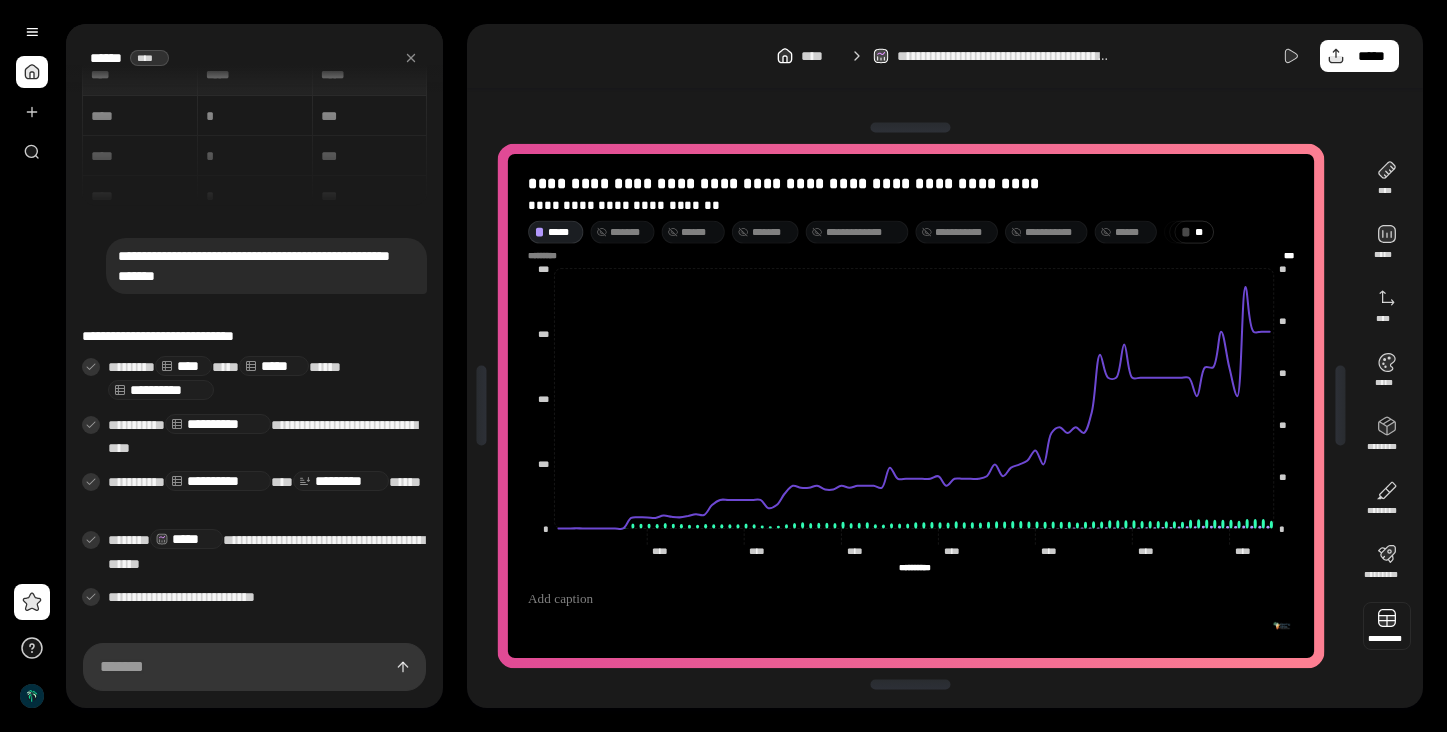 click at bounding box center (1387, 626) 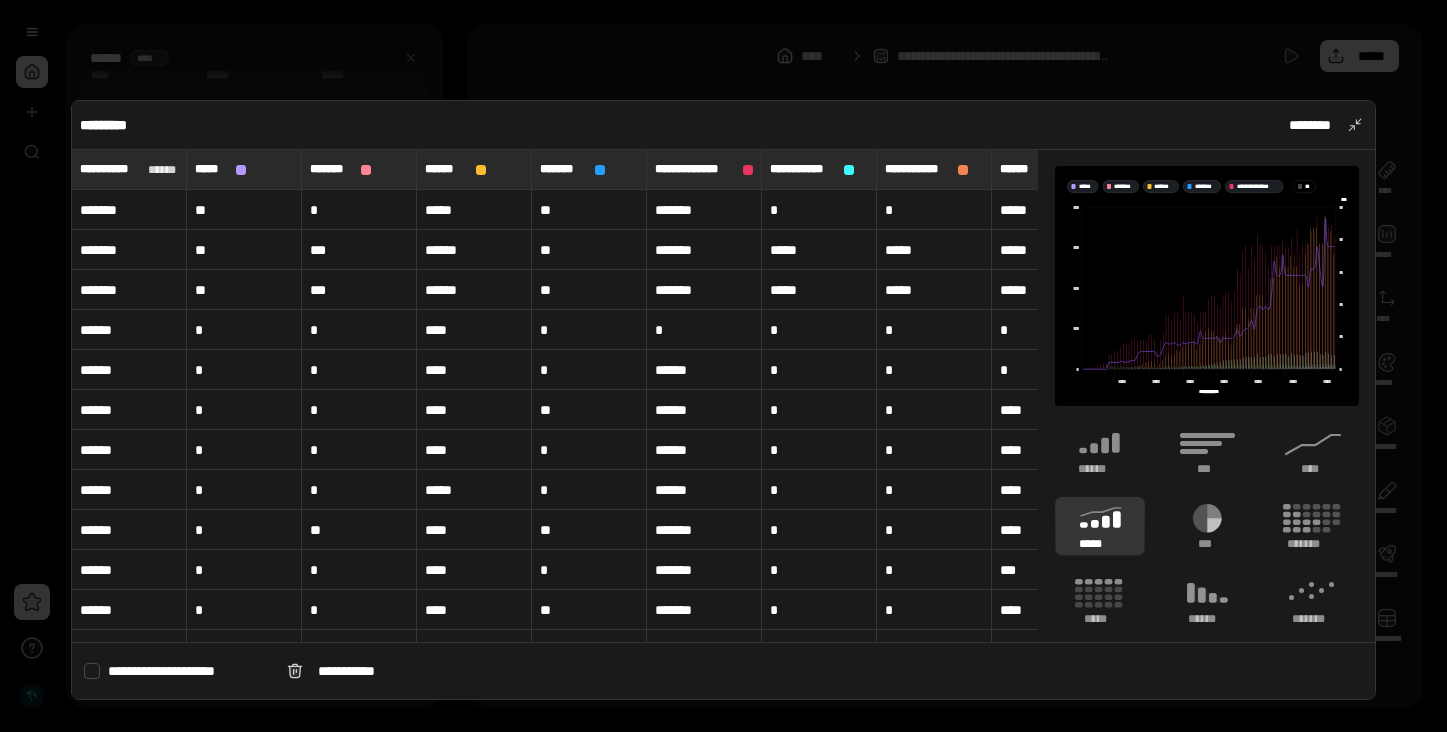 click on "*" at bounding box center (819, 370) 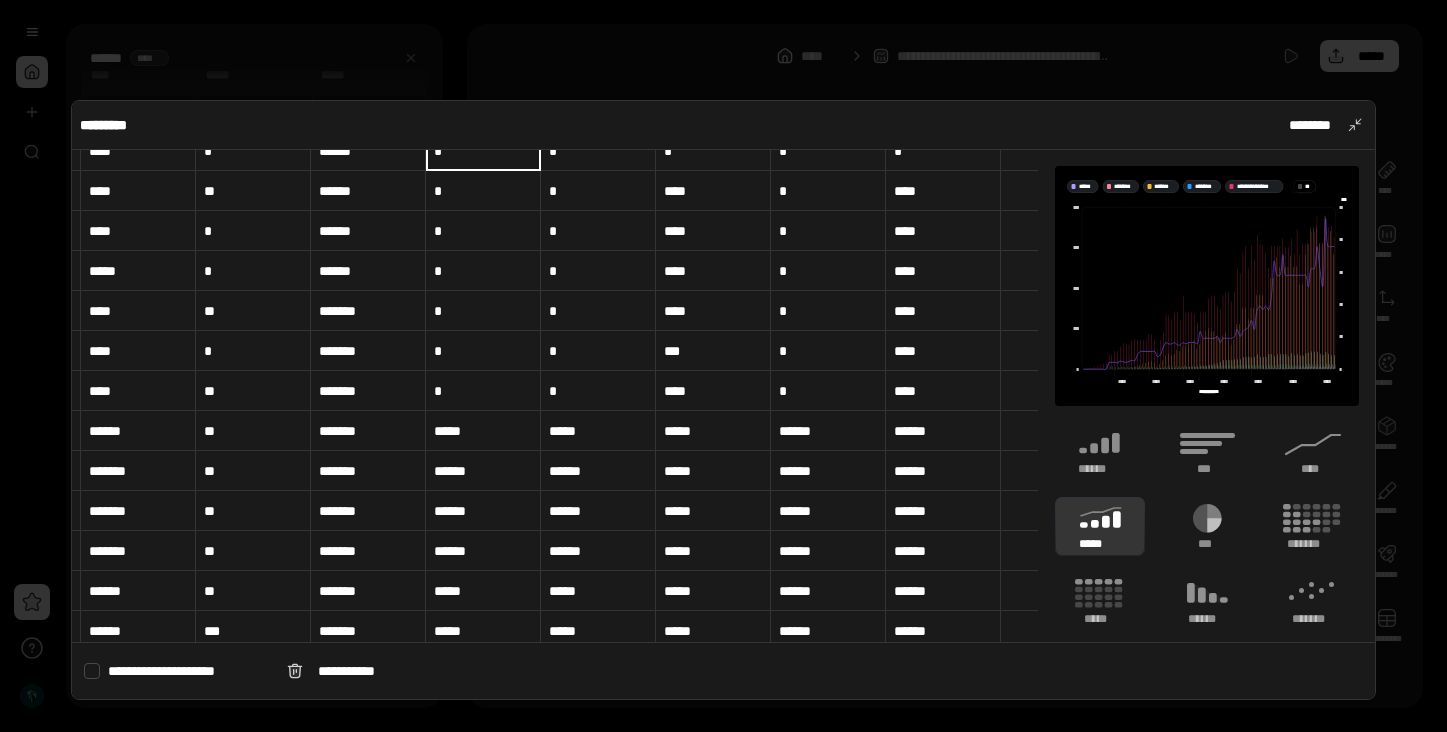 scroll, scrollTop: 0, scrollLeft: 336, axis: horizontal 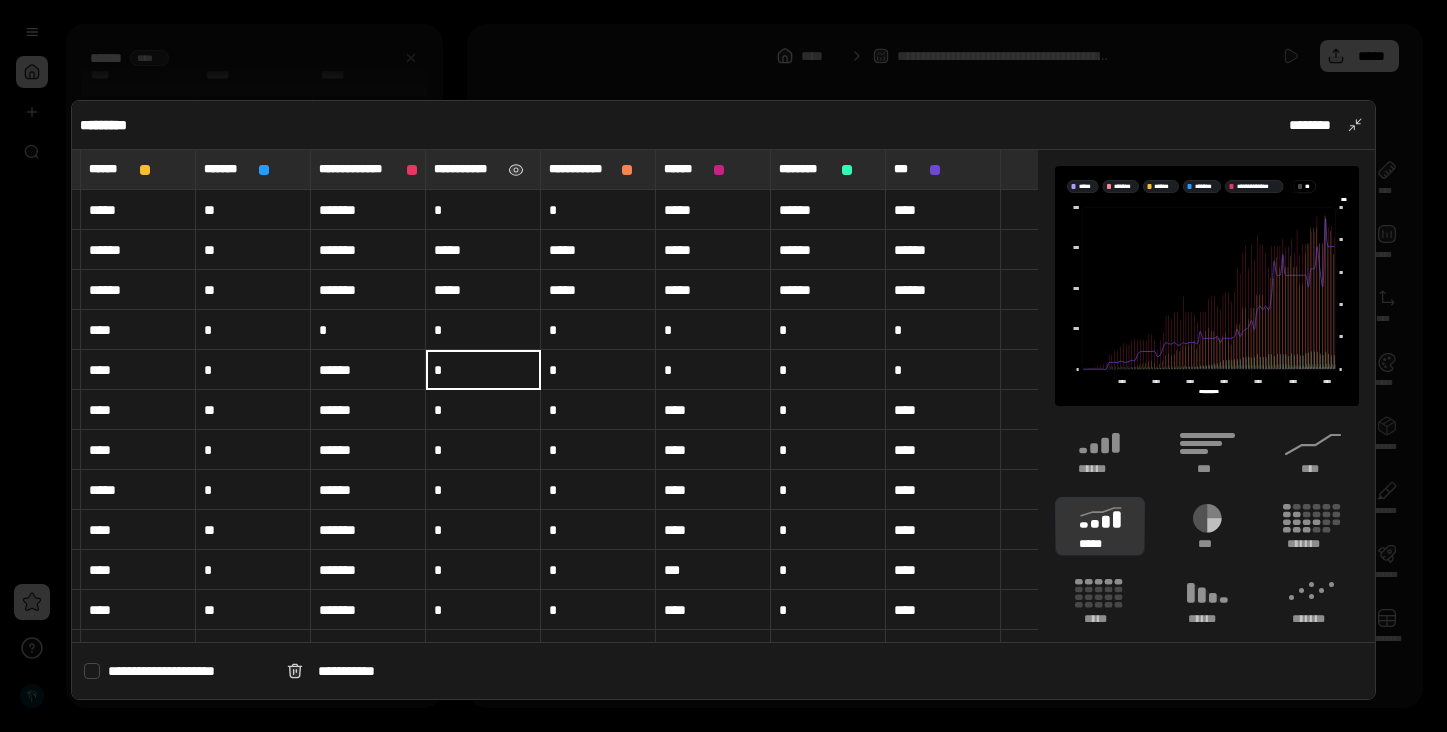 click on "**********" at bounding box center (467, 169) 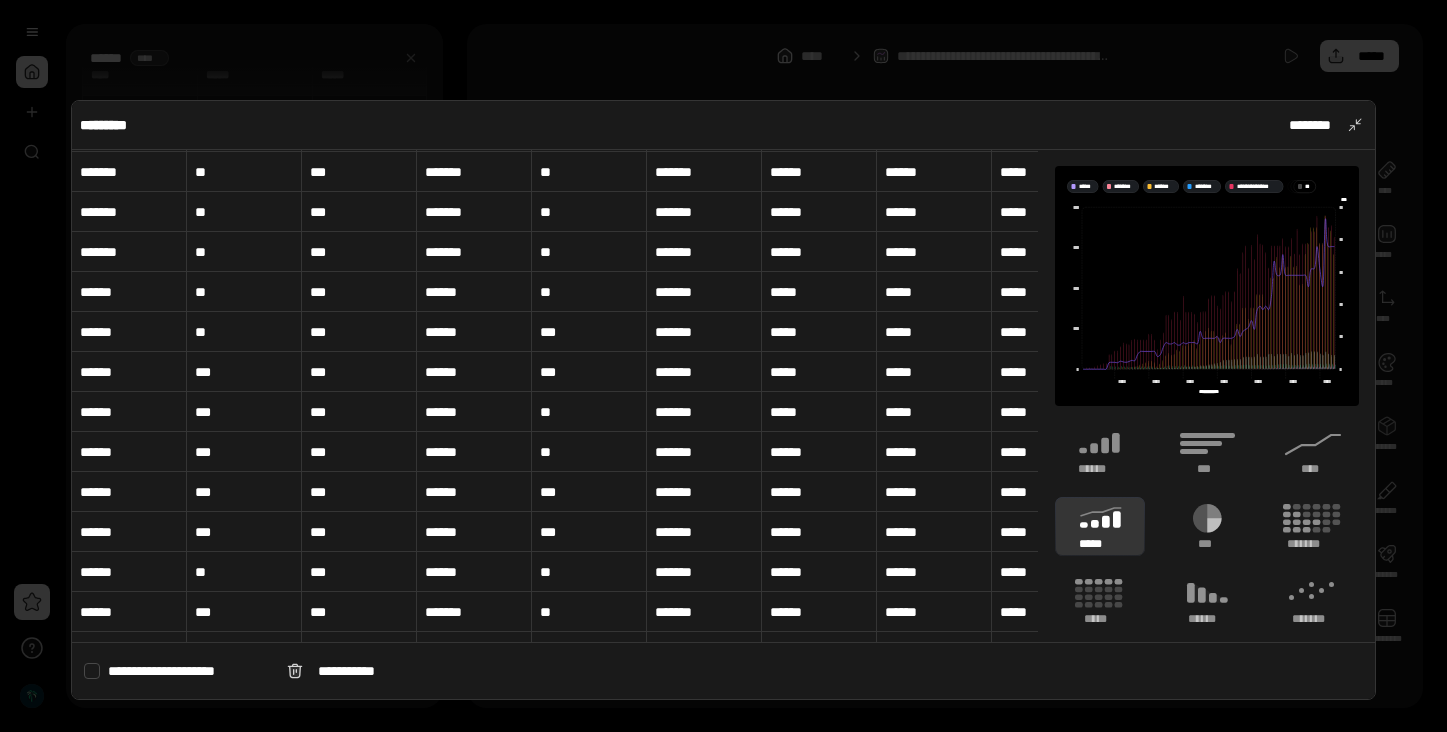 scroll, scrollTop: 579, scrollLeft: 0, axis: vertical 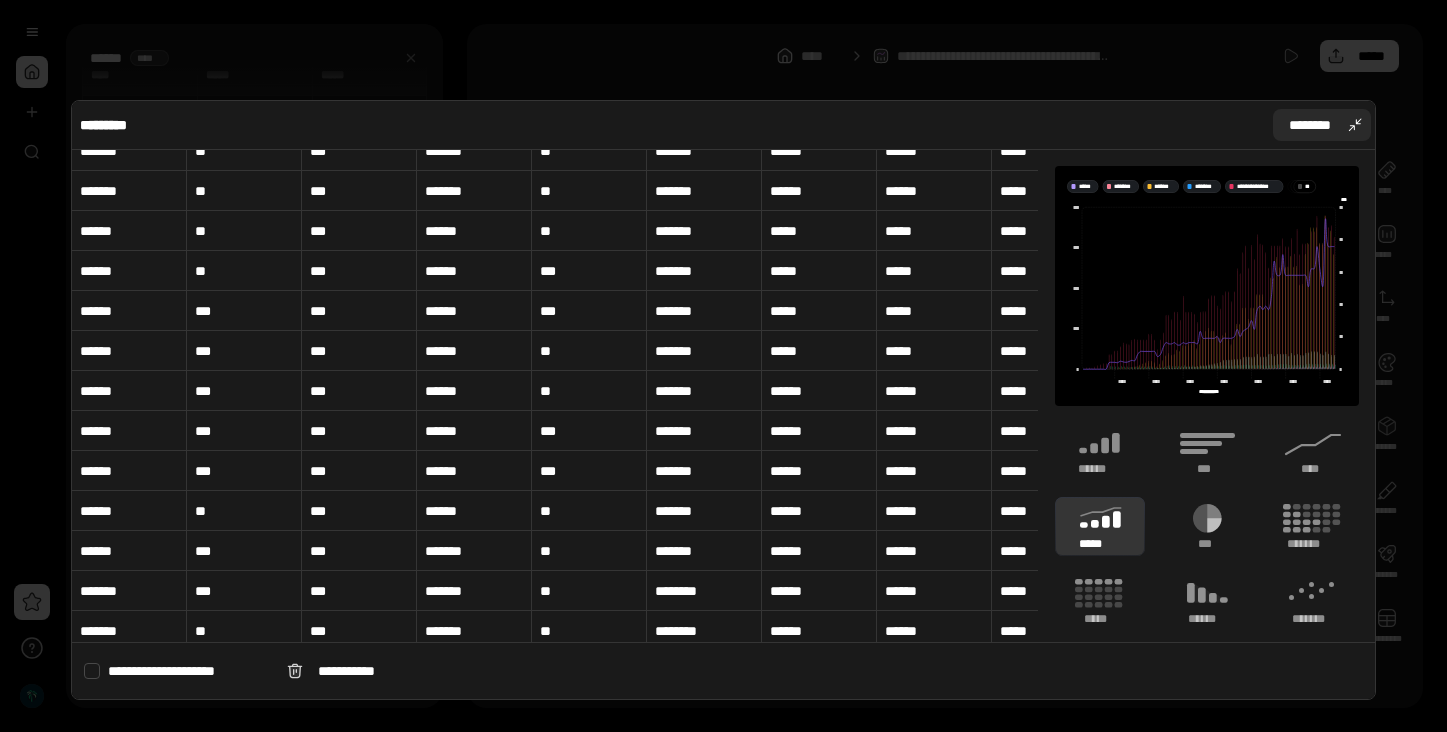 click on "********" at bounding box center [1310, 125] 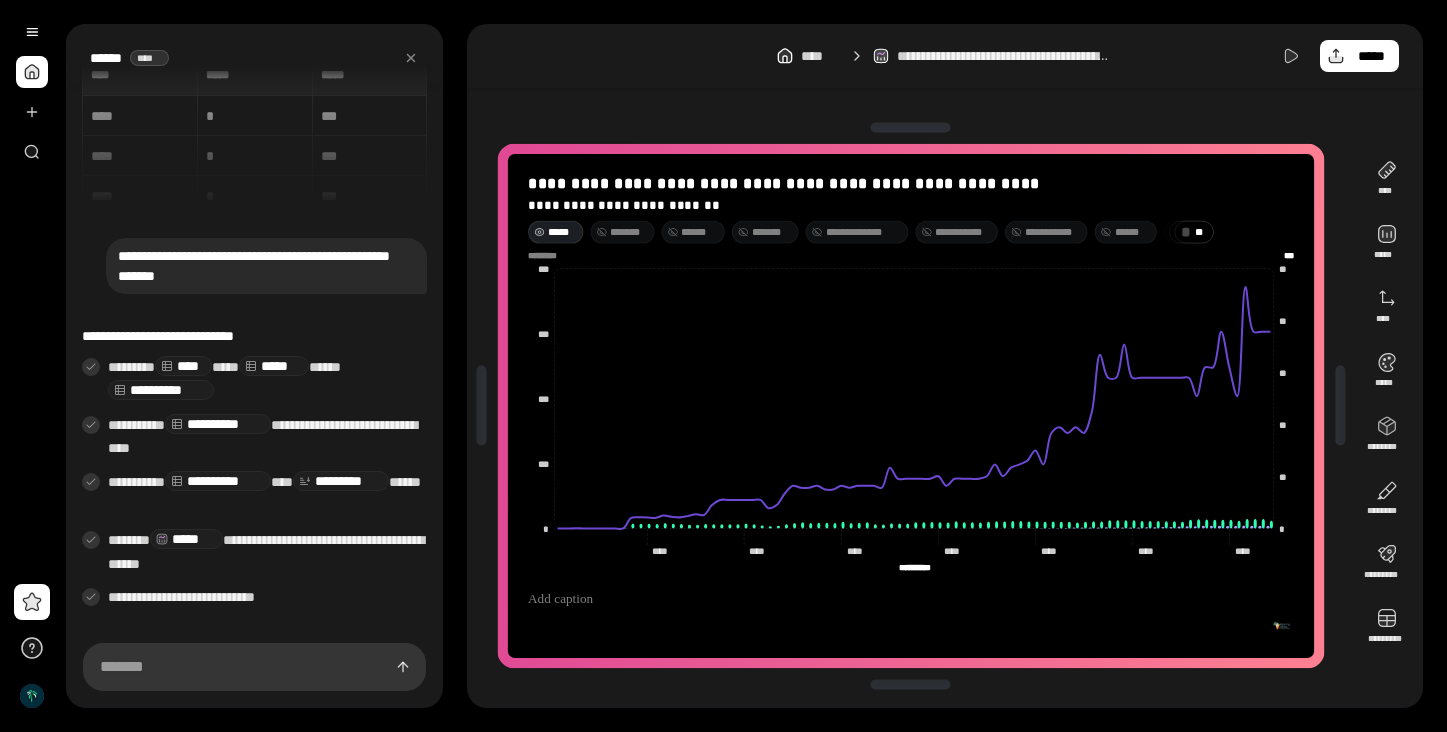click on "*****" at bounding box center [555, 231] 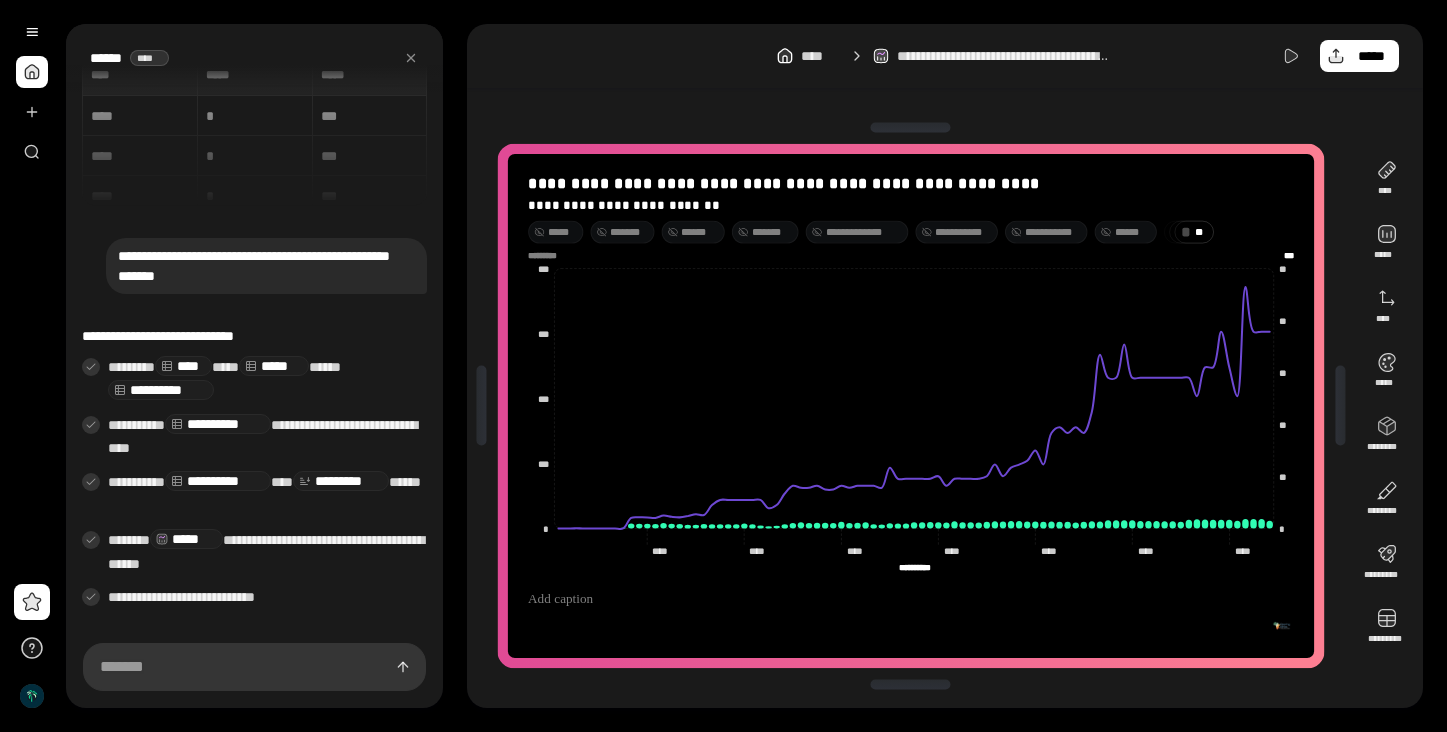 click on "* *" at bounding box center (1201, 232) 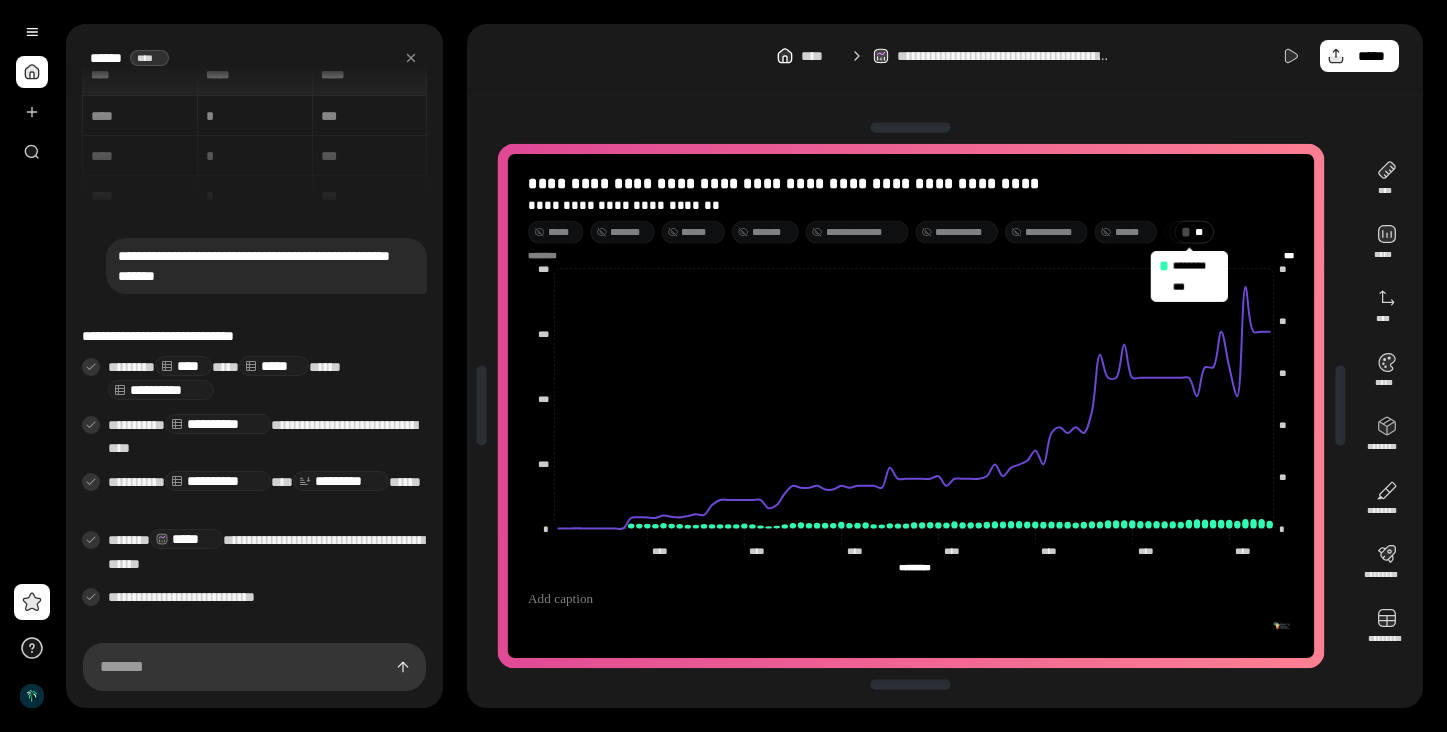 click on "***" at bounding box center [1184, 287] 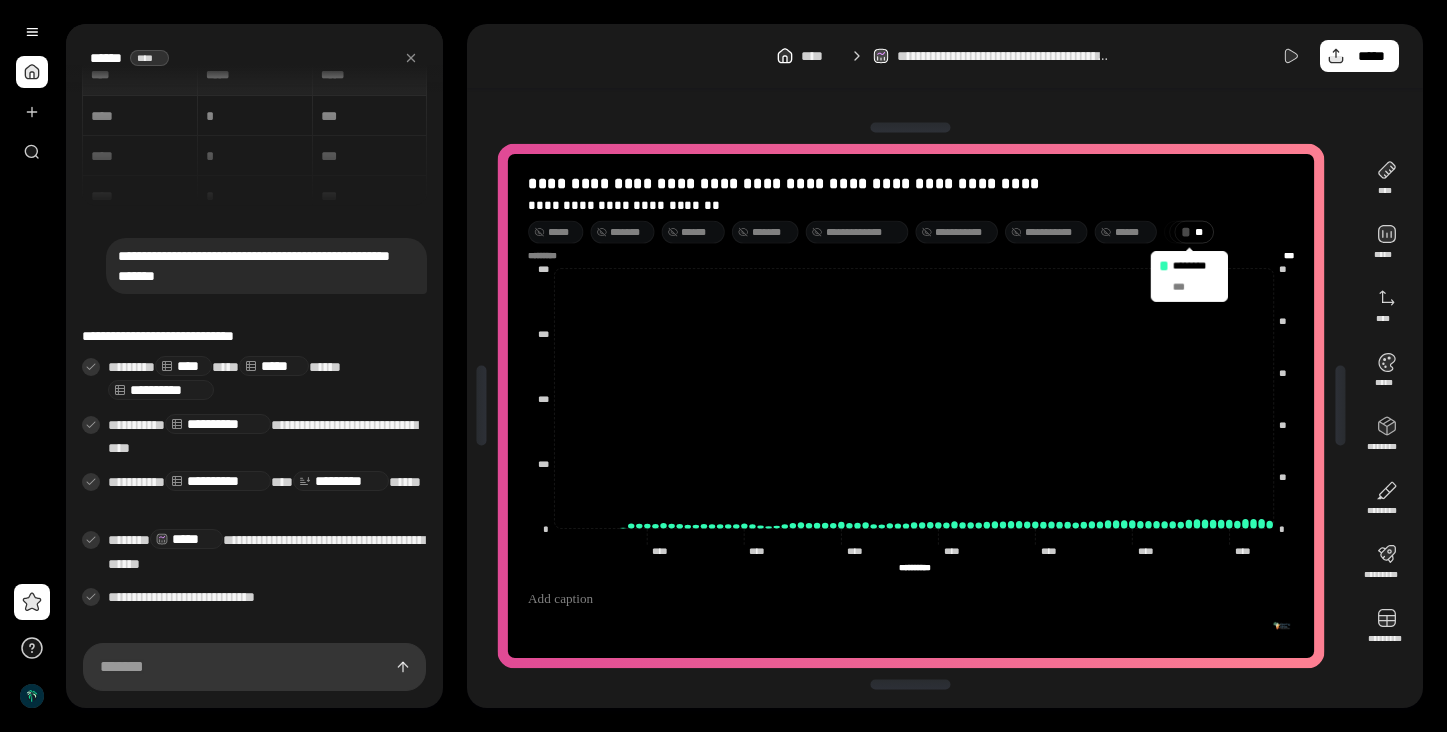 click on "**********" at bounding box center [864, 232] 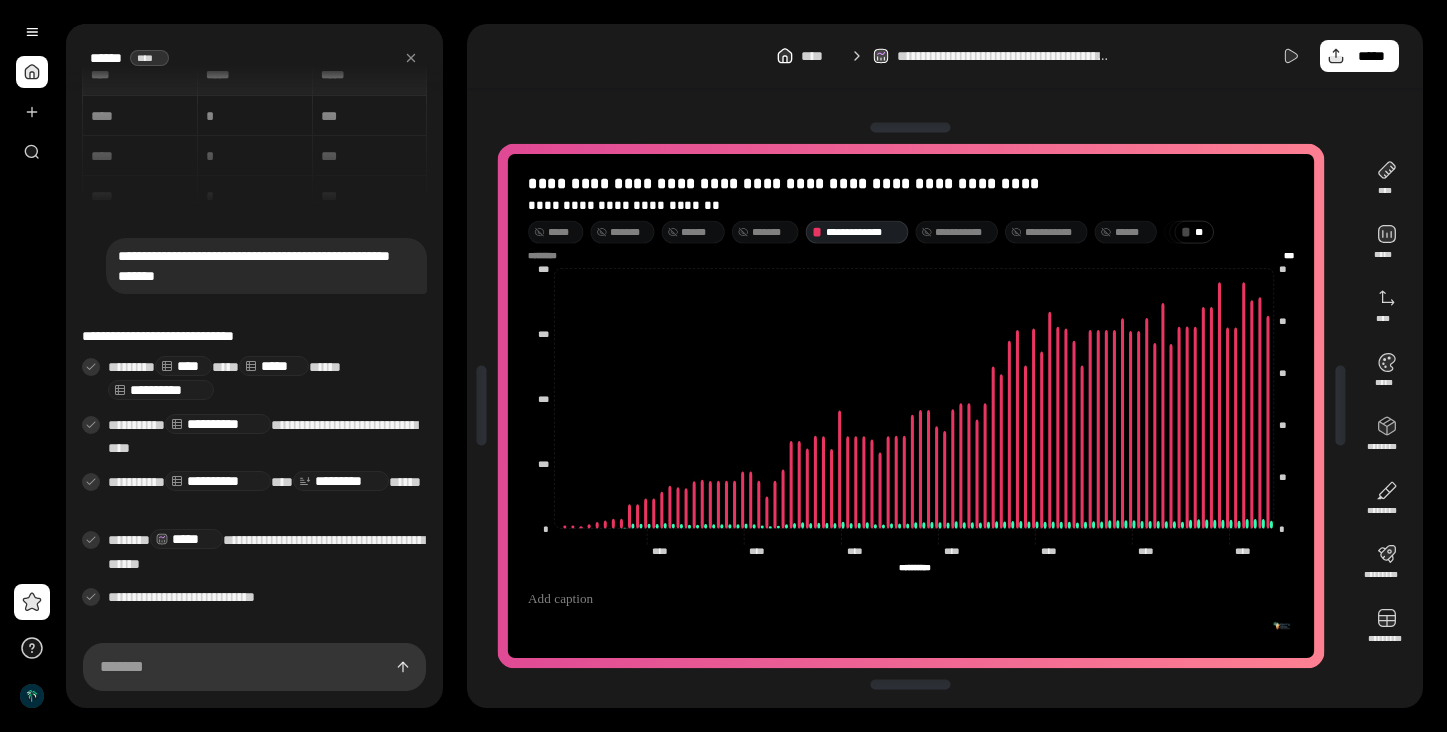 click on "* *" at bounding box center (1201, 232) 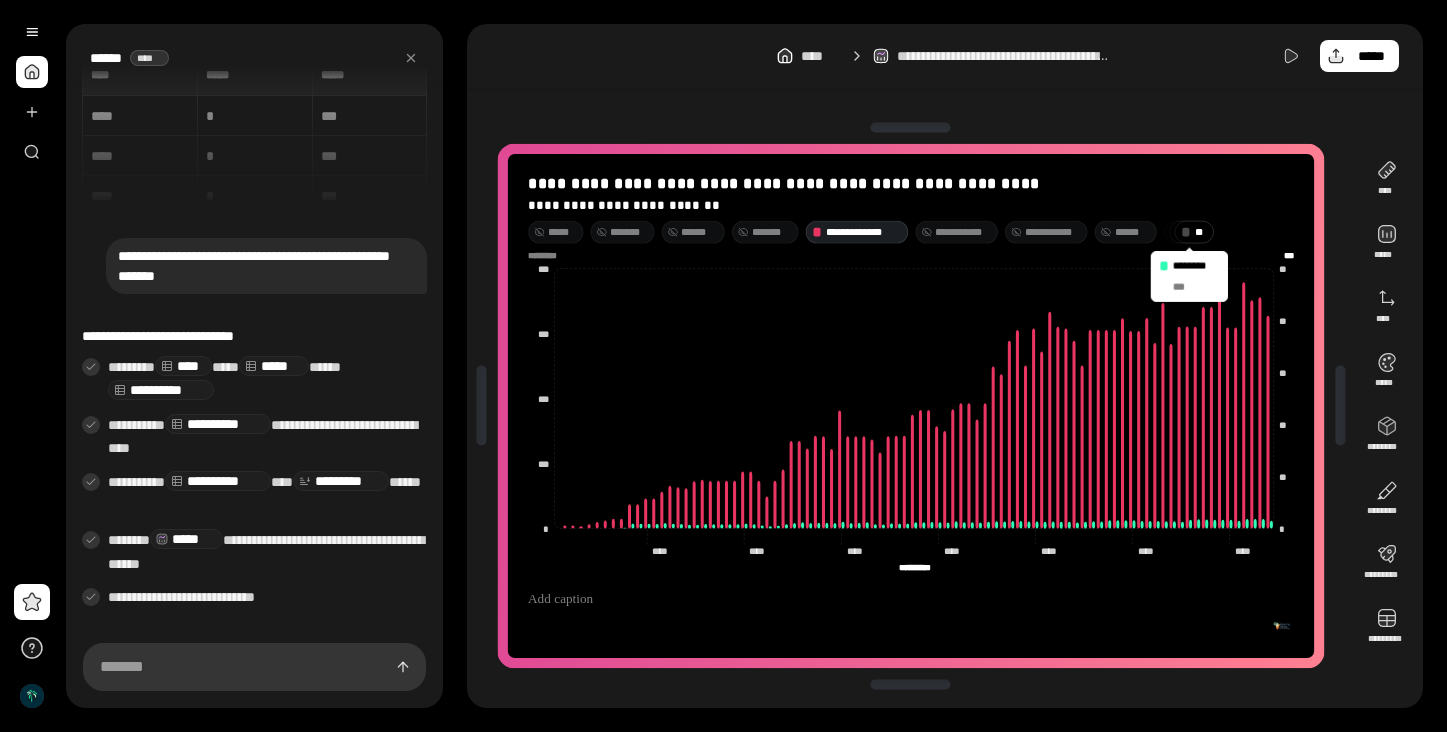 click on "***" at bounding box center (1184, 287) 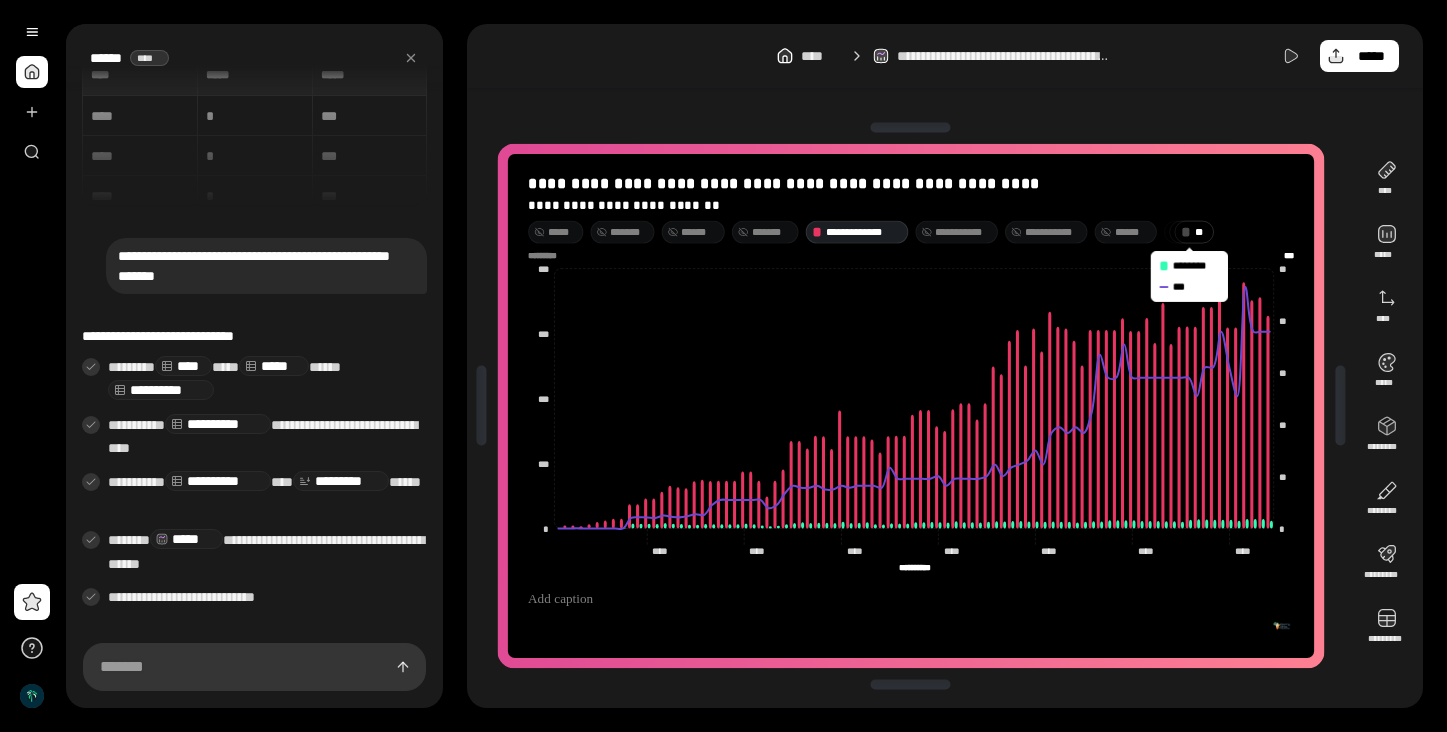 click on "* *" at bounding box center (1201, 232) 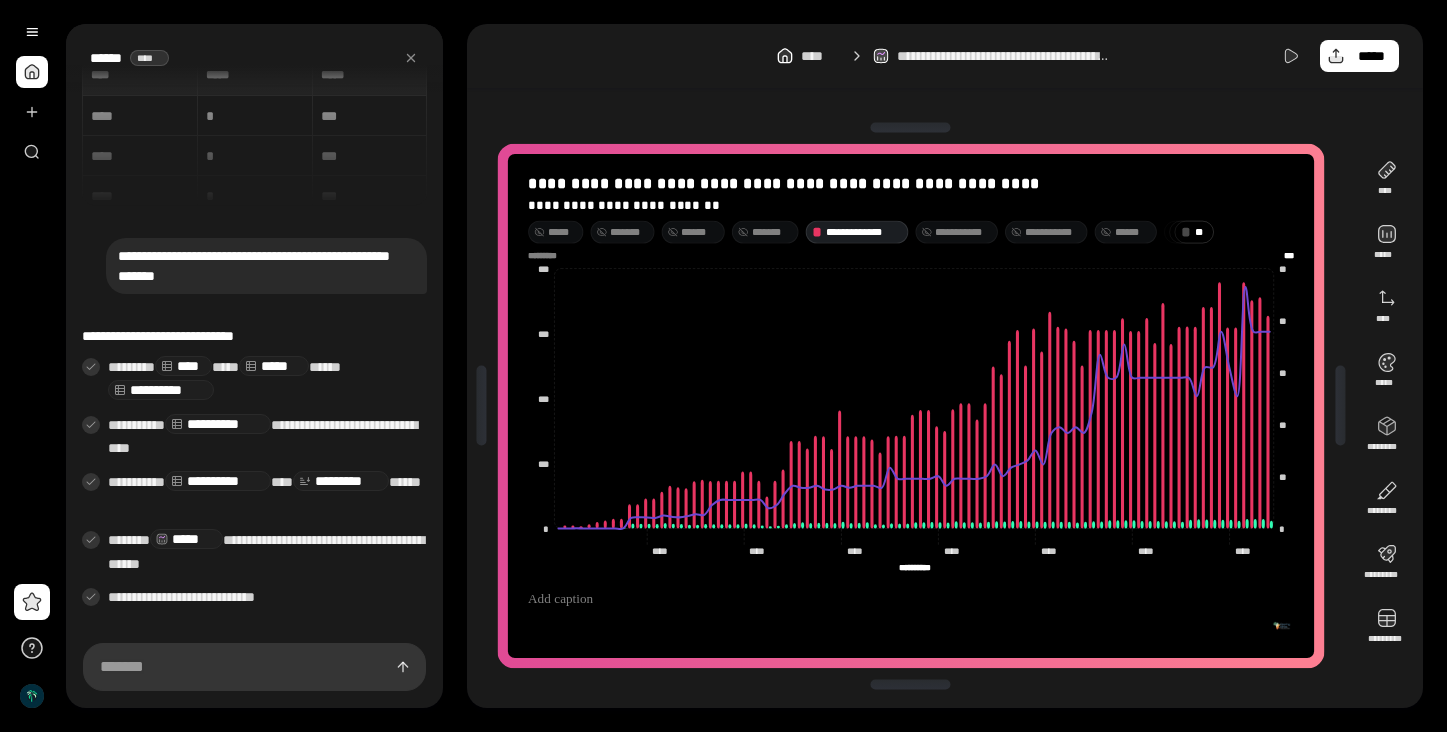 click on "* *" at bounding box center [1201, 232] 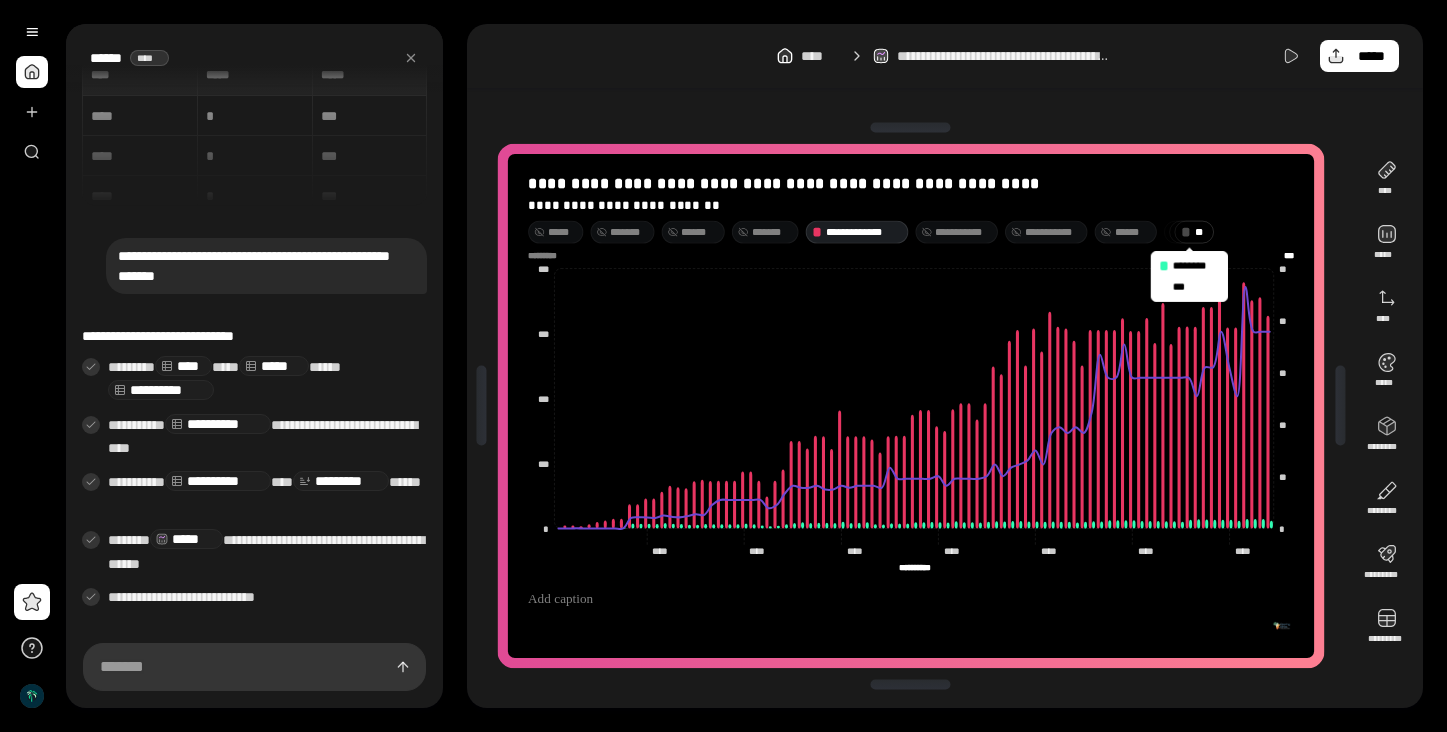 click on "******** ***" at bounding box center [1189, 276] 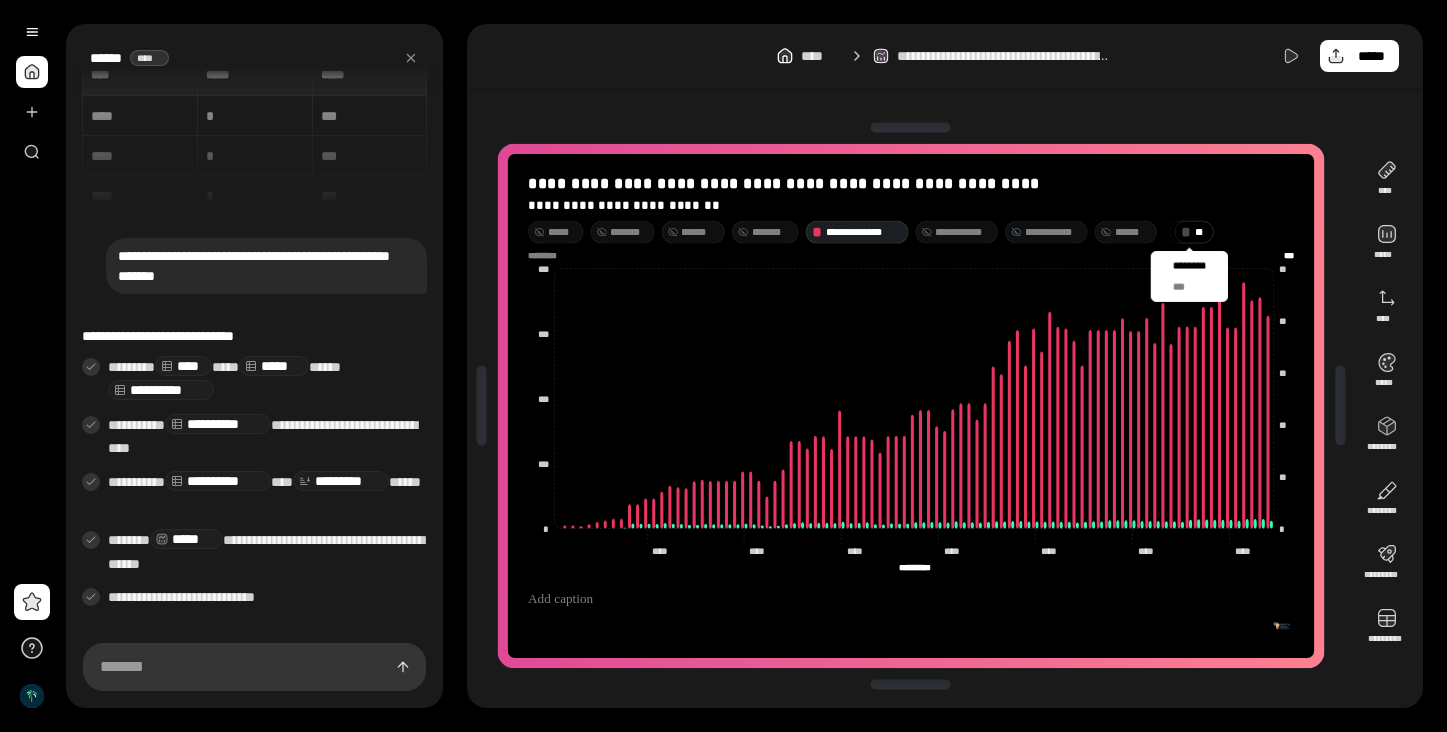 click on "********" at bounding box center [1196, 266] 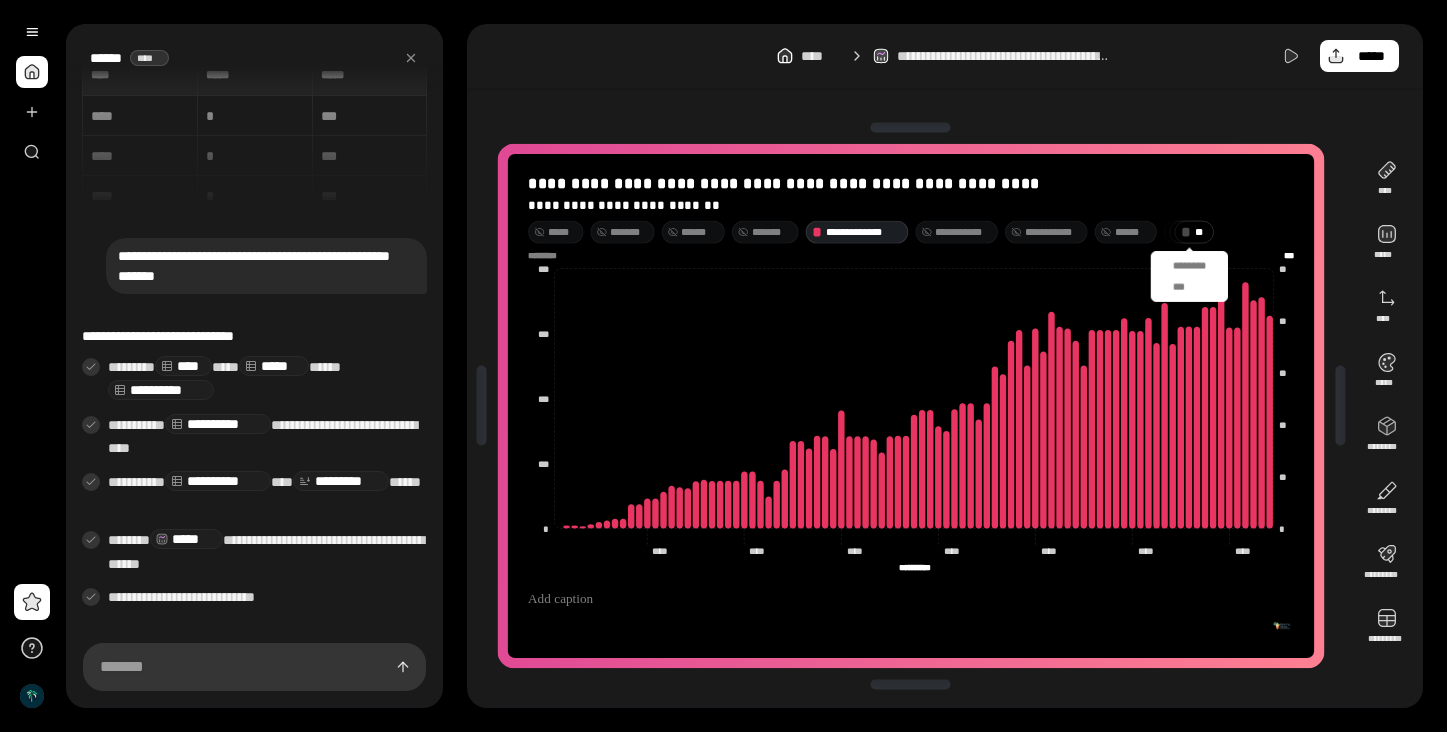 click on "********" at bounding box center [1196, 266] 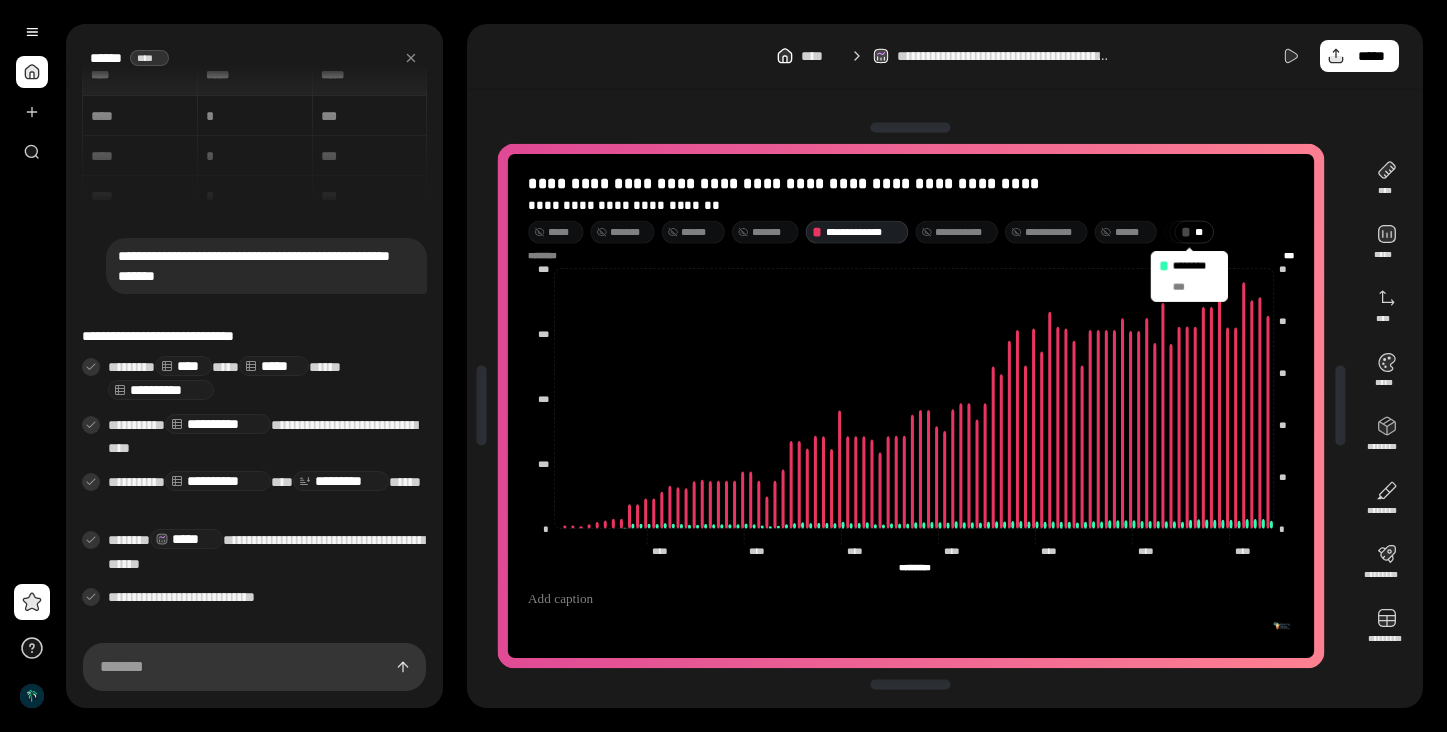 click on "**********" at bounding box center (963, 232) 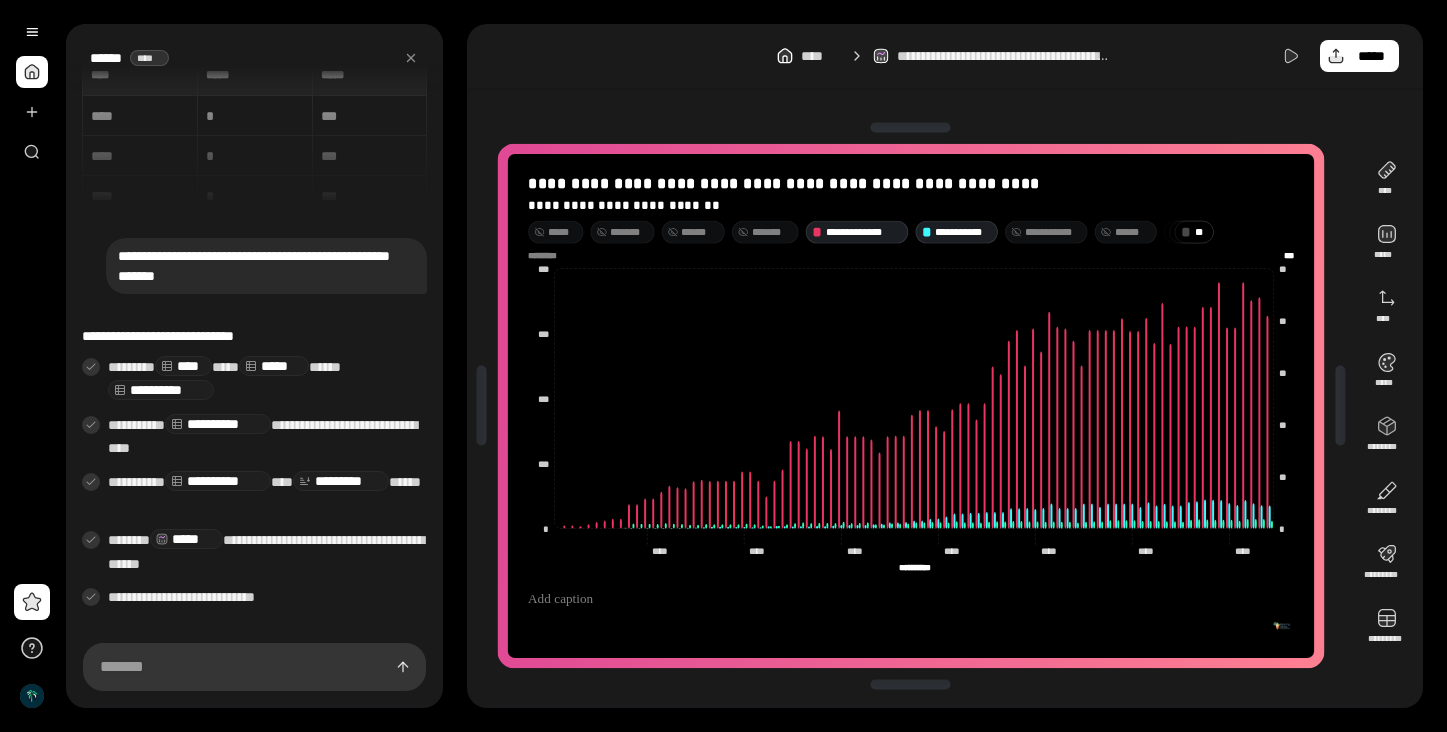 click on "******" at bounding box center (699, 232) 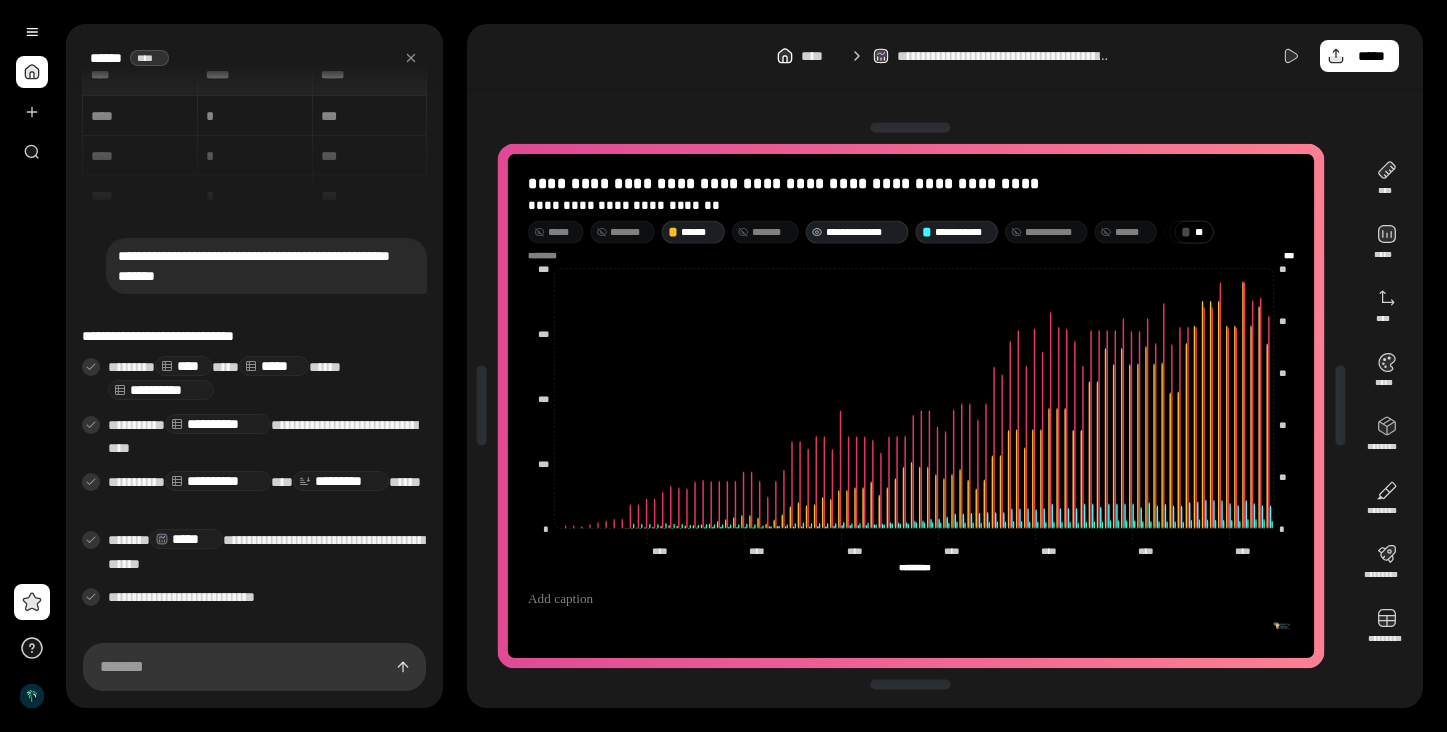 click on "**********" at bounding box center (1053, 232) 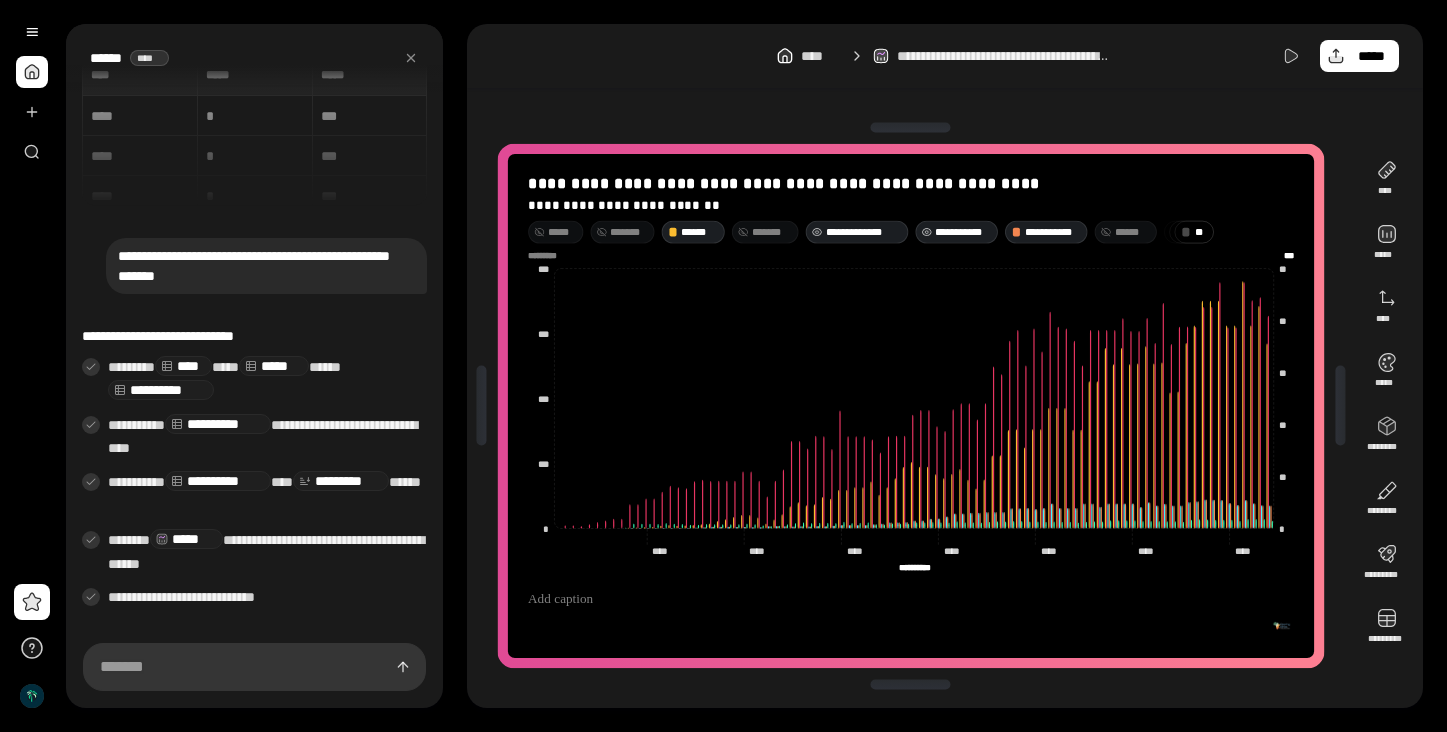 click on "**********" at bounding box center [963, 232] 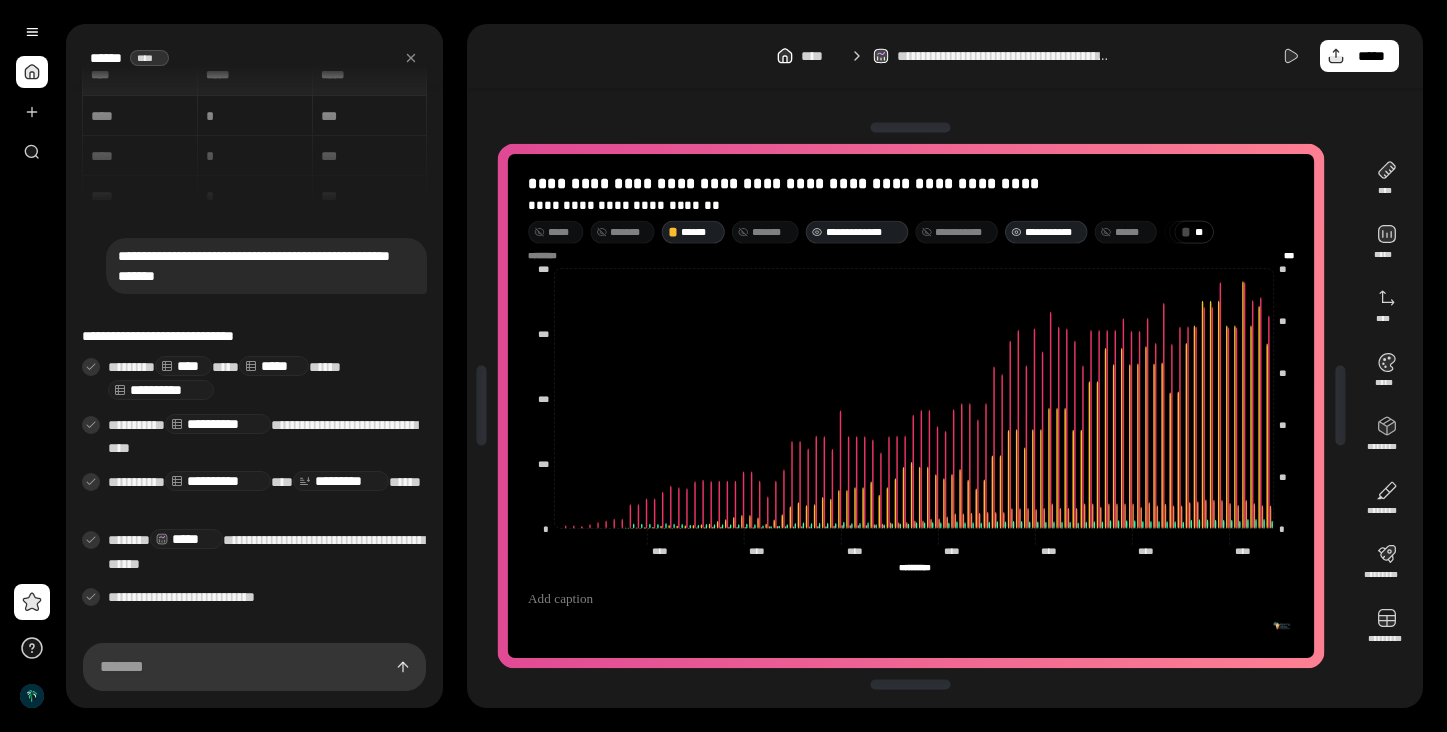 click on "**********" at bounding box center (1053, 232) 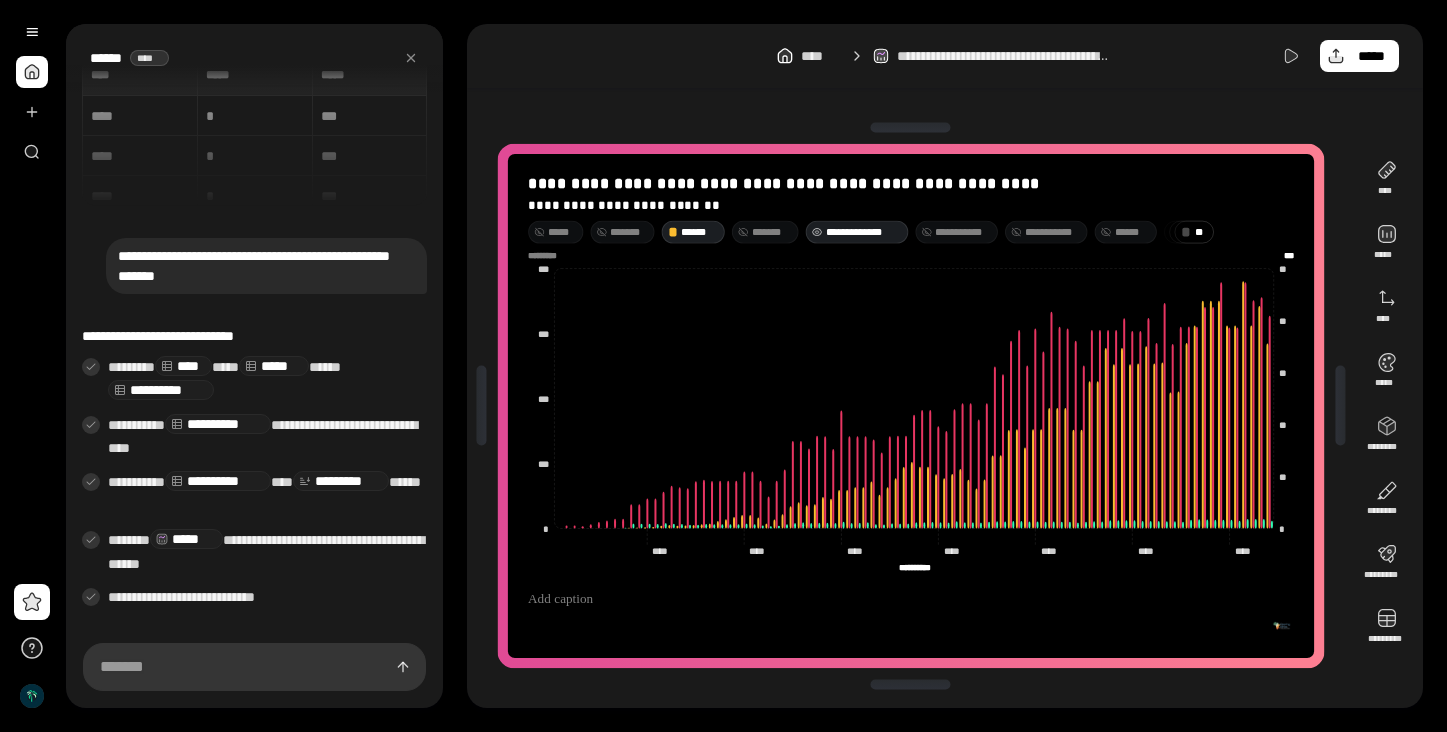 click on "**********" at bounding box center (963, 232) 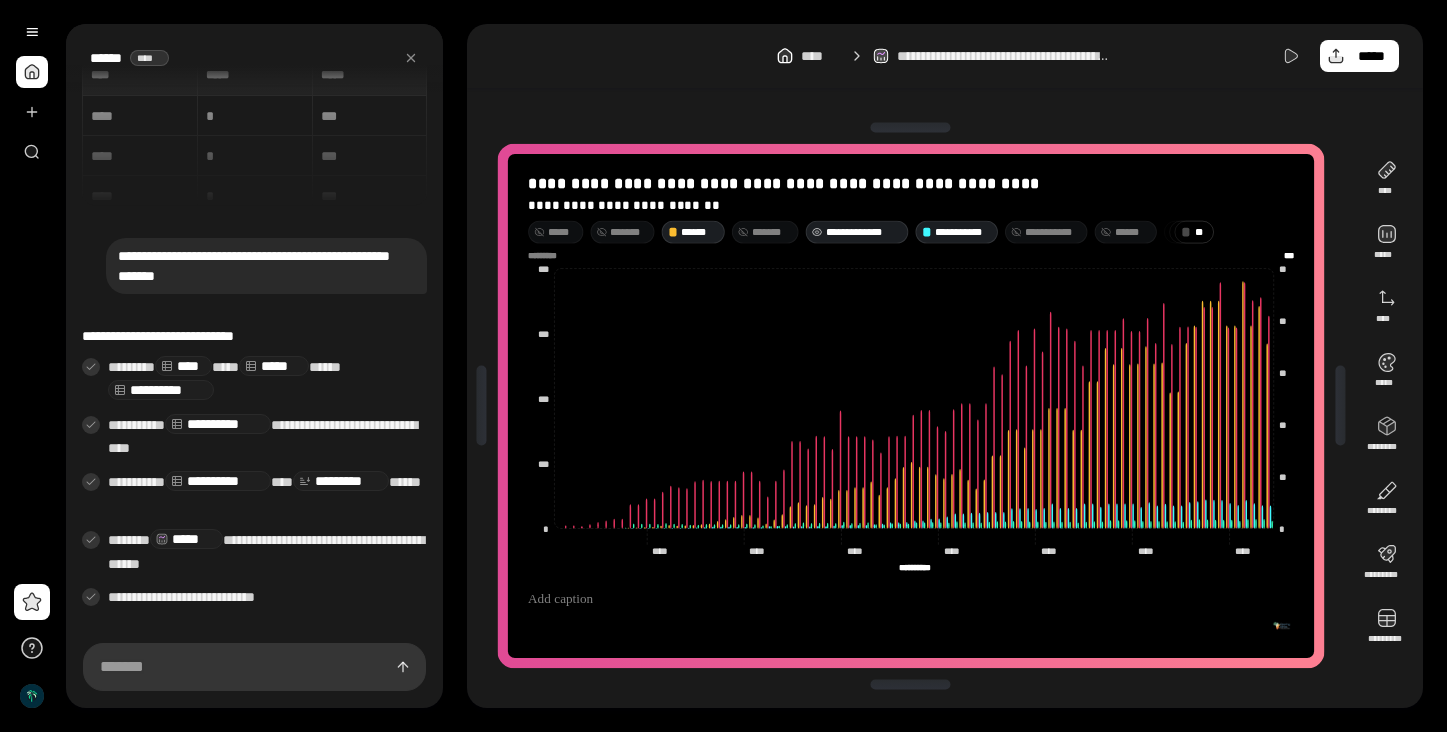 click on "* *" at bounding box center [1201, 232] 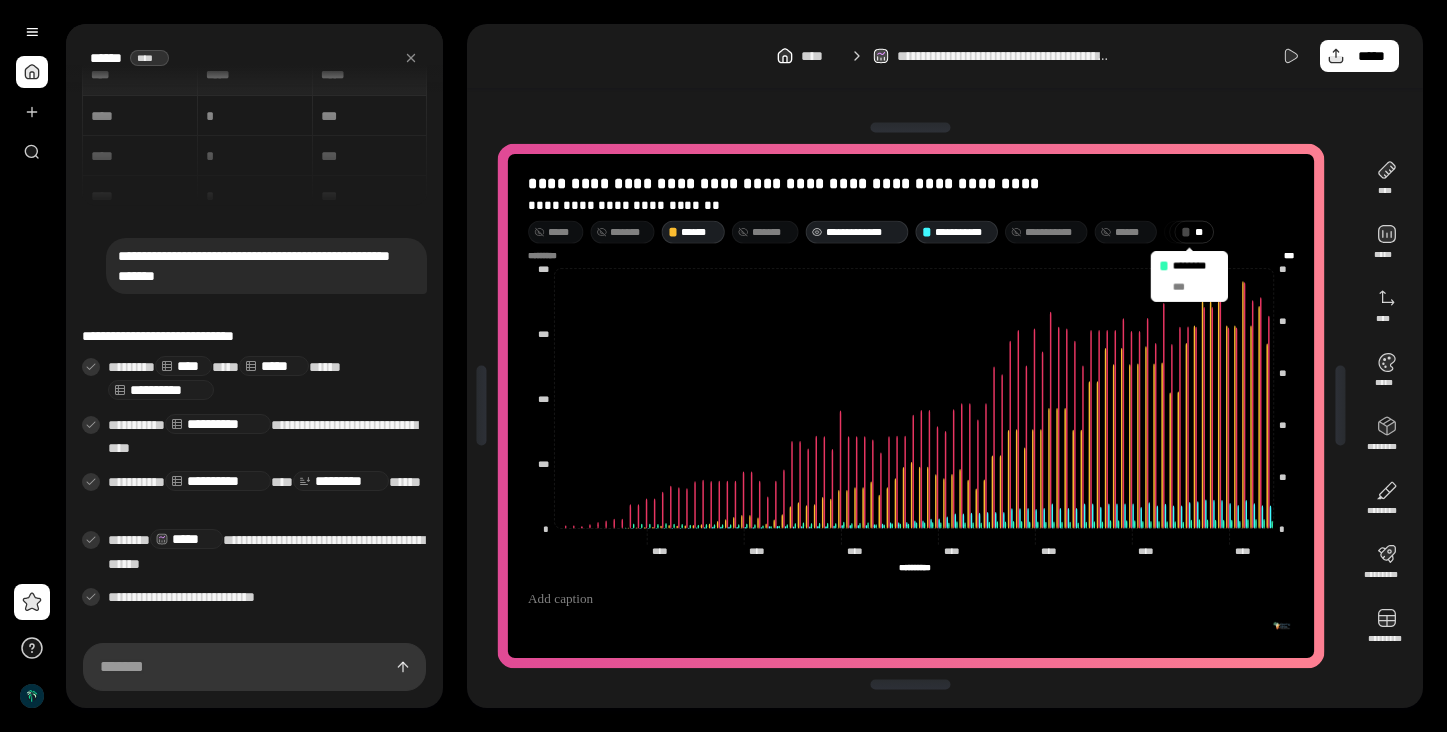 click on "********" at bounding box center [1196, 266] 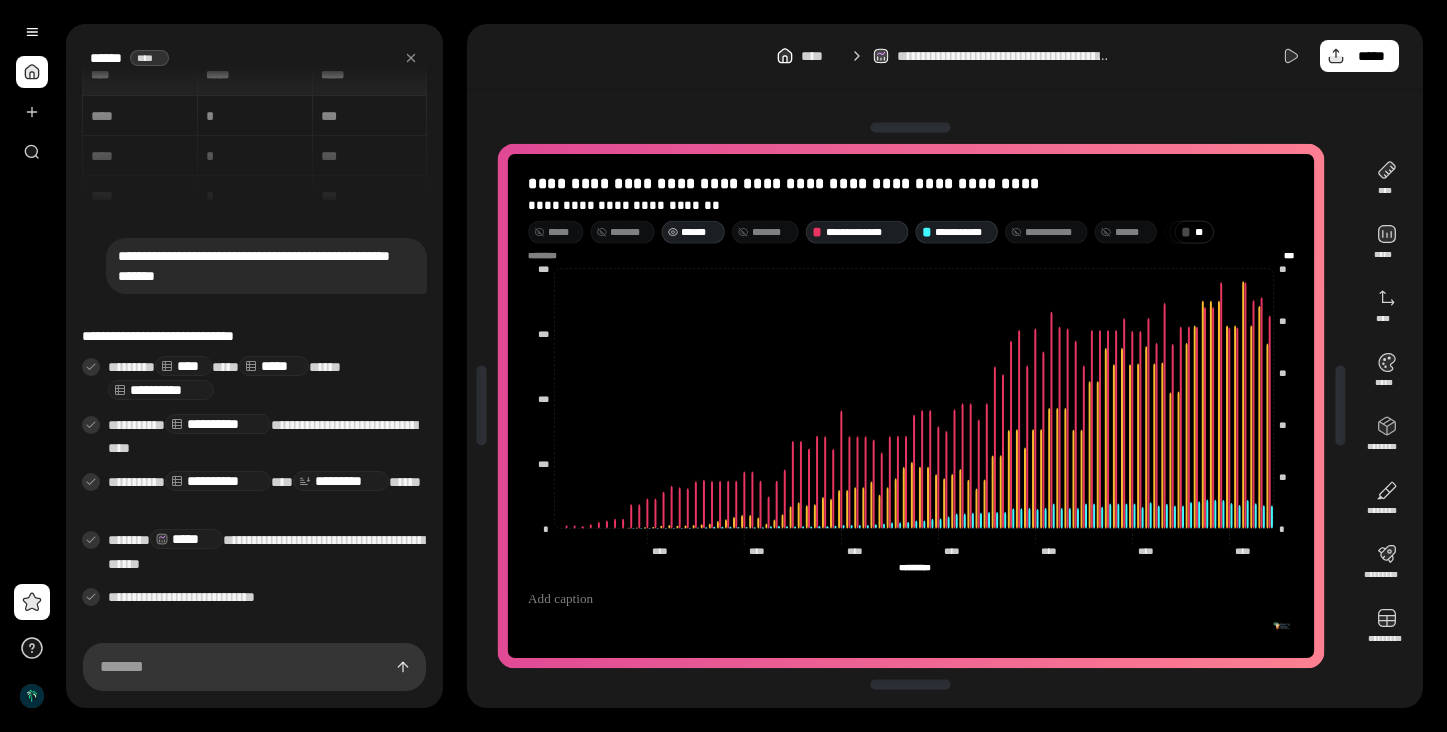 click on "******" at bounding box center [699, 232] 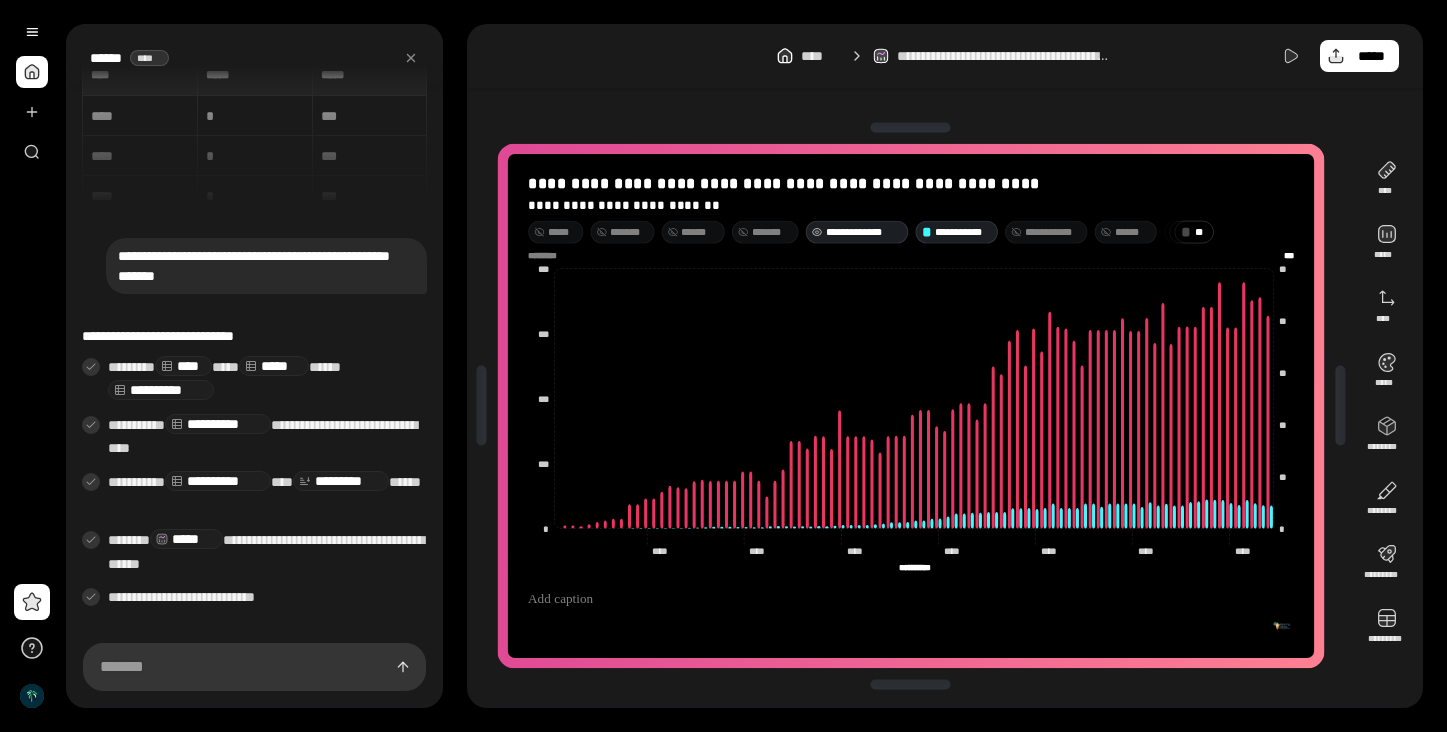 click on "**********" at bounding box center [864, 232] 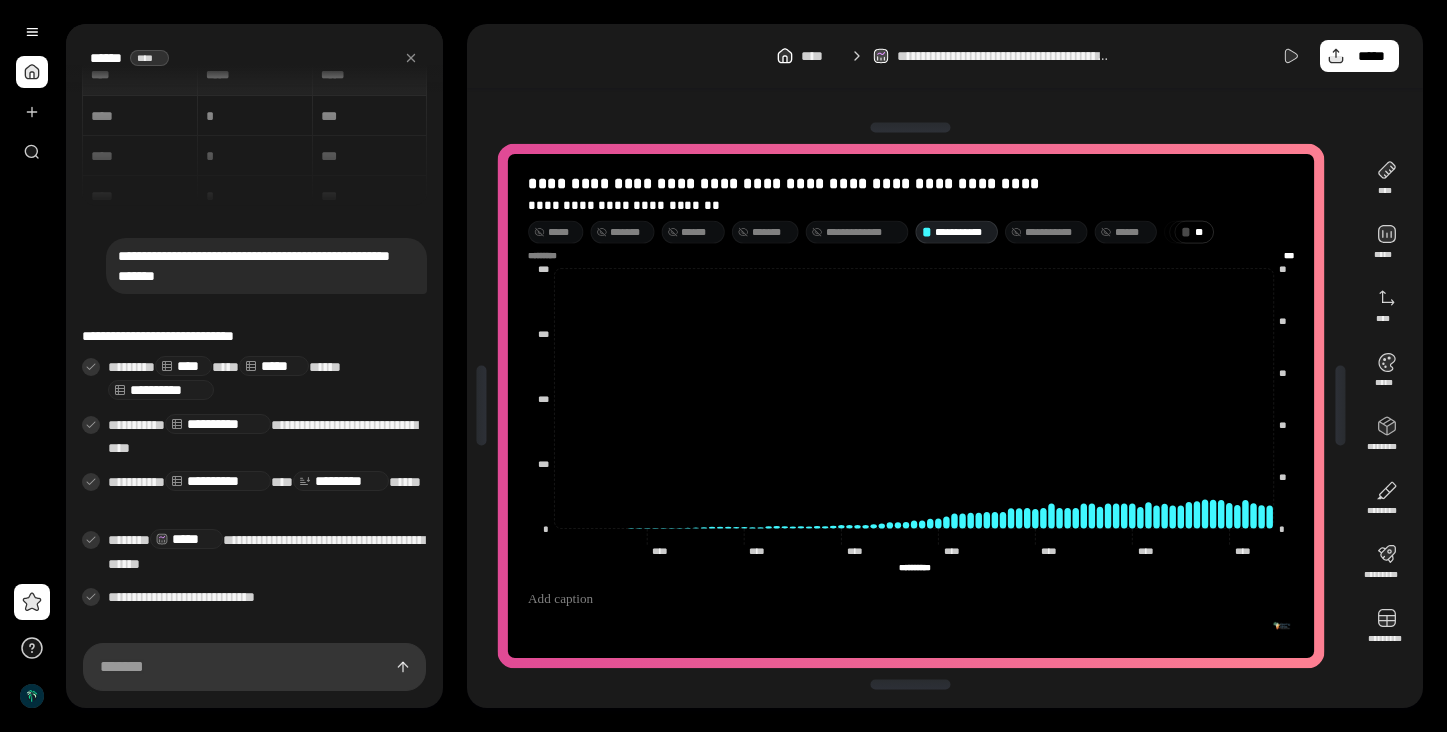 click on "**********" at bounding box center [1053, 232] 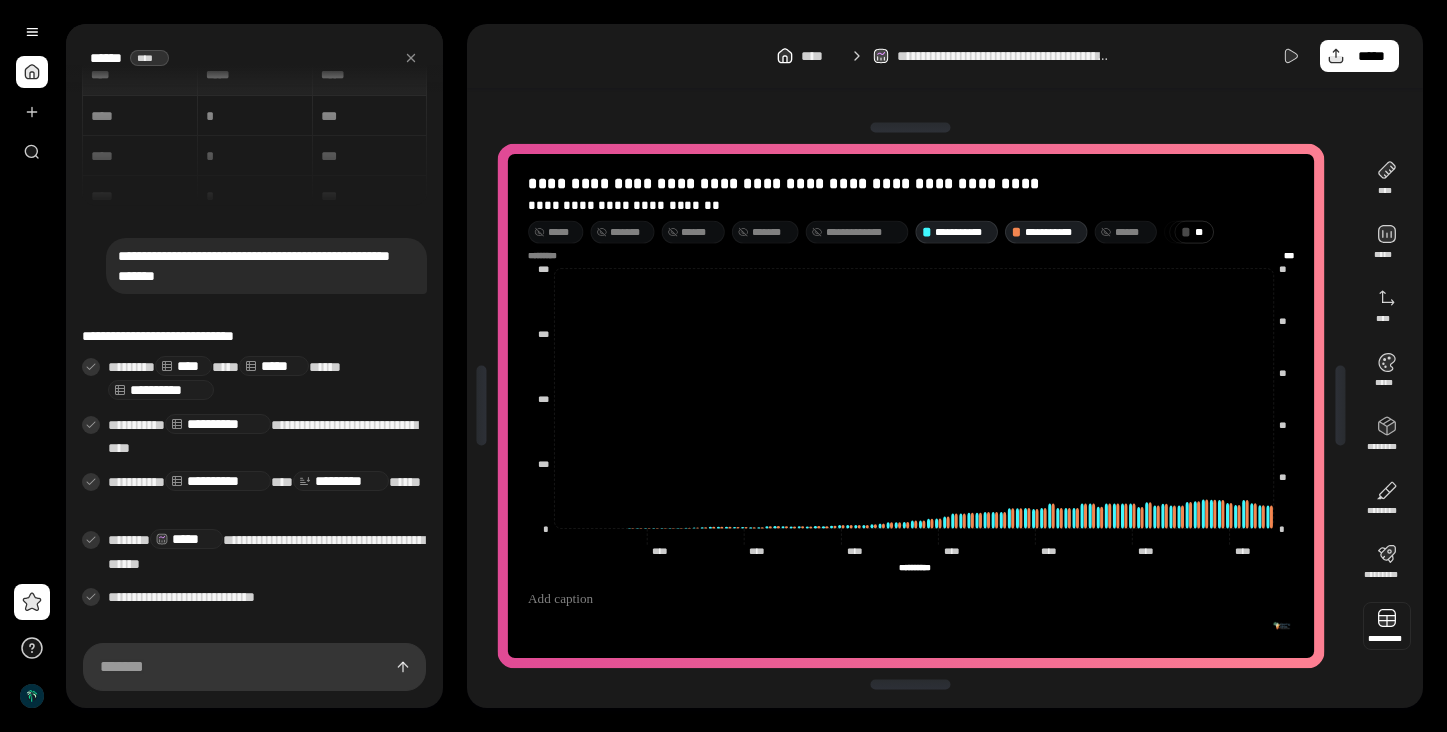 click at bounding box center (1387, 626) 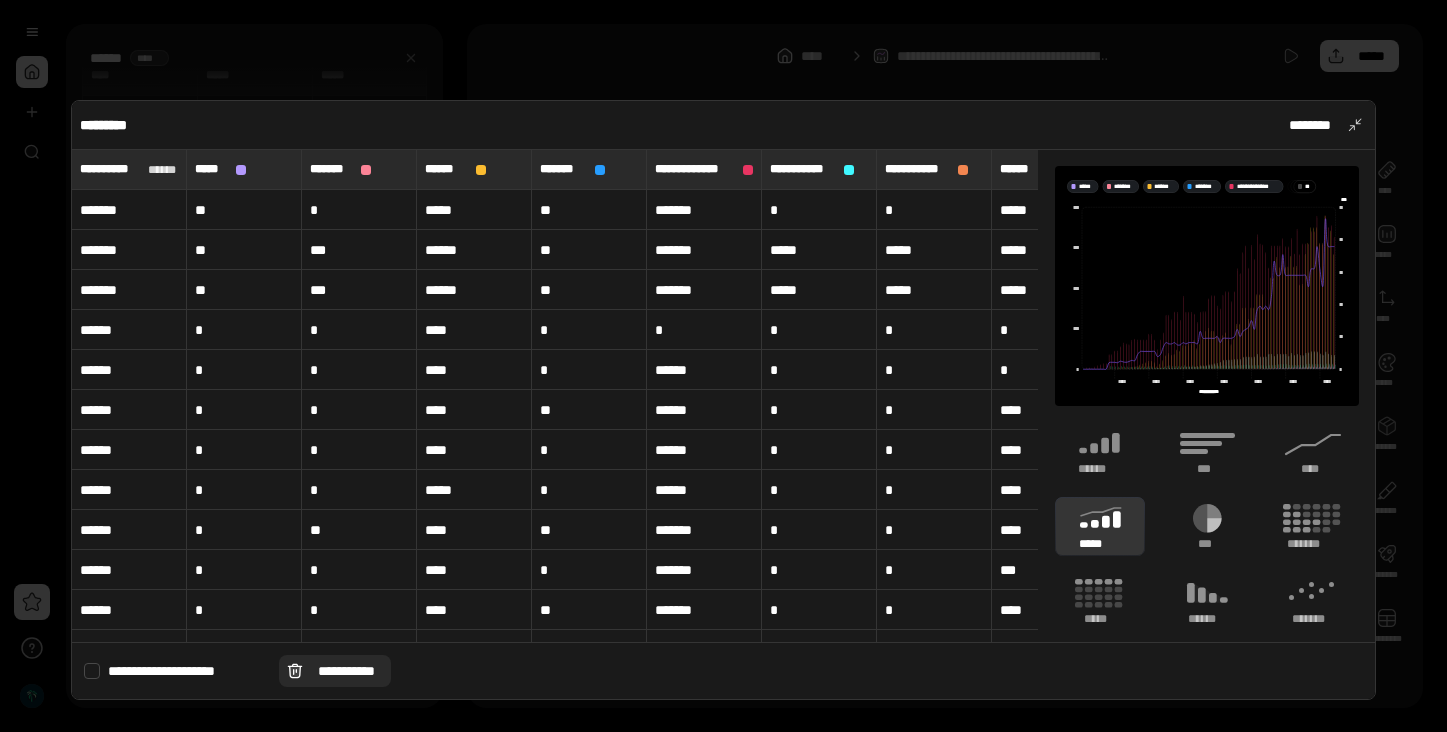 click on "**********" at bounding box center [335, 671] 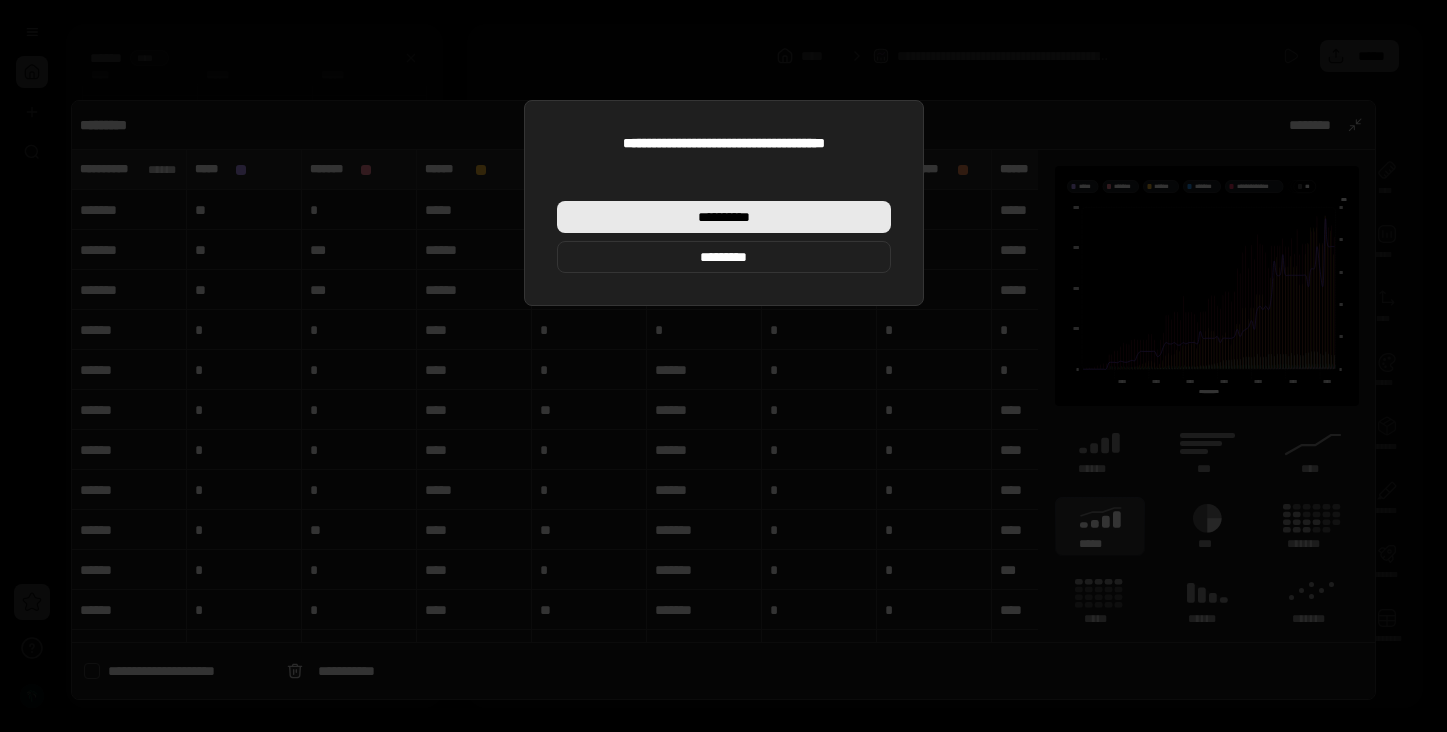 click on "**********" at bounding box center (723, 217) 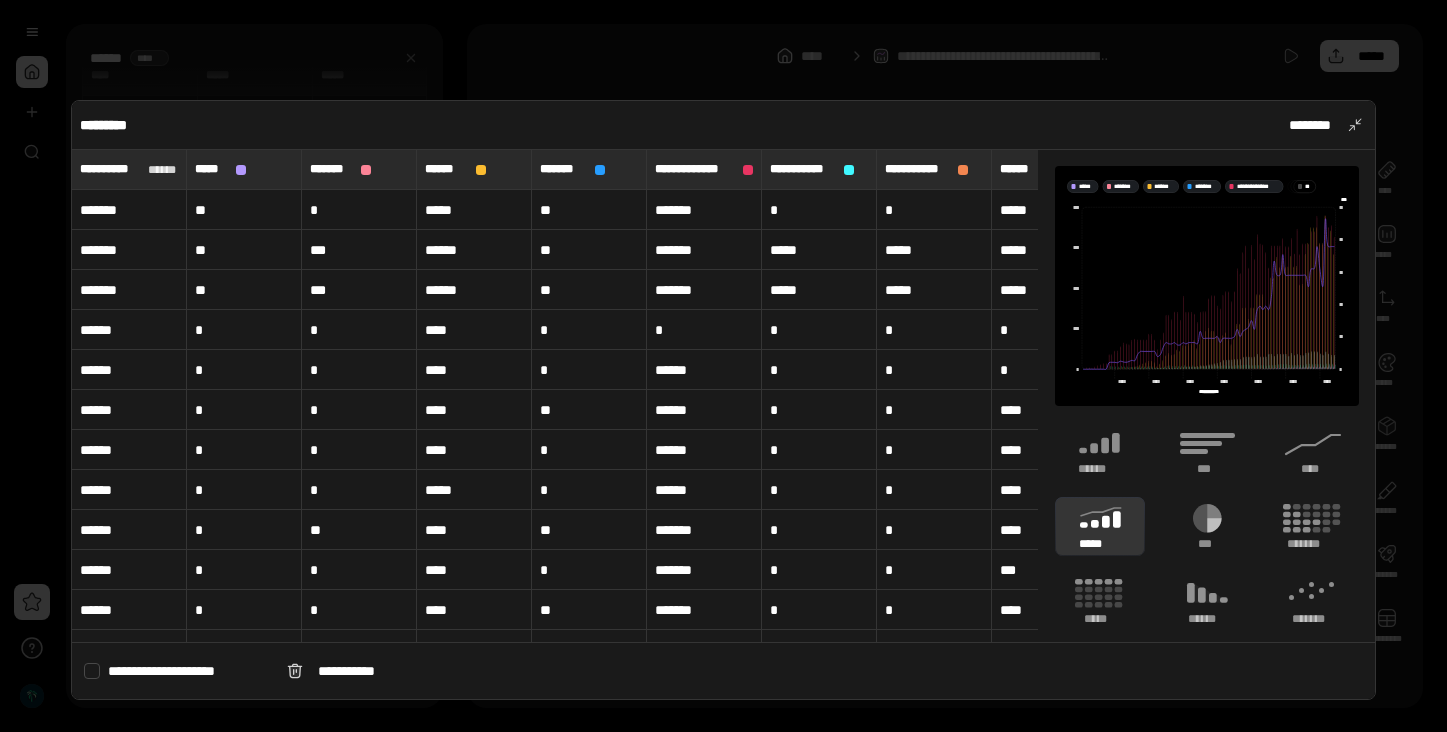 type 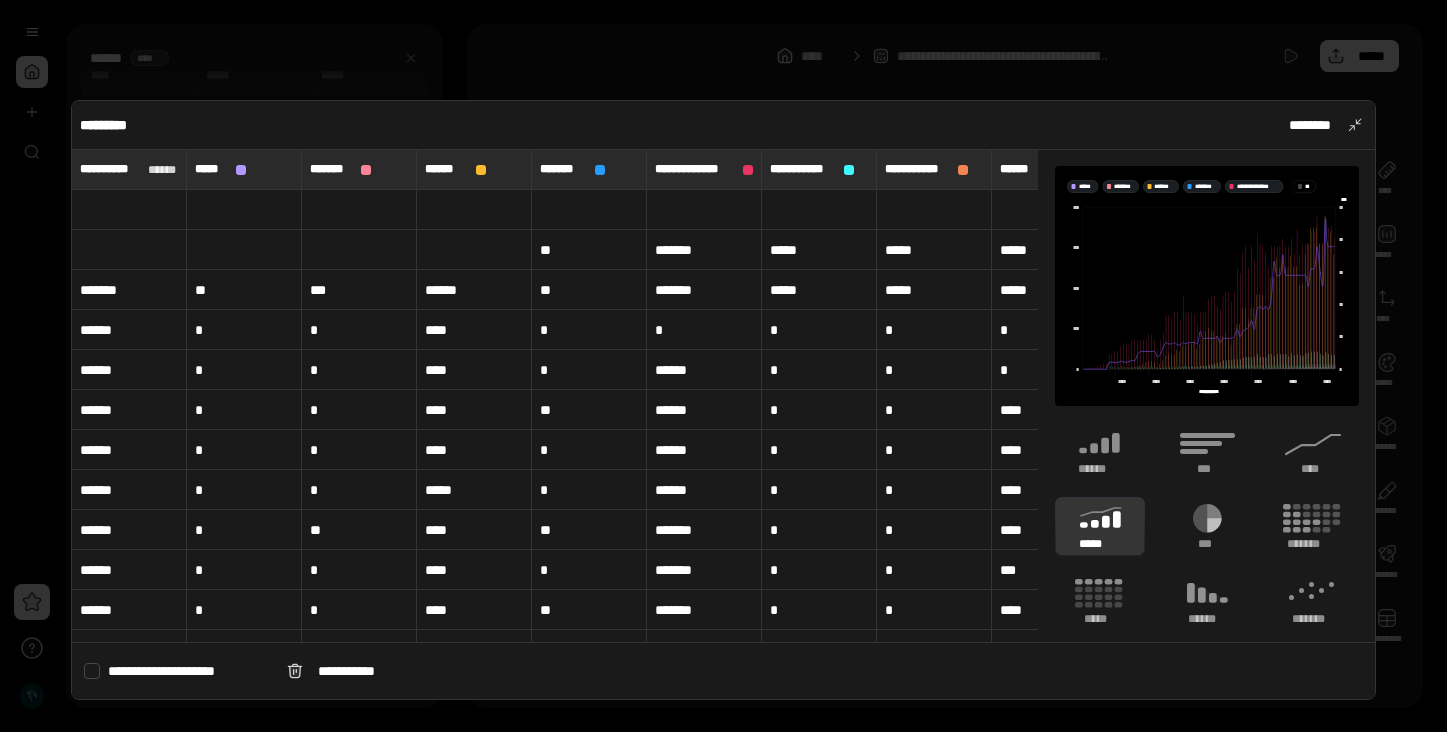 type 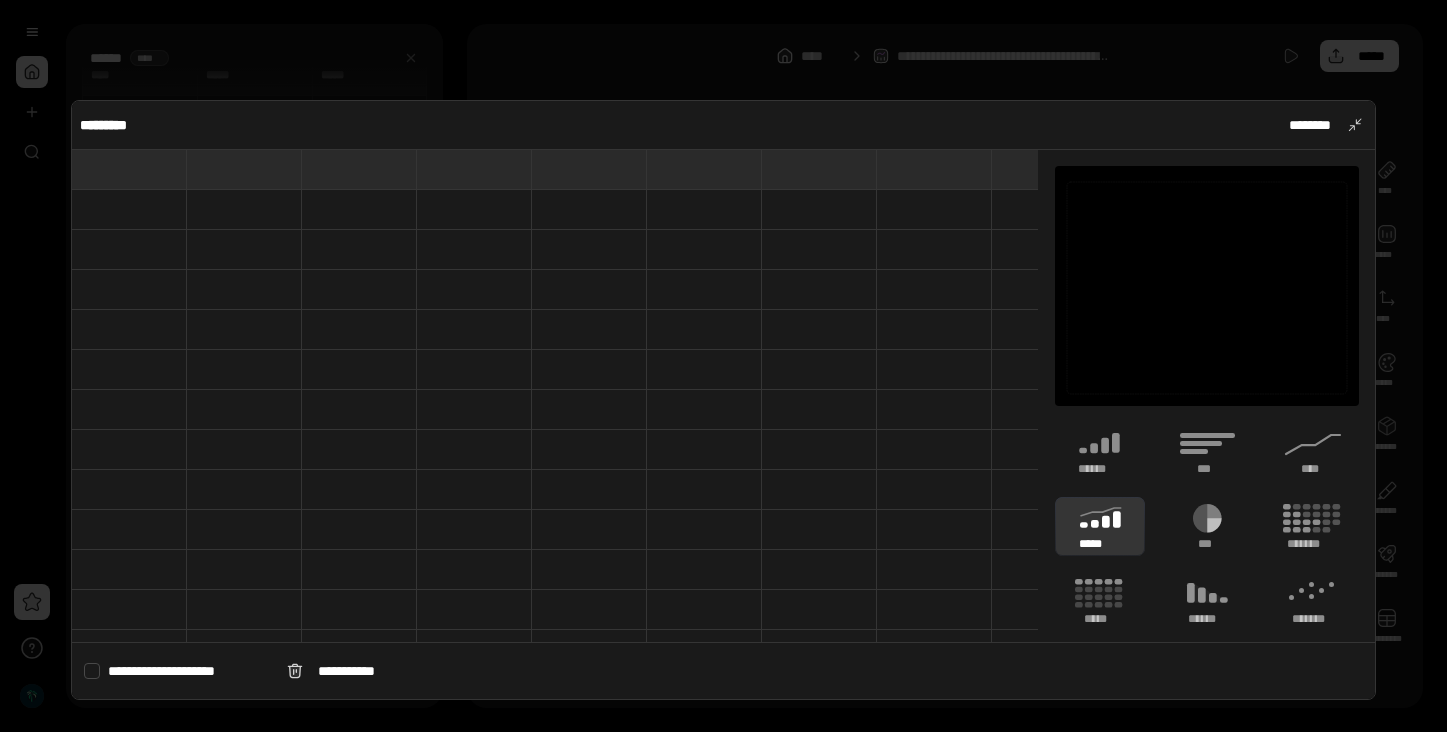 click at bounding box center (723, 366) 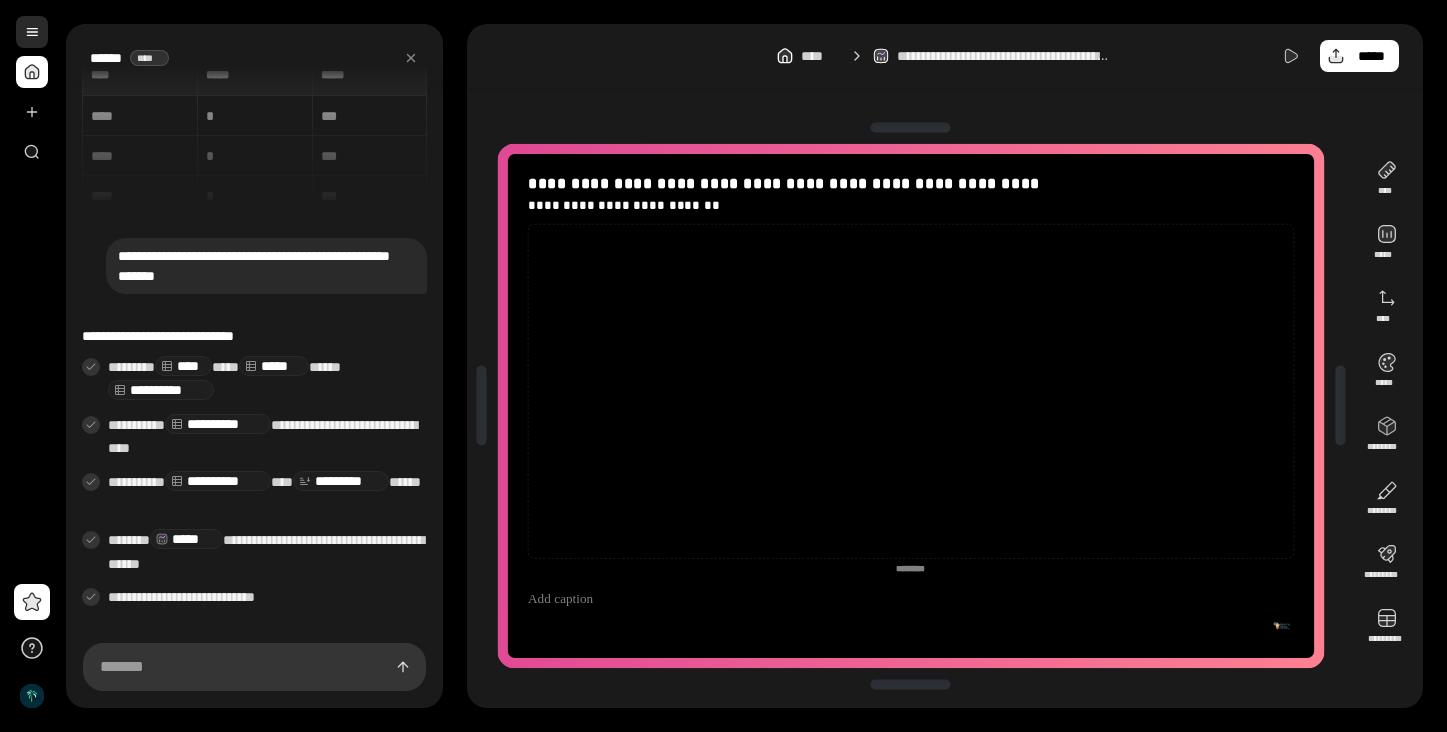 click at bounding box center (32, 32) 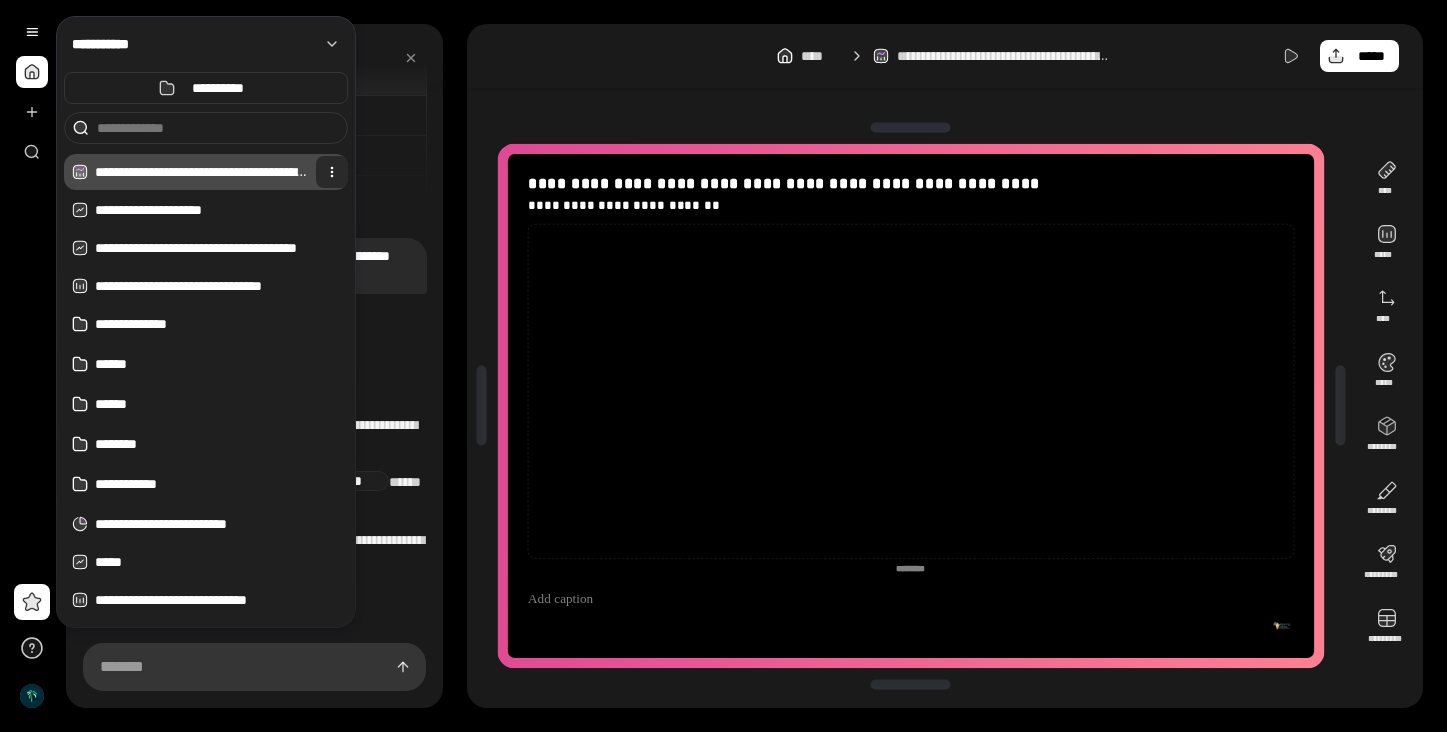 click at bounding box center [332, 172] 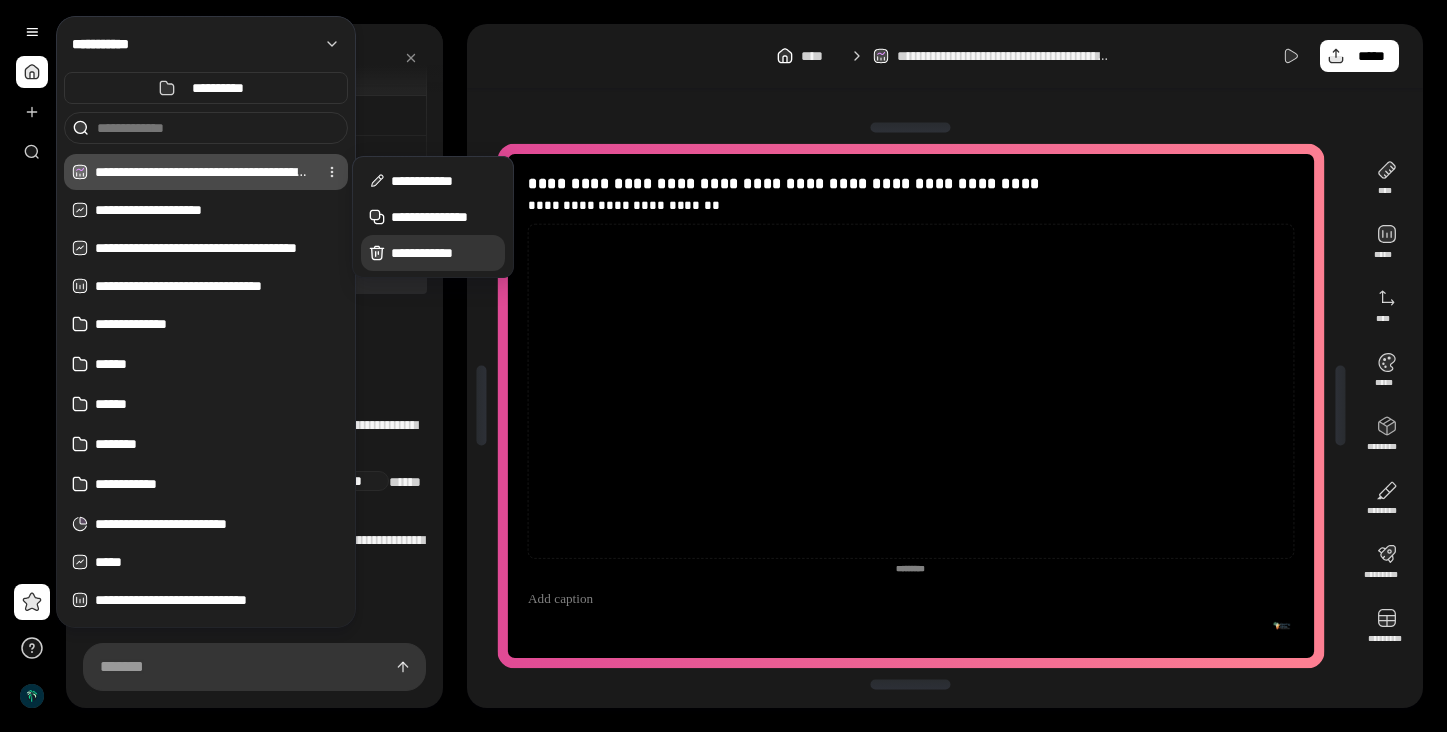 click on "**********" at bounding box center [444, 253] 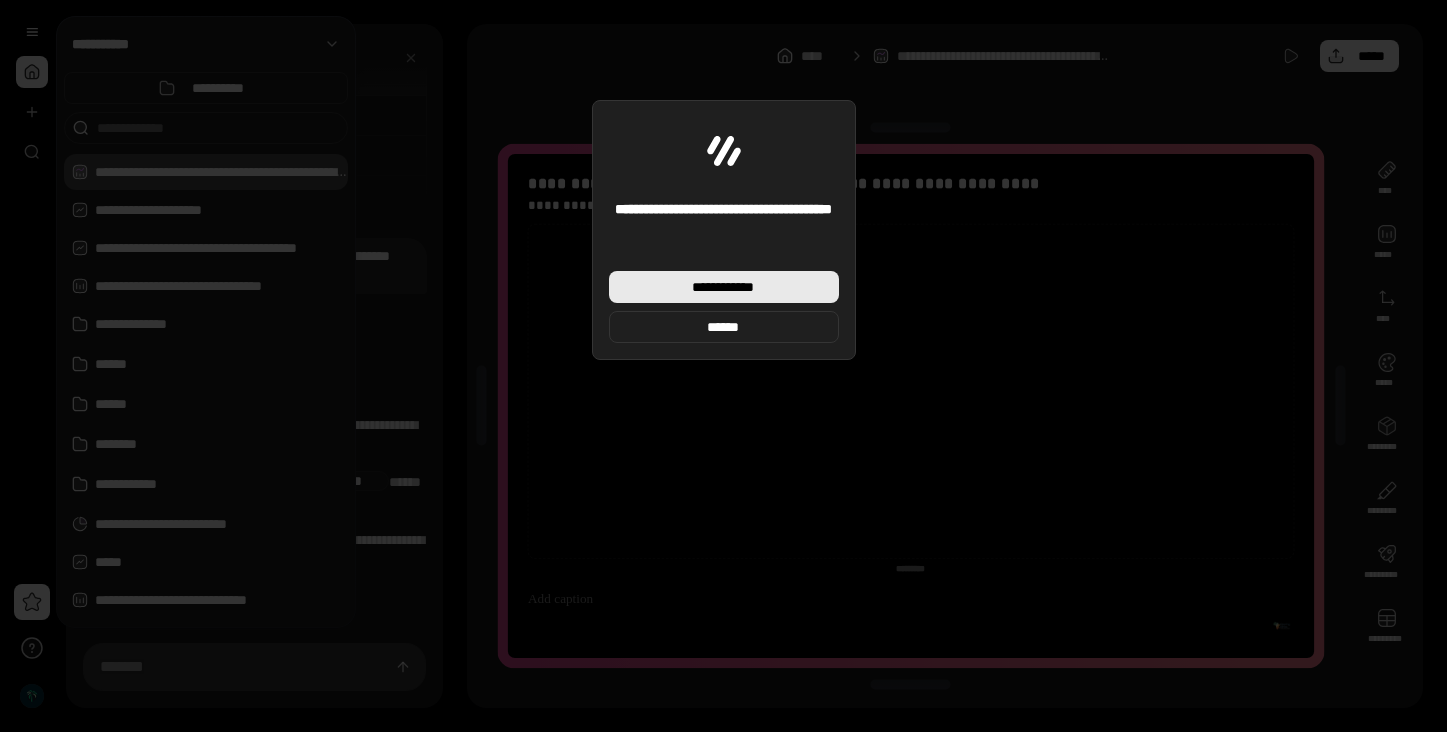 click on "**********" at bounding box center [724, 287] 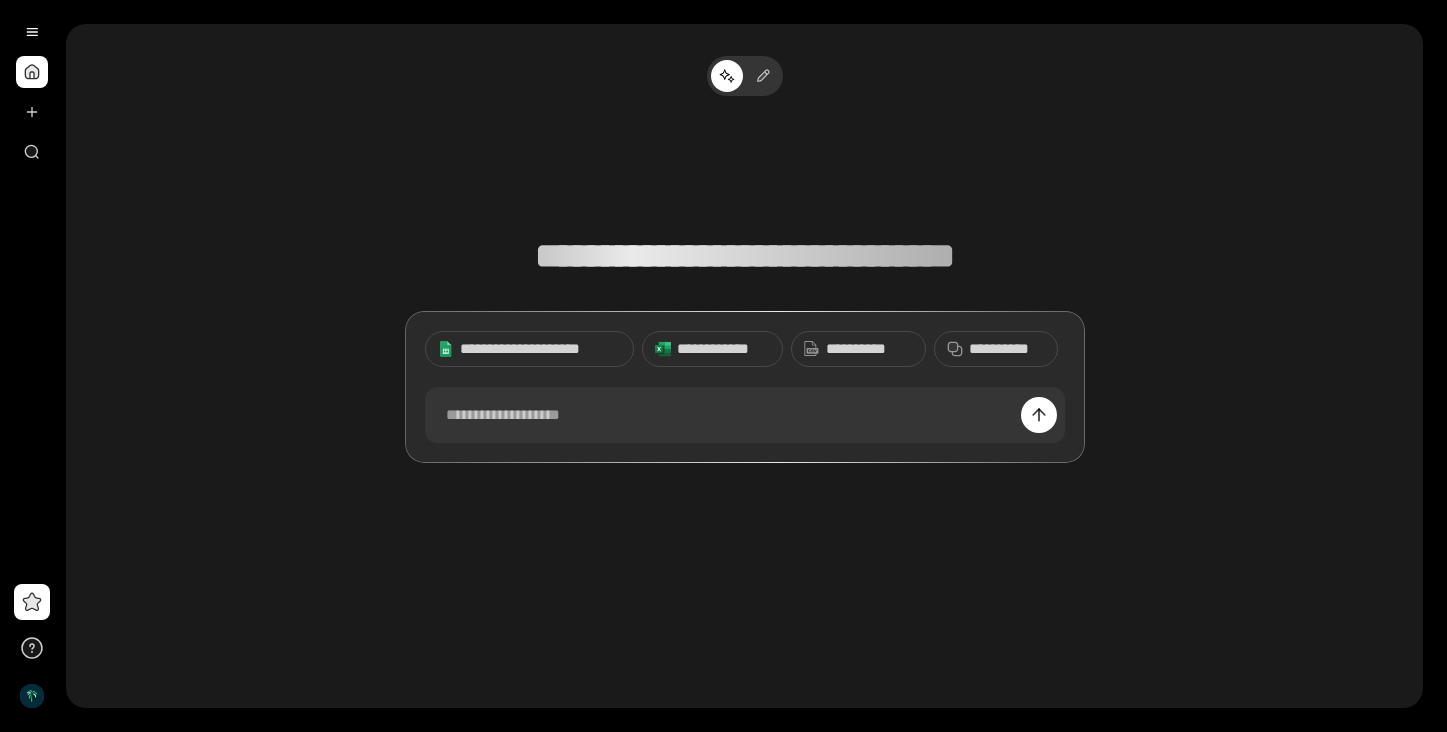 scroll, scrollTop: 0, scrollLeft: 0, axis: both 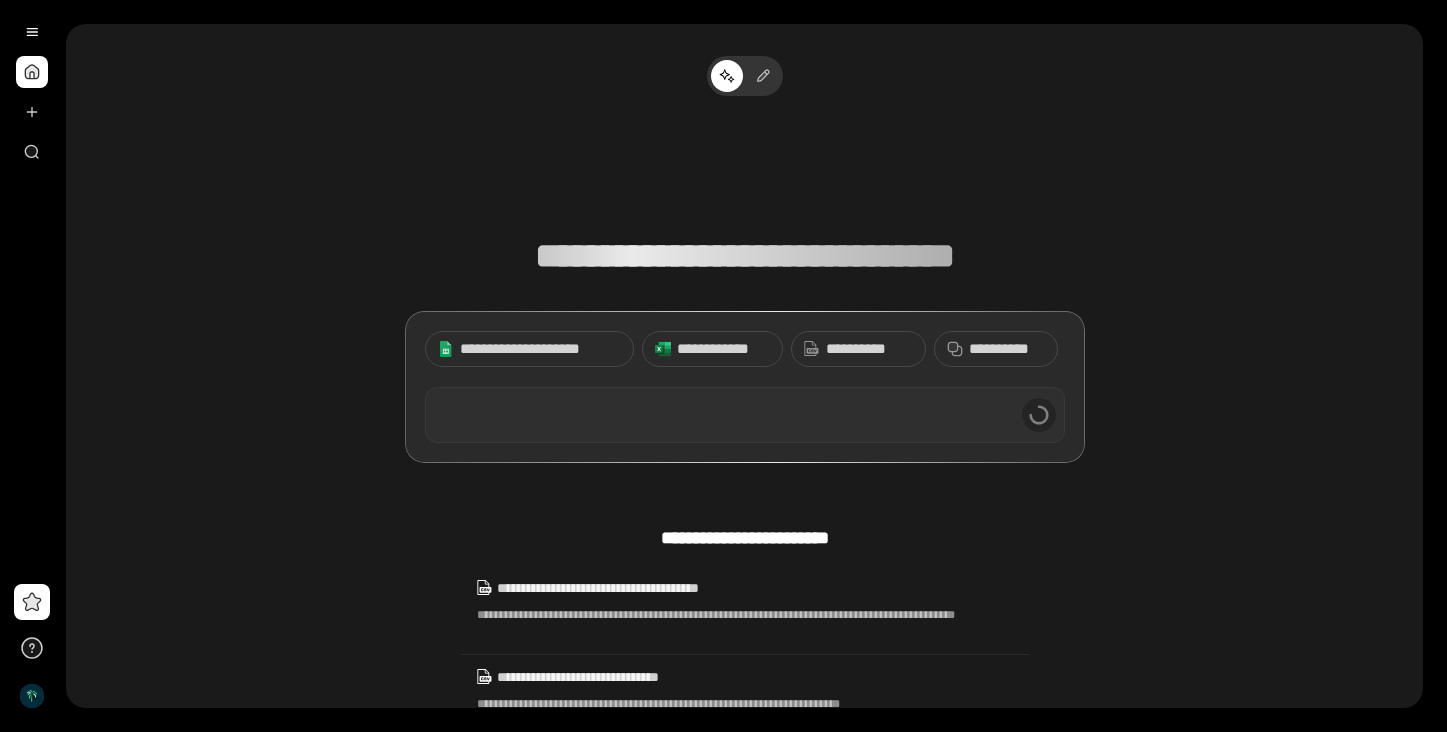 type 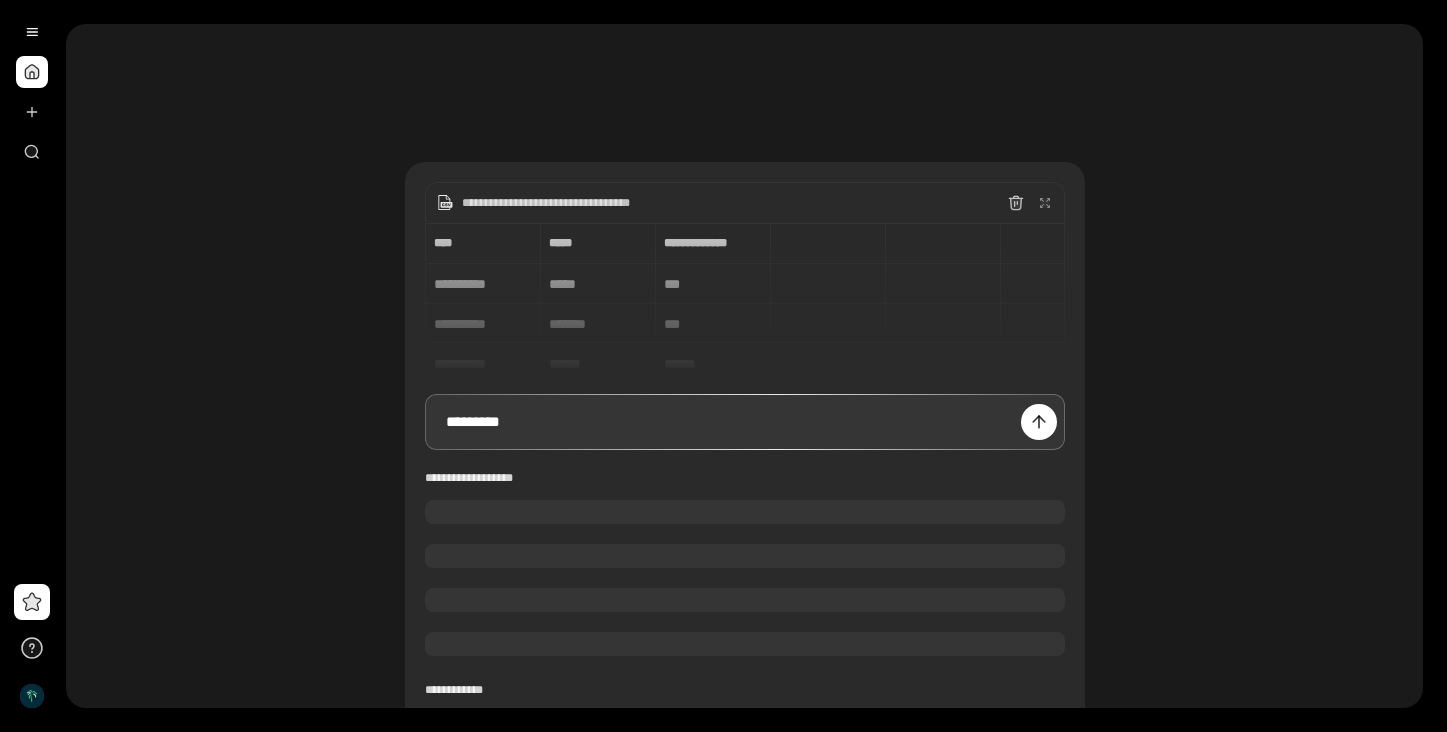 type 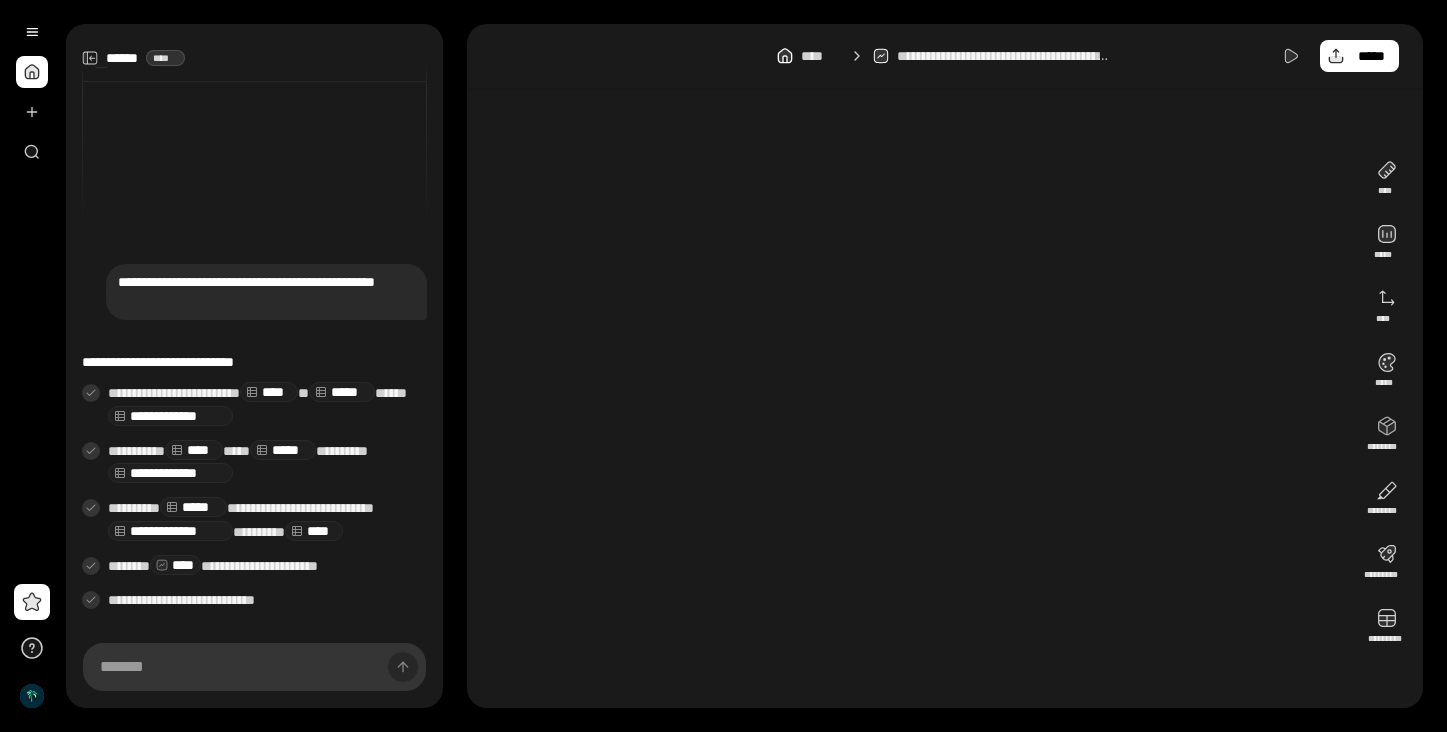 scroll, scrollTop: 31, scrollLeft: 0, axis: vertical 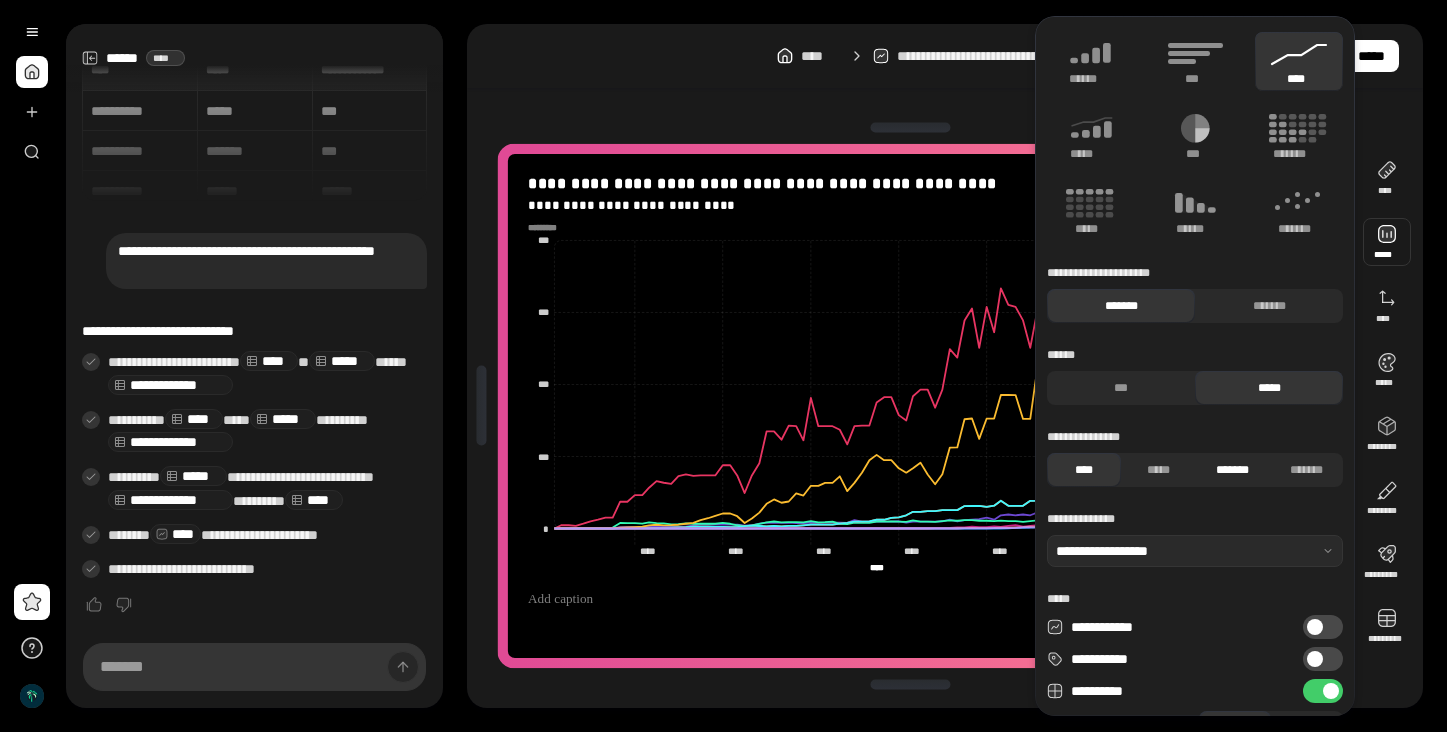 click on "*******" at bounding box center (1232, 470) 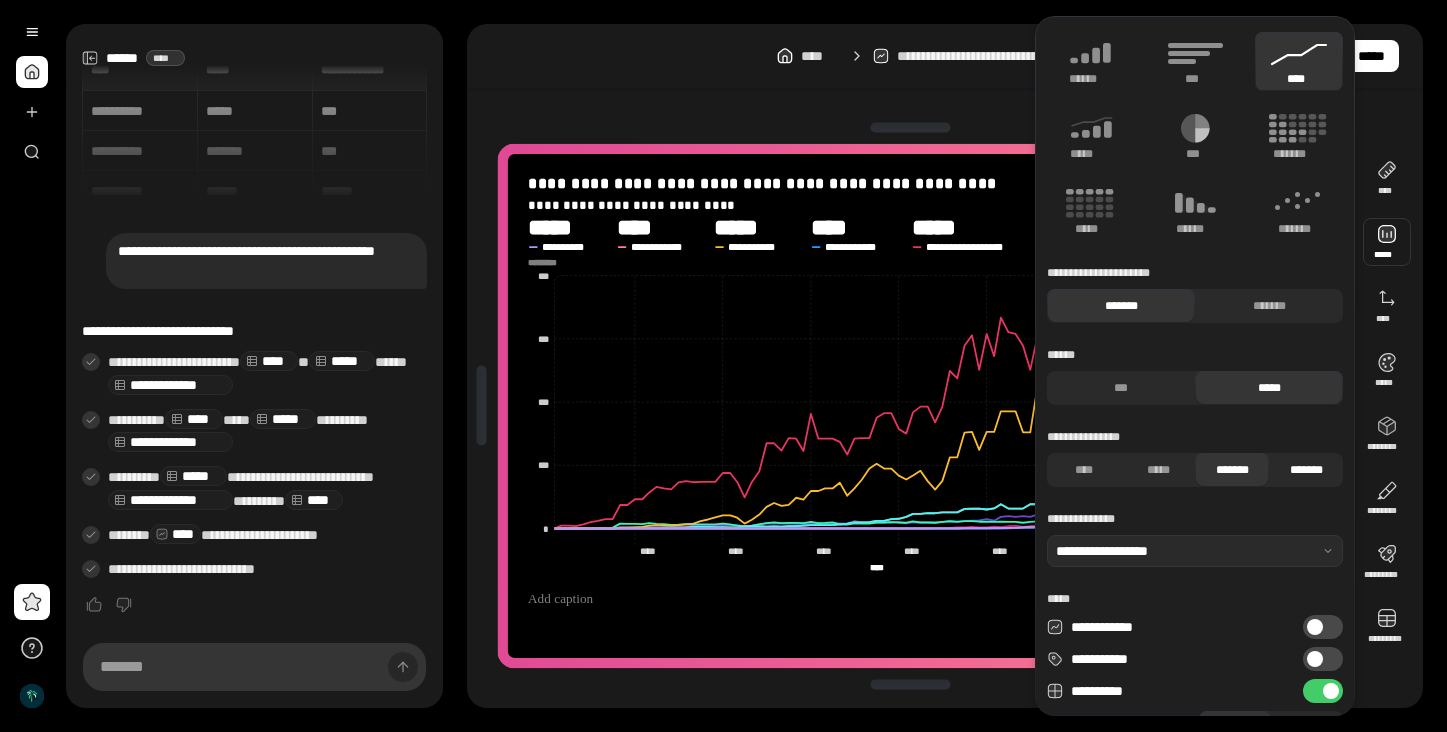 click on "*******" at bounding box center [1306, 470] 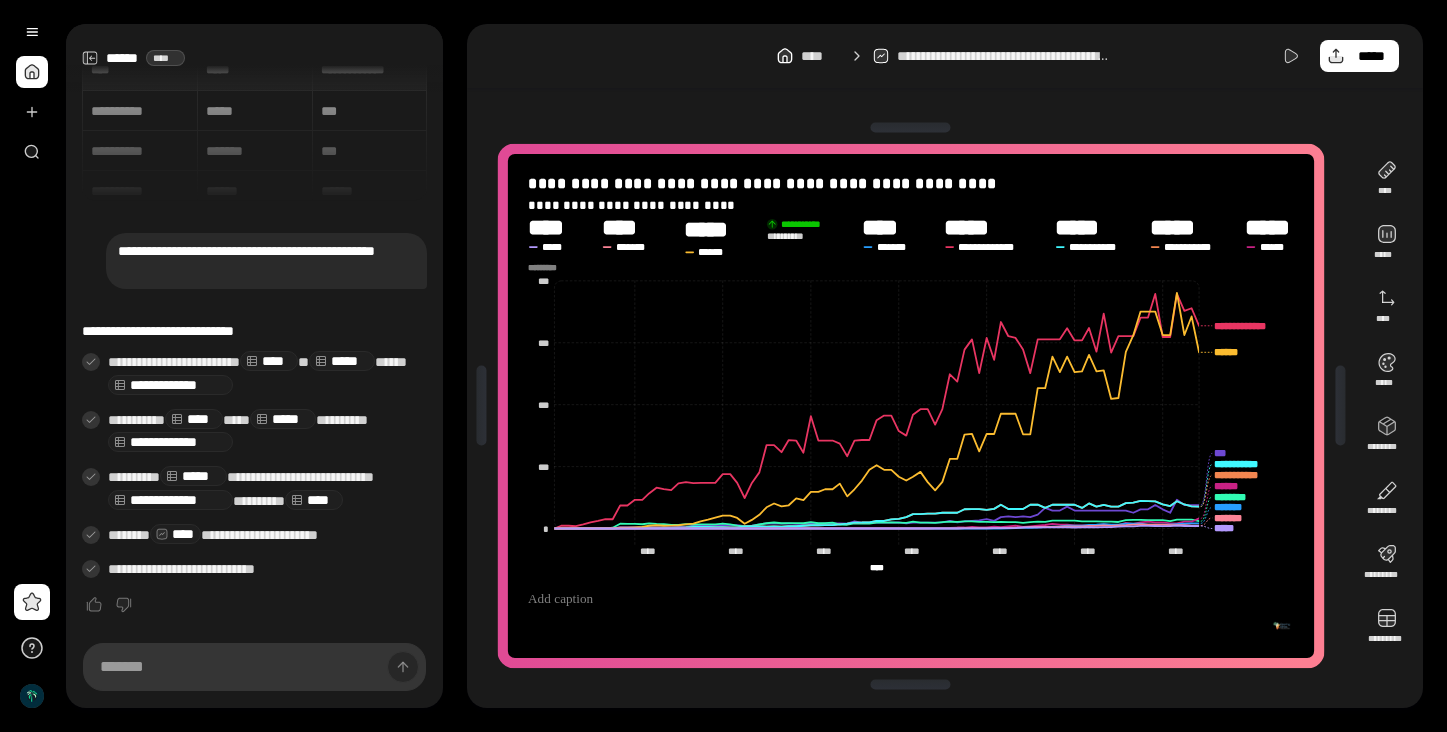 click on "**********" at bounding box center [945, 56] 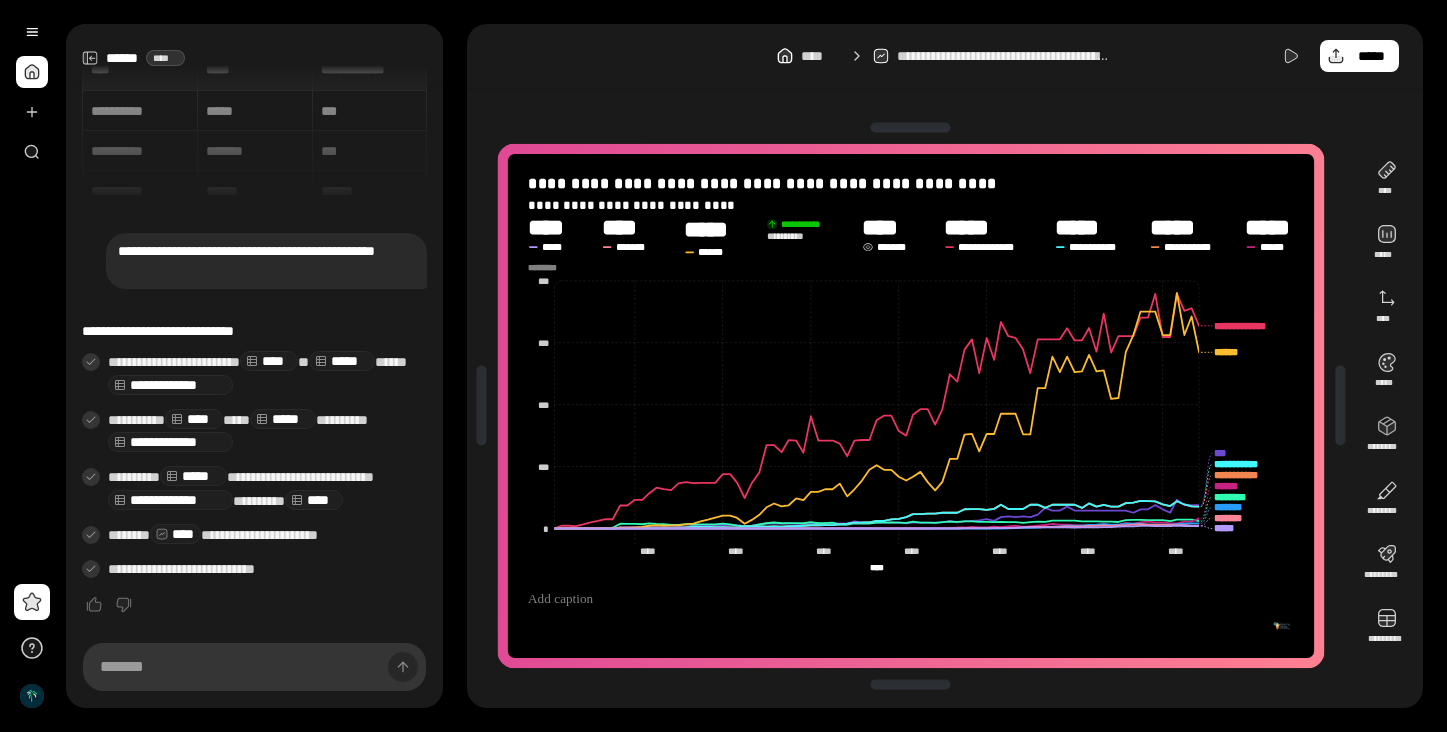 click on "*******" at bounding box center [896, 247] 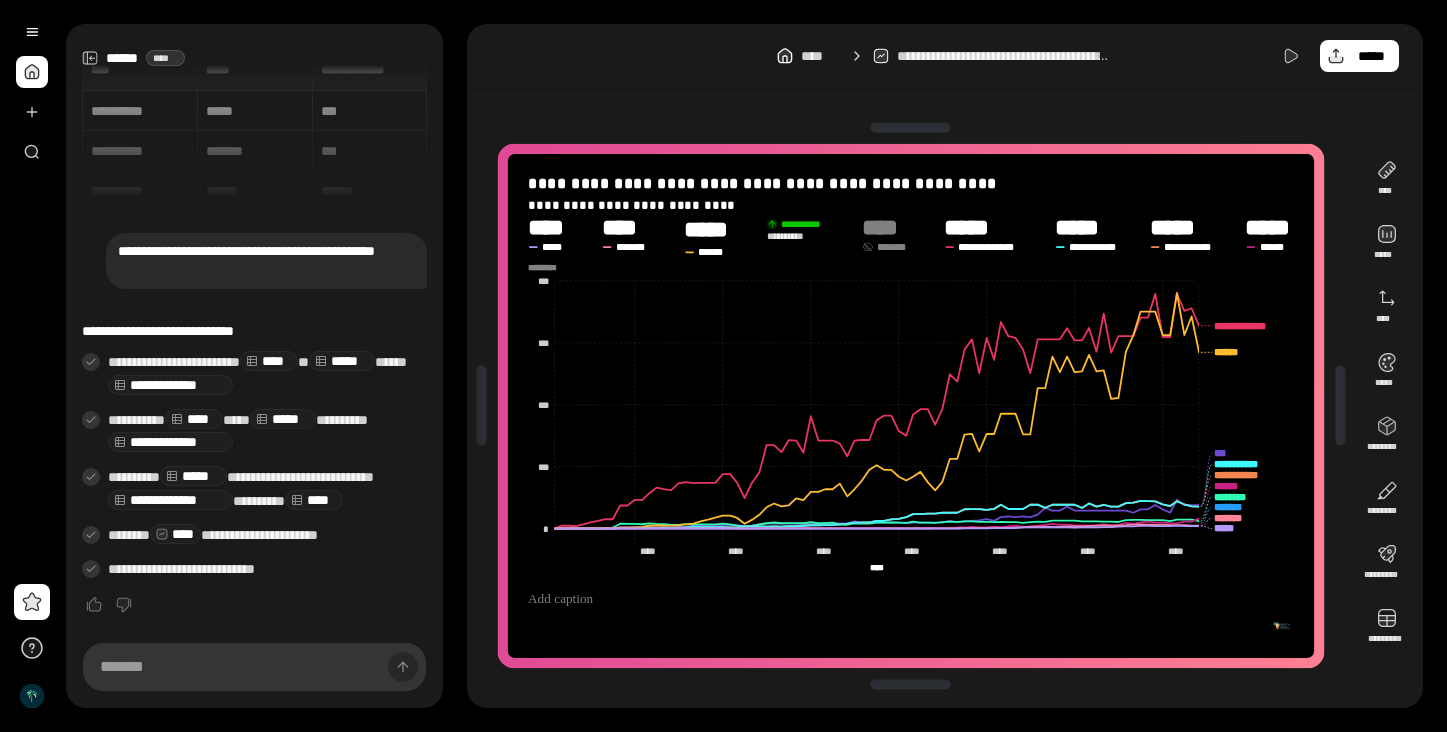 click on "*******" at bounding box center (896, 247) 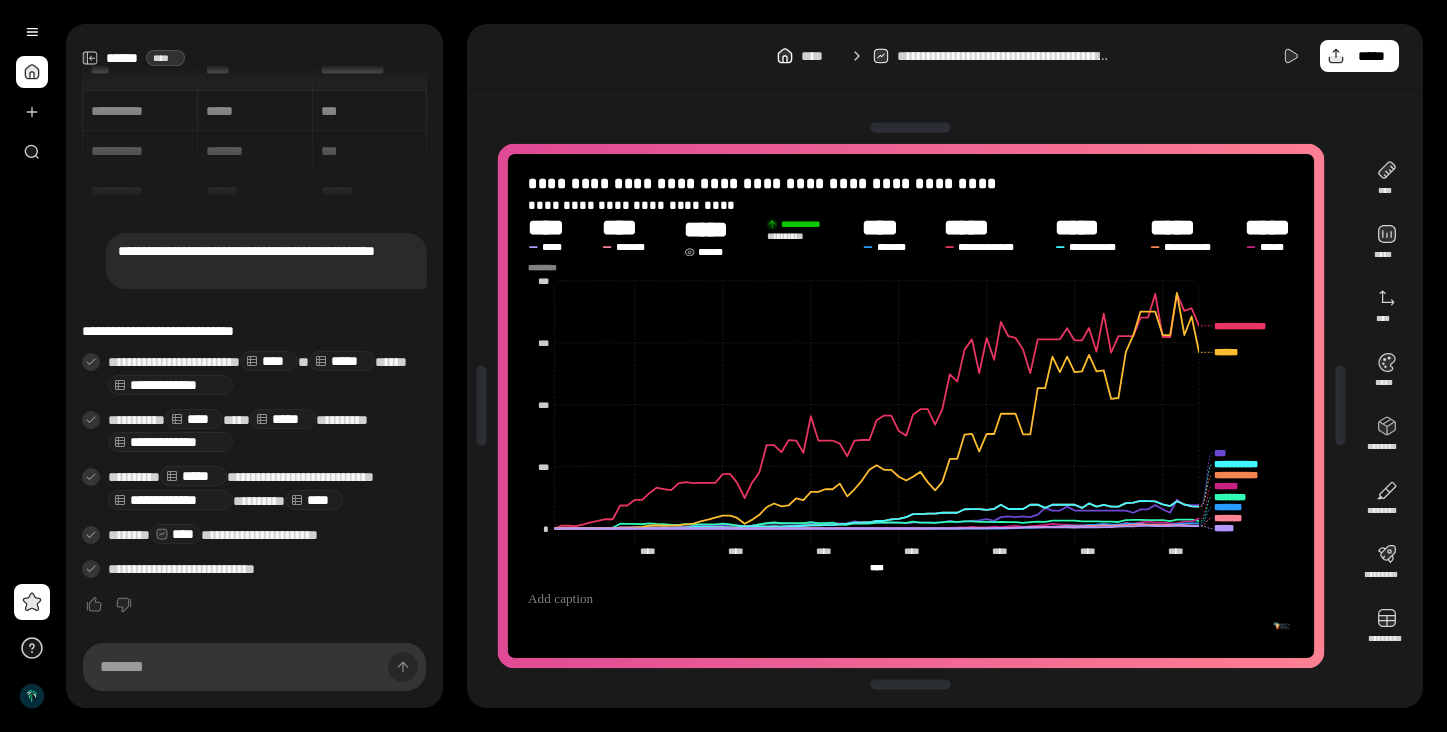 click on "*****" at bounding box center (721, 230) 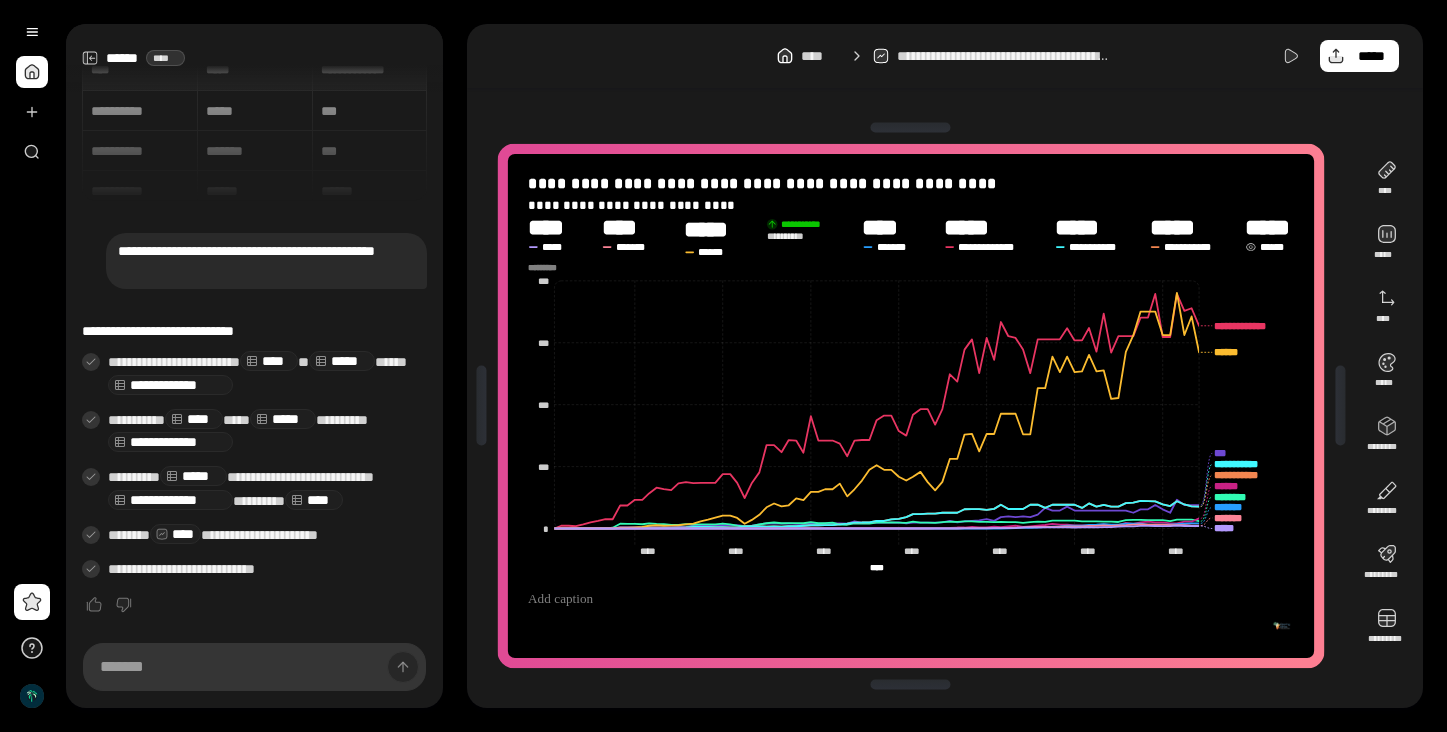 click on "*****" at bounding box center [1280, 227] 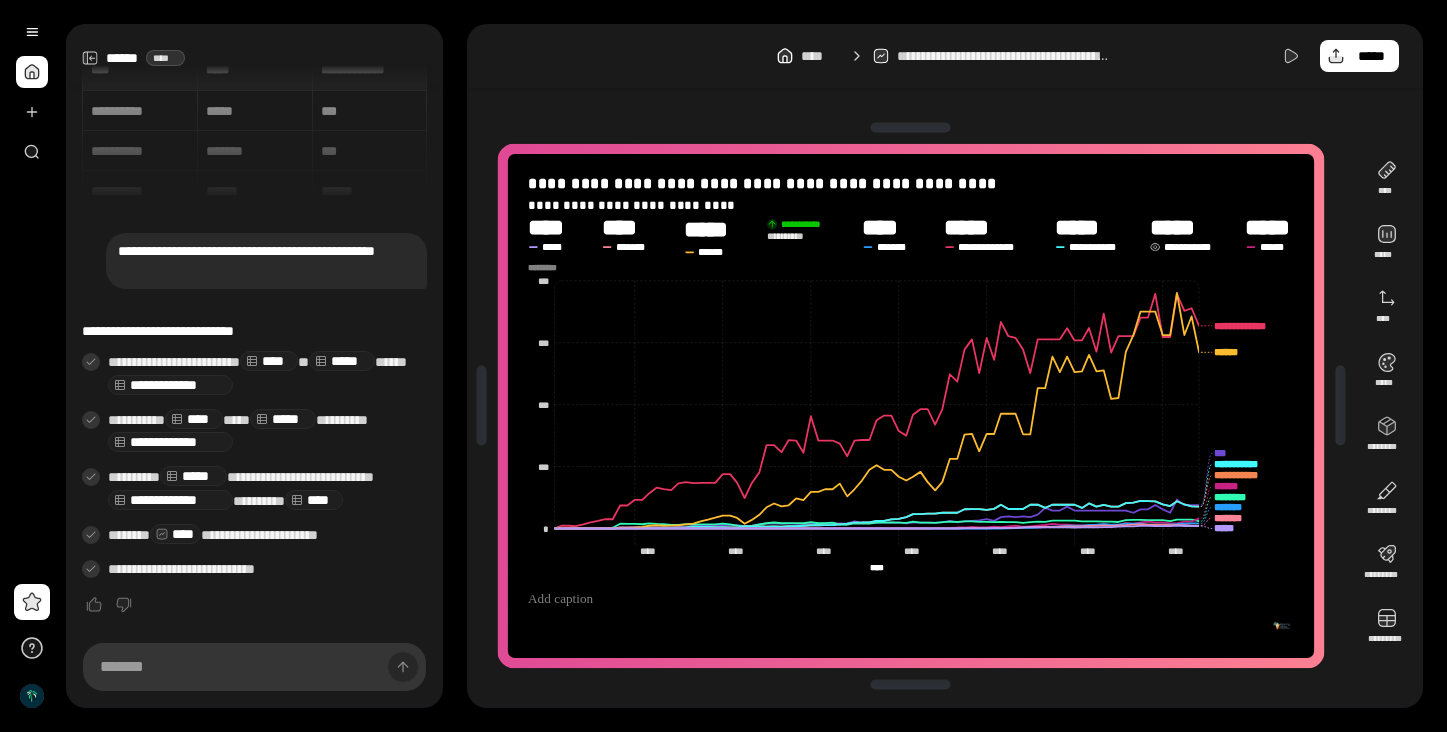 click on "**********" at bounding box center (1192, 247) 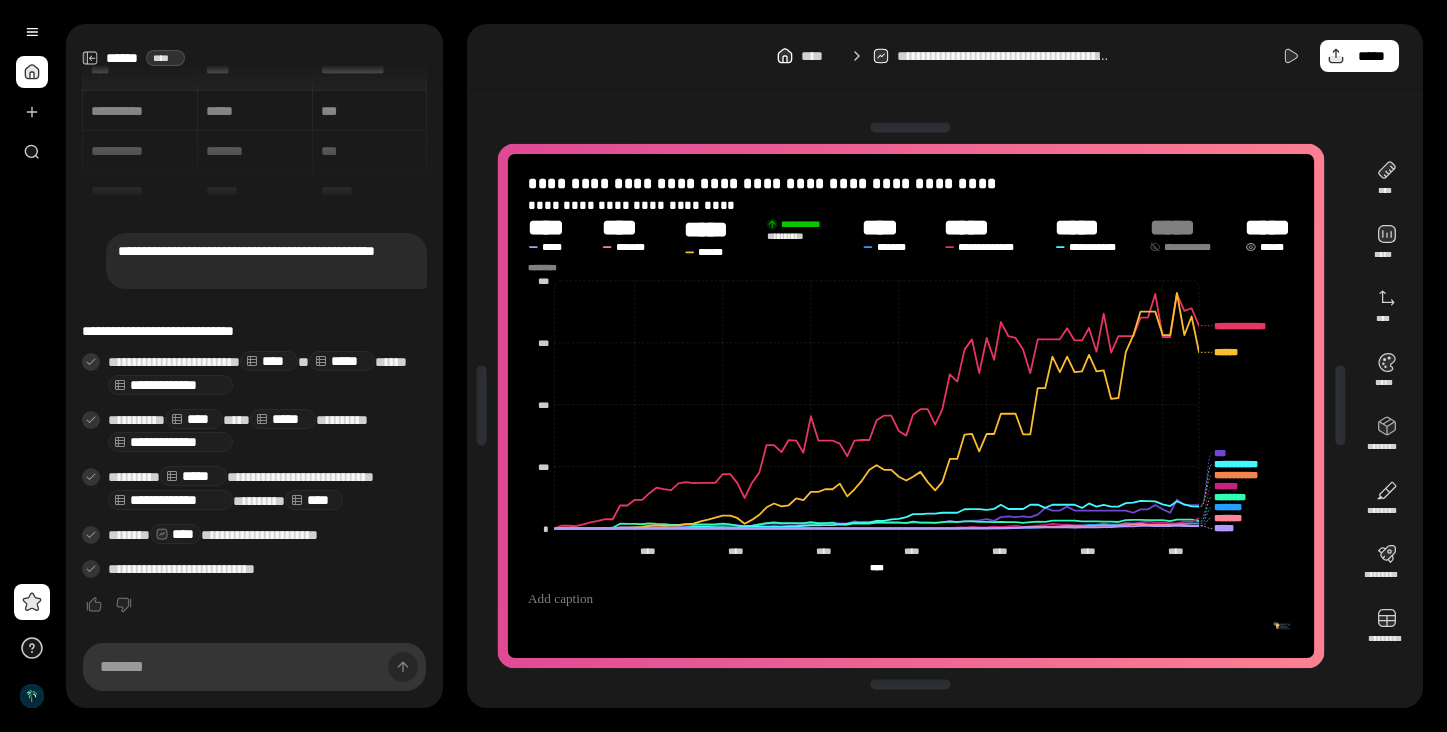 click on "******" at bounding box center [1277, 247] 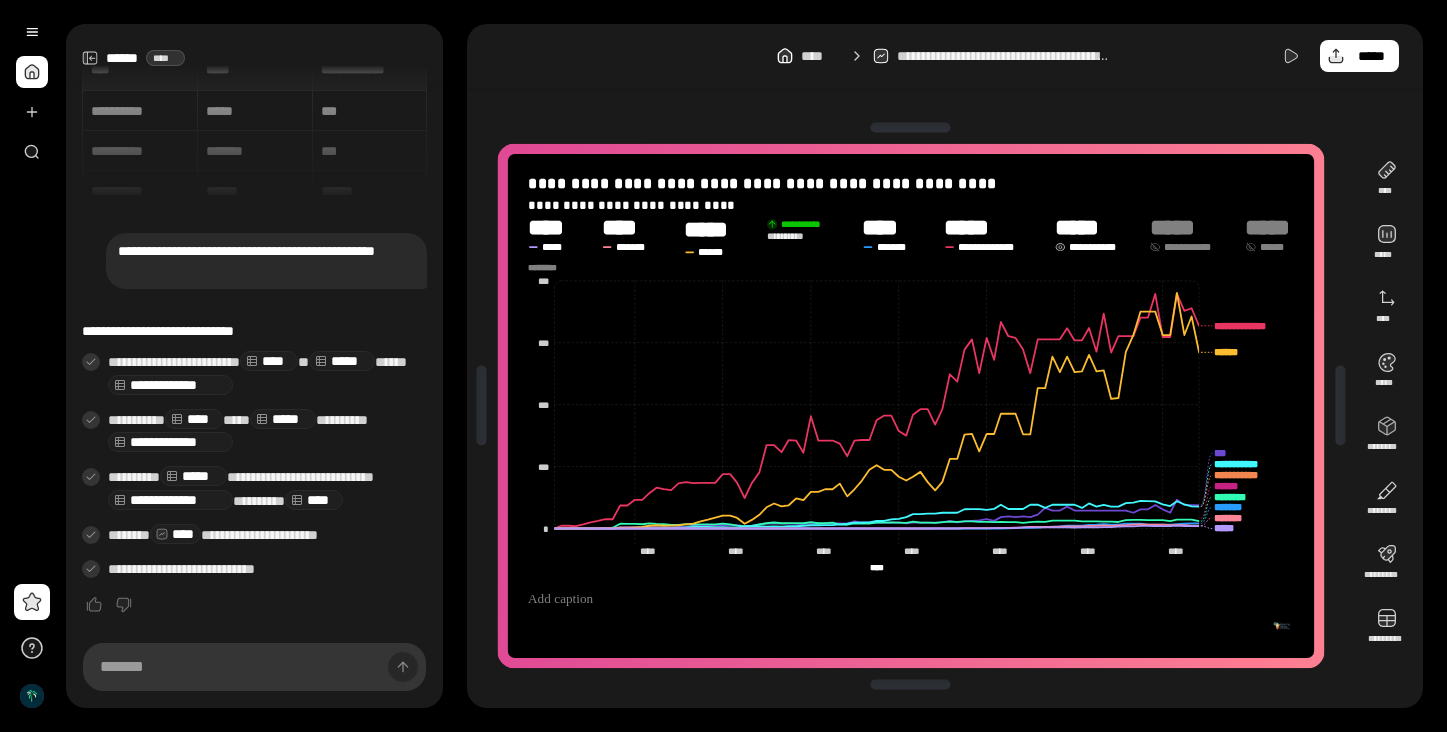 click on "**********" at bounding box center (1097, 247) 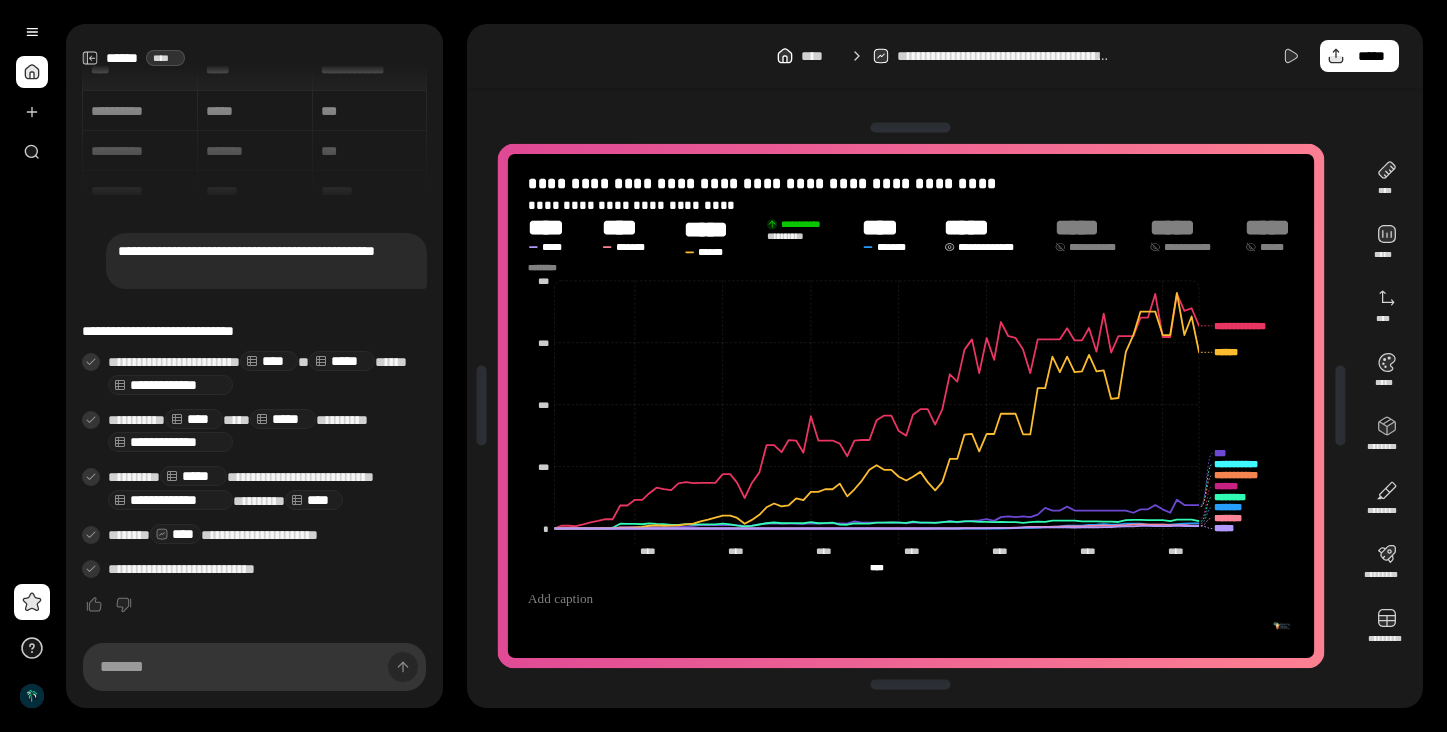 click on "**********" at bounding box center [996, 247] 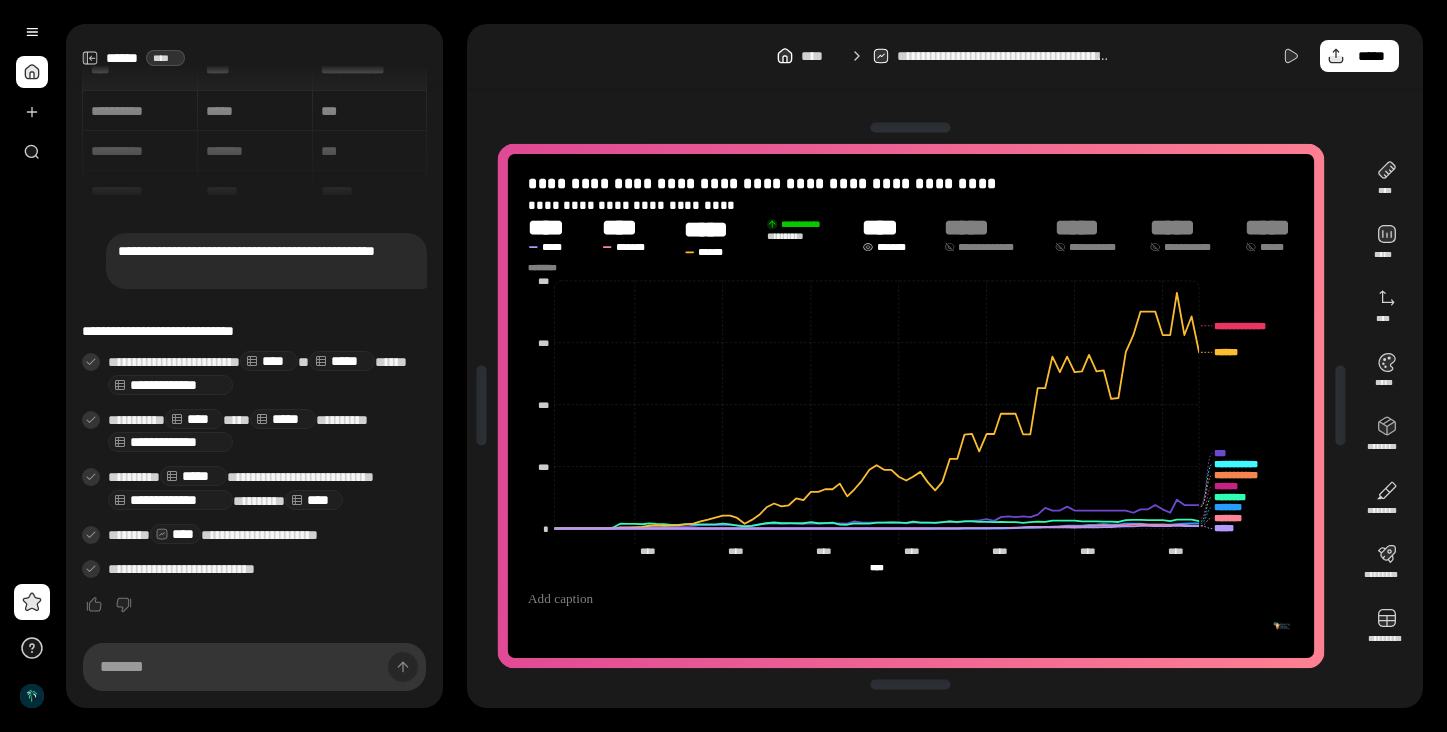 click on "*******" at bounding box center (896, 247) 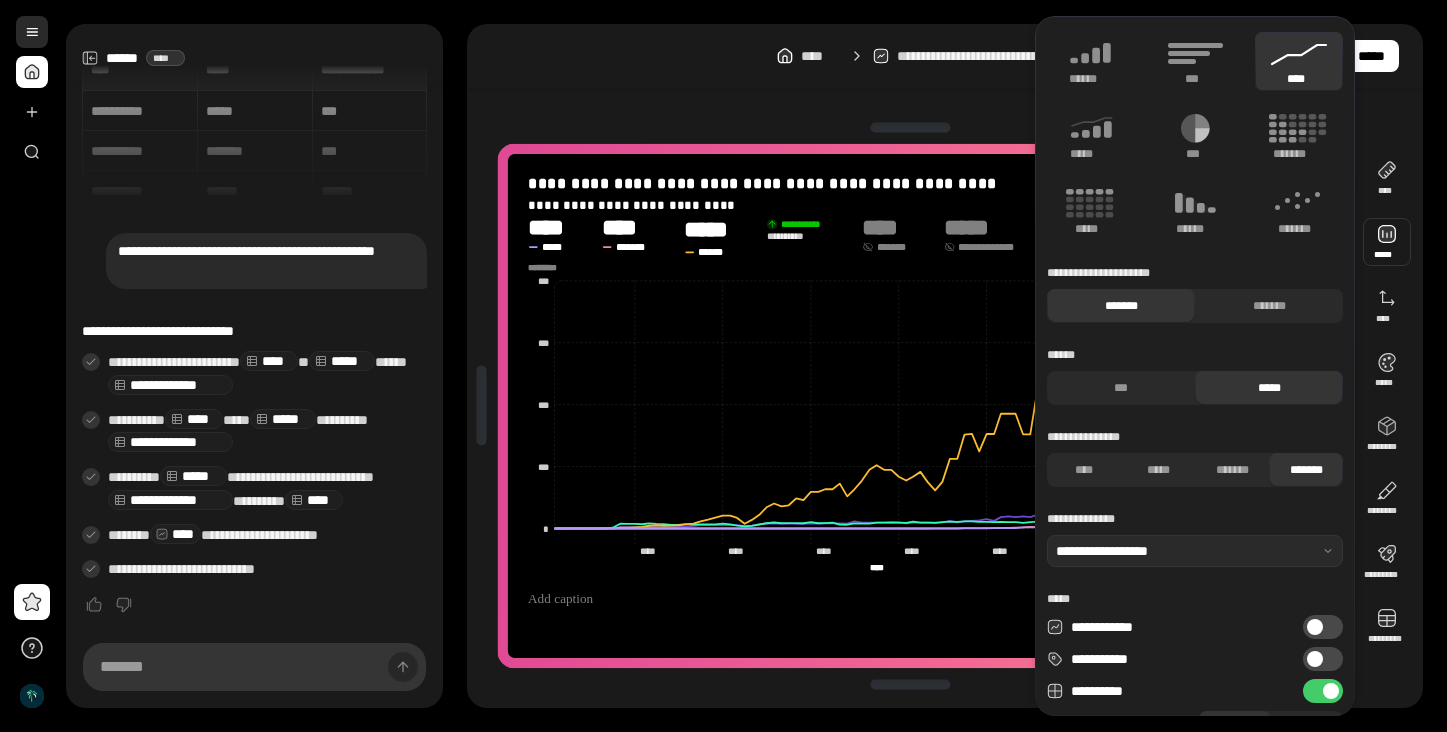click at bounding box center (32, 32) 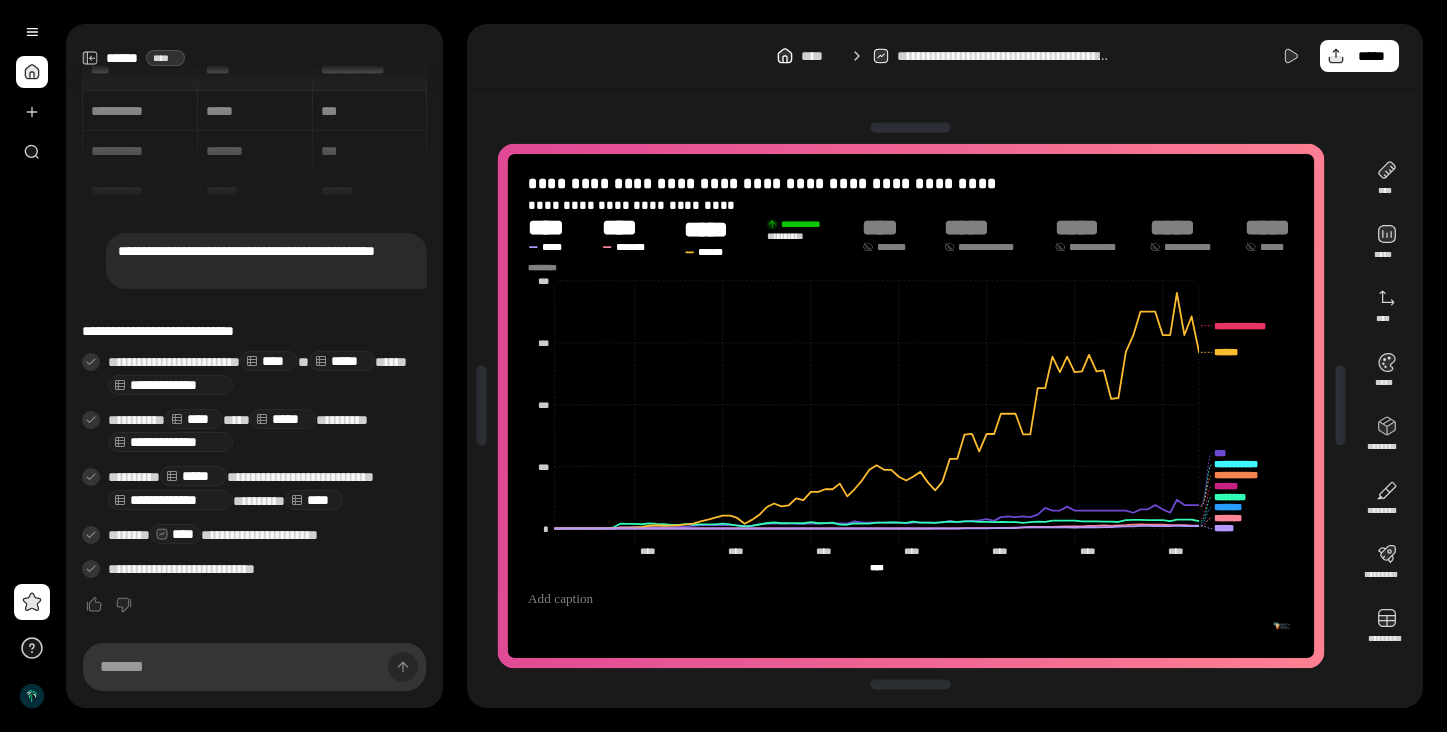 click at bounding box center [32, 72] 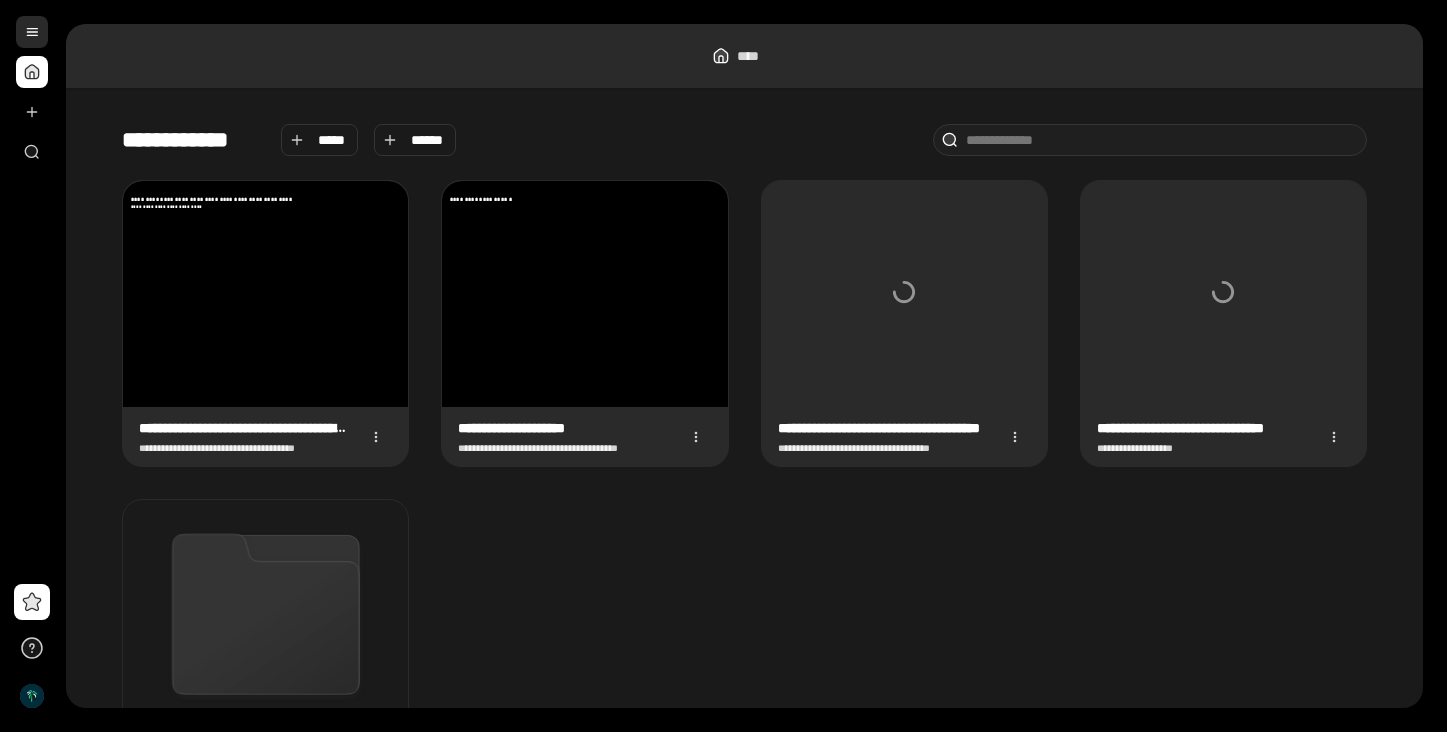 click at bounding box center (32, 32) 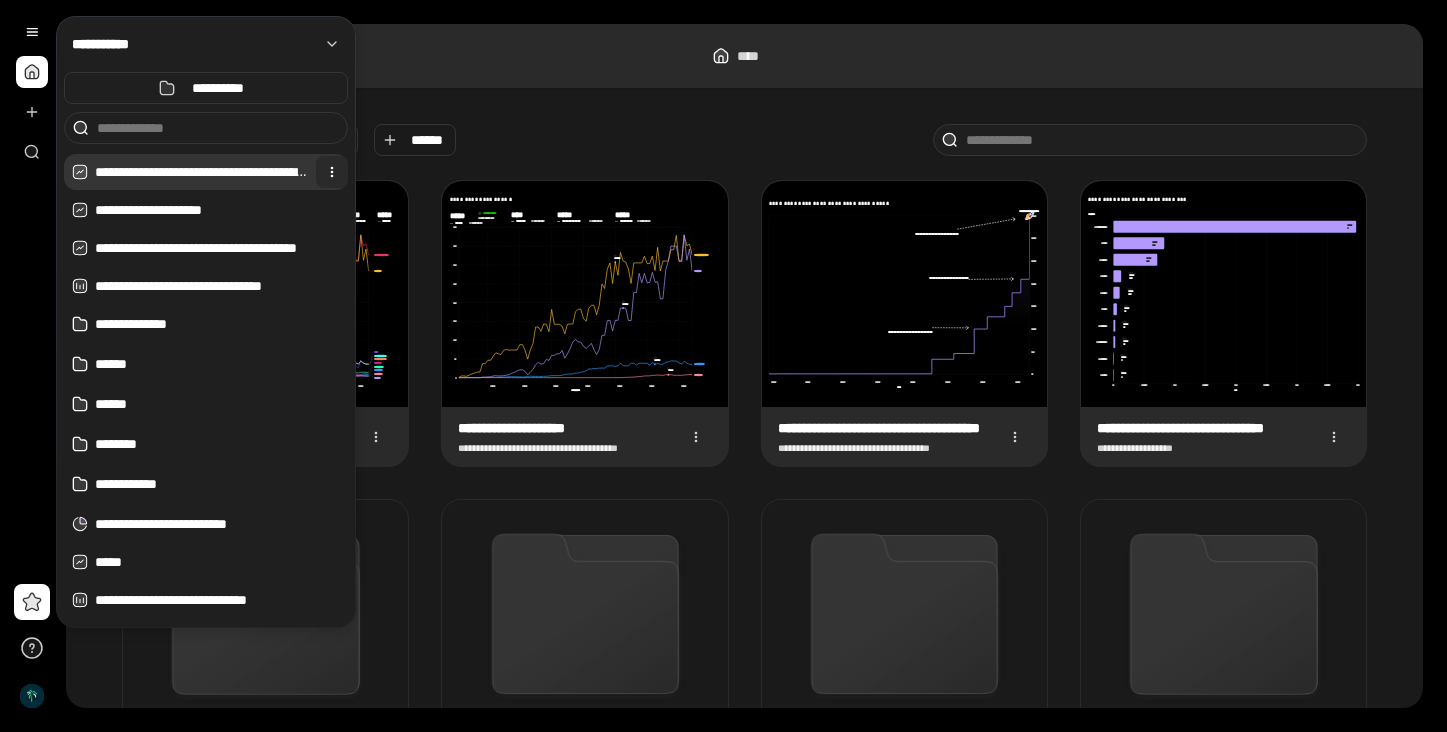 click at bounding box center (332, 172) 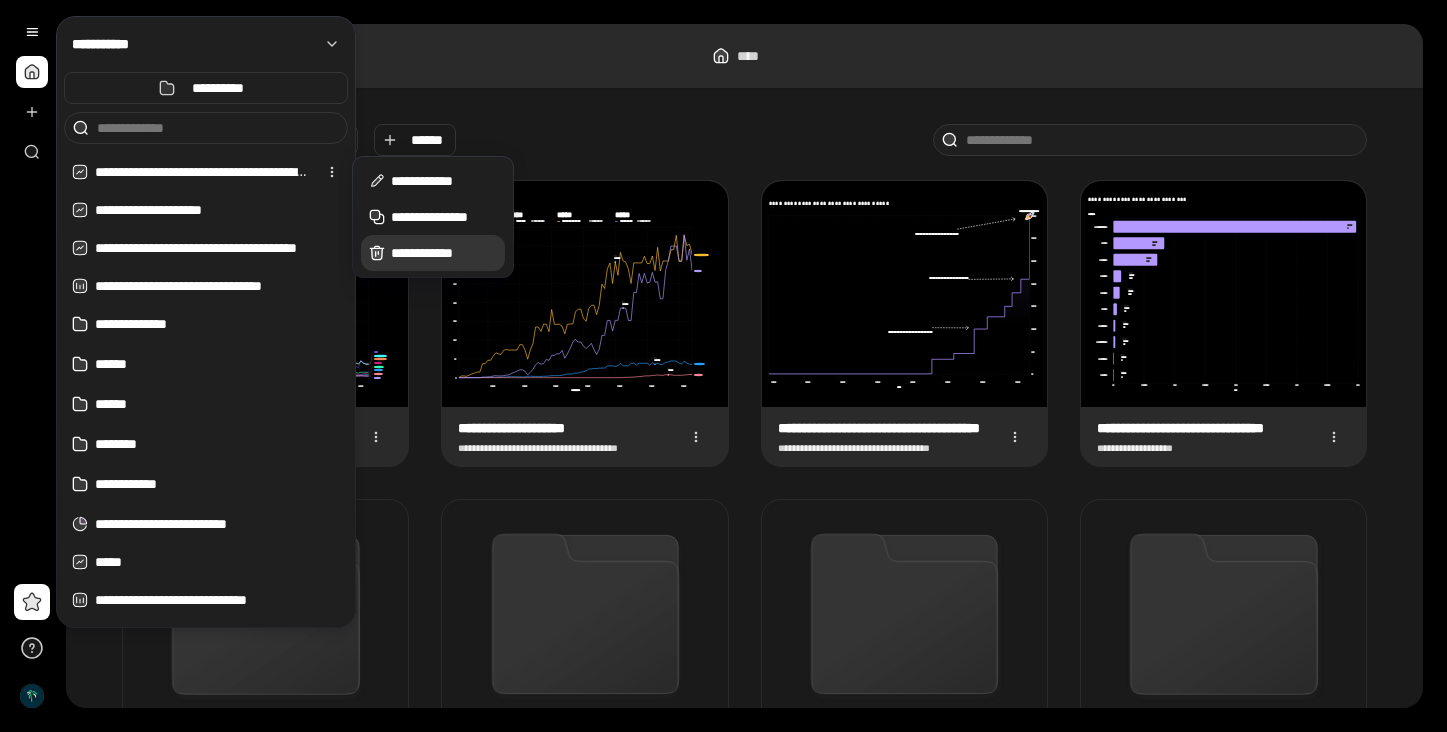 click on "**********" at bounding box center (444, 253) 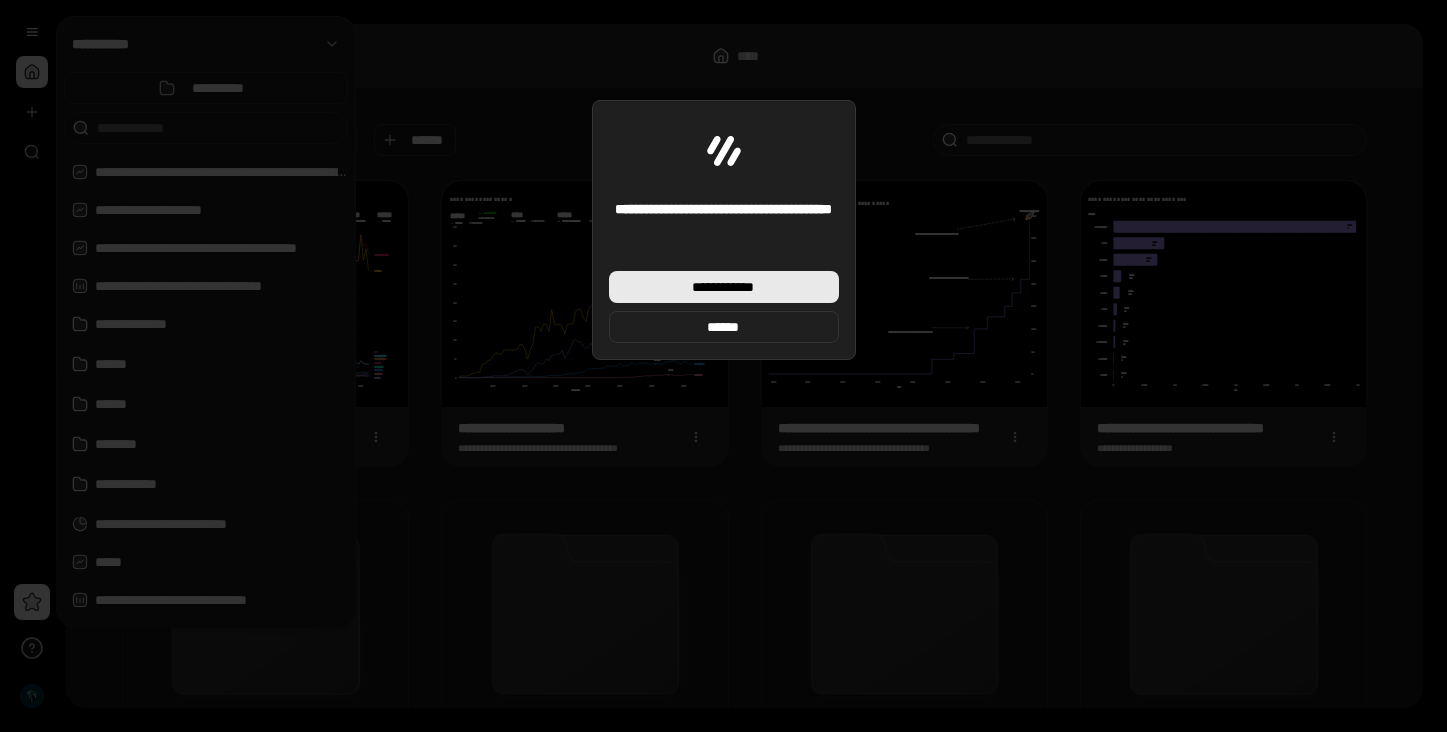 click on "**********" at bounding box center (723, 287) 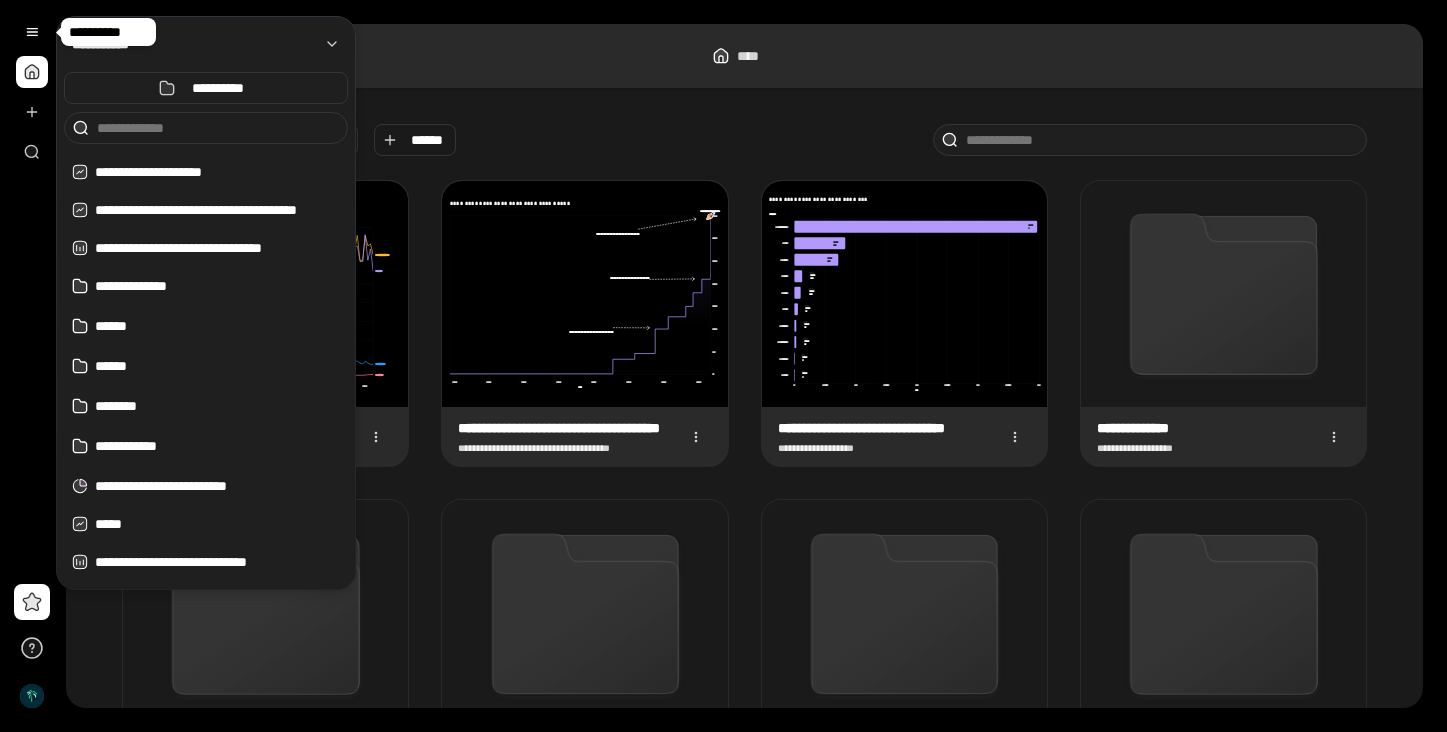 click on "**********" at bounding box center (755, 366) 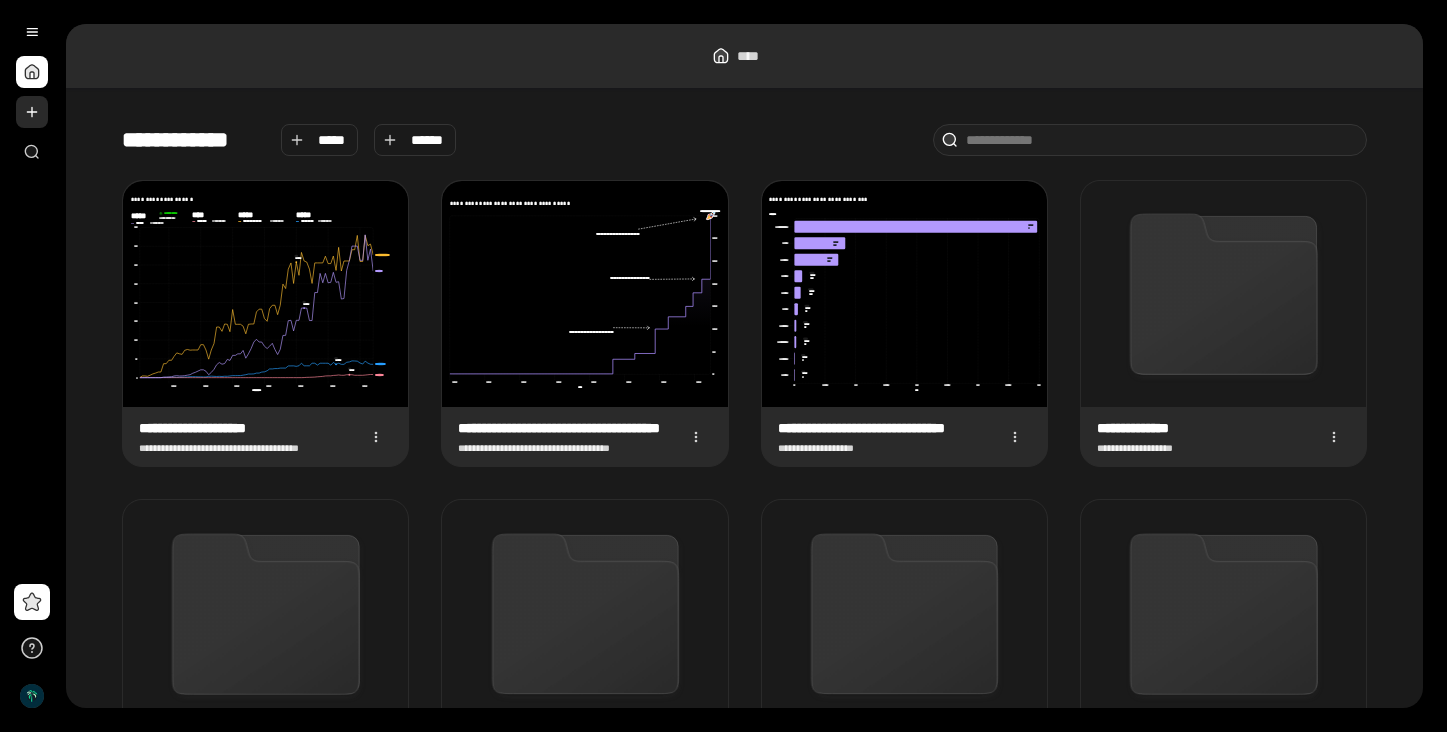 click at bounding box center [32, 112] 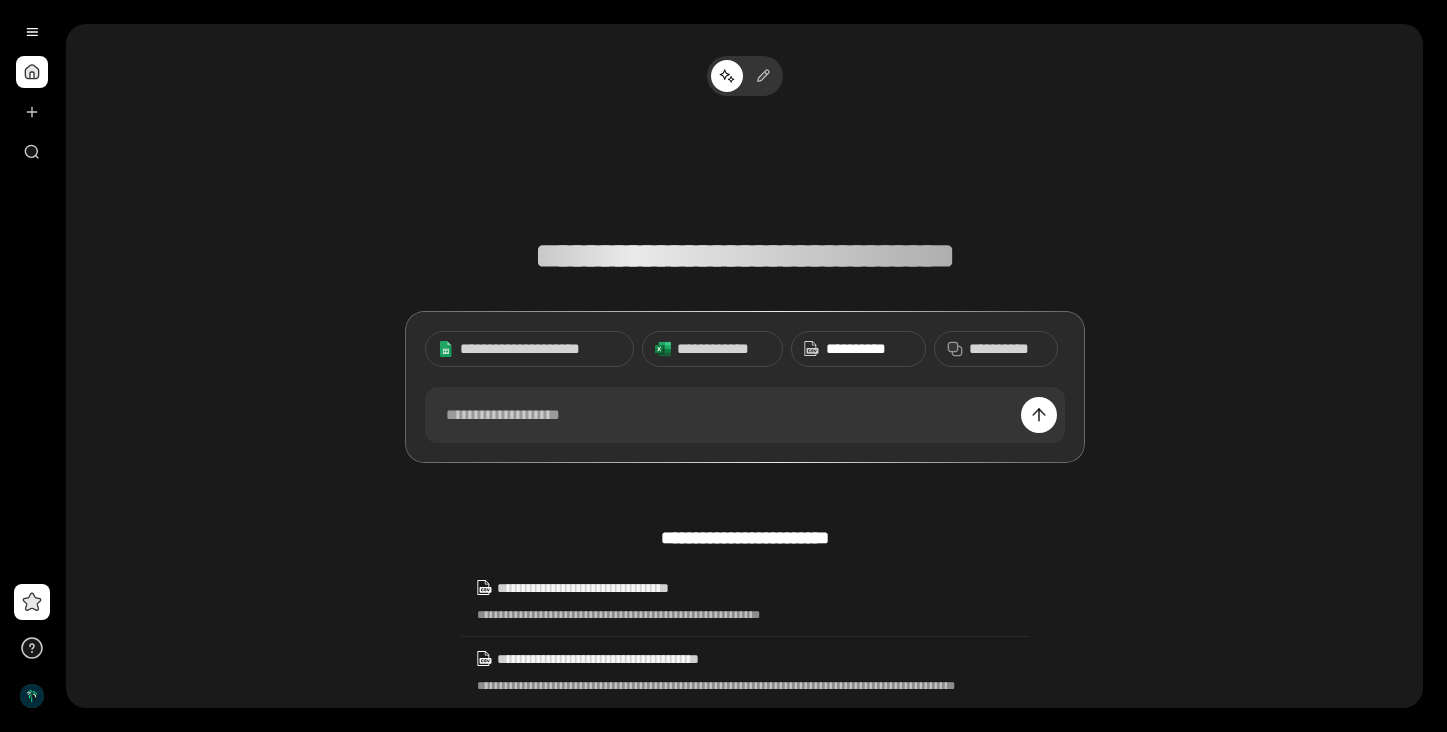 click on "**********" at bounding box center (869, 349) 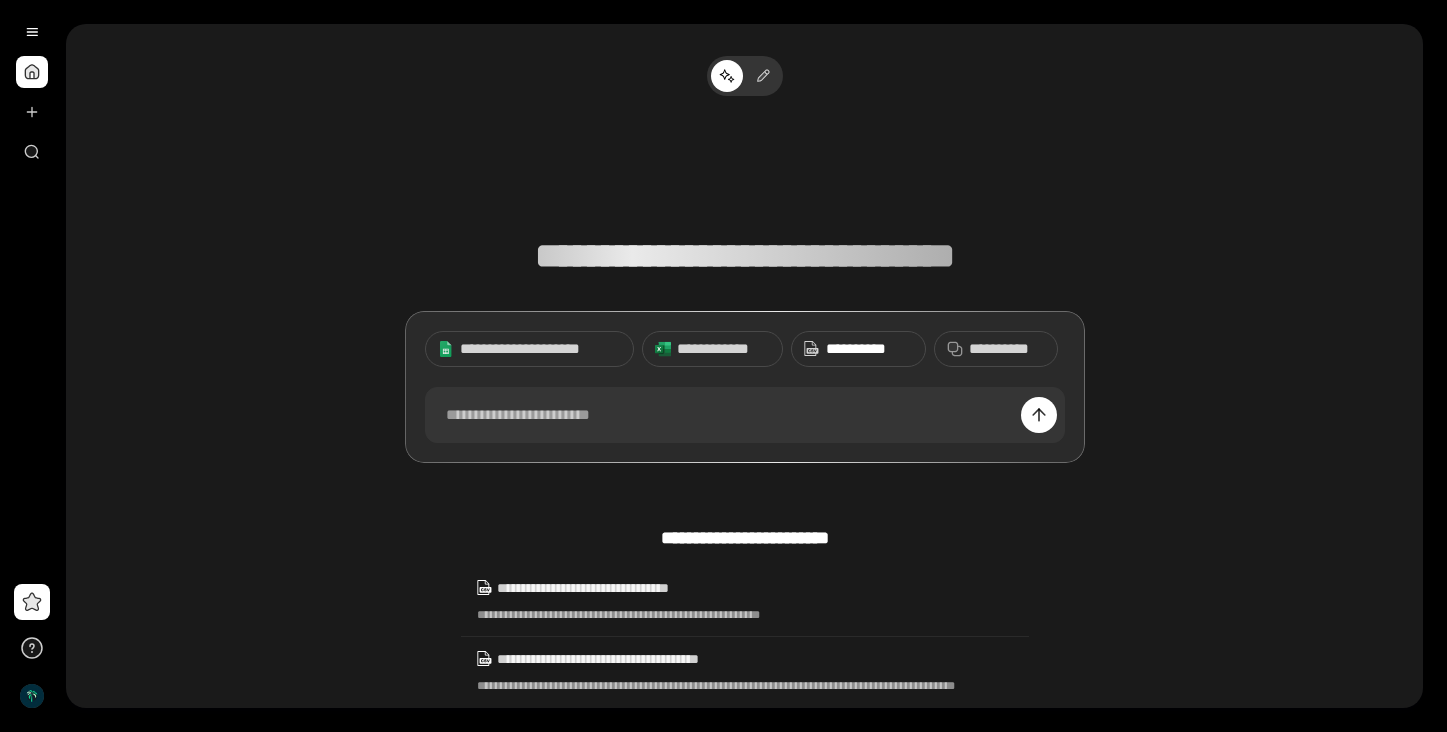 click on "**********" at bounding box center [869, 349] 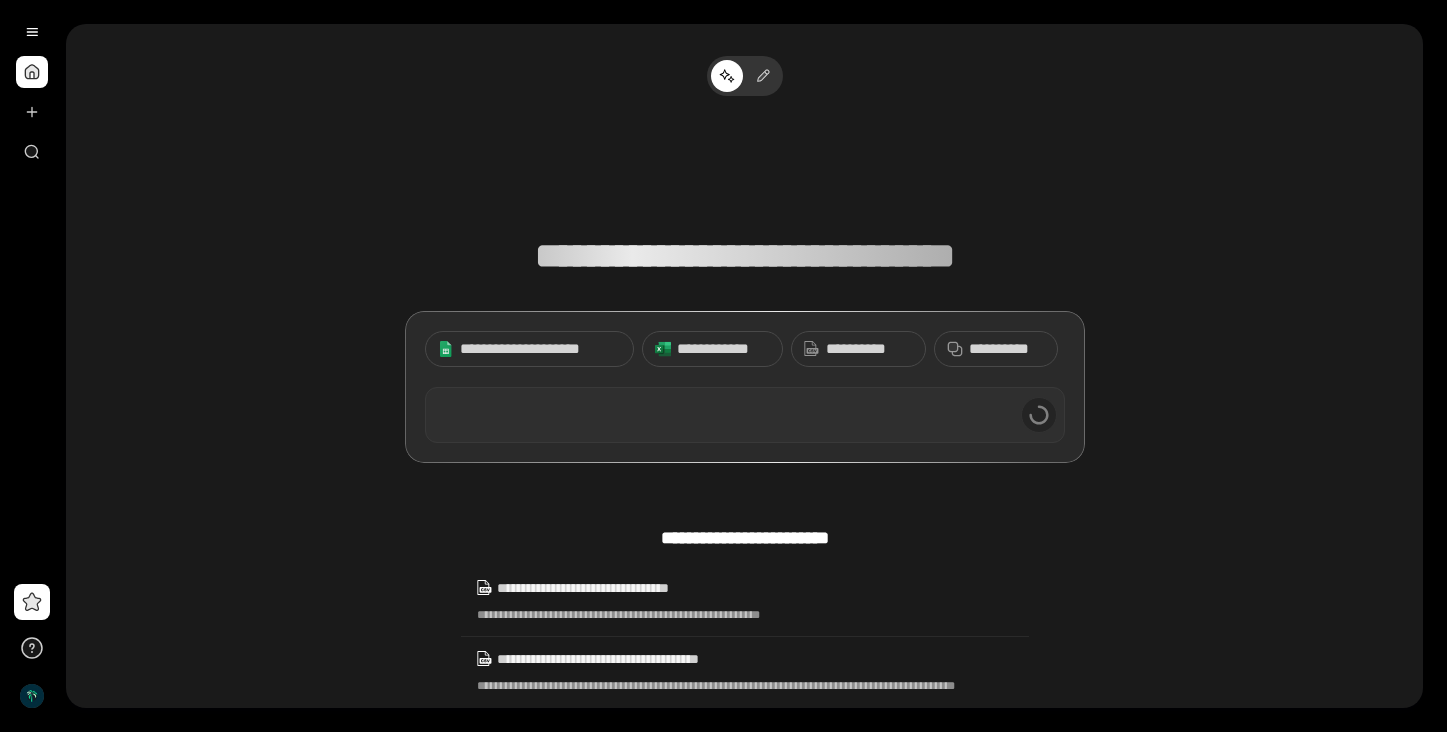click at bounding box center (745, 415) 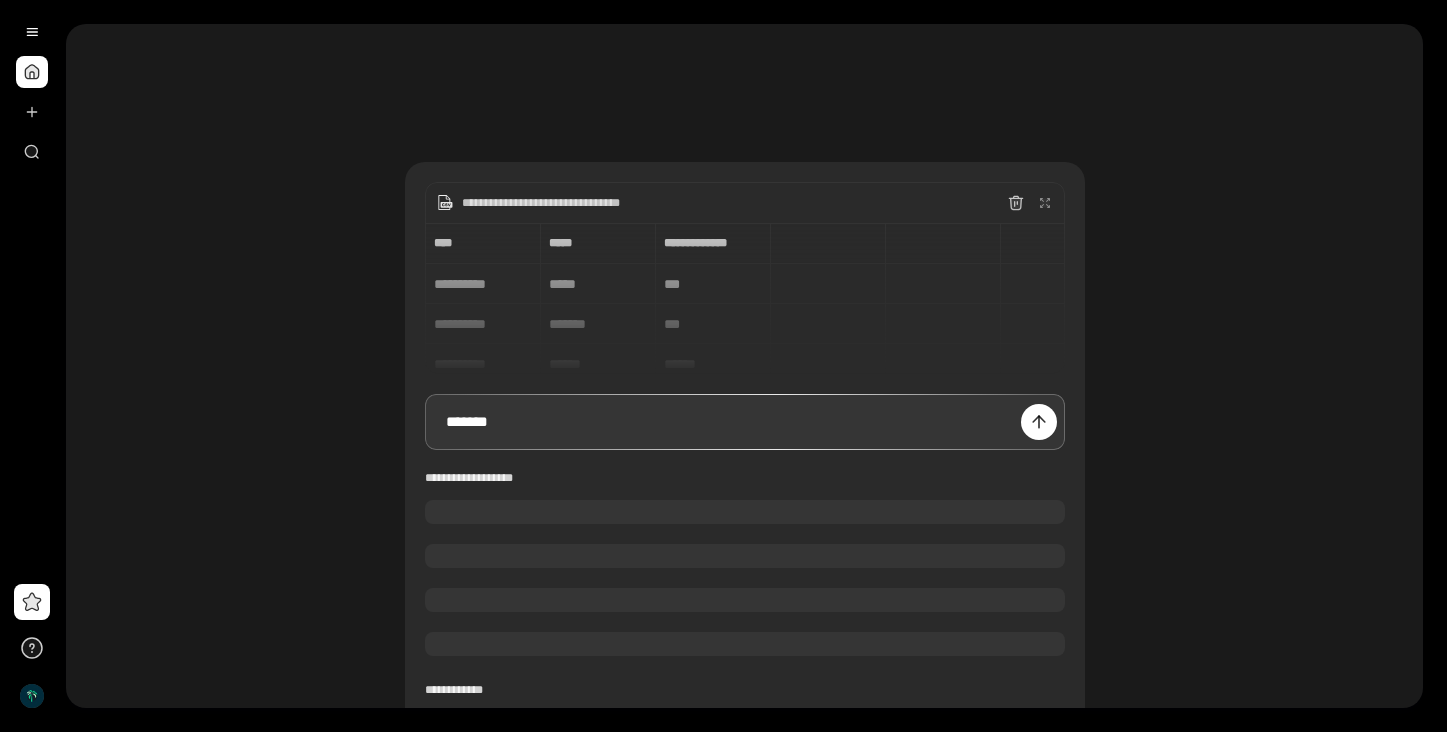 type 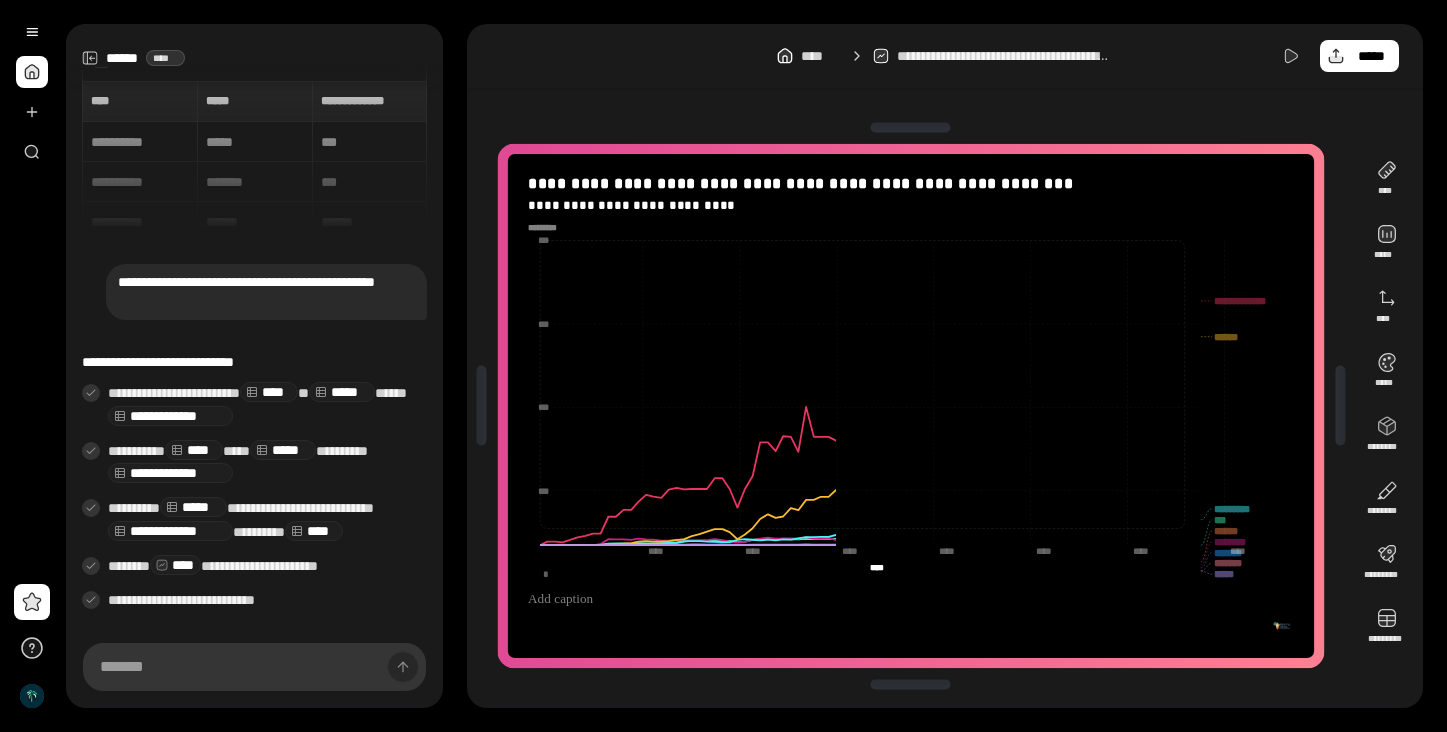 scroll, scrollTop: 31, scrollLeft: 0, axis: vertical 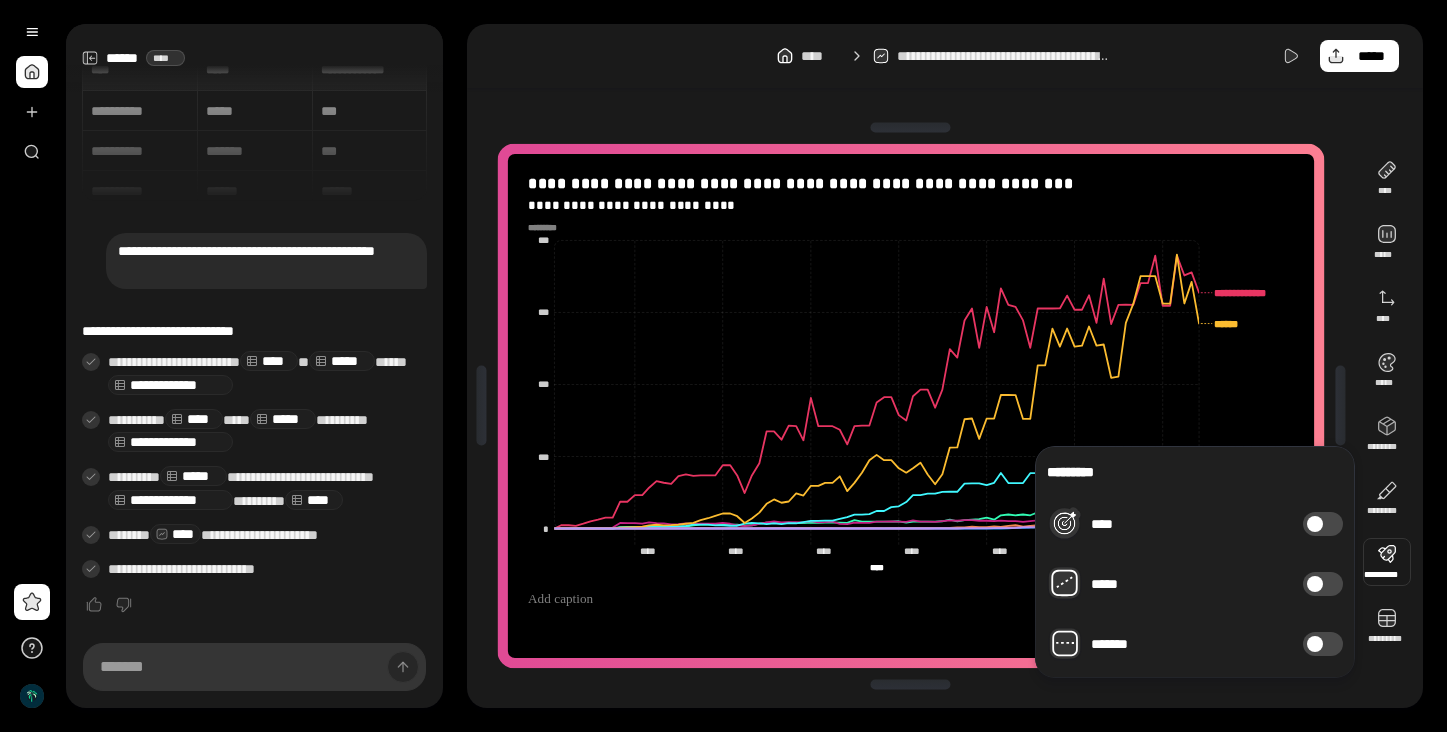 click at bounding box center (1315, 584) 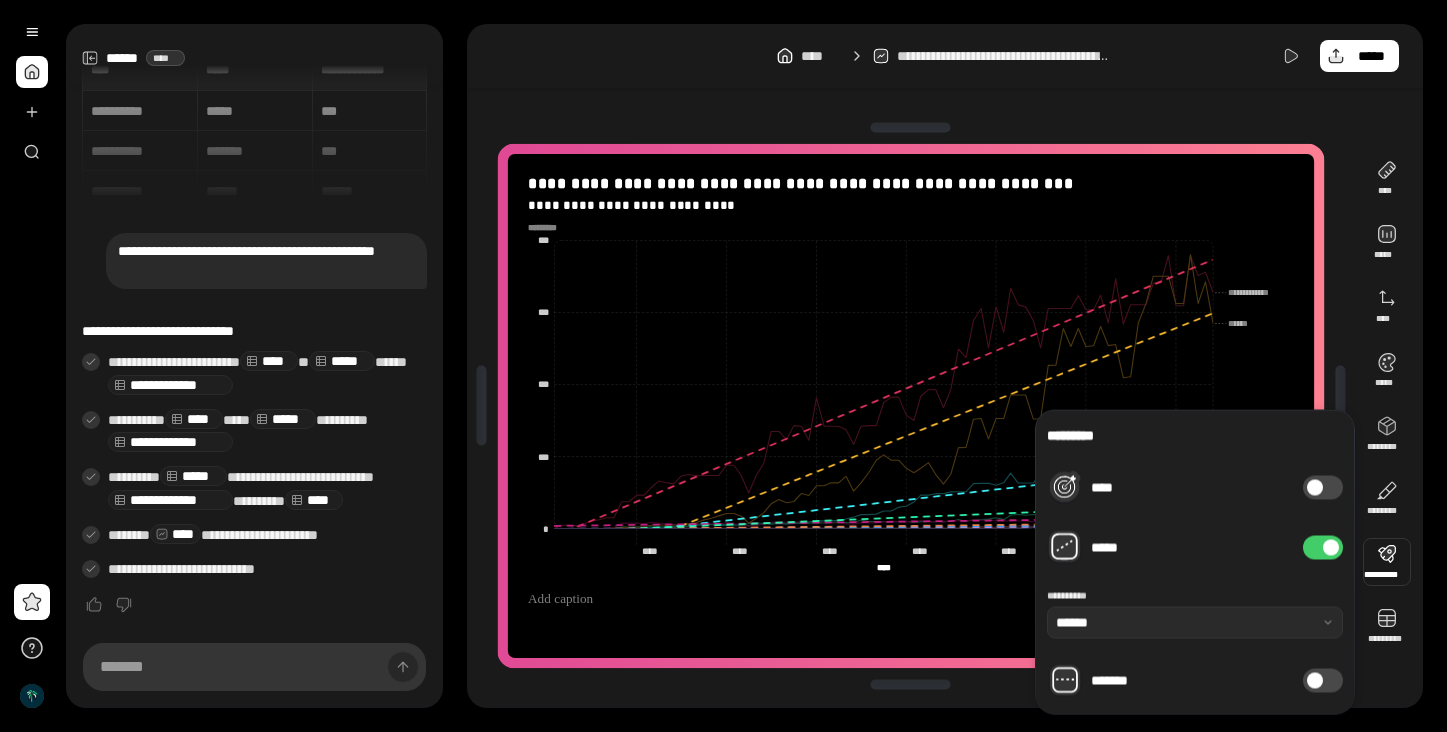 click at bounding box center [1331, 548] 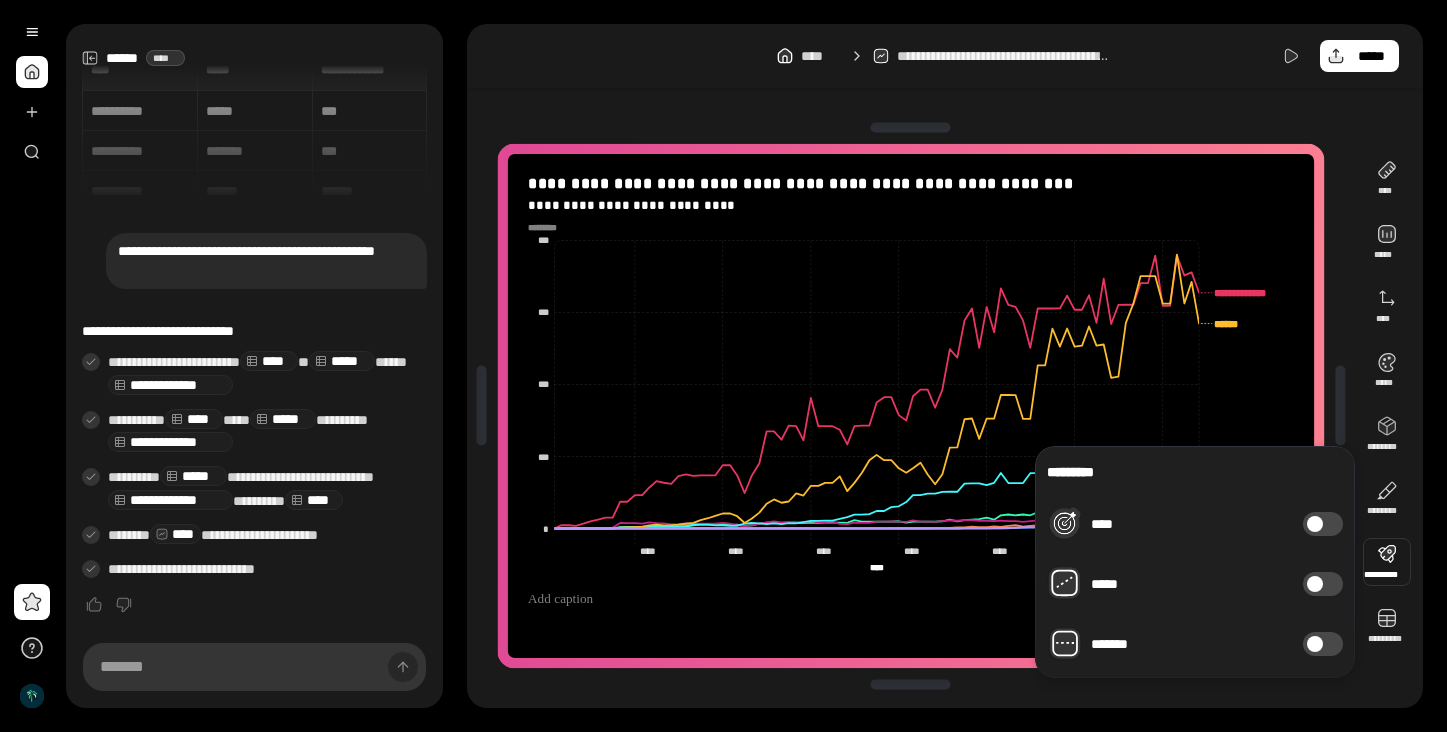 click on "****" at bounding box center [1323, 524] 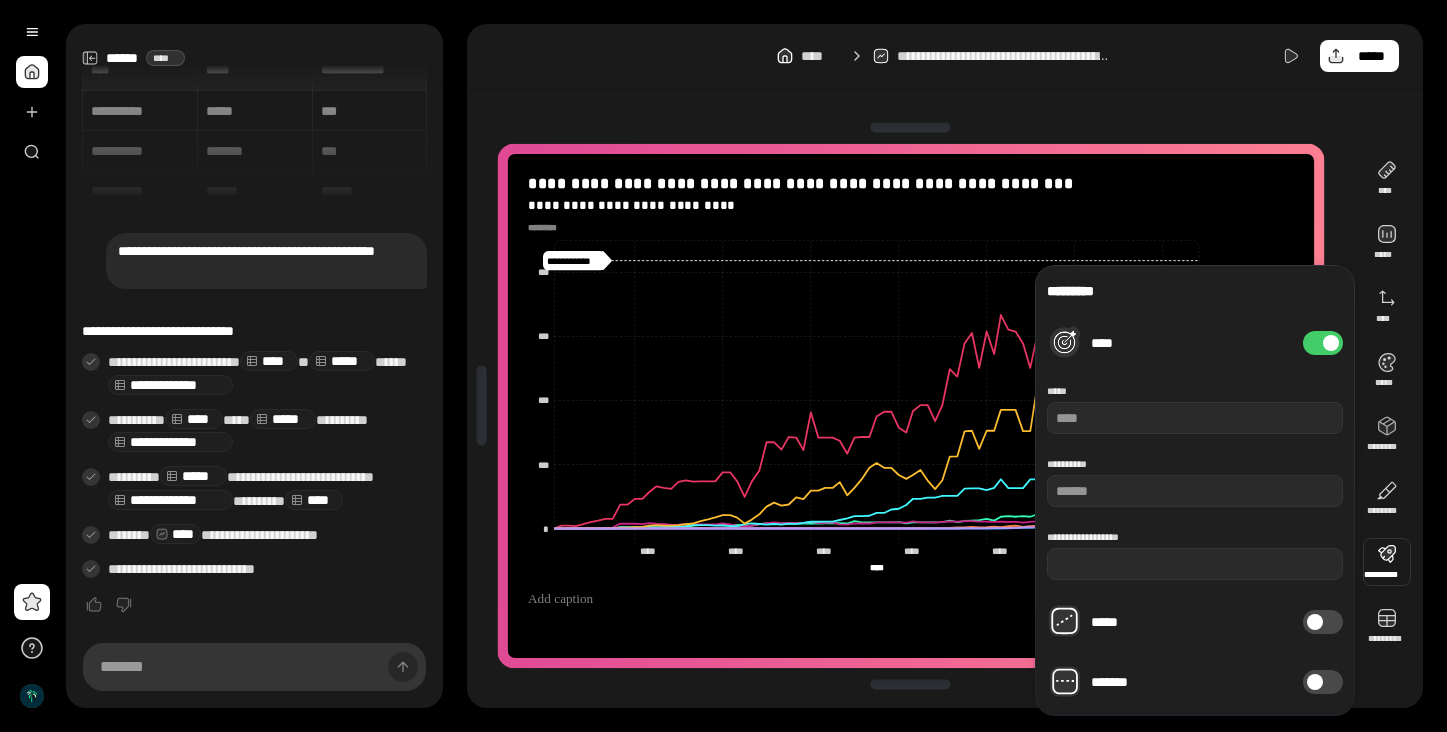 click on "****" at bounding box center [1323, 343] 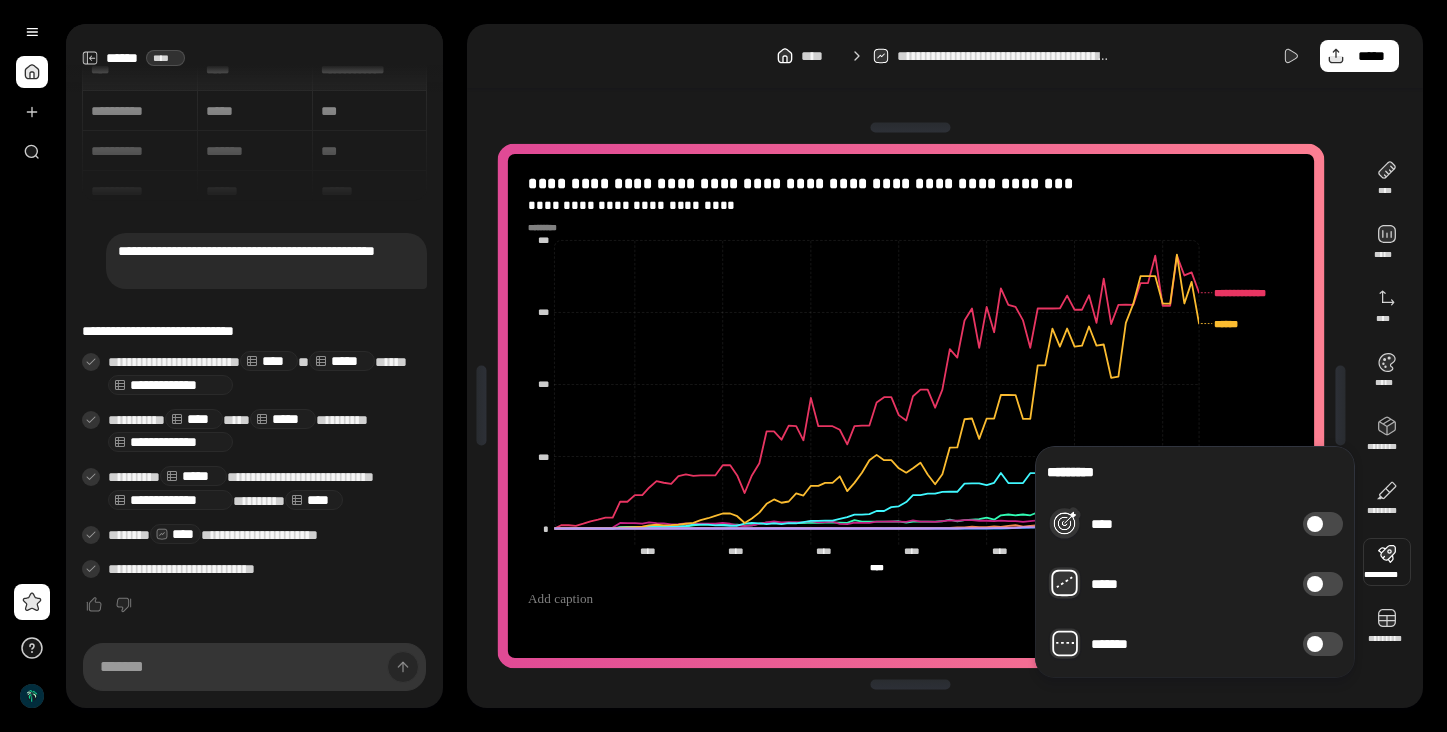 click on "*******" at bounding box center (1323, 644) 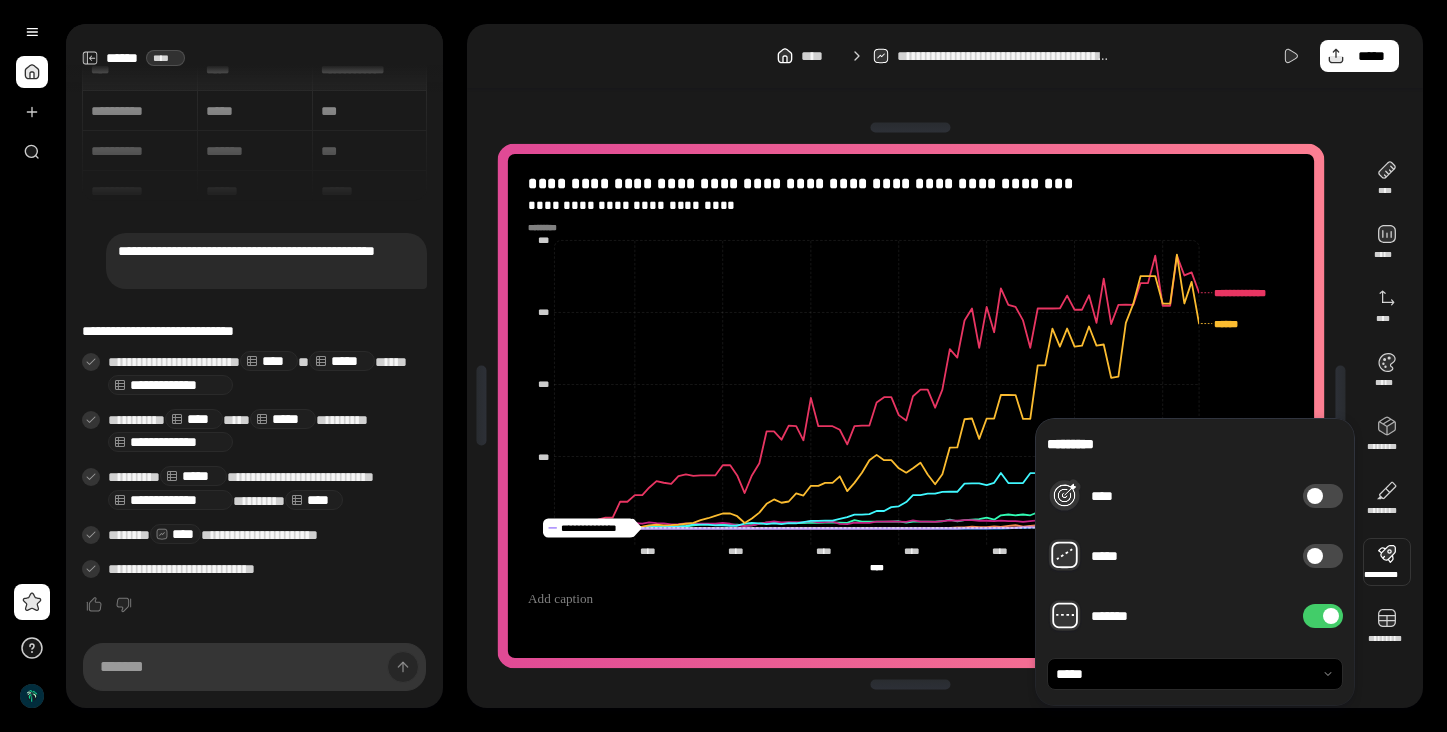 click on "*******" at bounding box center [1323, 616] 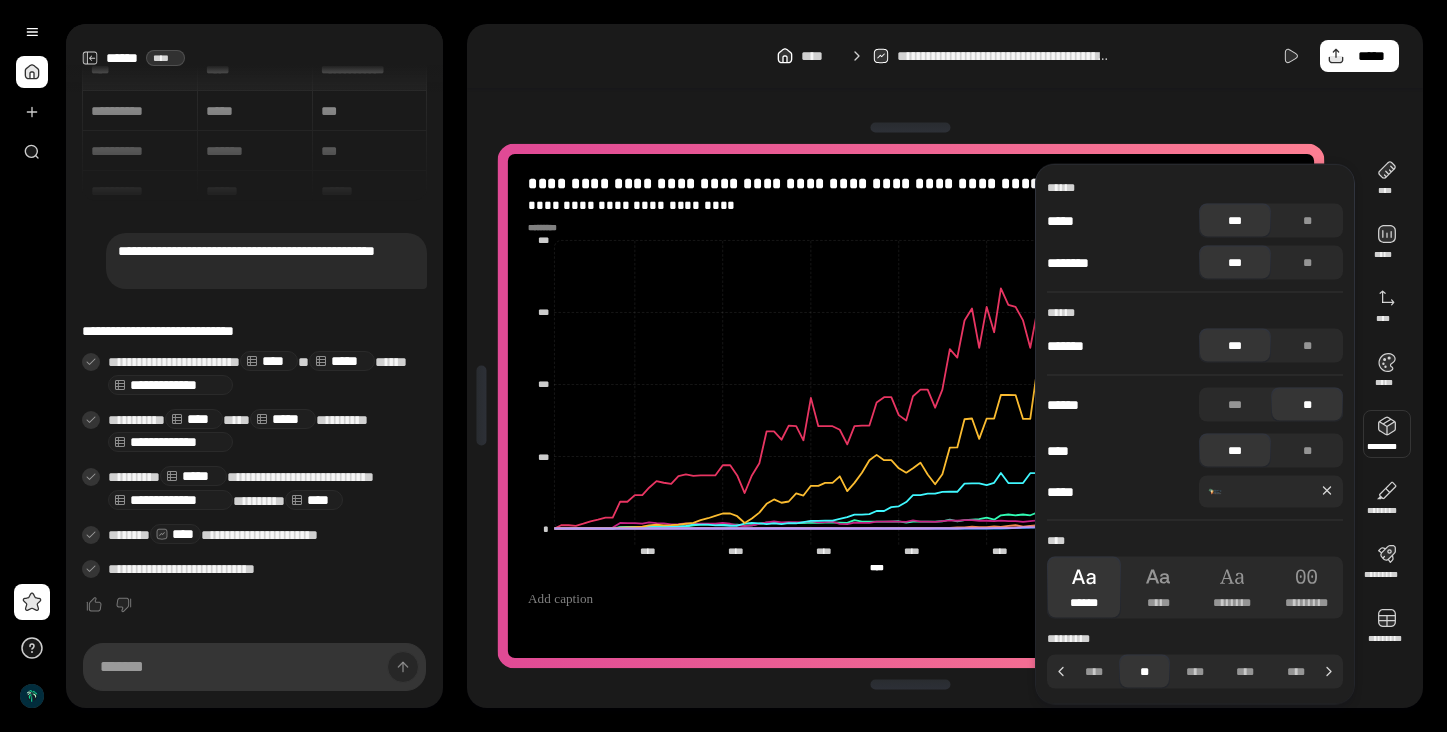 click at bounding box center (1387, 434) 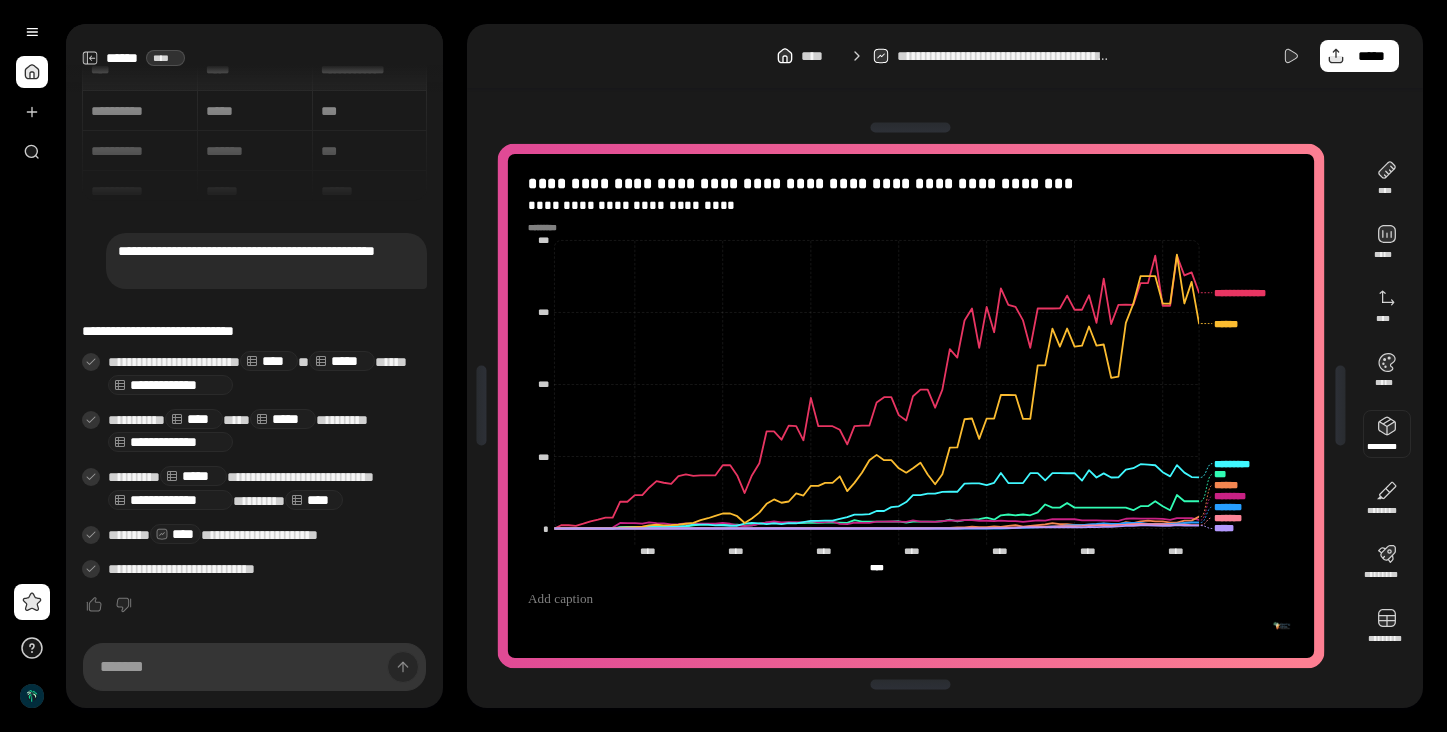 click at bounding box center (1387, 434) 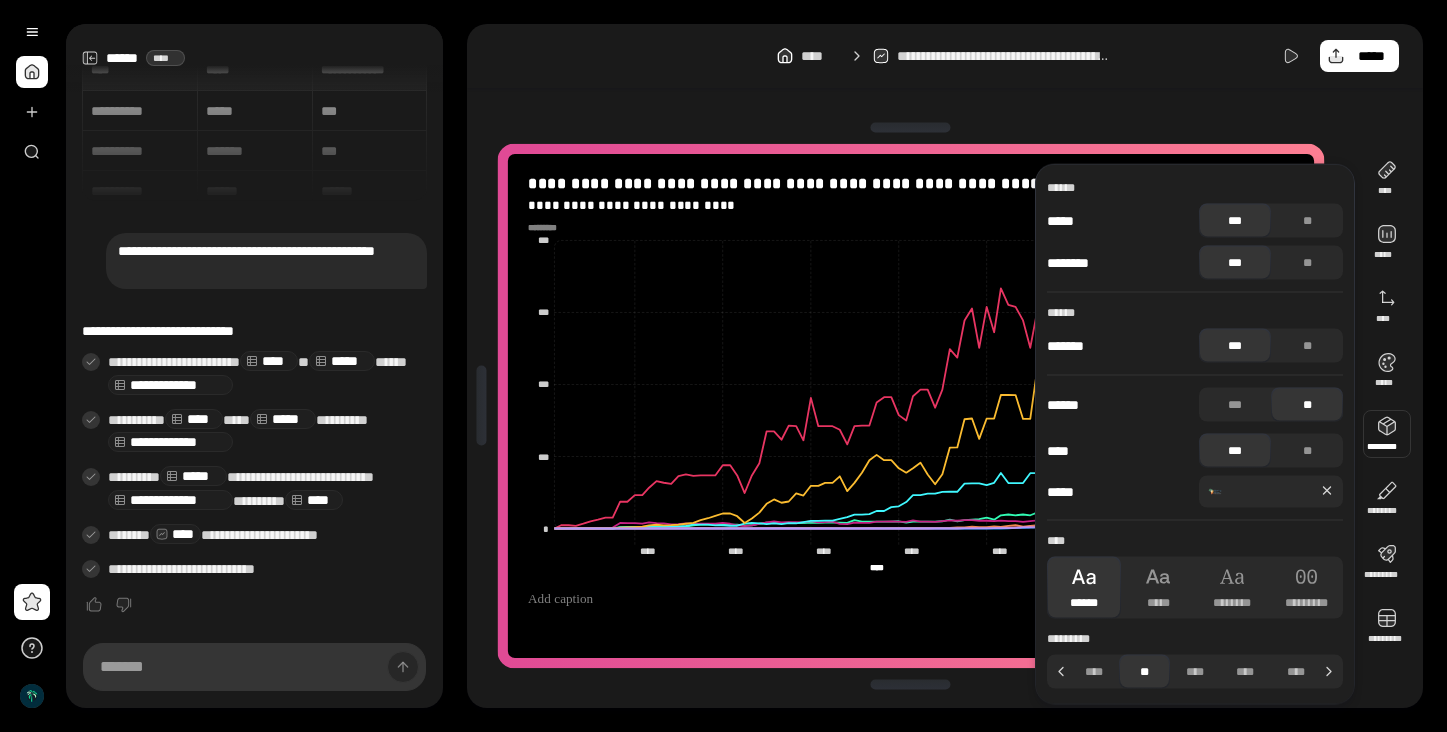 click at bounding box center [1387, 434] 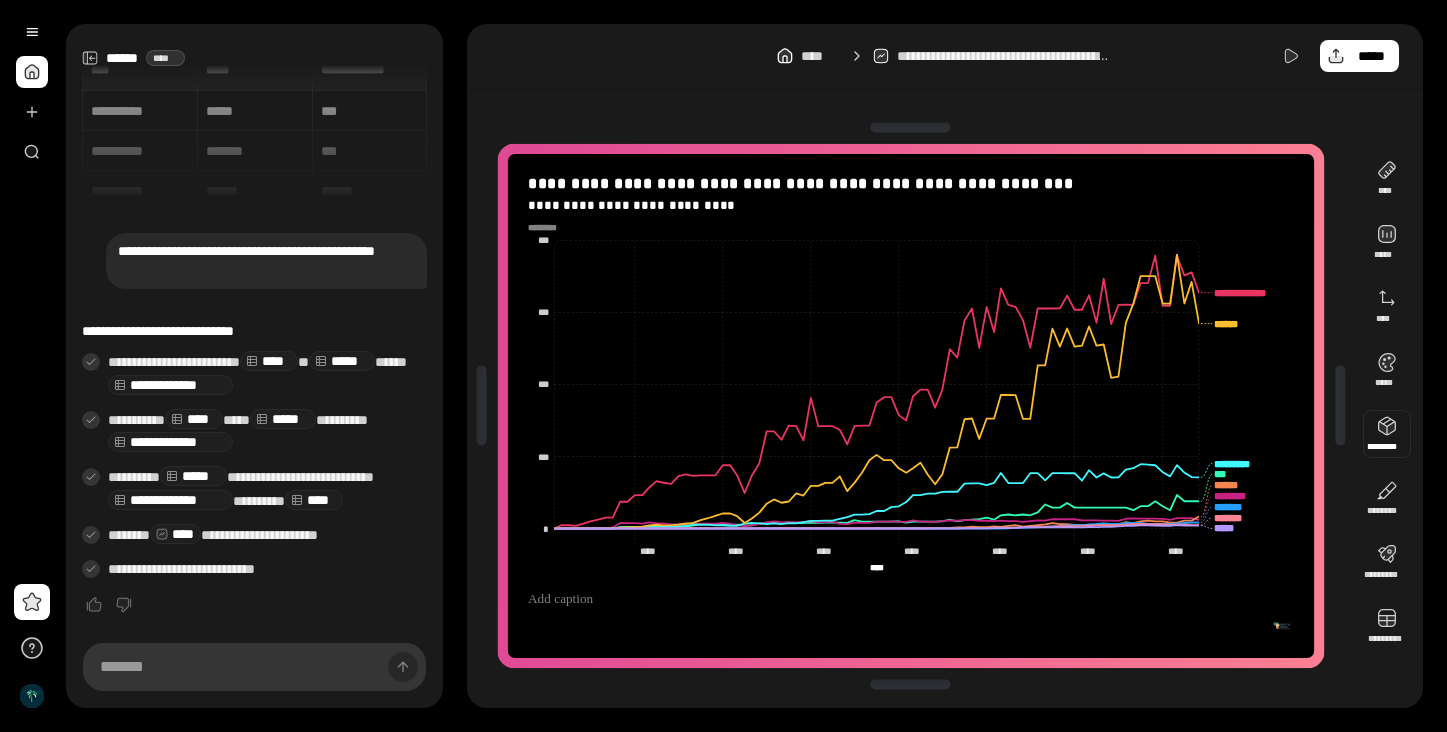 click at bounding box center [1387, 434] 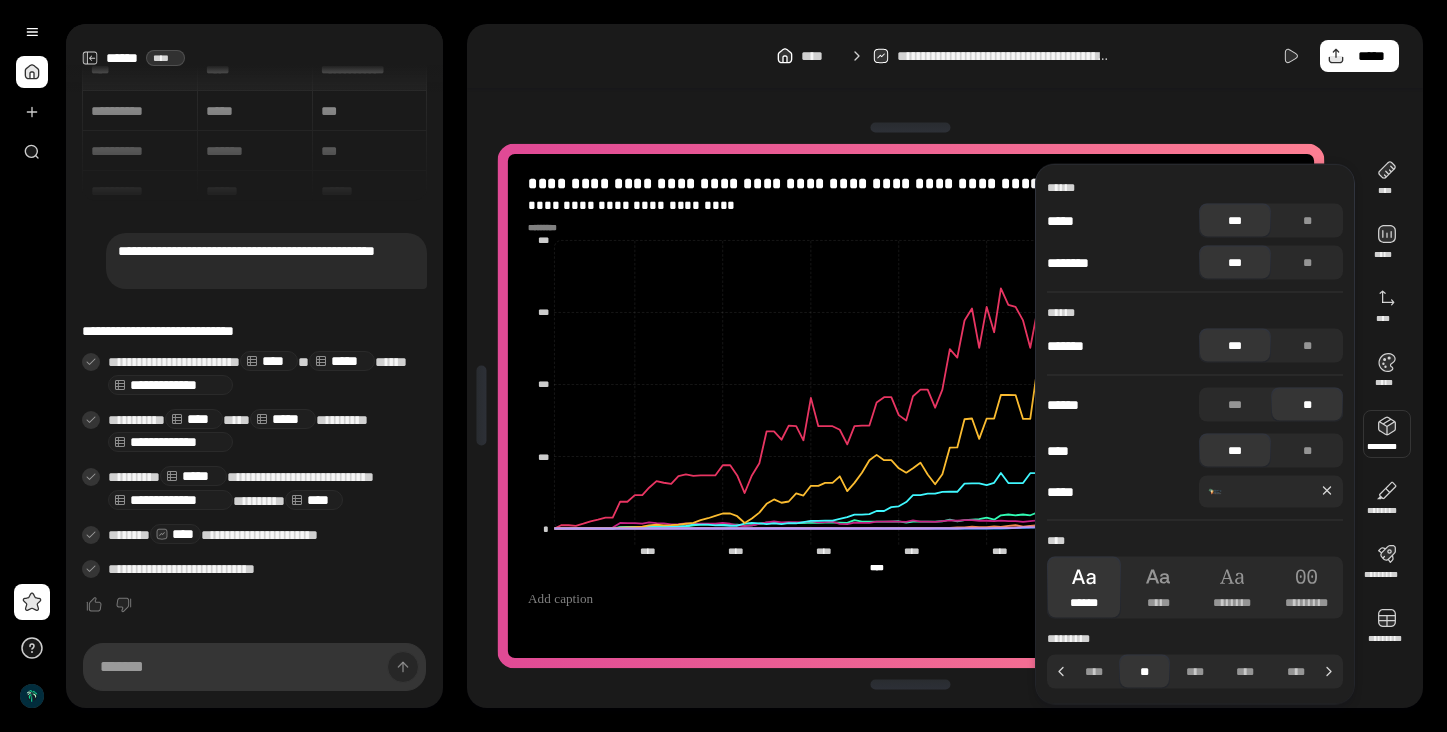 click at bounding box center [1387, 434] 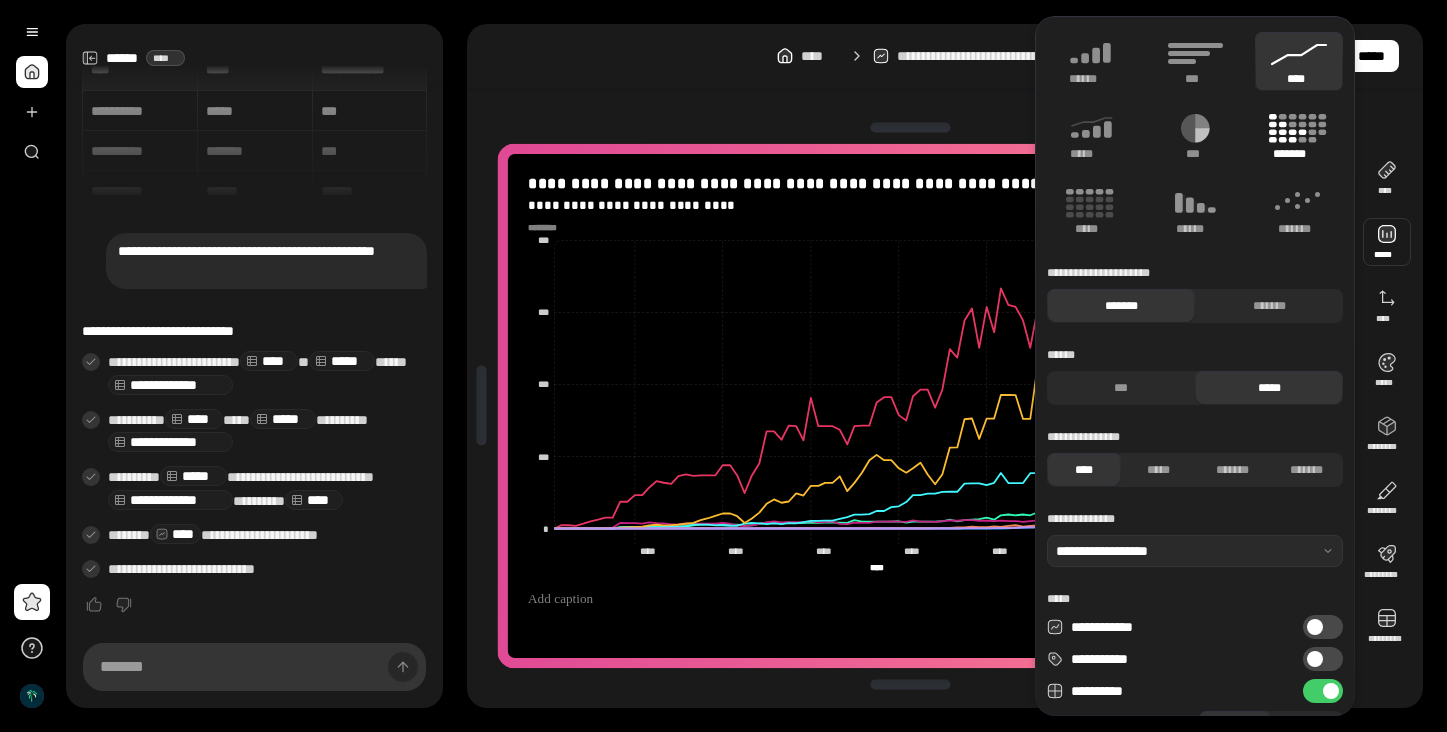click 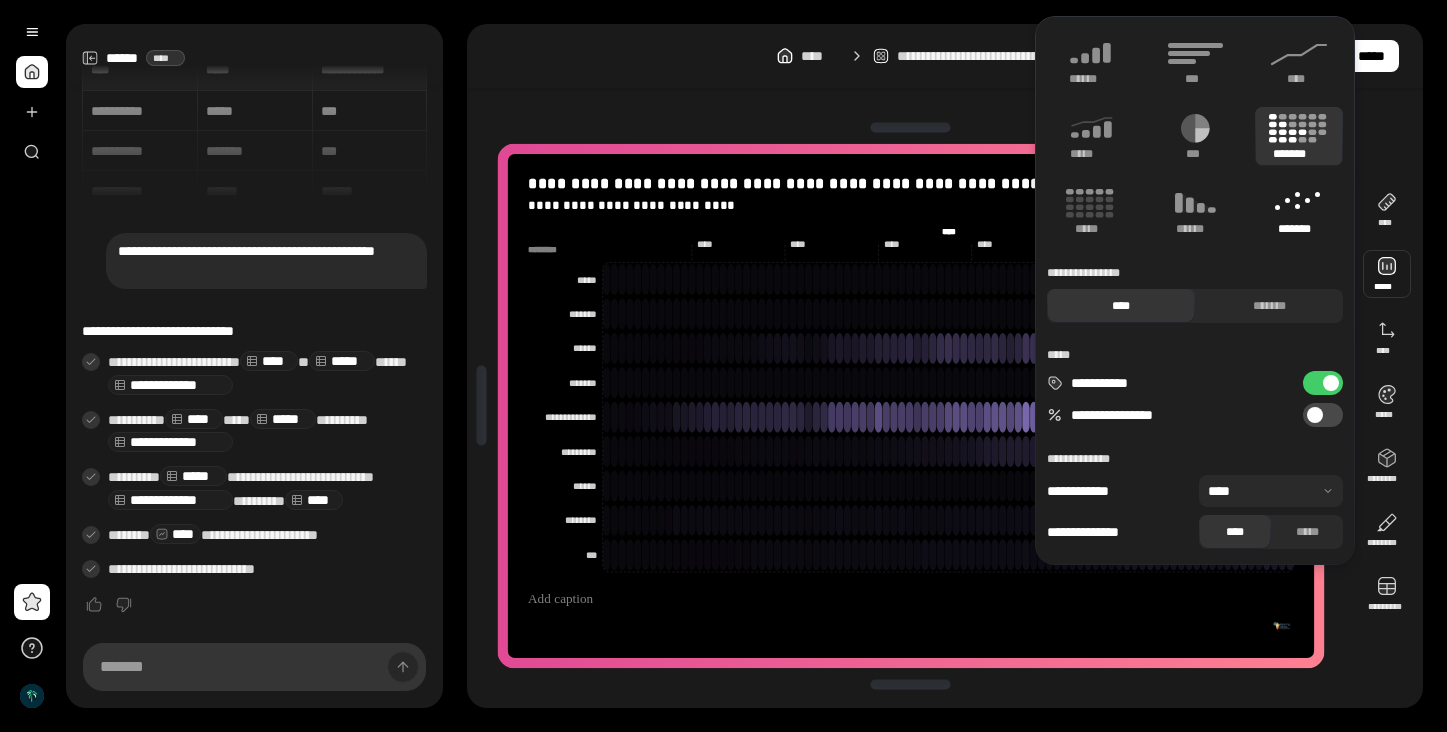 click 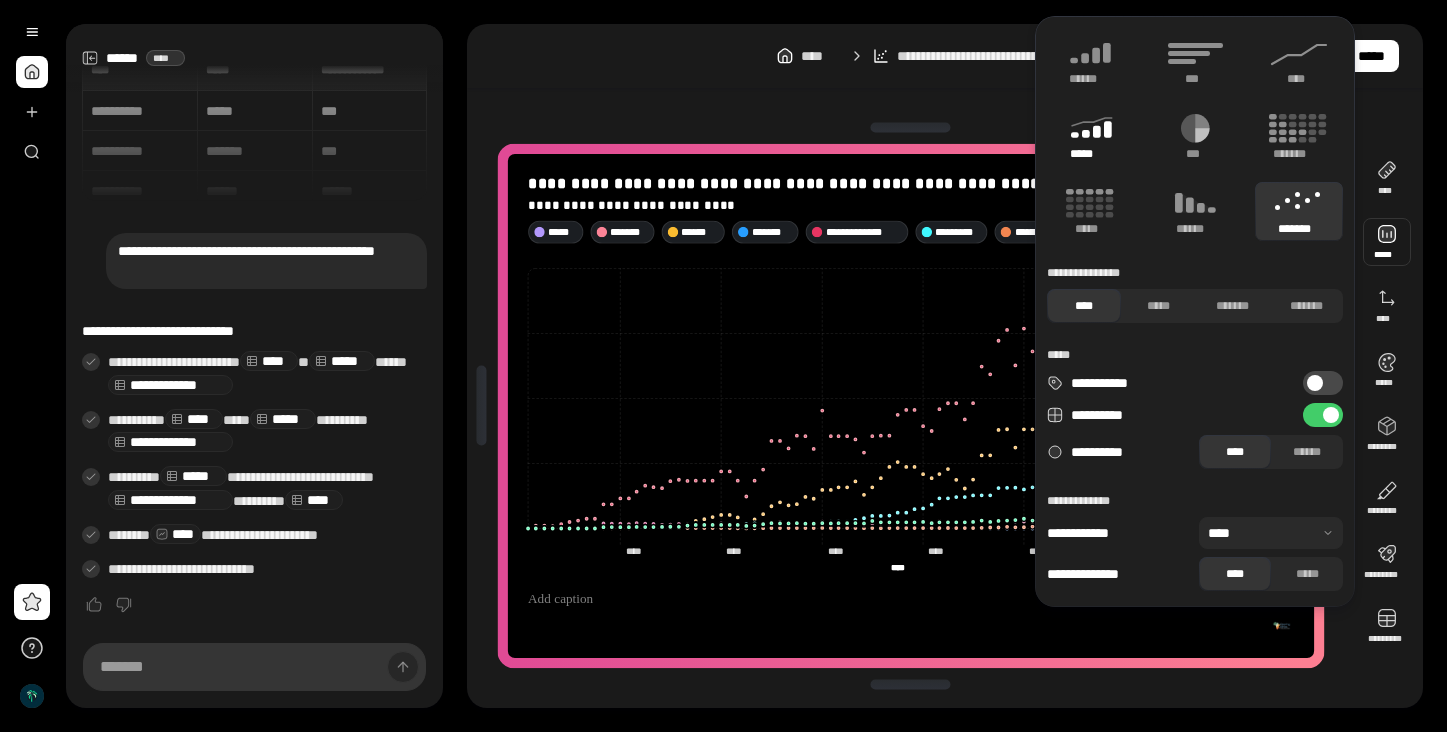 click 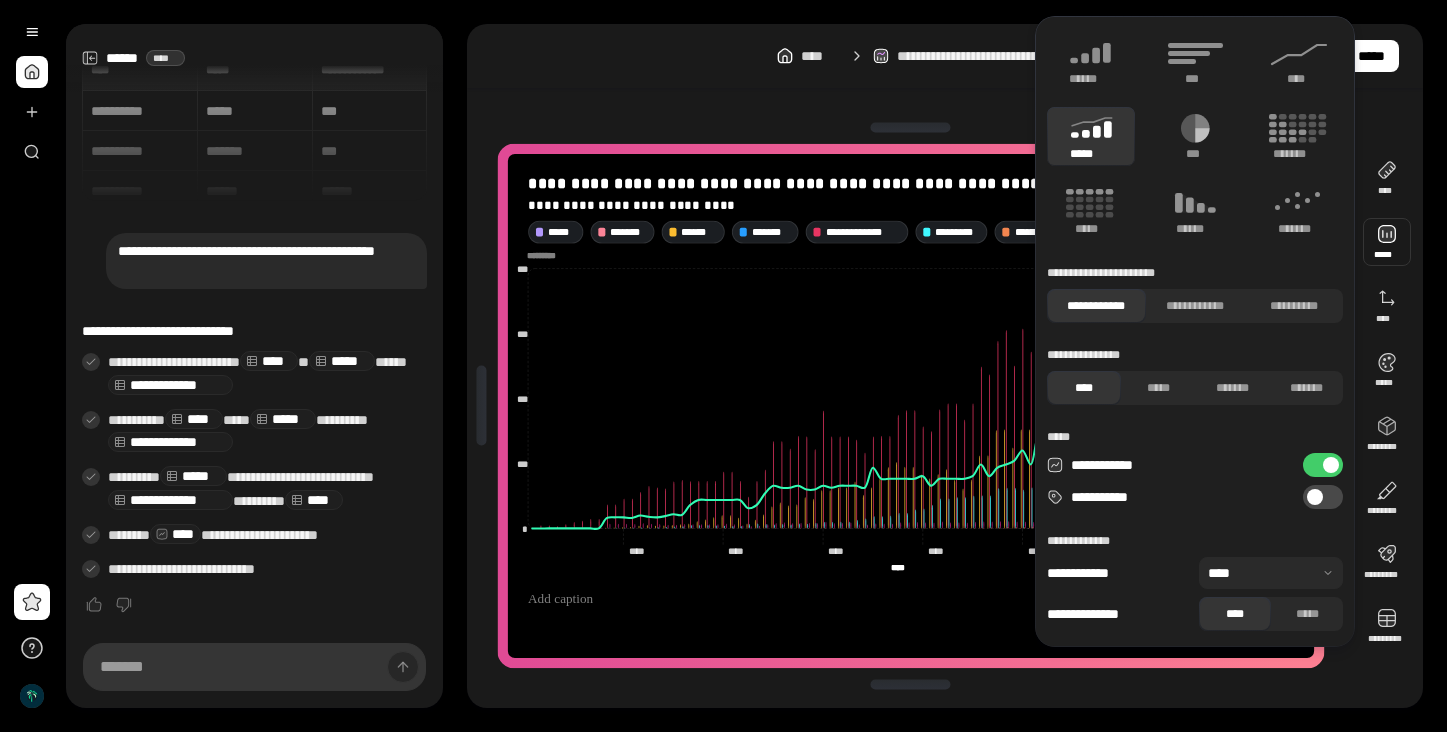 type on "***" 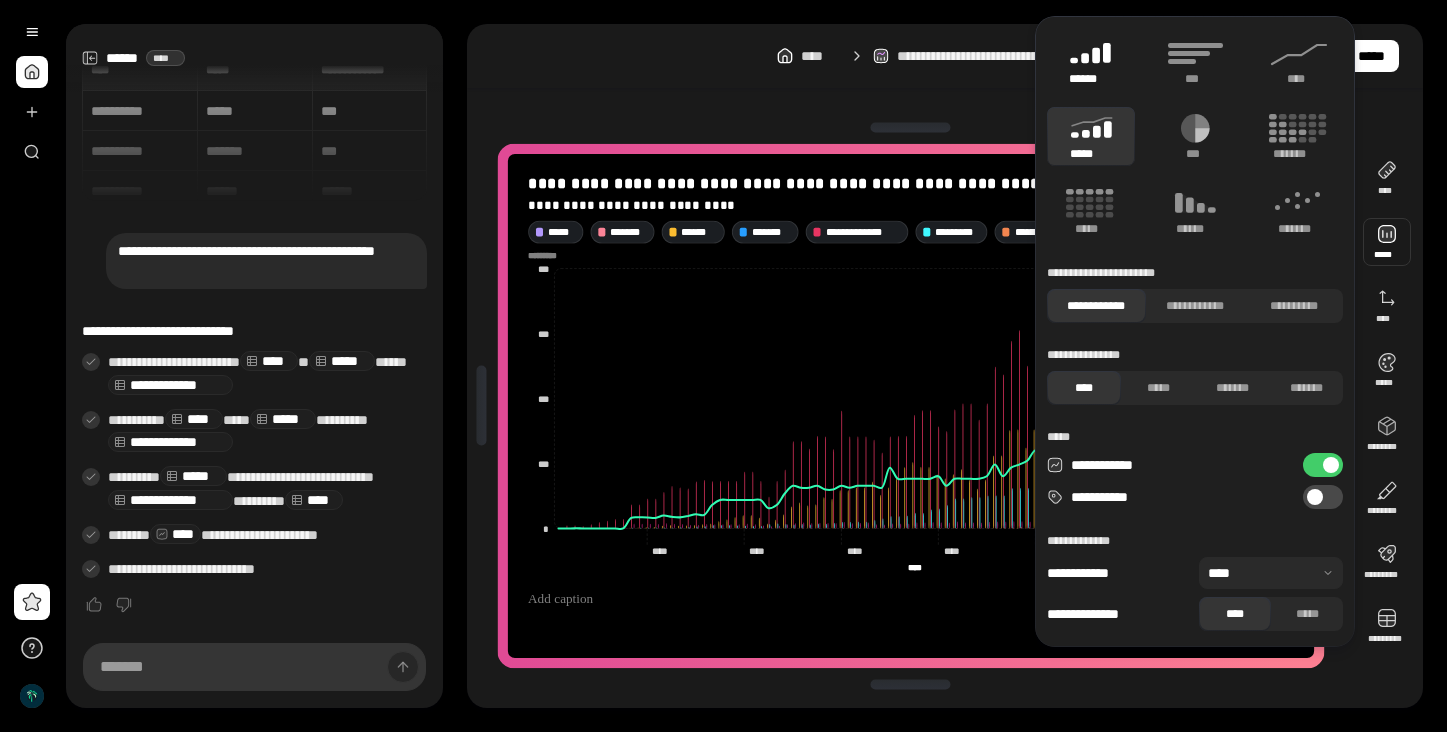 click on "******" at bounding box center (1091, 79) 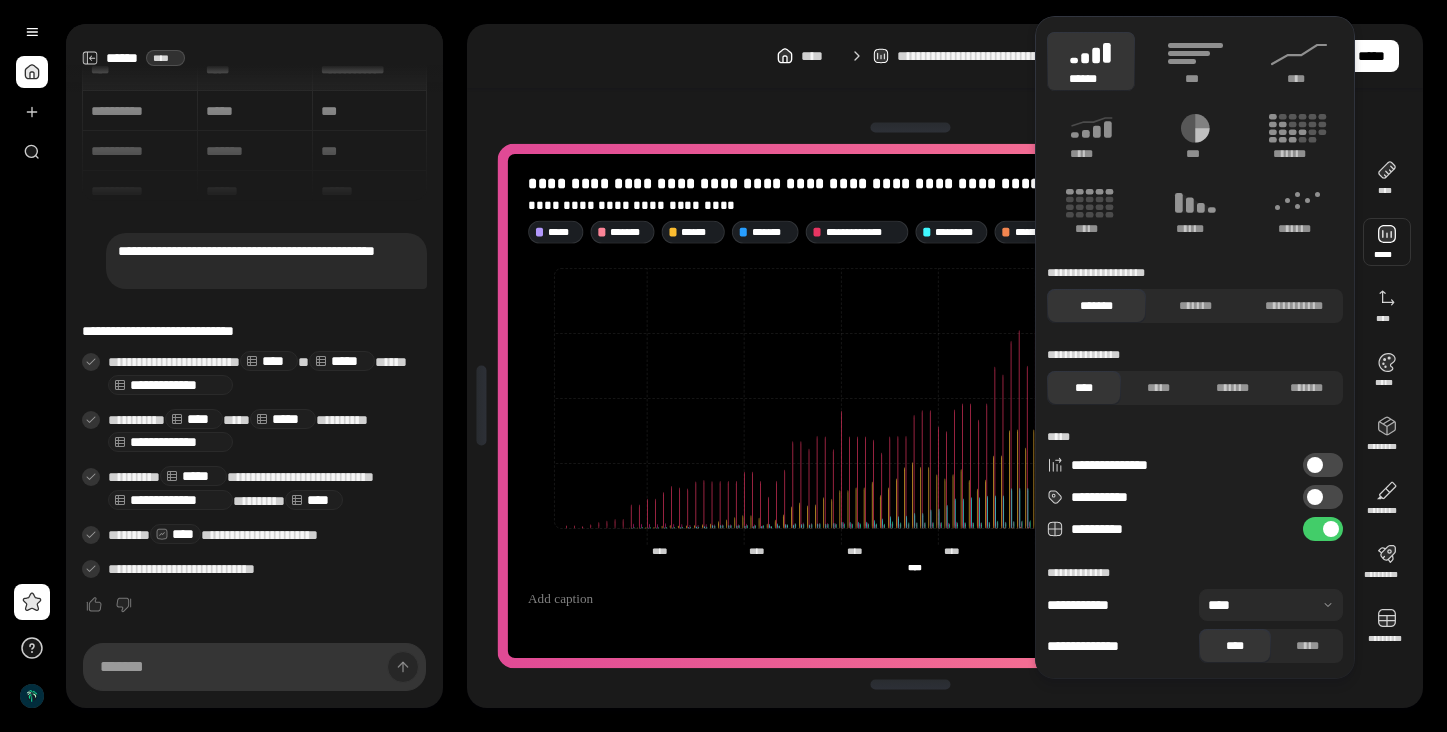 type 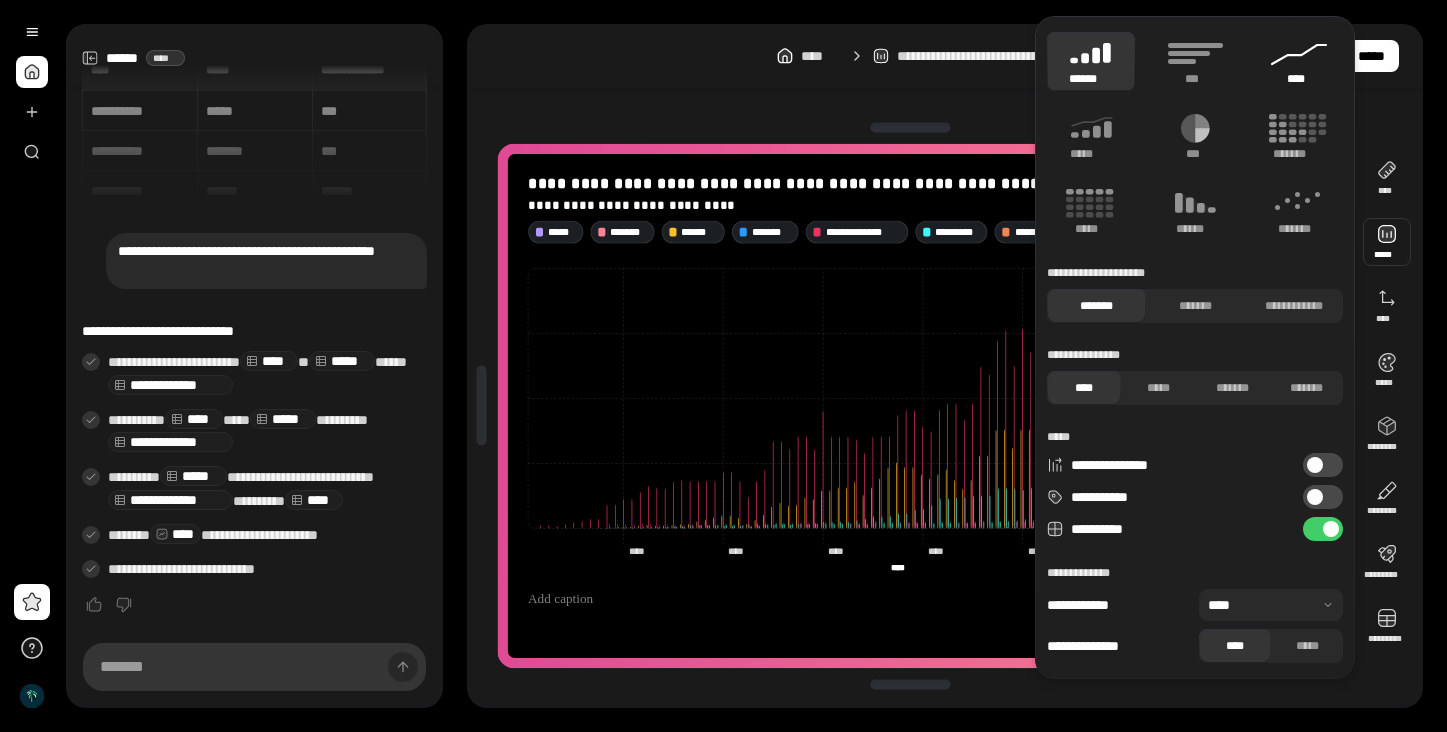 click 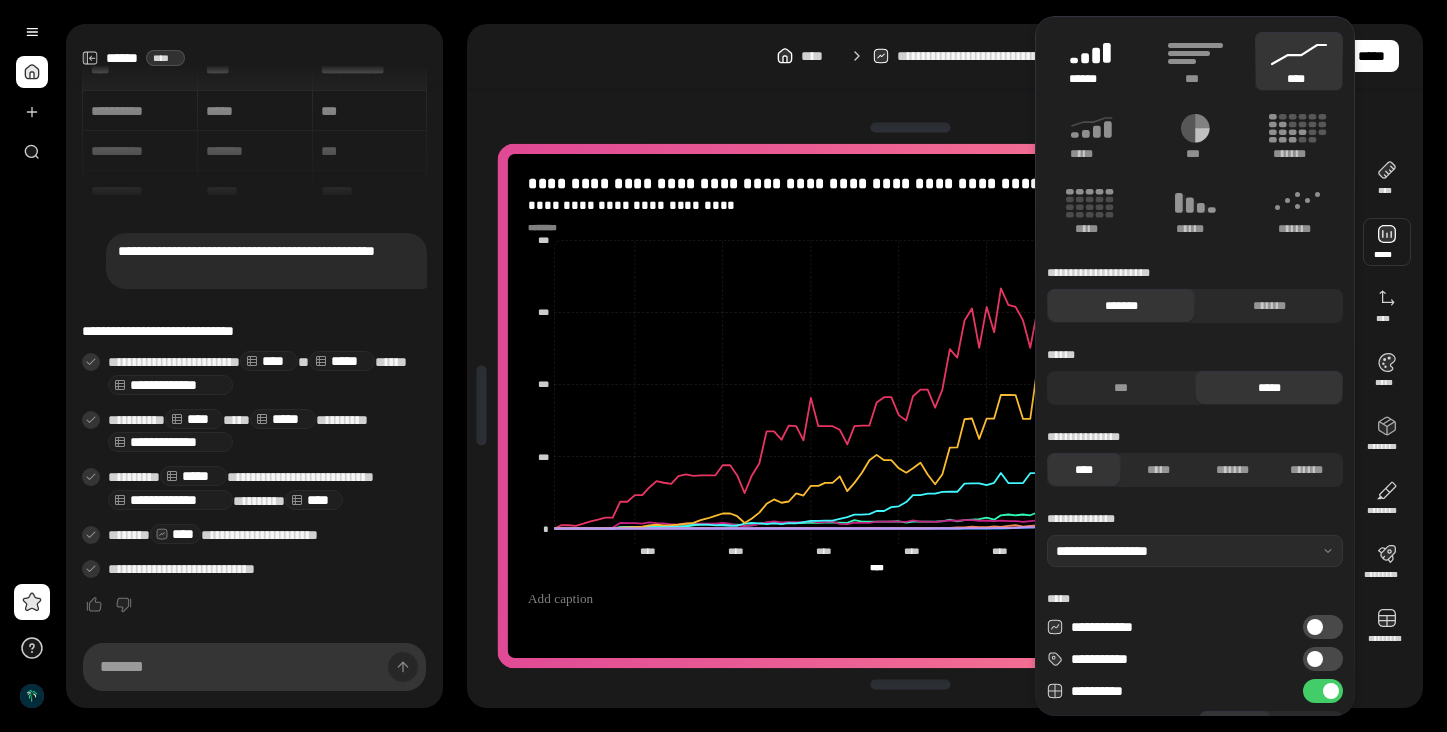 click on "******" at bounding box center [1091, 79] 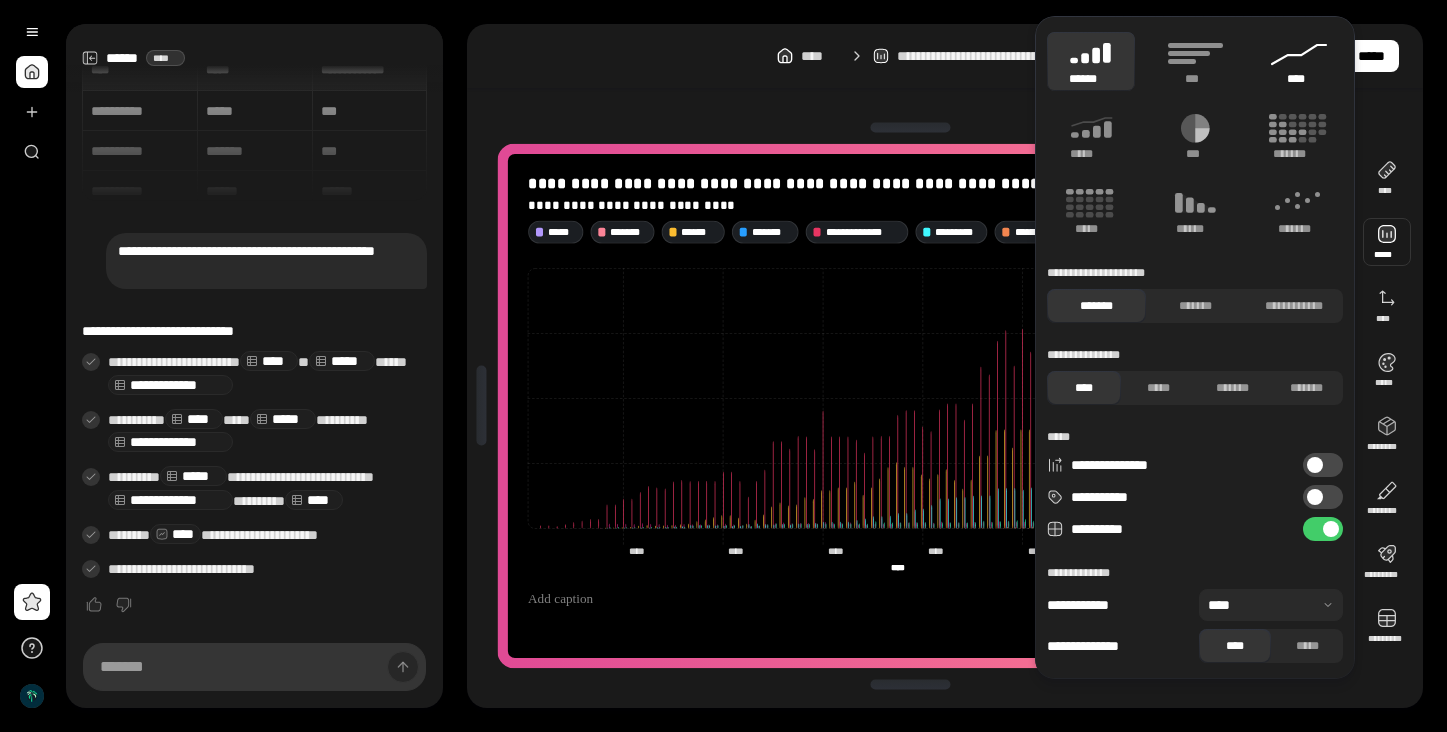click on "****" at bounding box center (1299, 79) 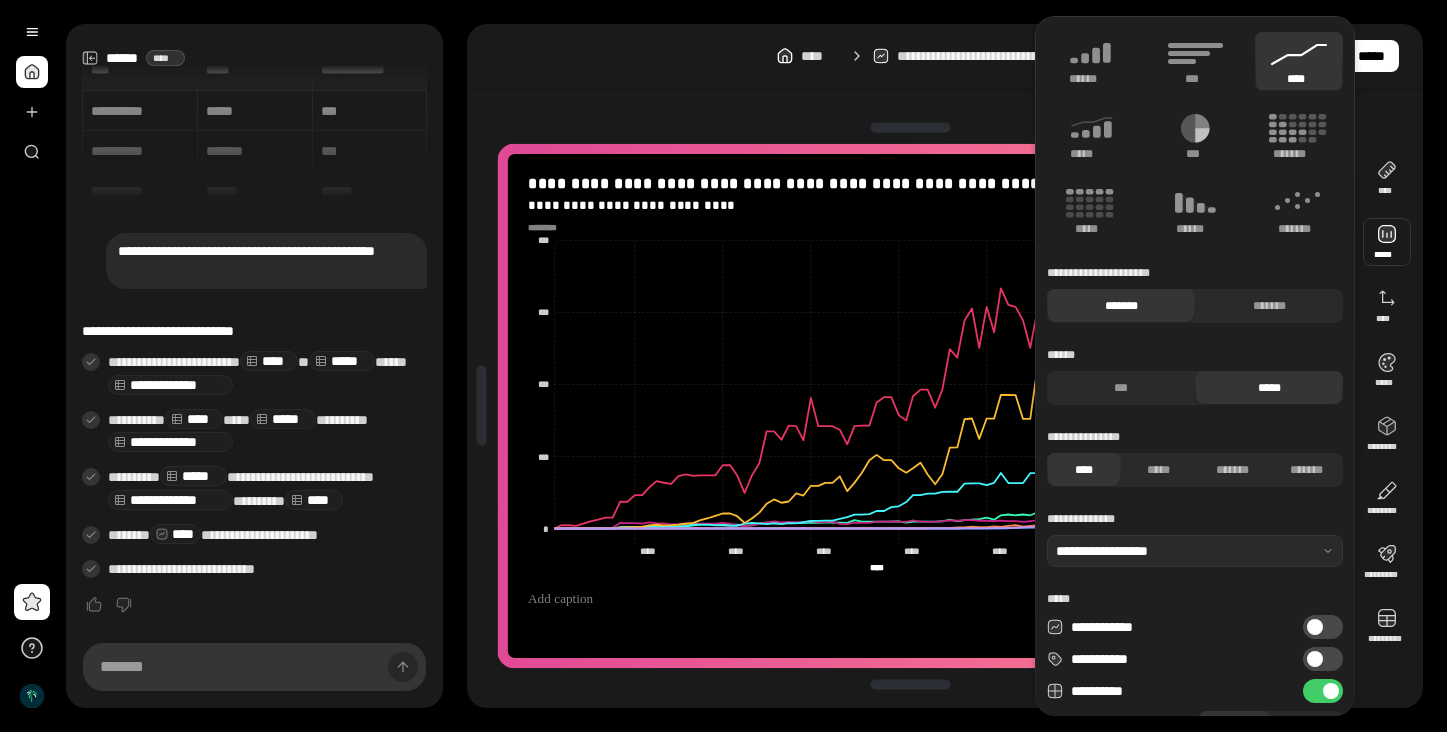click on "**********" at bounding box center (911, 406) 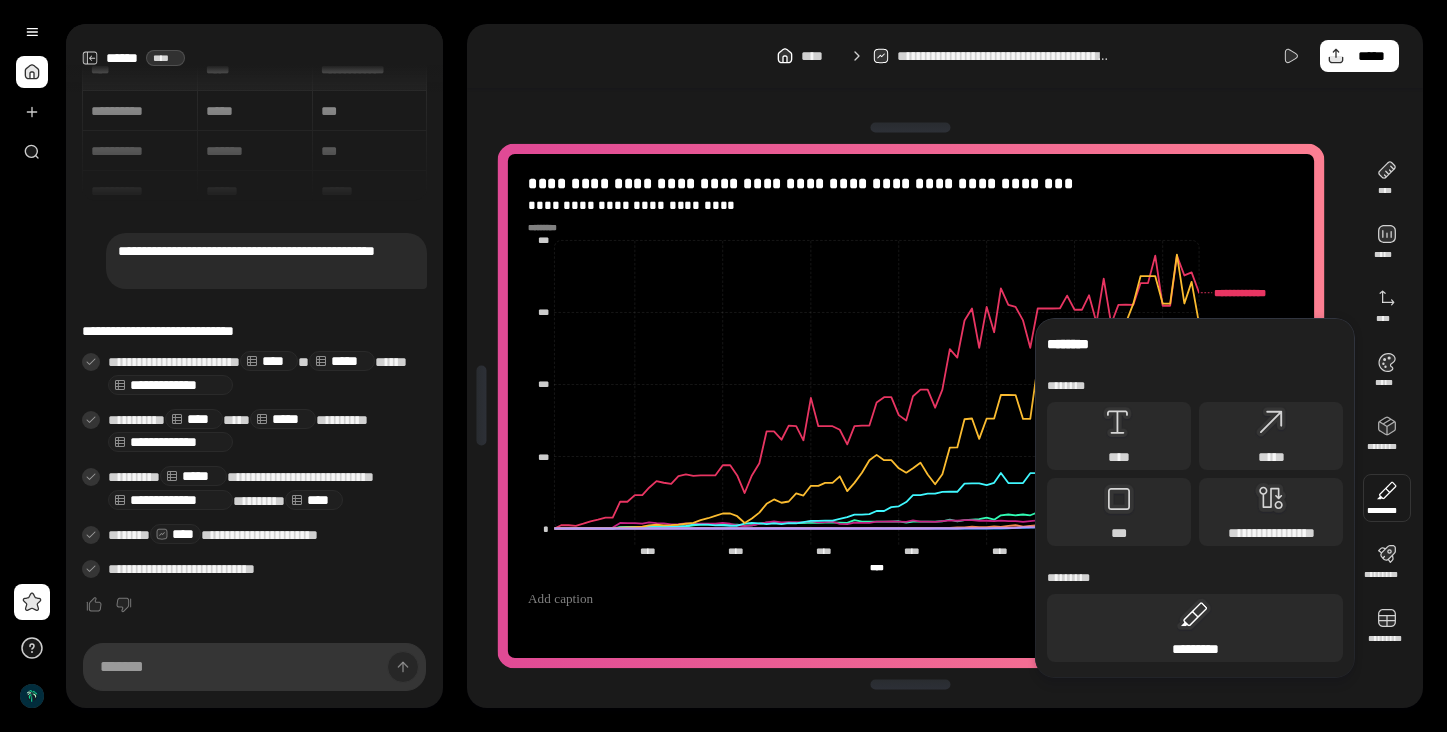 click on "*********" at bounding box center (1195, 649) 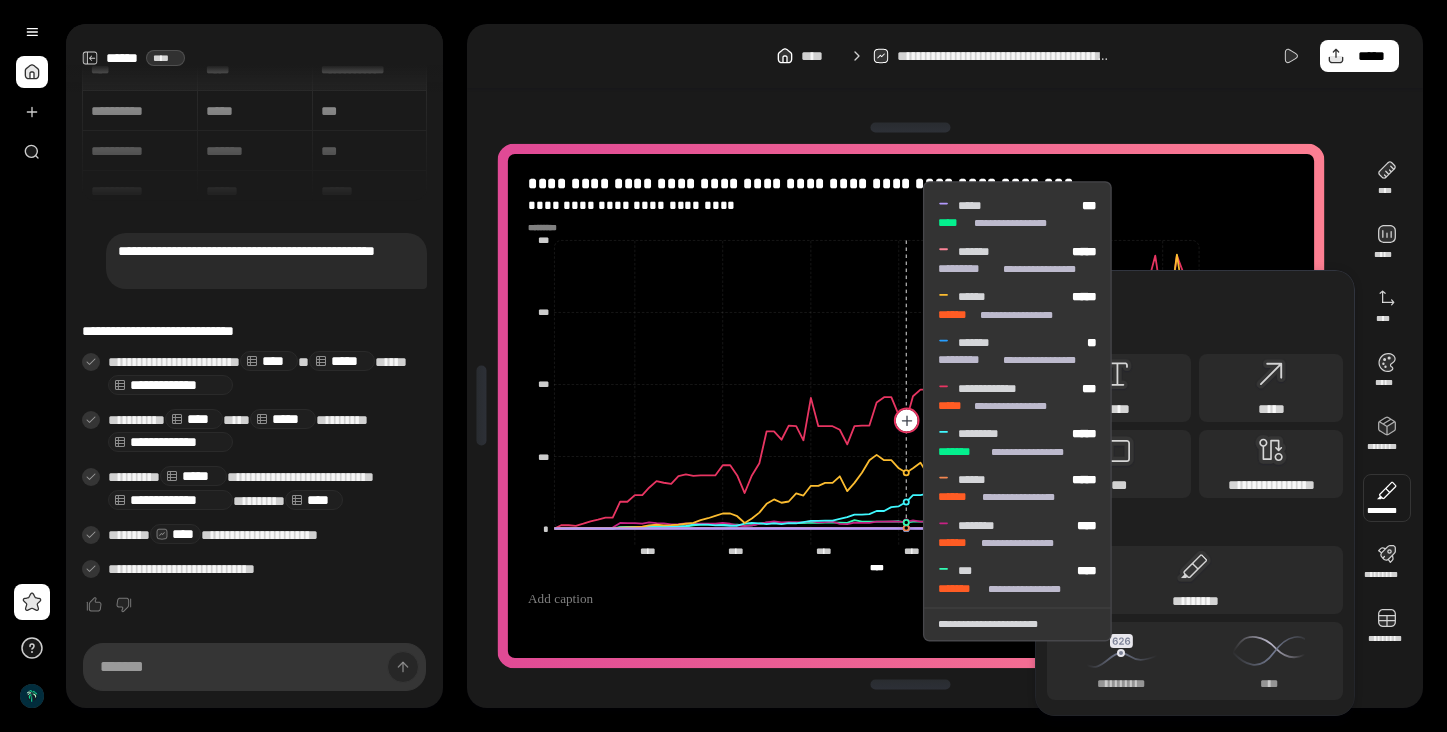 click 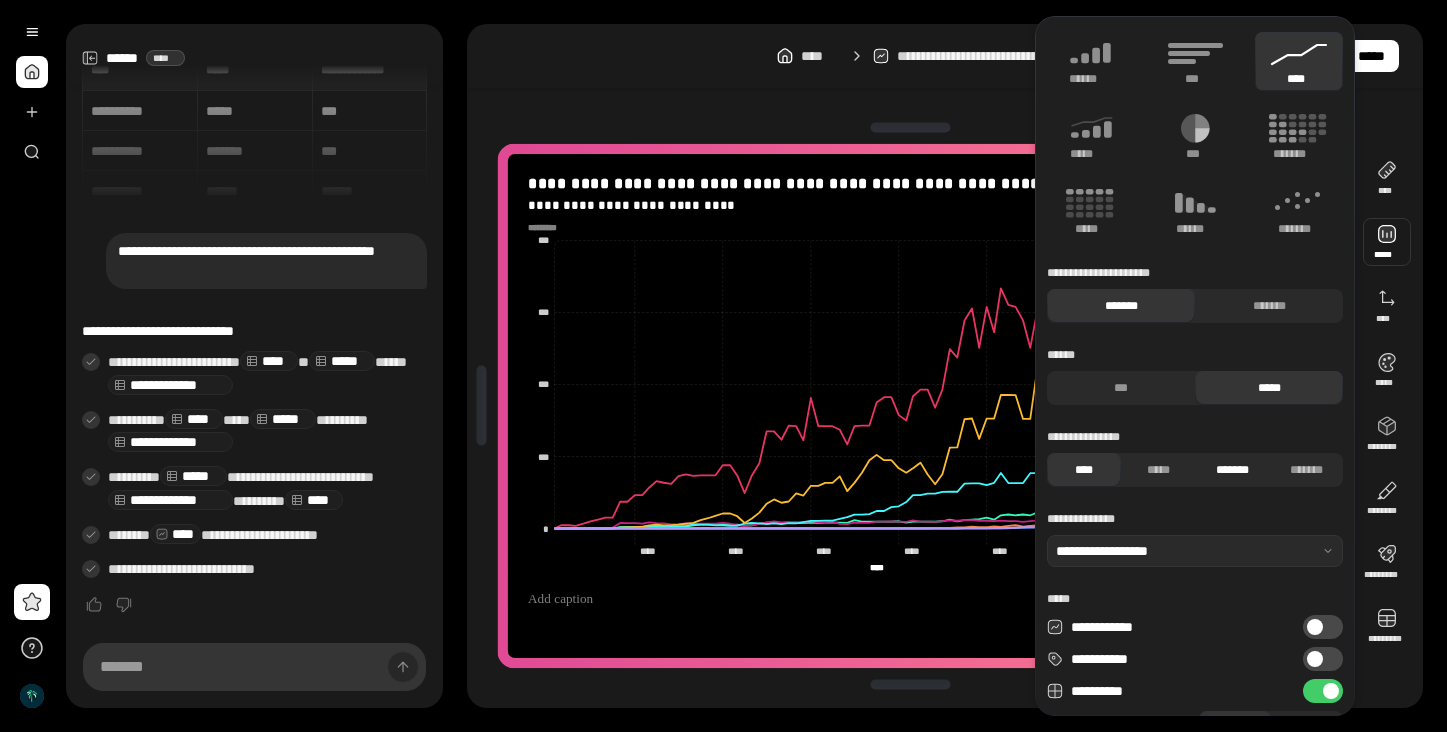 click on "*******" at bounding box center (1232, 470) 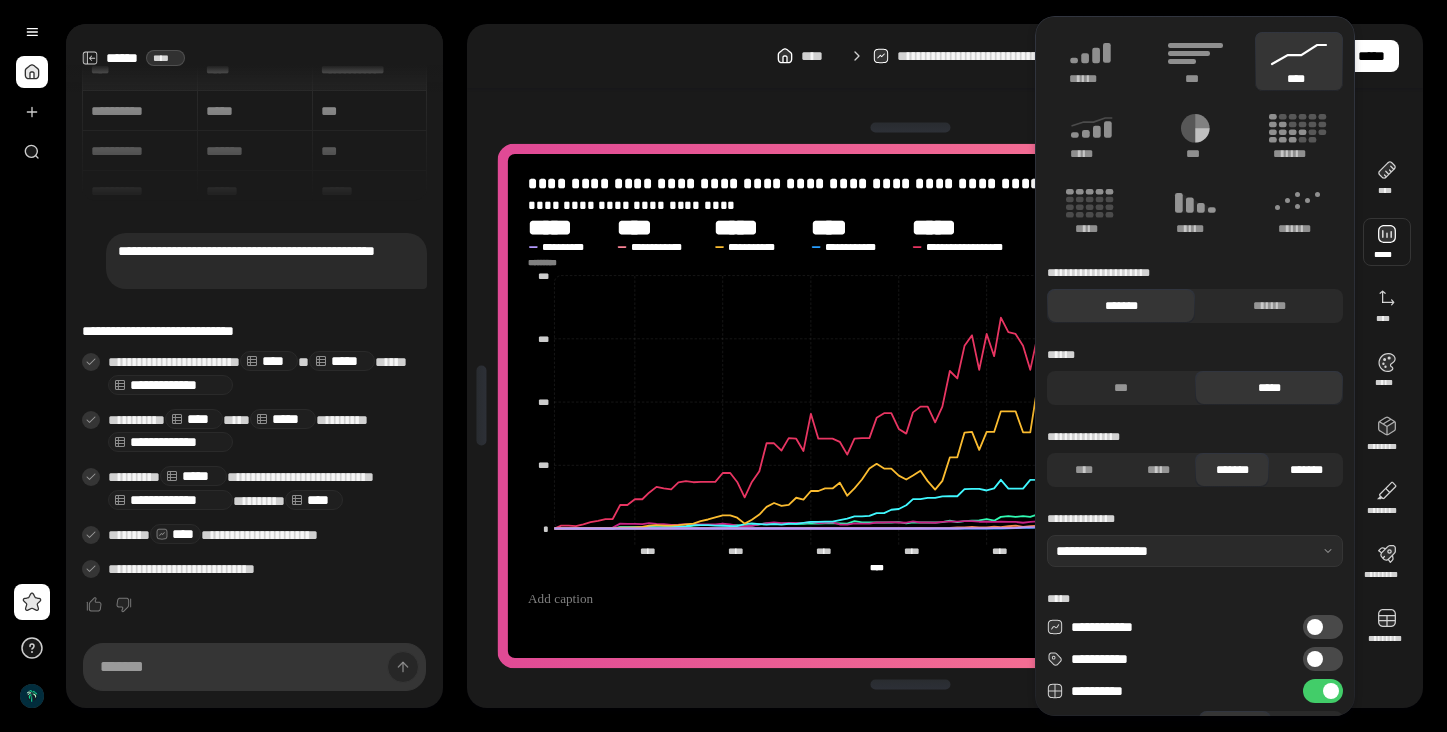 click on "*******" at bounding box center [1306, 470] 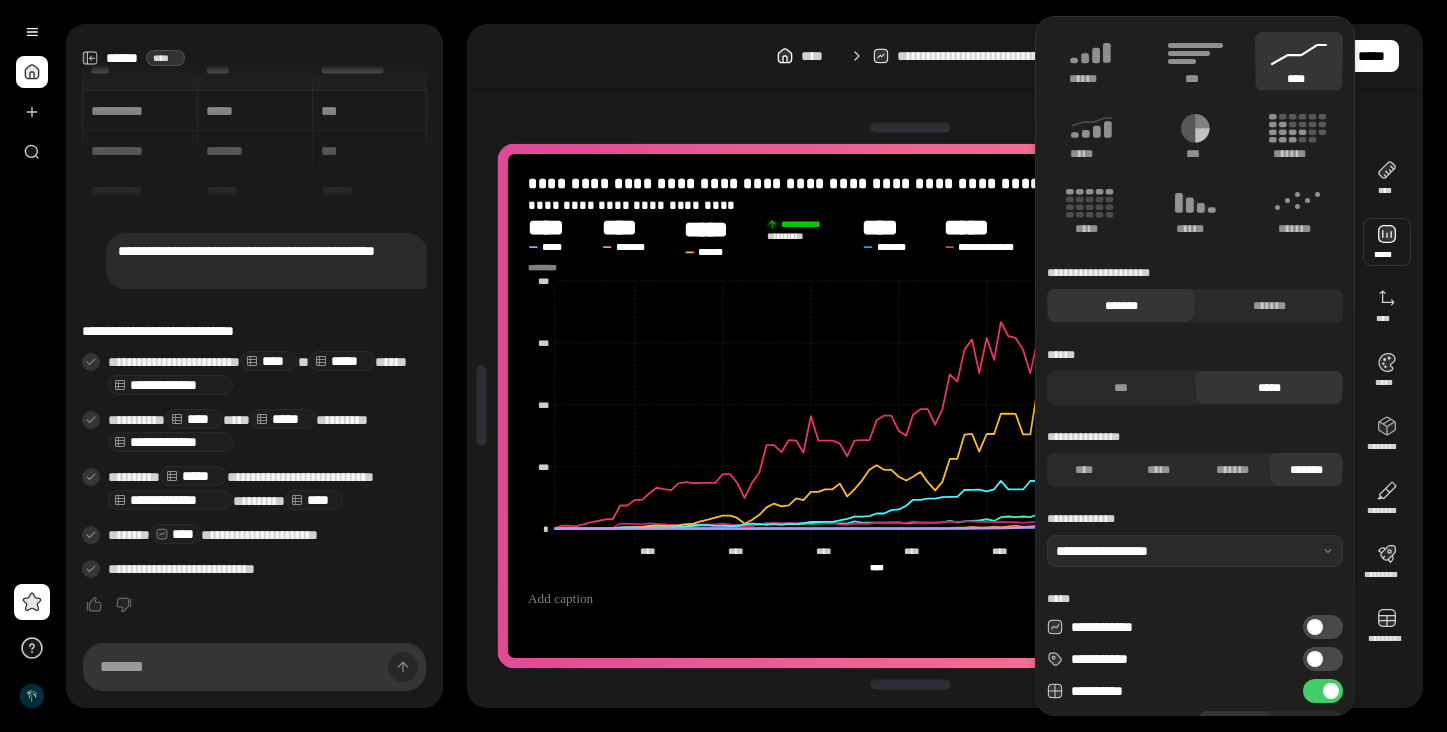 click on "**********" at bounding box center (911, 406) 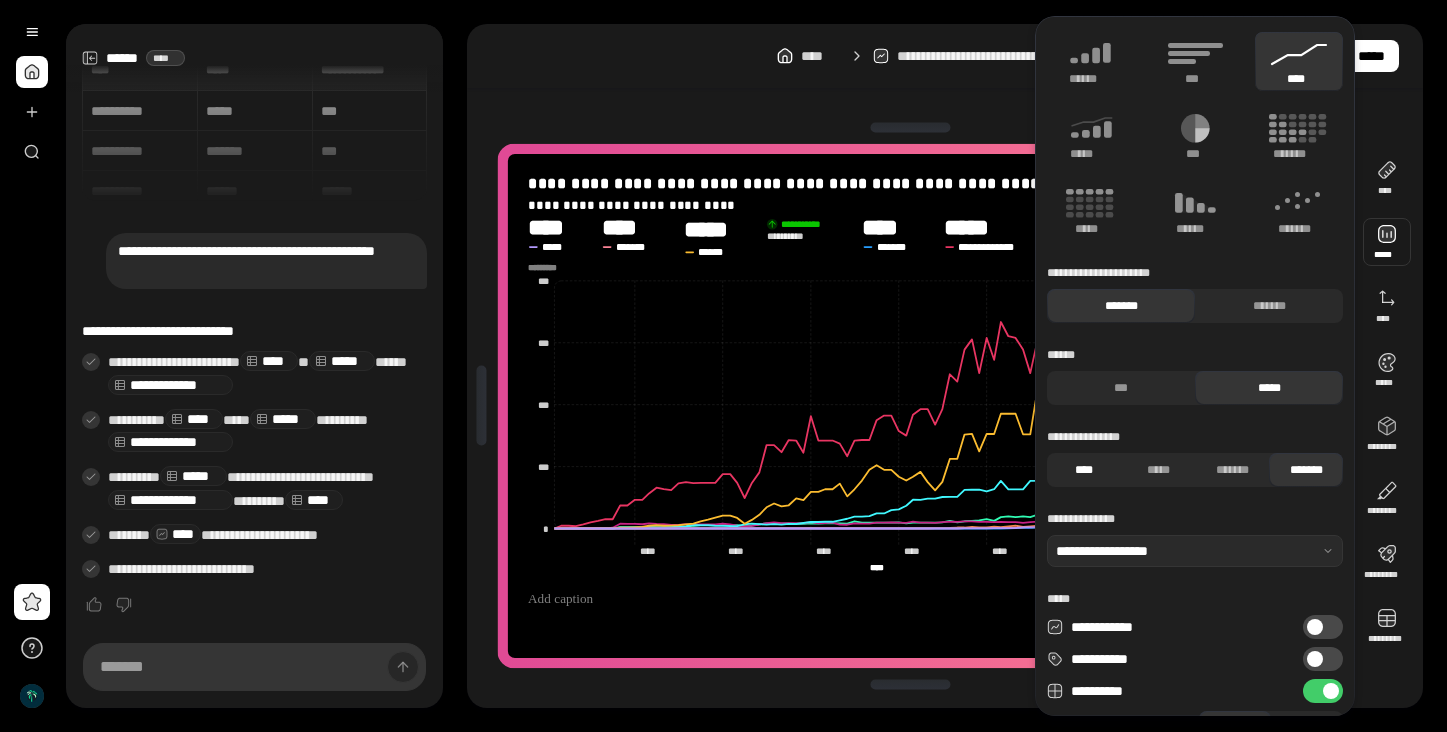 click on "****" at bounding box center (1084, 470) 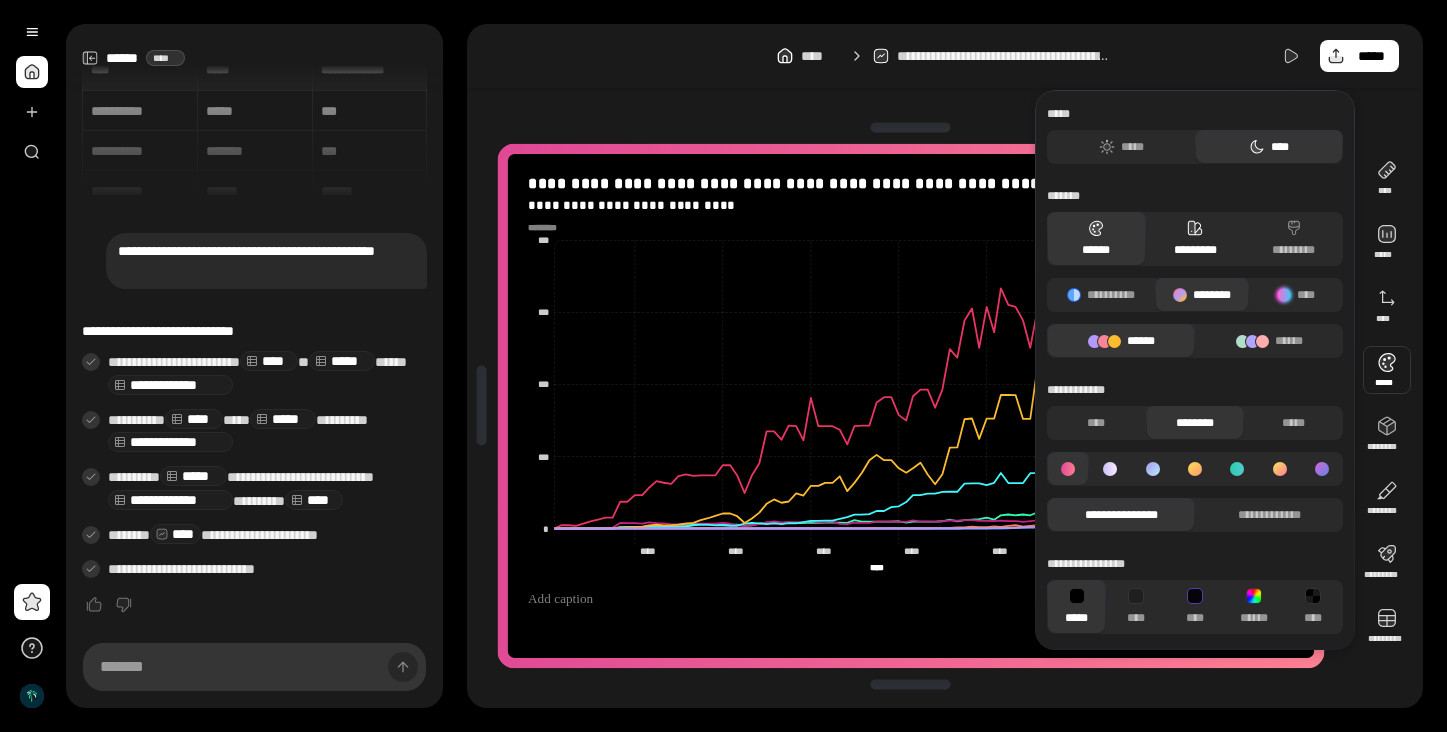 click on "*********" at bounding box center (1195, 239) 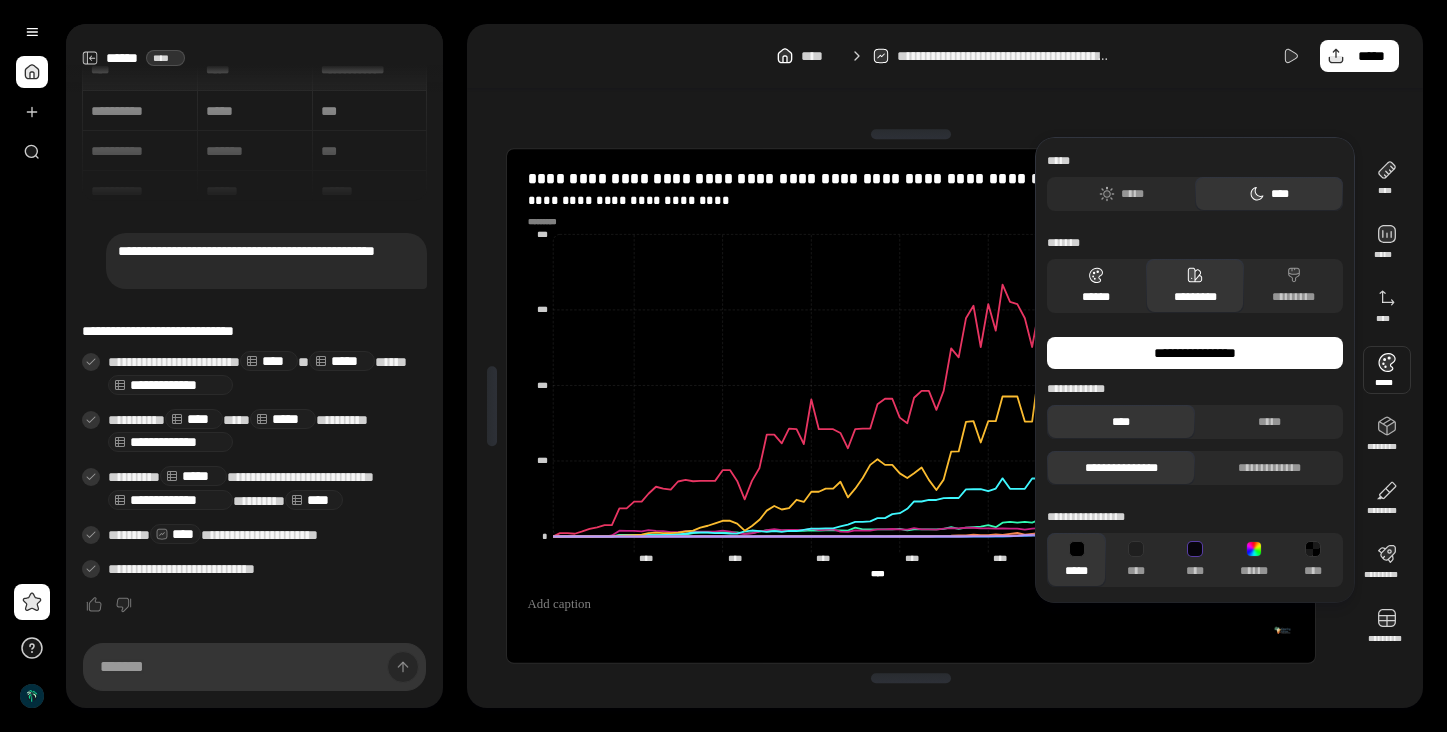 click on "******" at bounding box center (1096, 286) 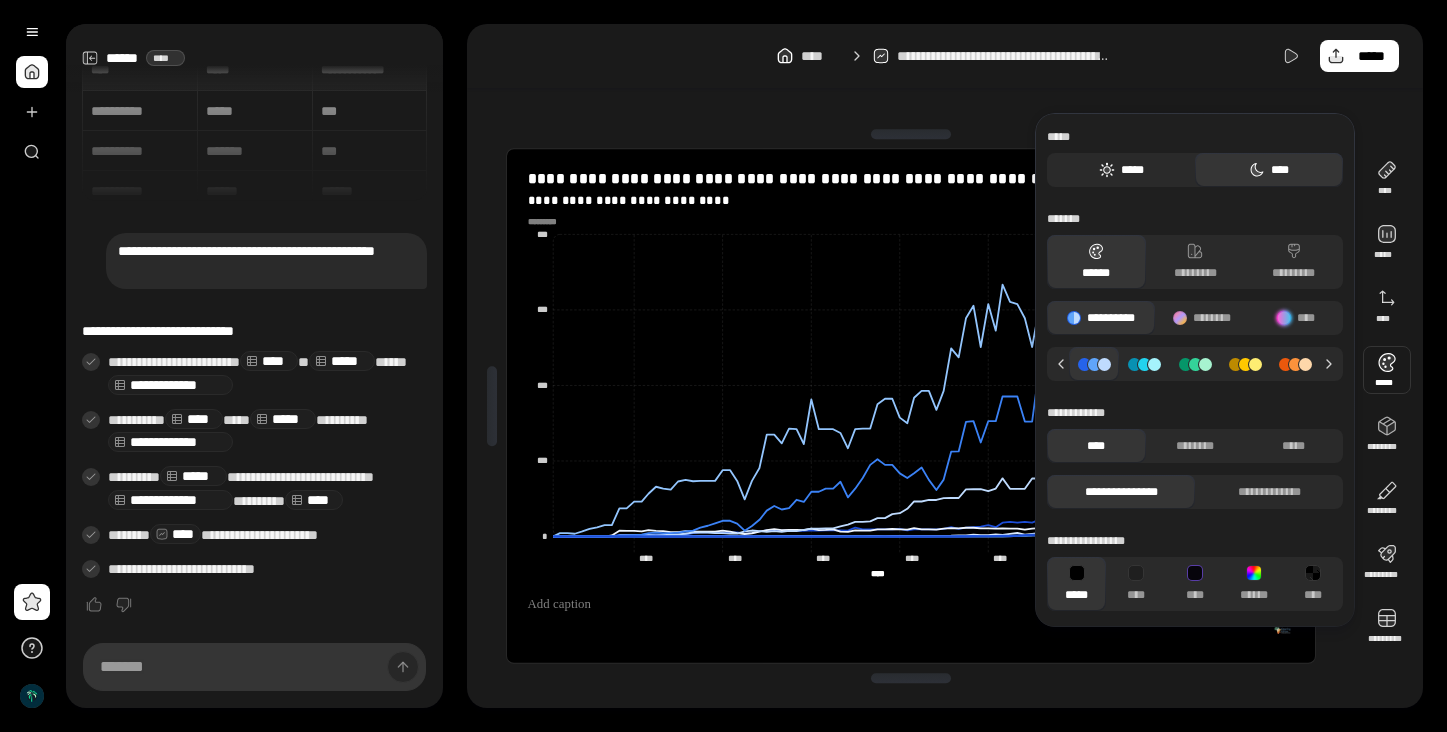 click on "*****" at bounding box center [1121, 170] 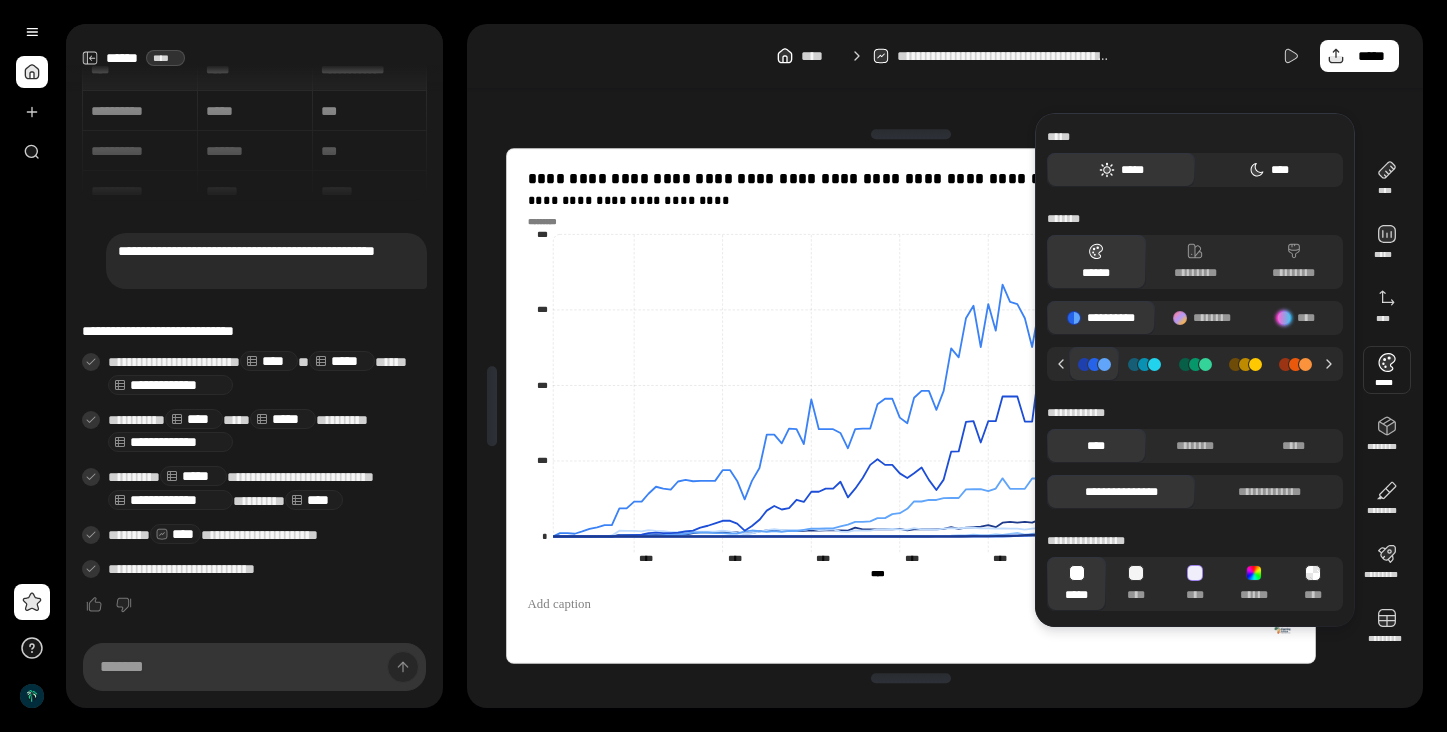 click on "****" at bounding box center [1269, 170] 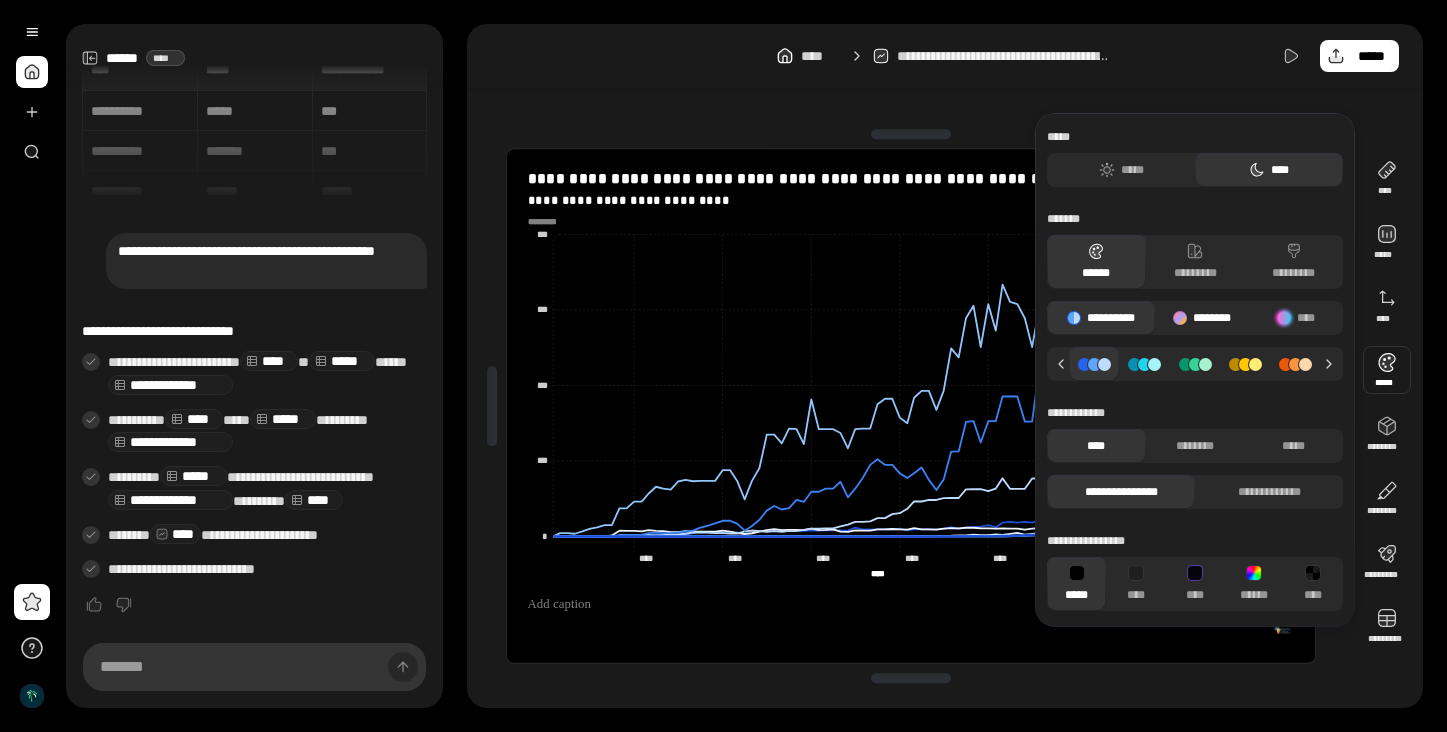click on "********" at bounding box center (1202, 318) 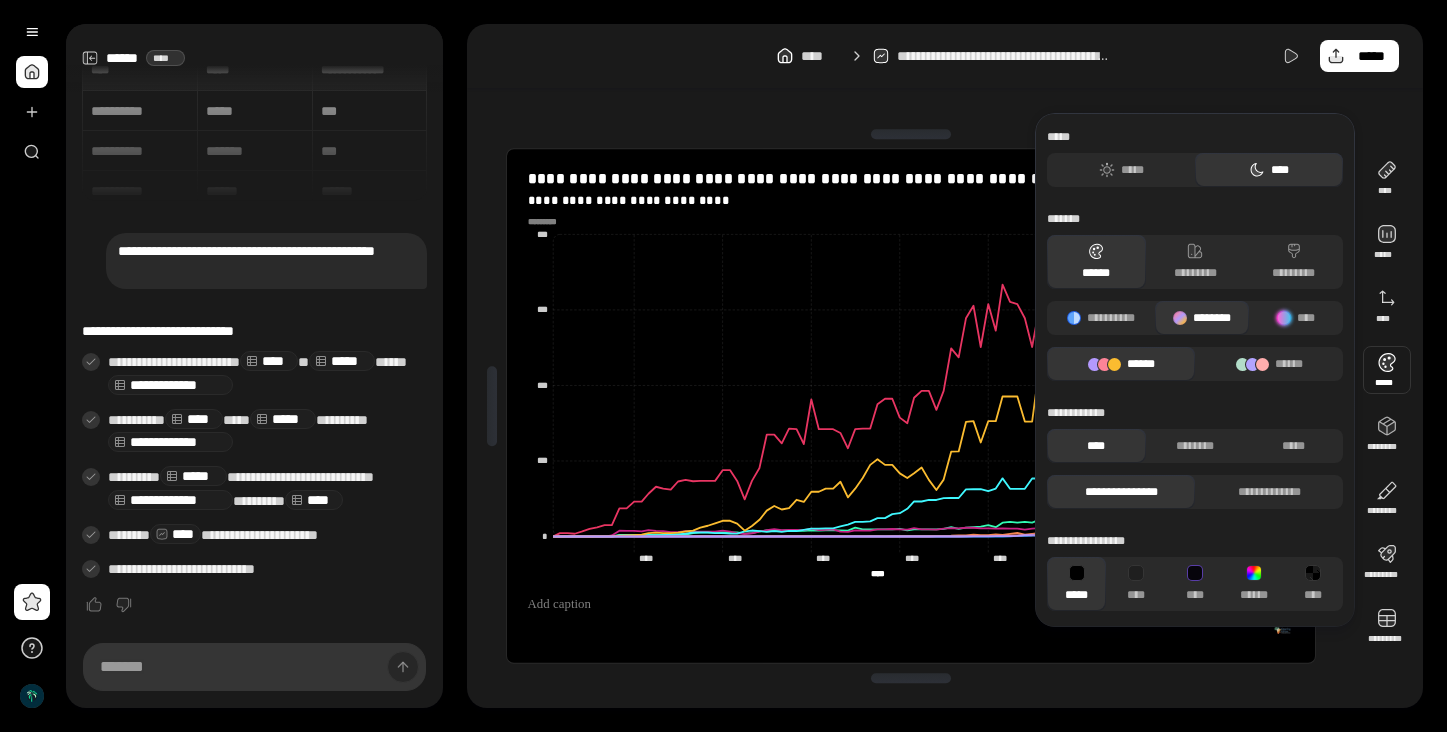 click at bounding box center (911, 134) 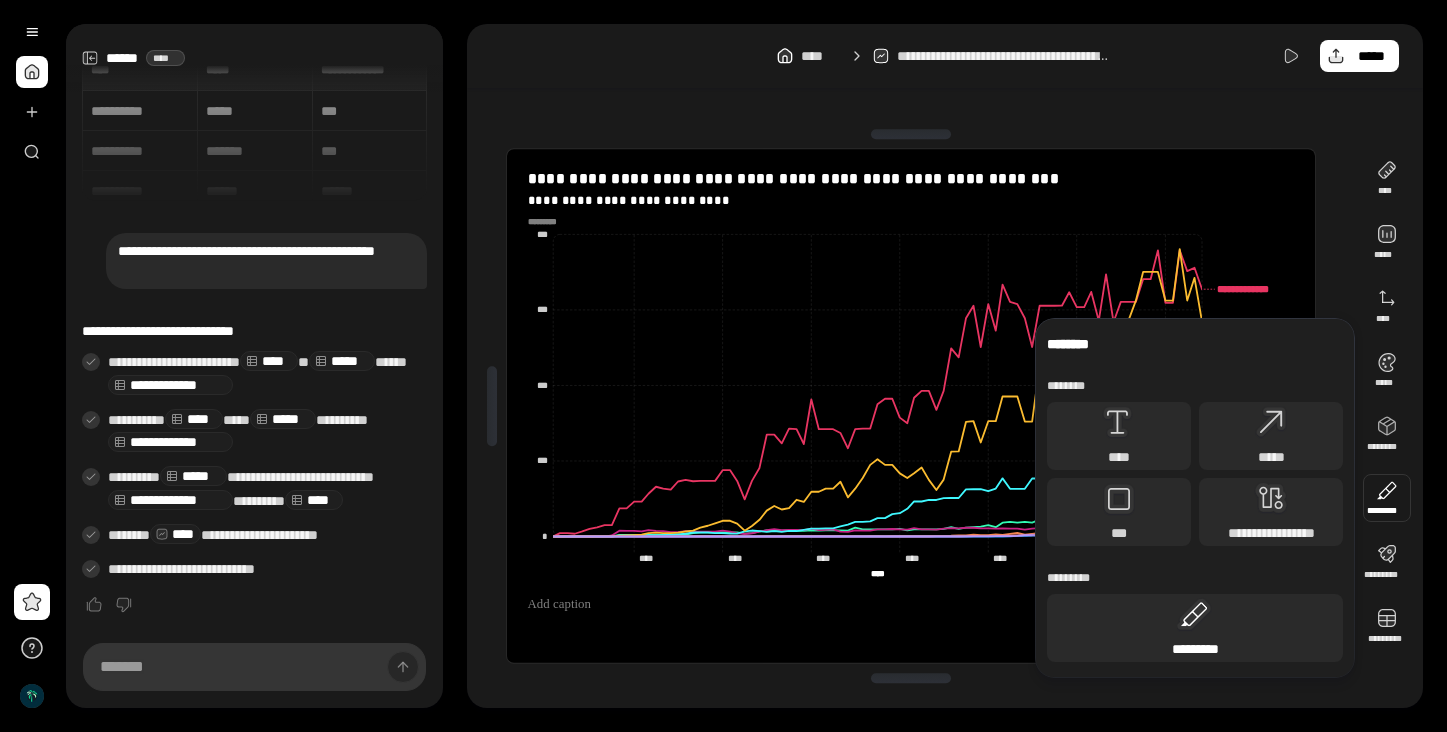 click 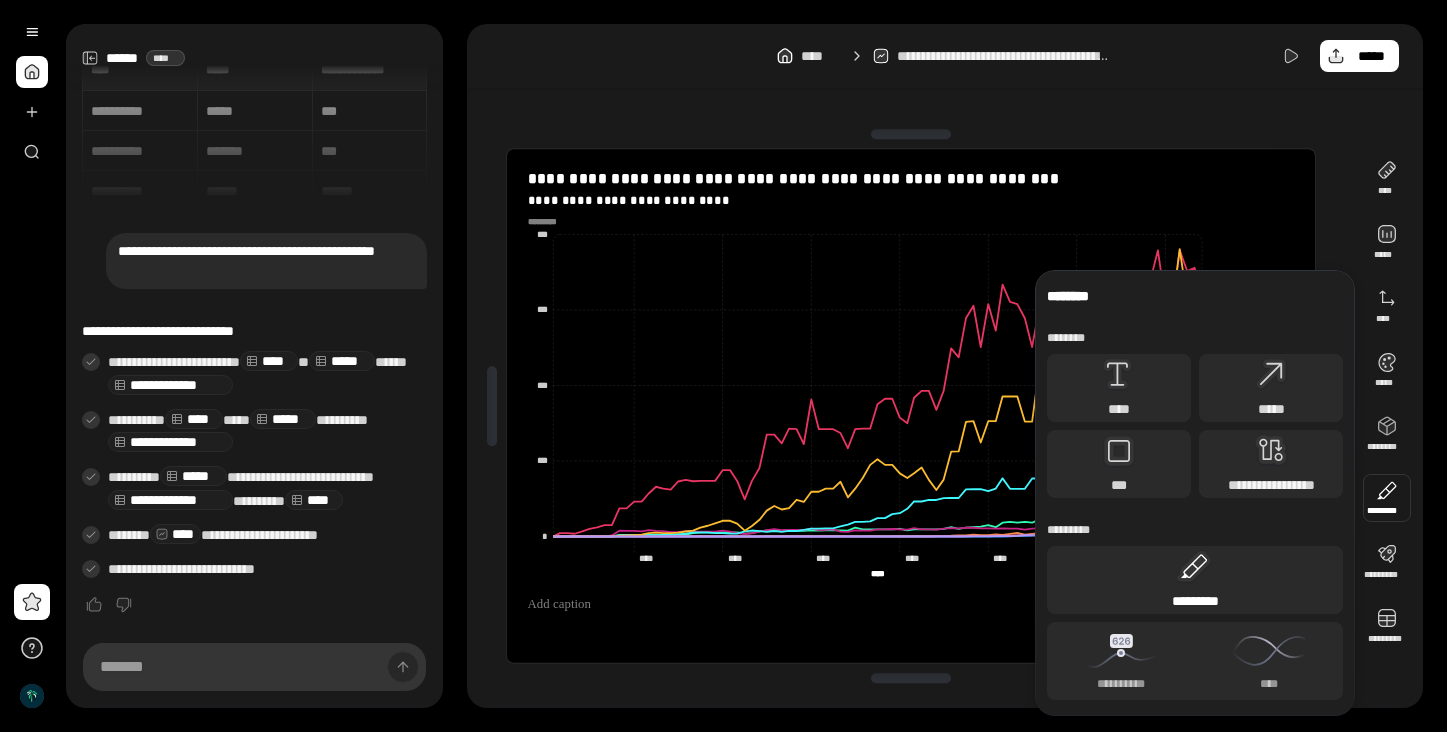click on "*********" at bounding box center (1195, 580) 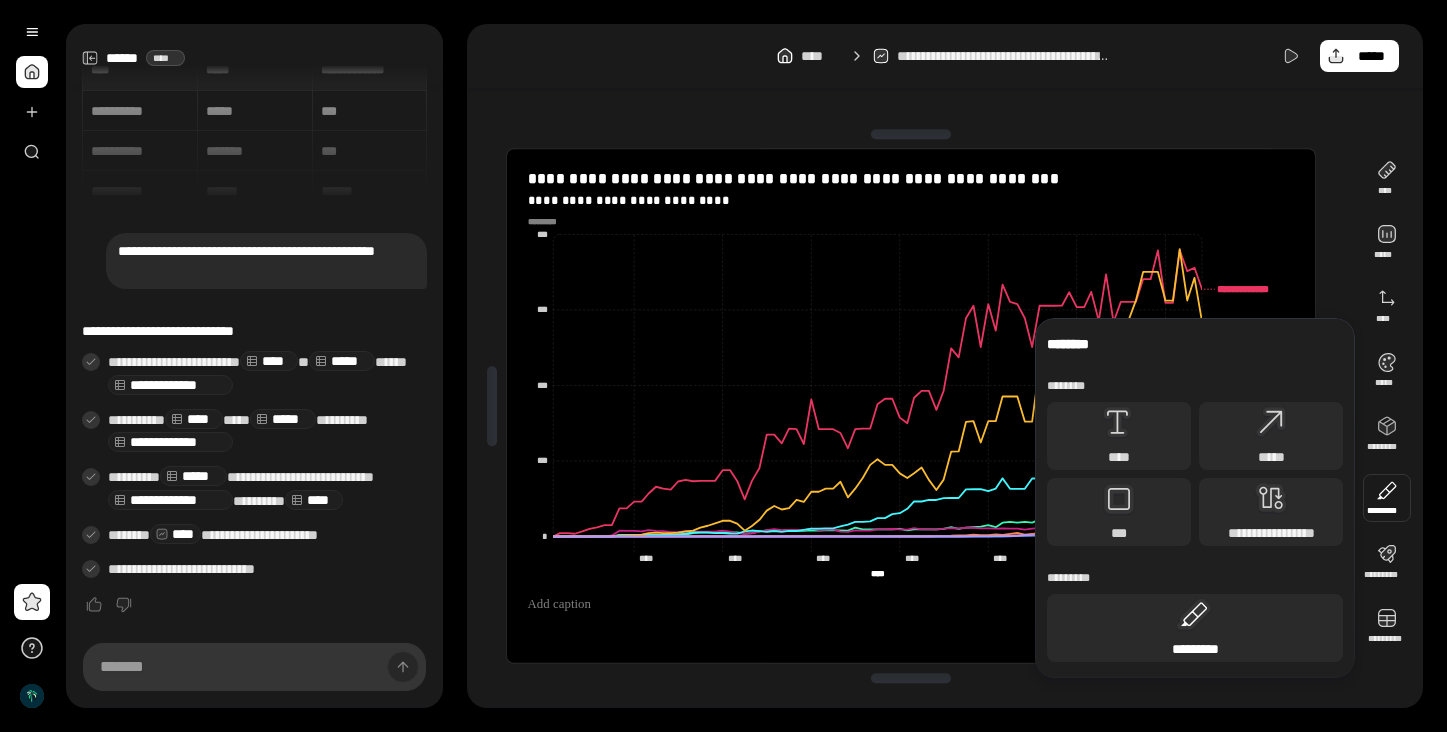 click 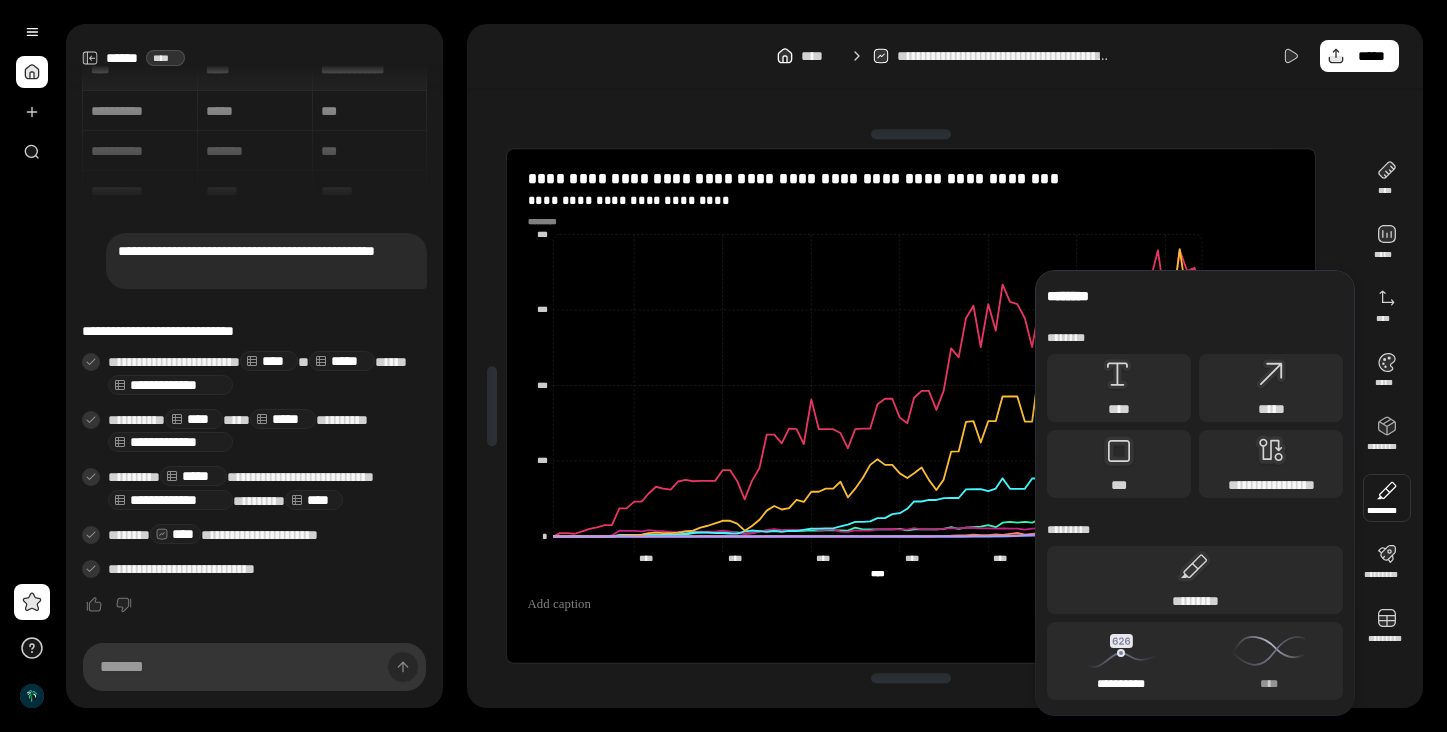 click 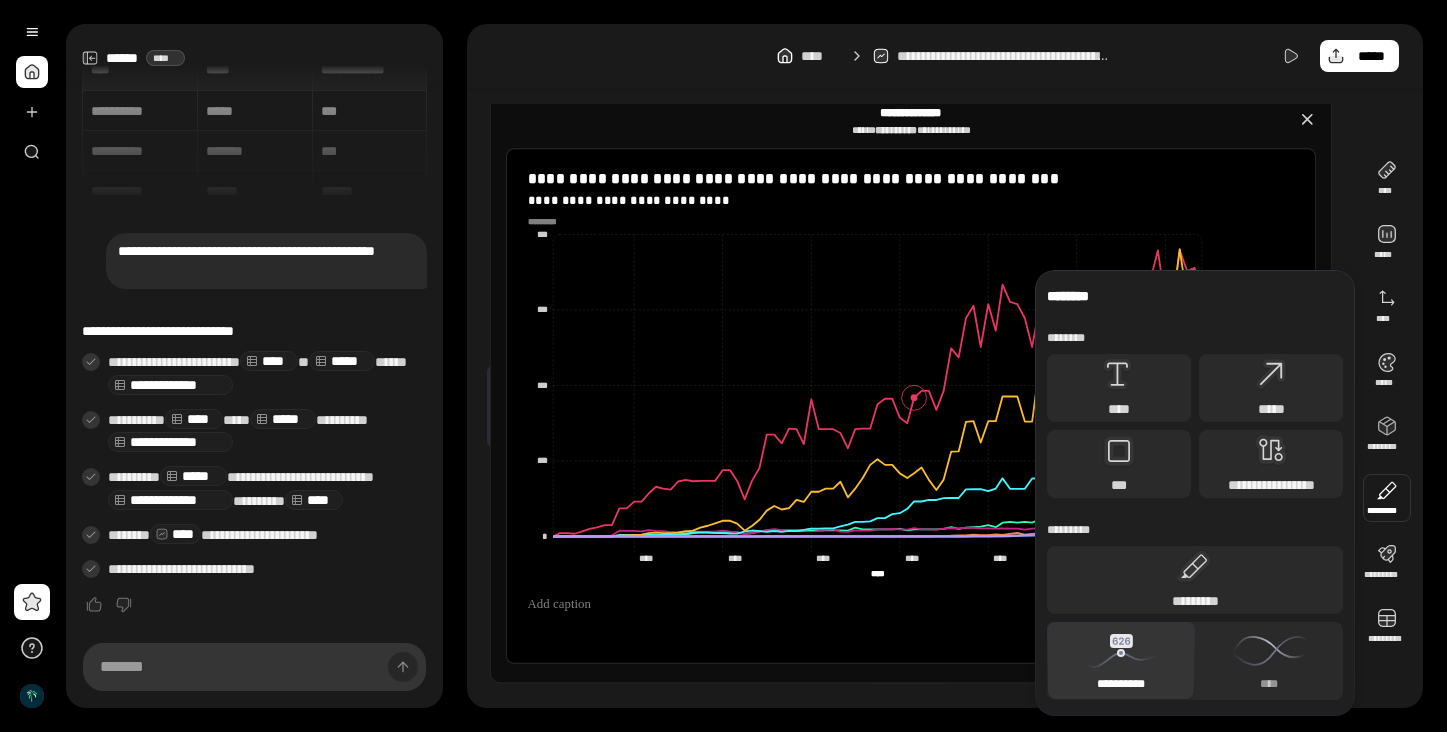 click 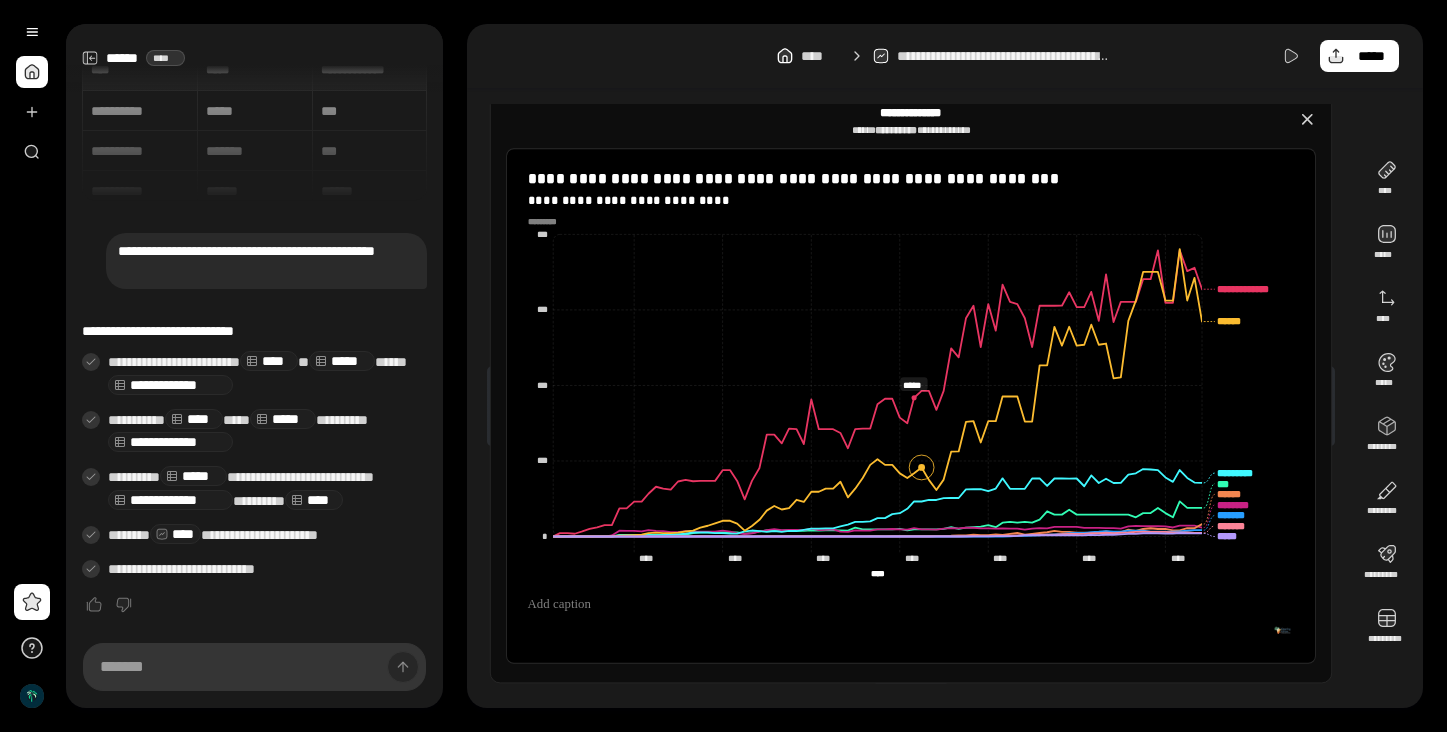 click 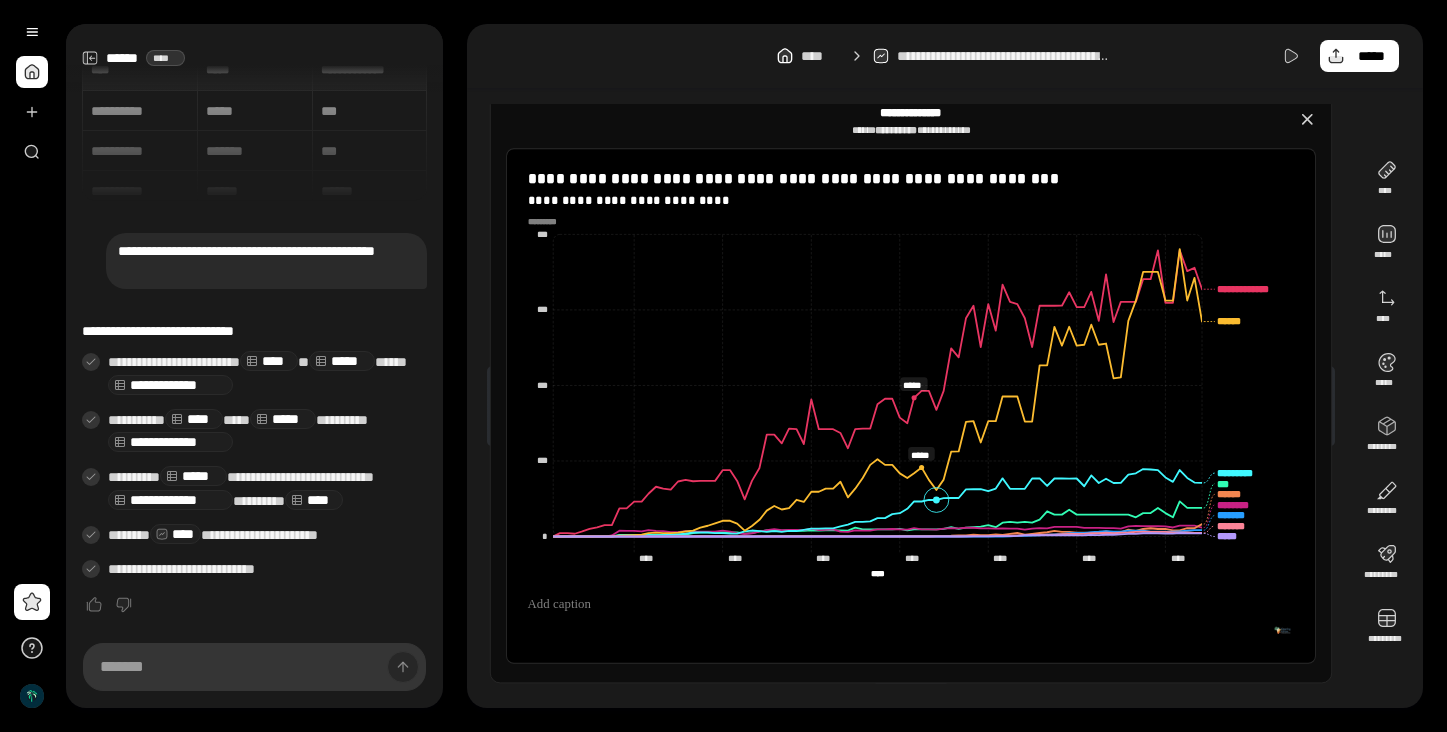 click 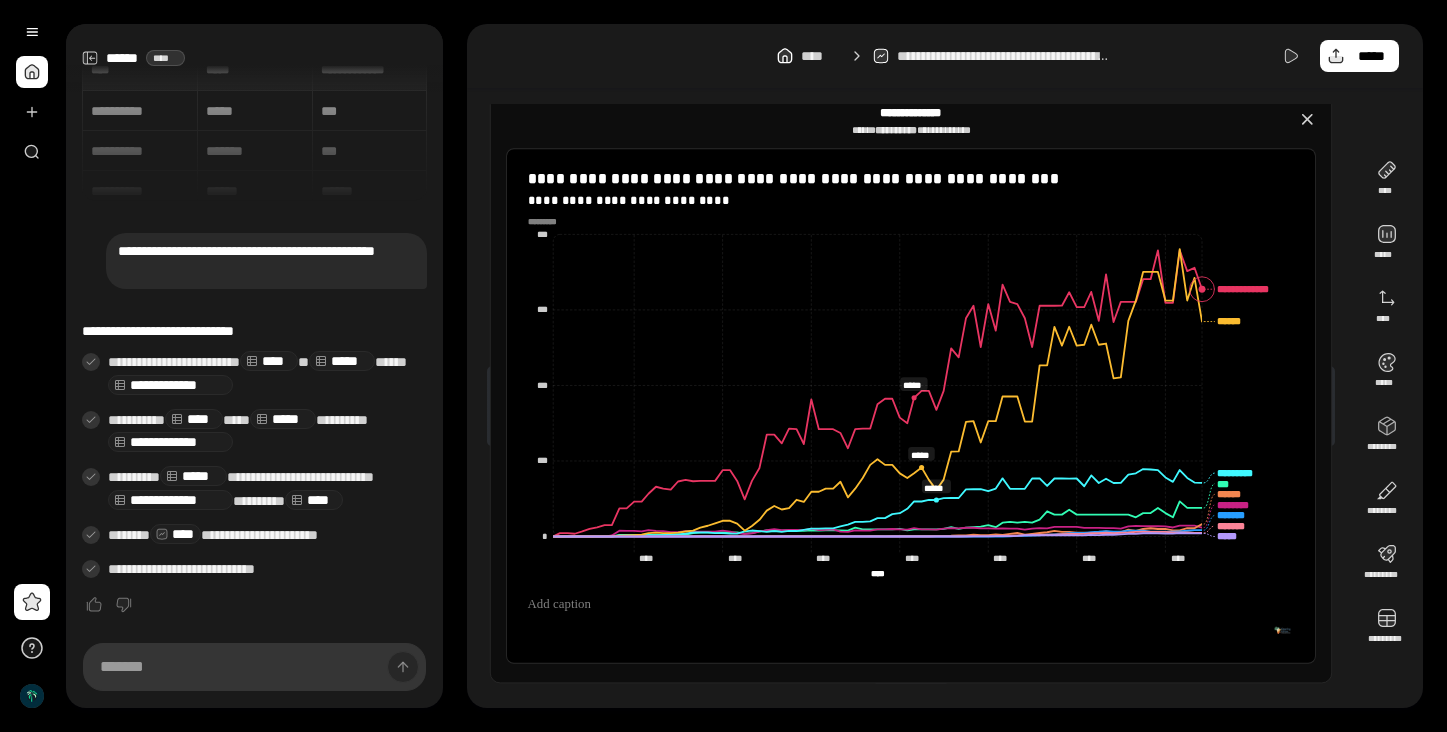 click 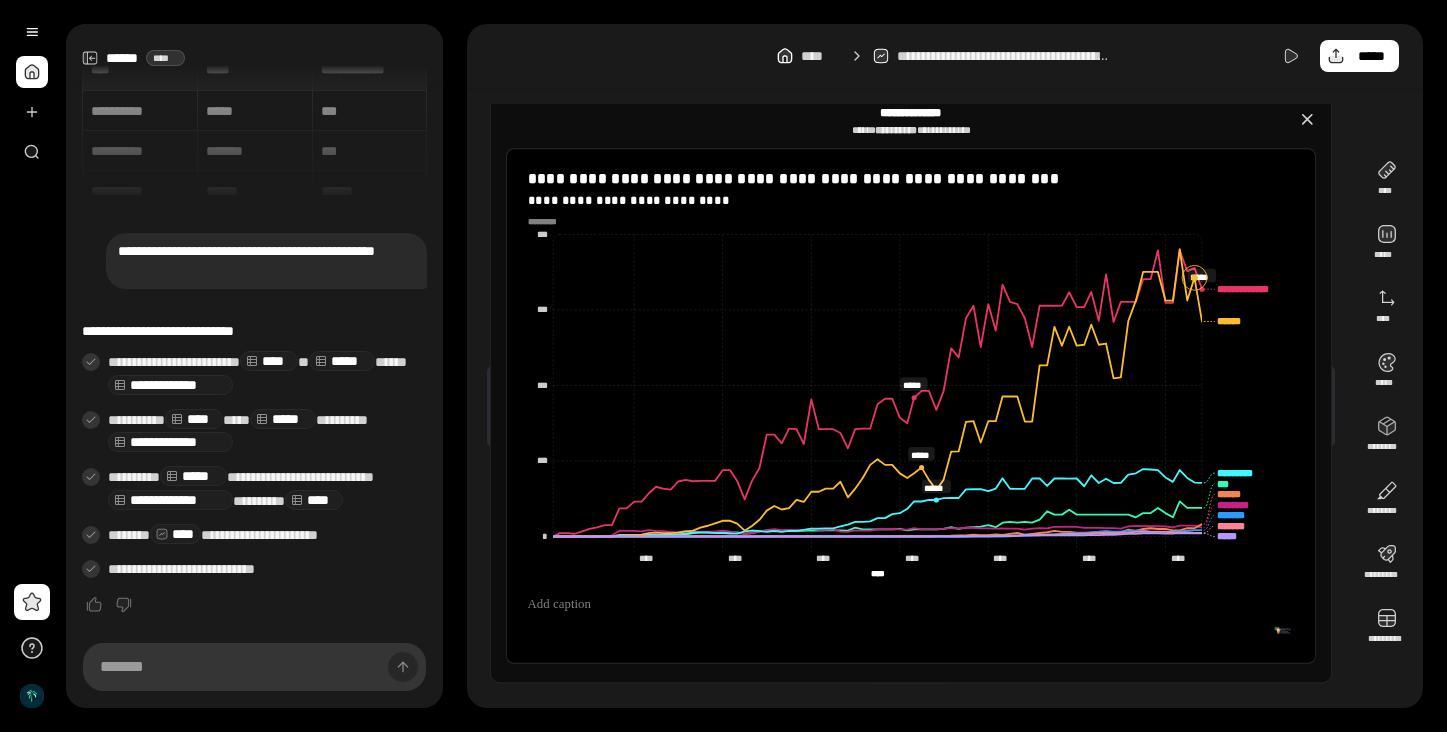 click 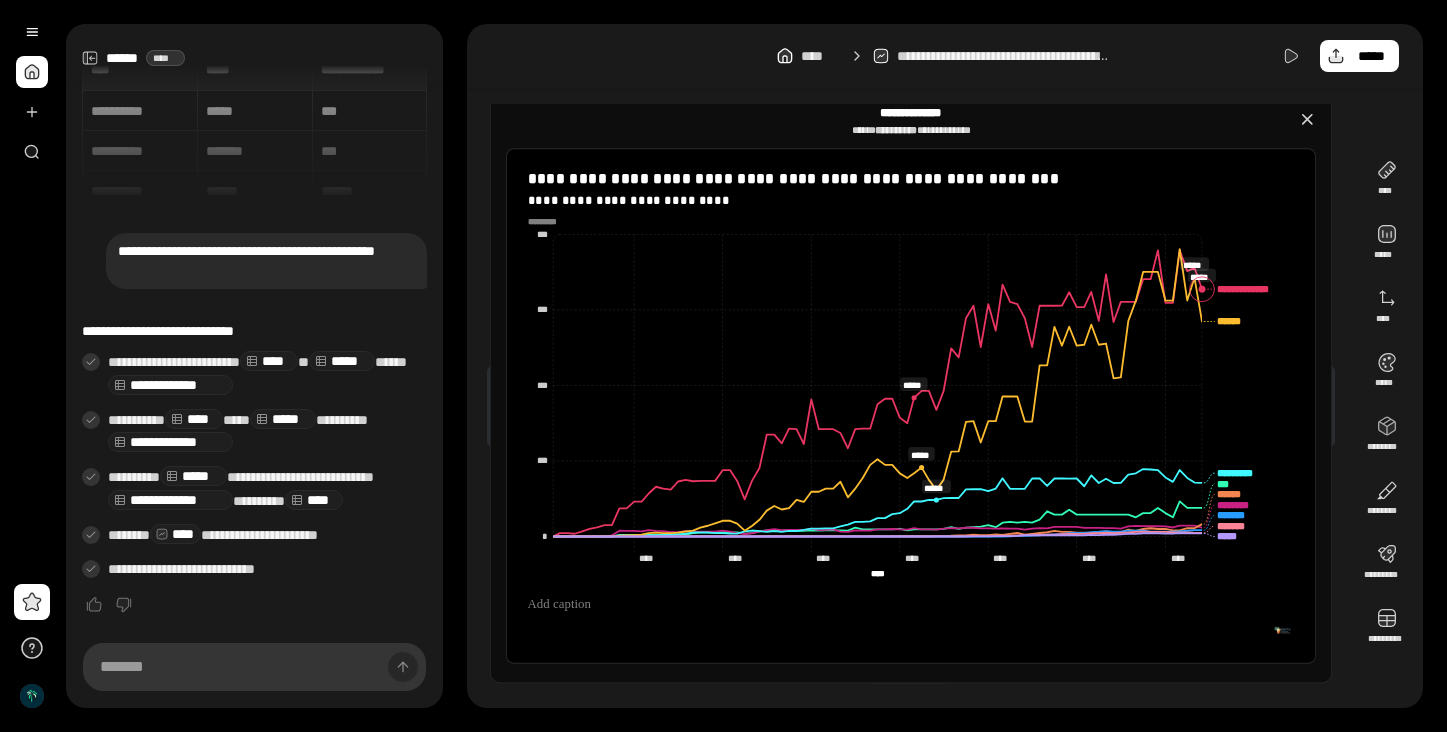 click 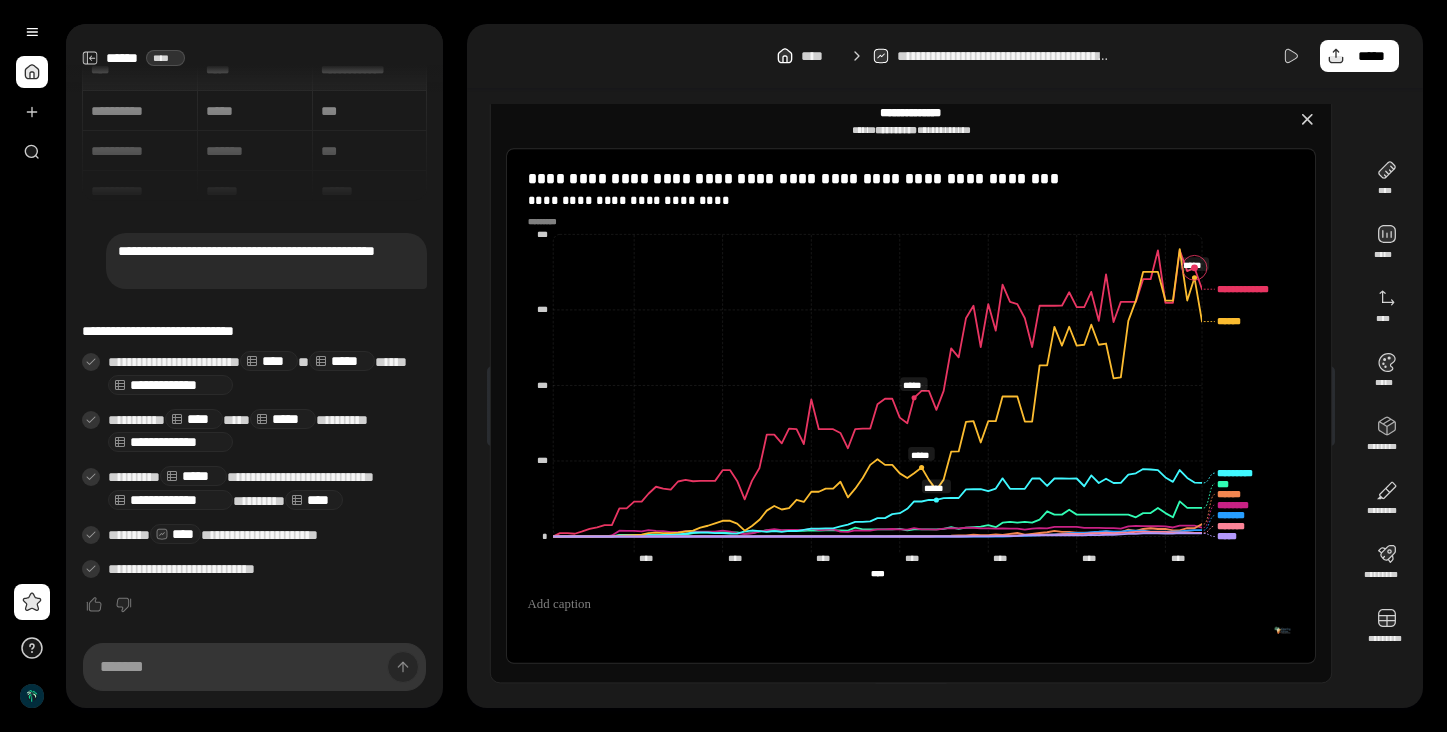 click 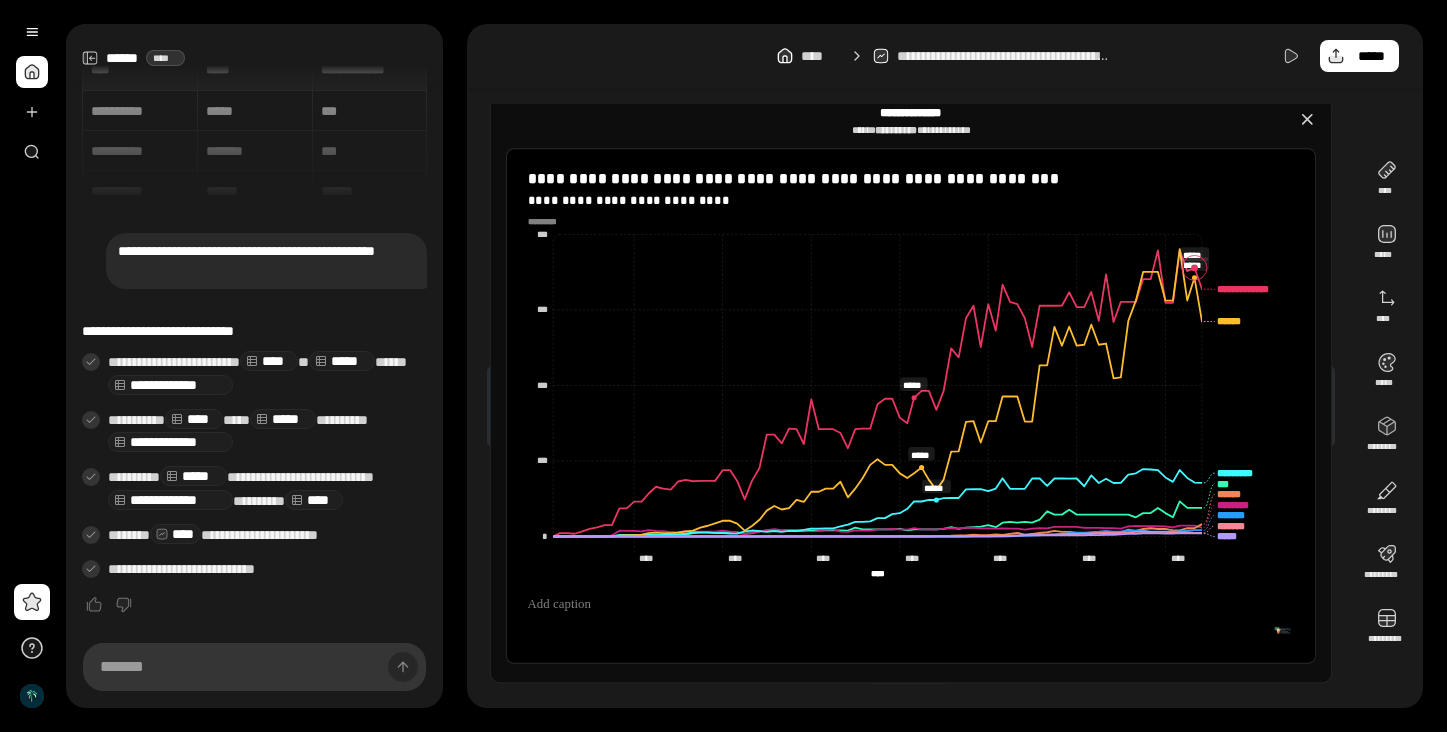 click 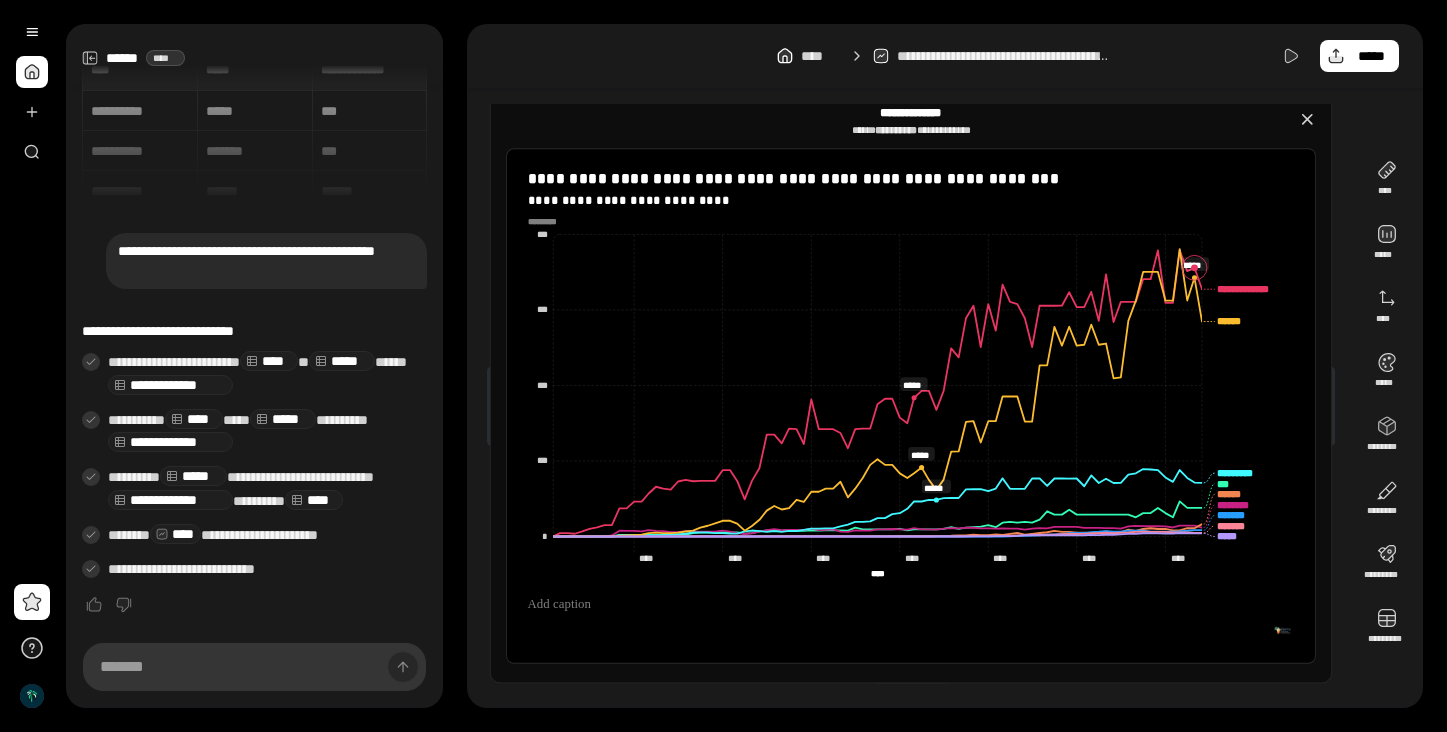 click 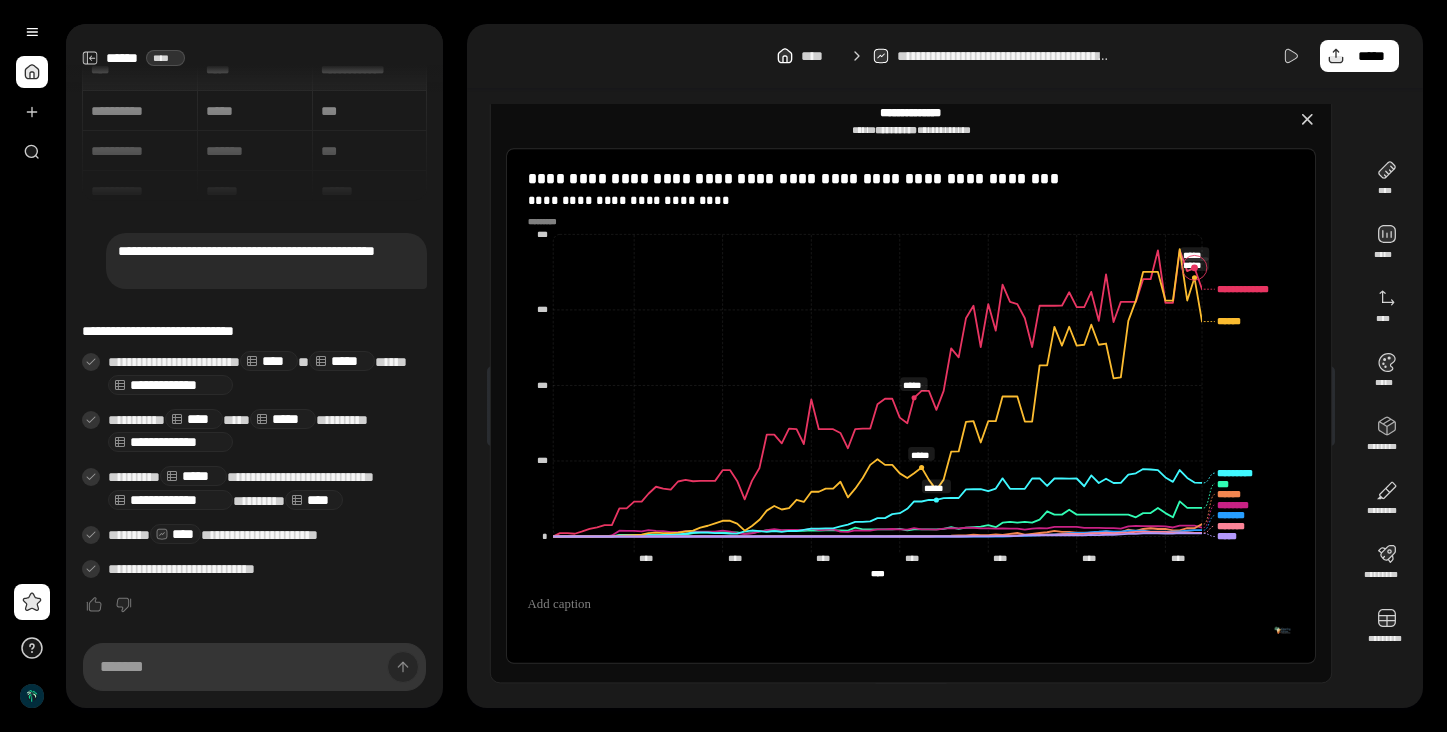 click 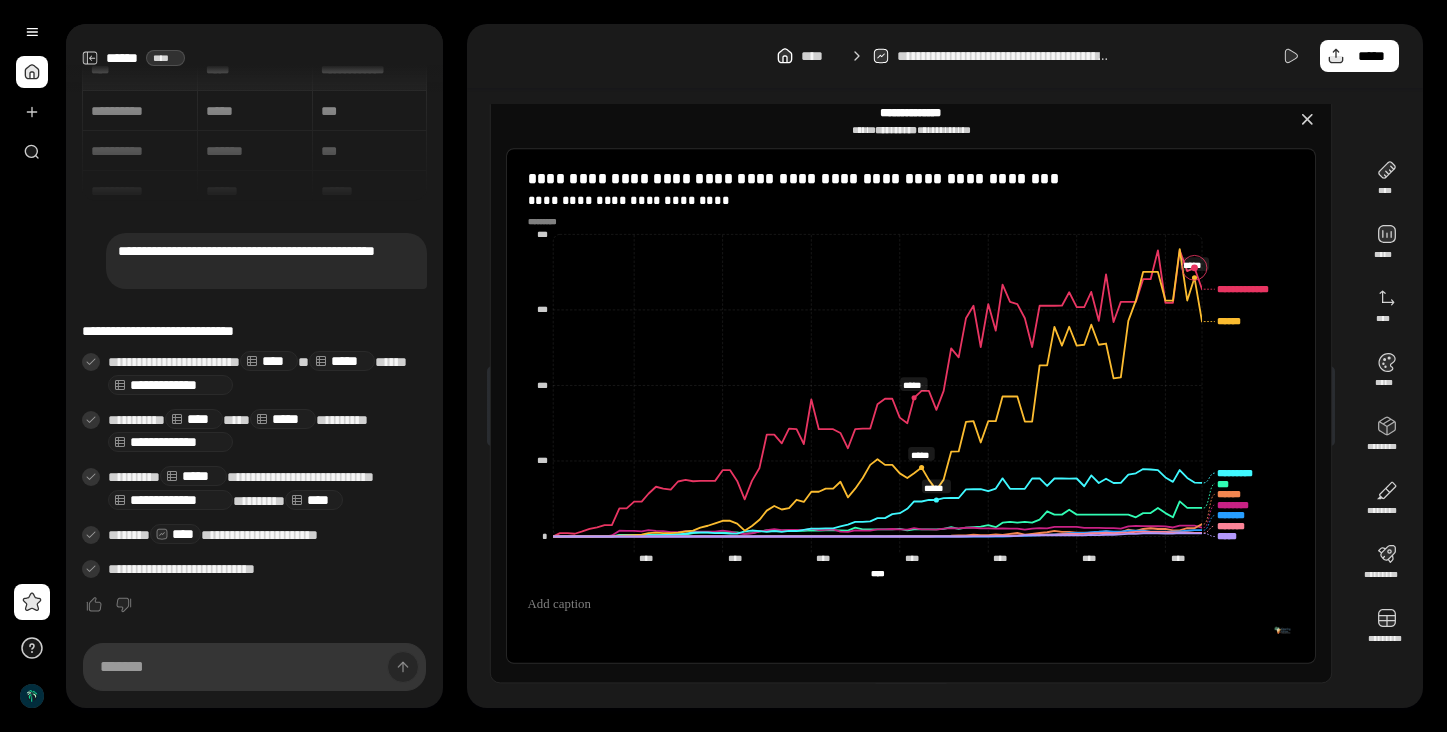 click 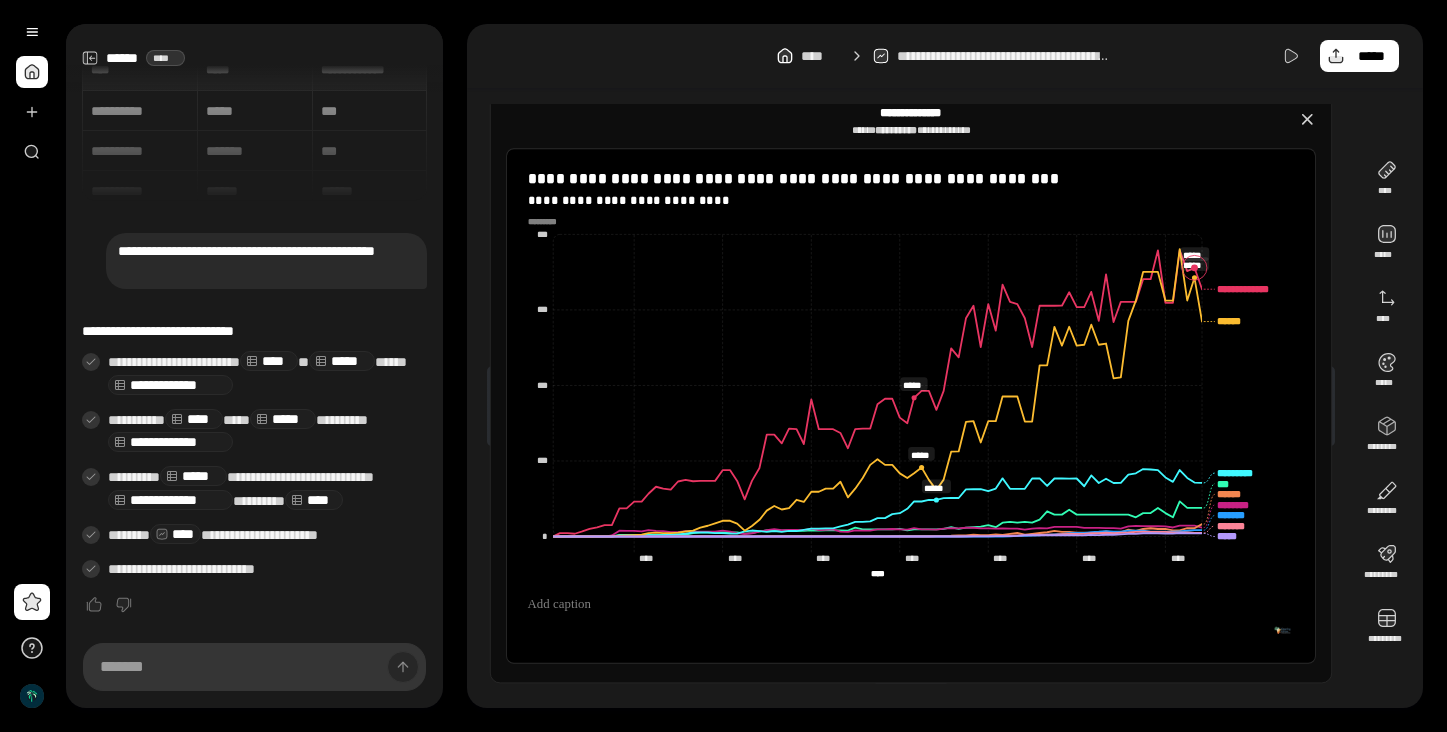 click 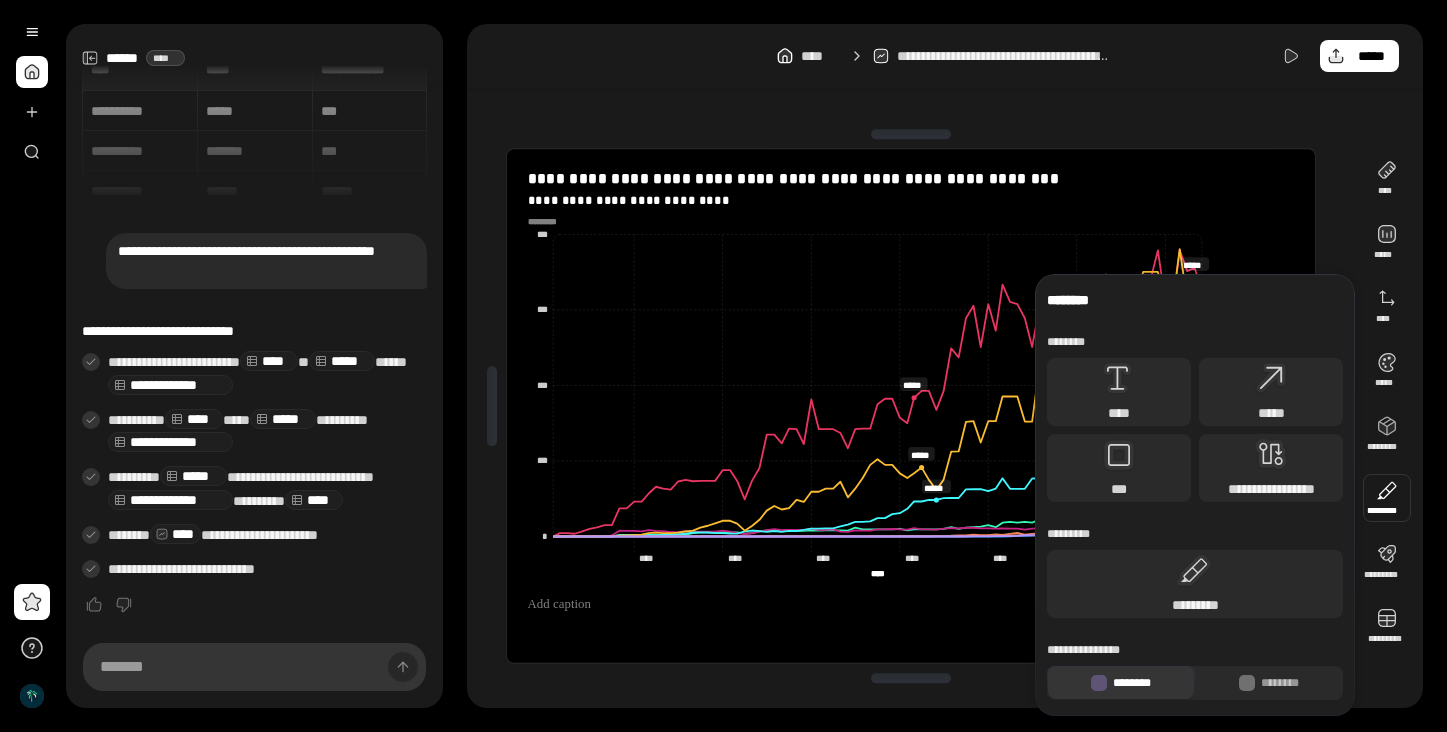 click on "********" at bounding box center (1121, 683) 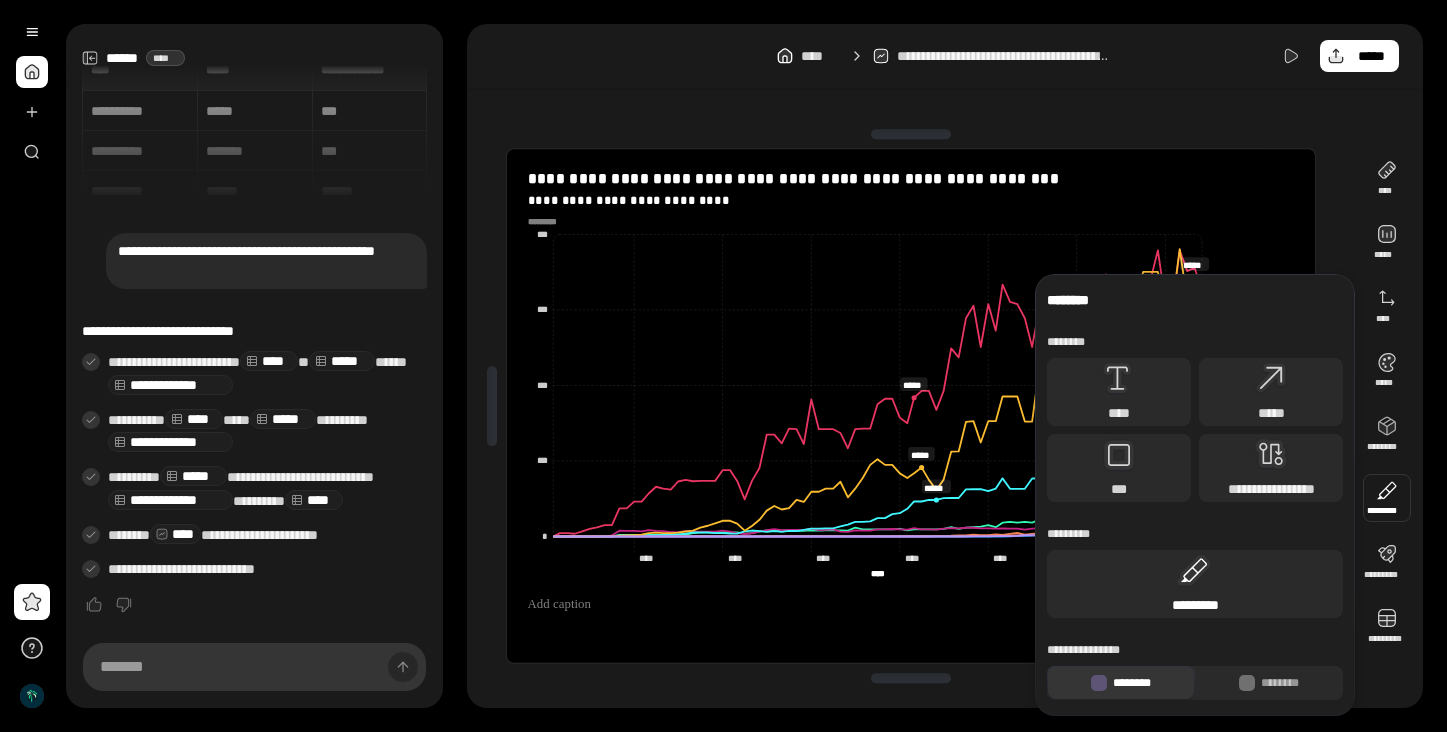 click on "*********" at bounding box center [1195, 605] 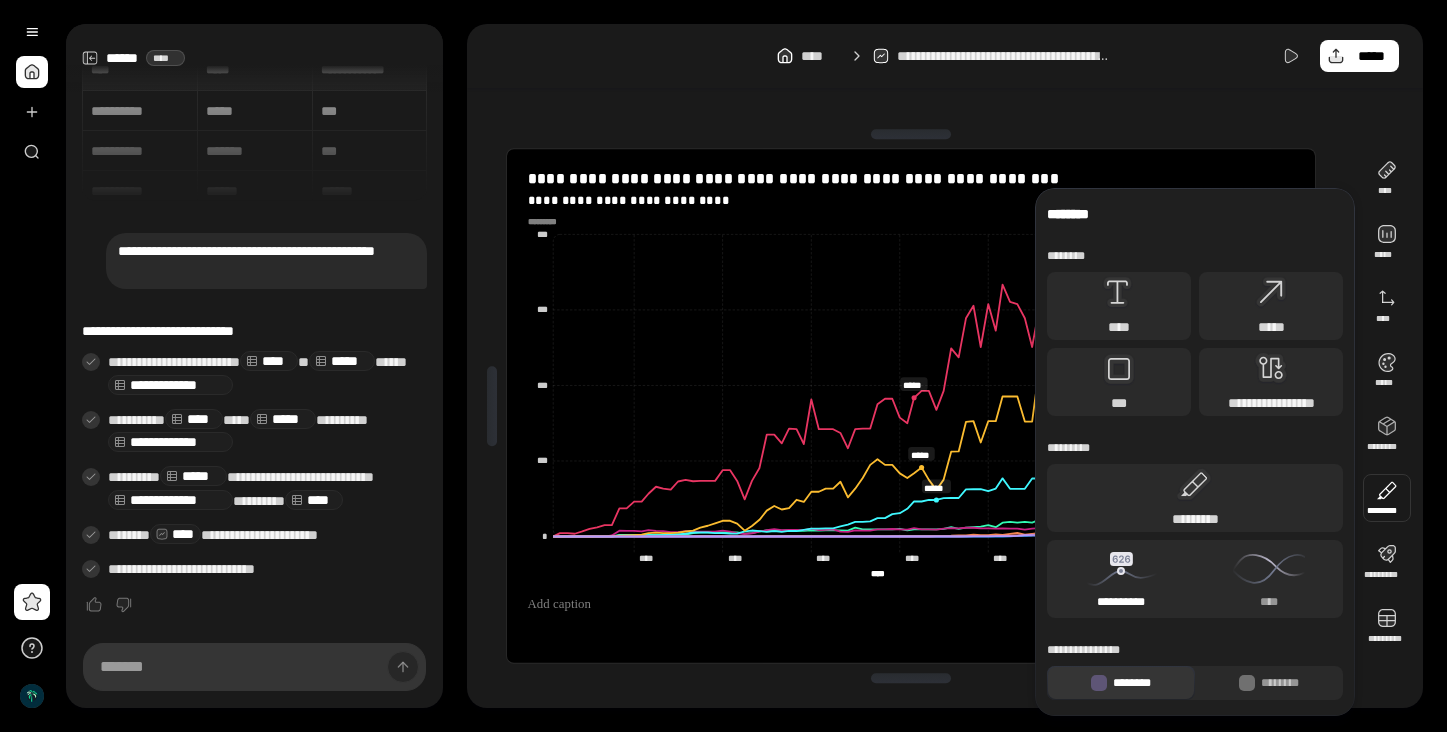 click on "**********" at bounding box center [1121, 579] 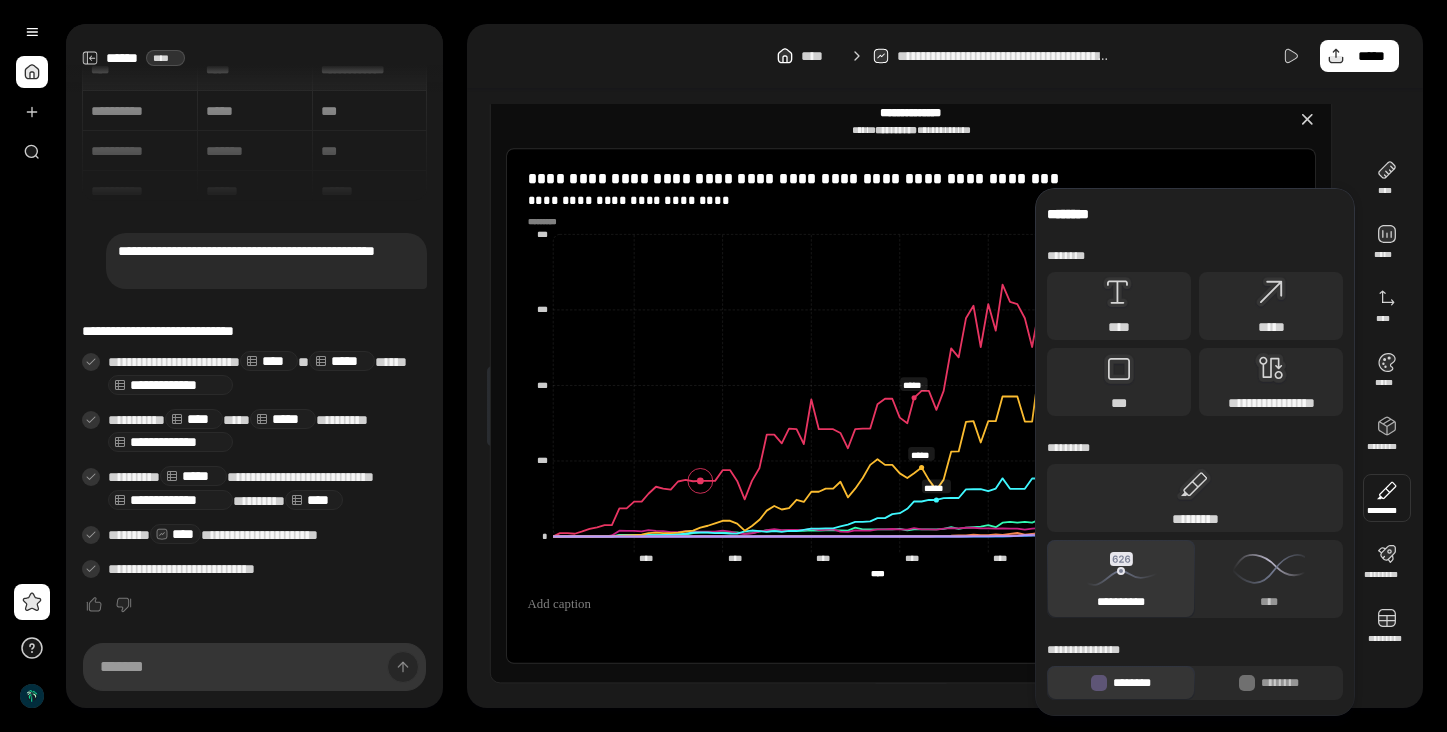 click 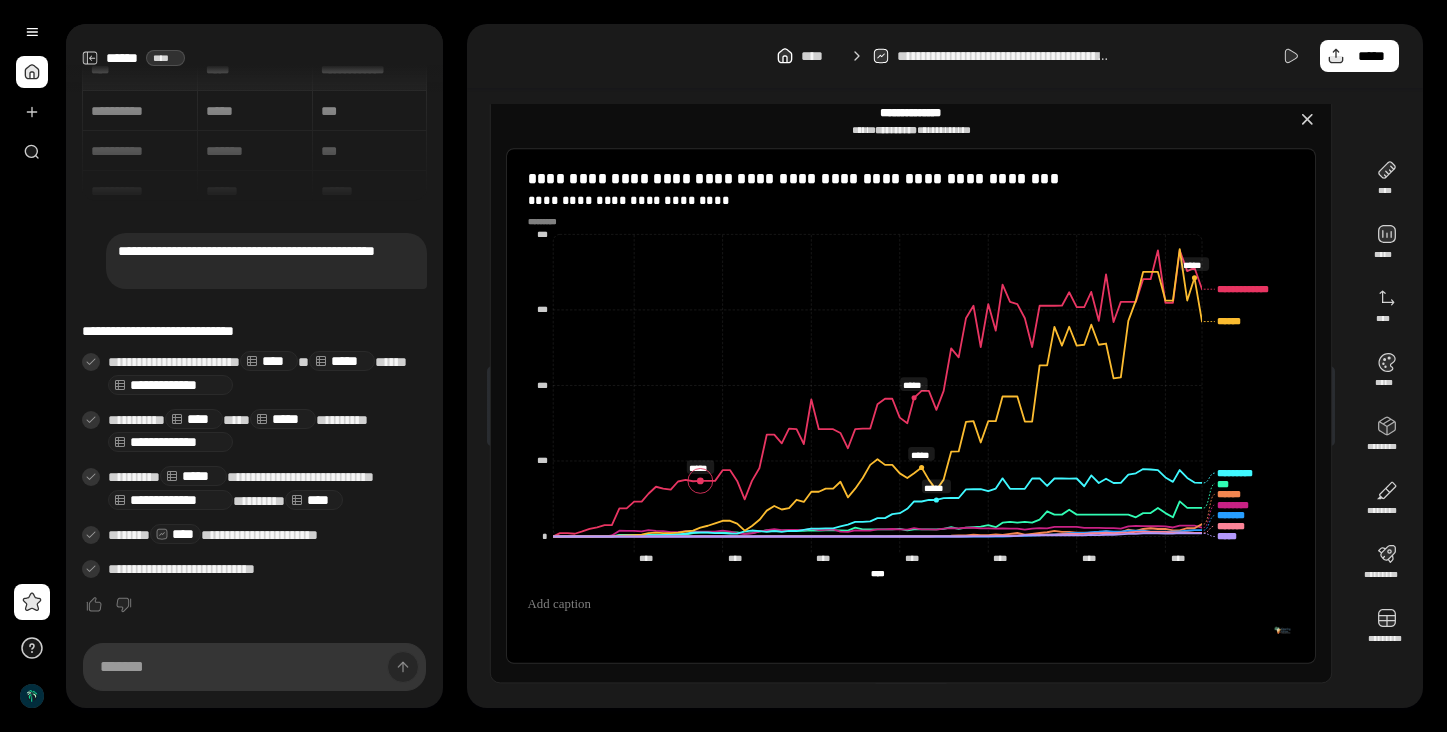 click 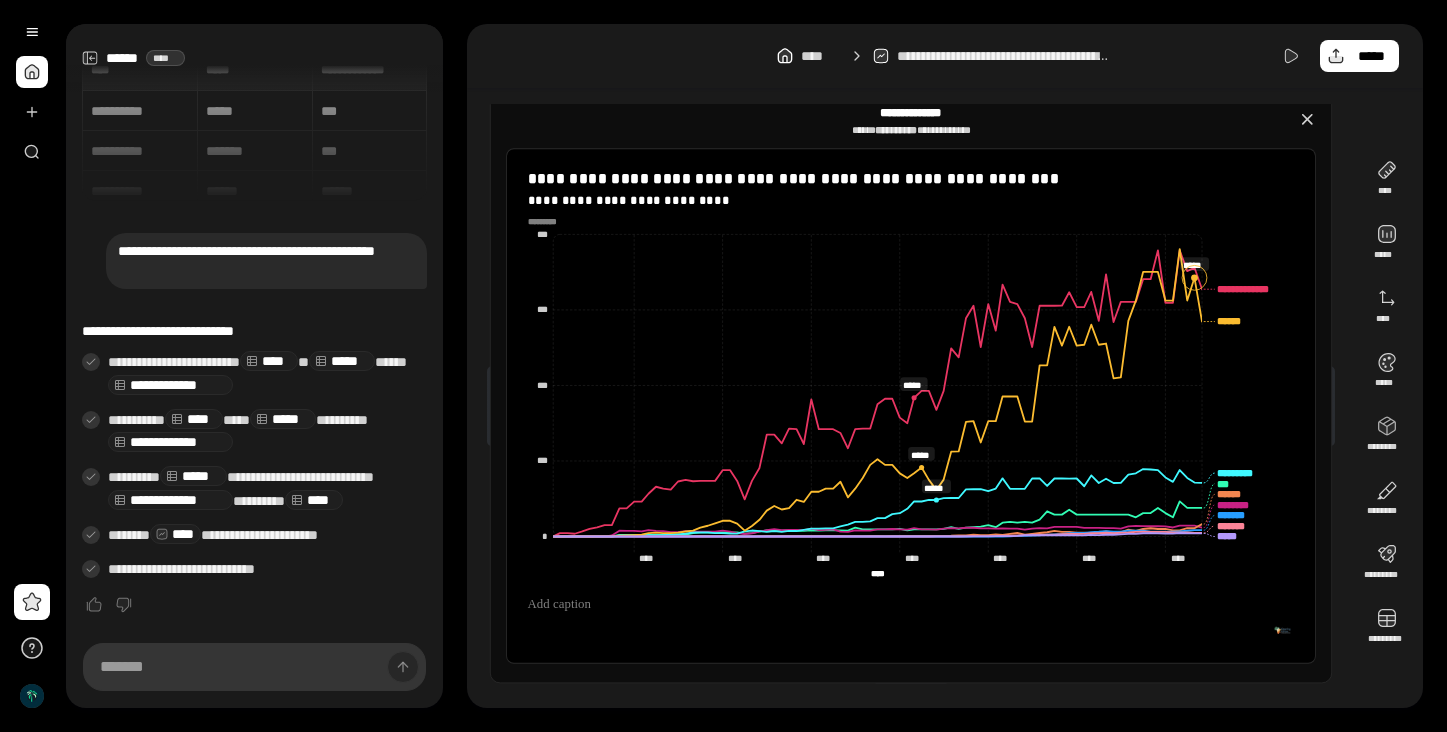 click 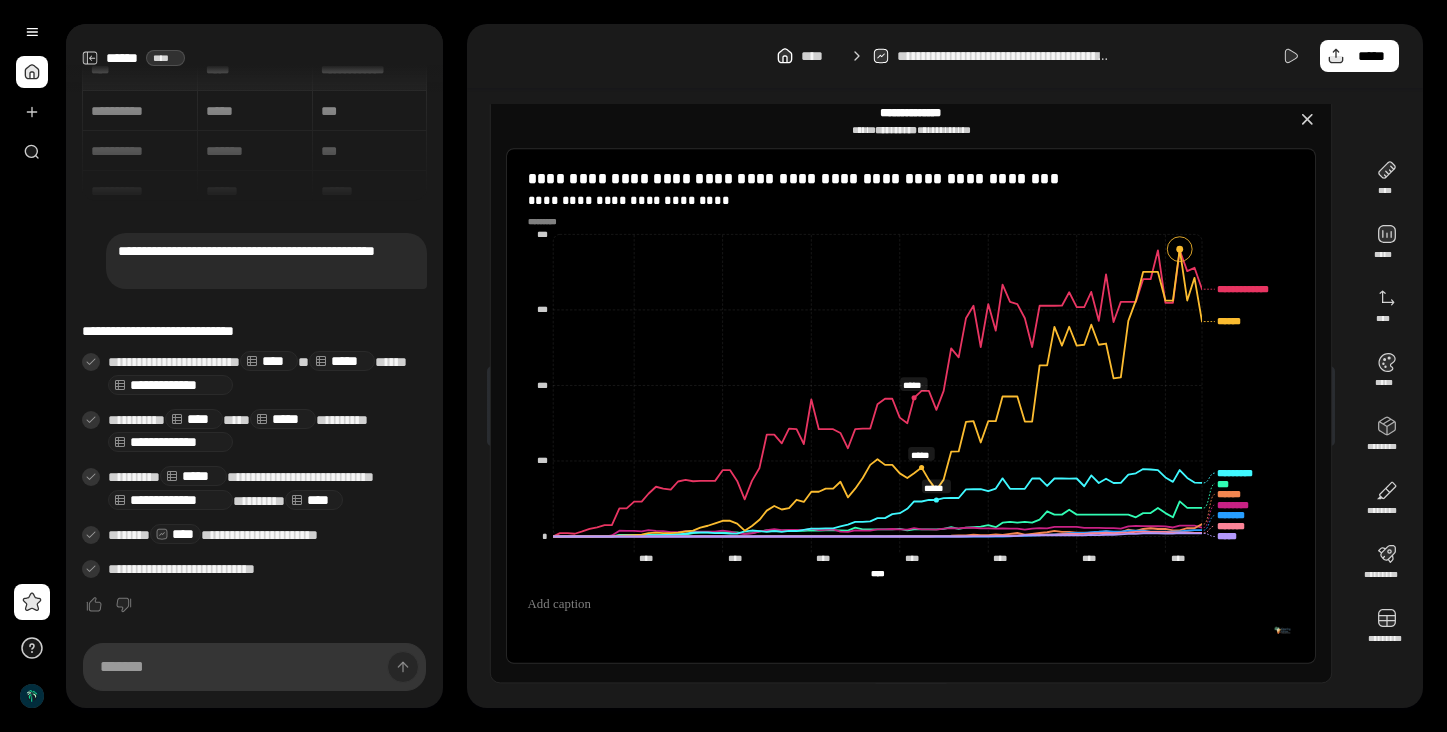 click 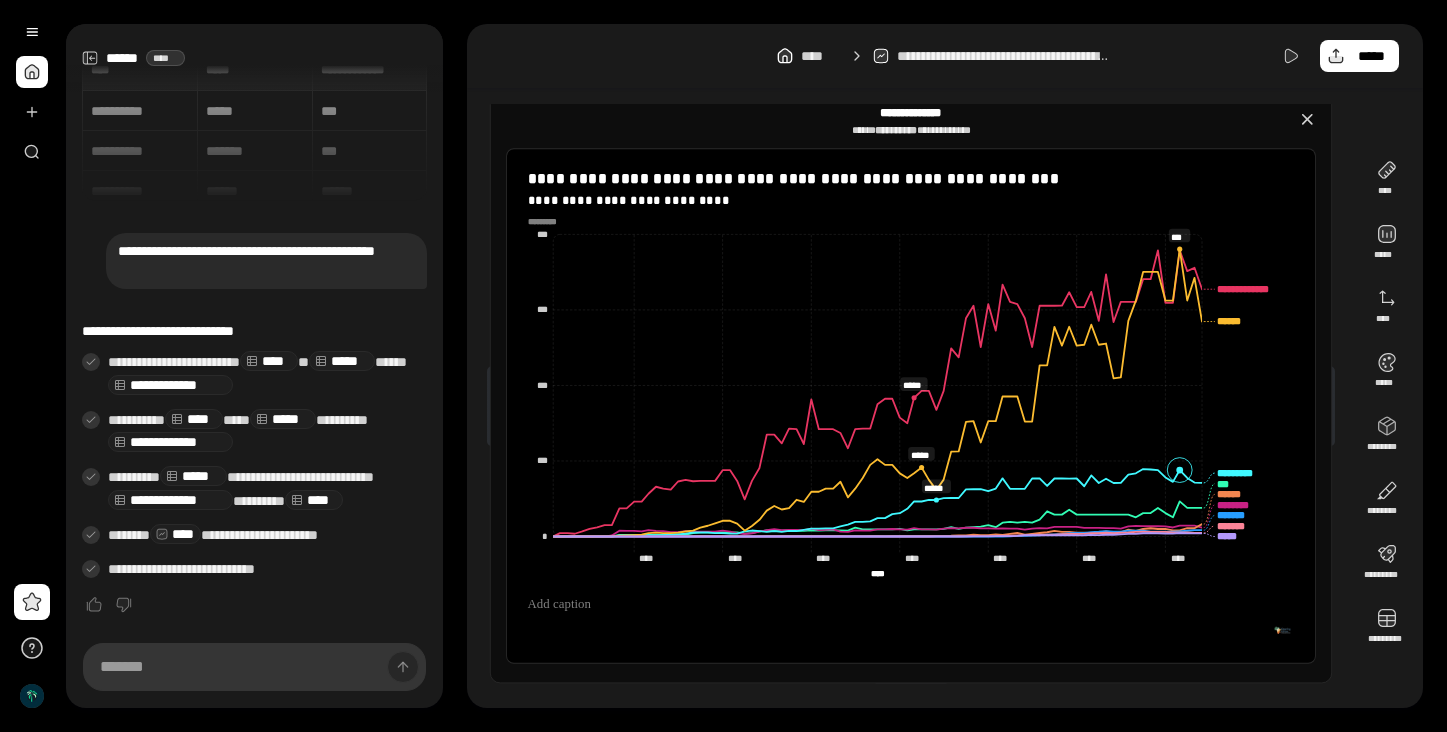 click 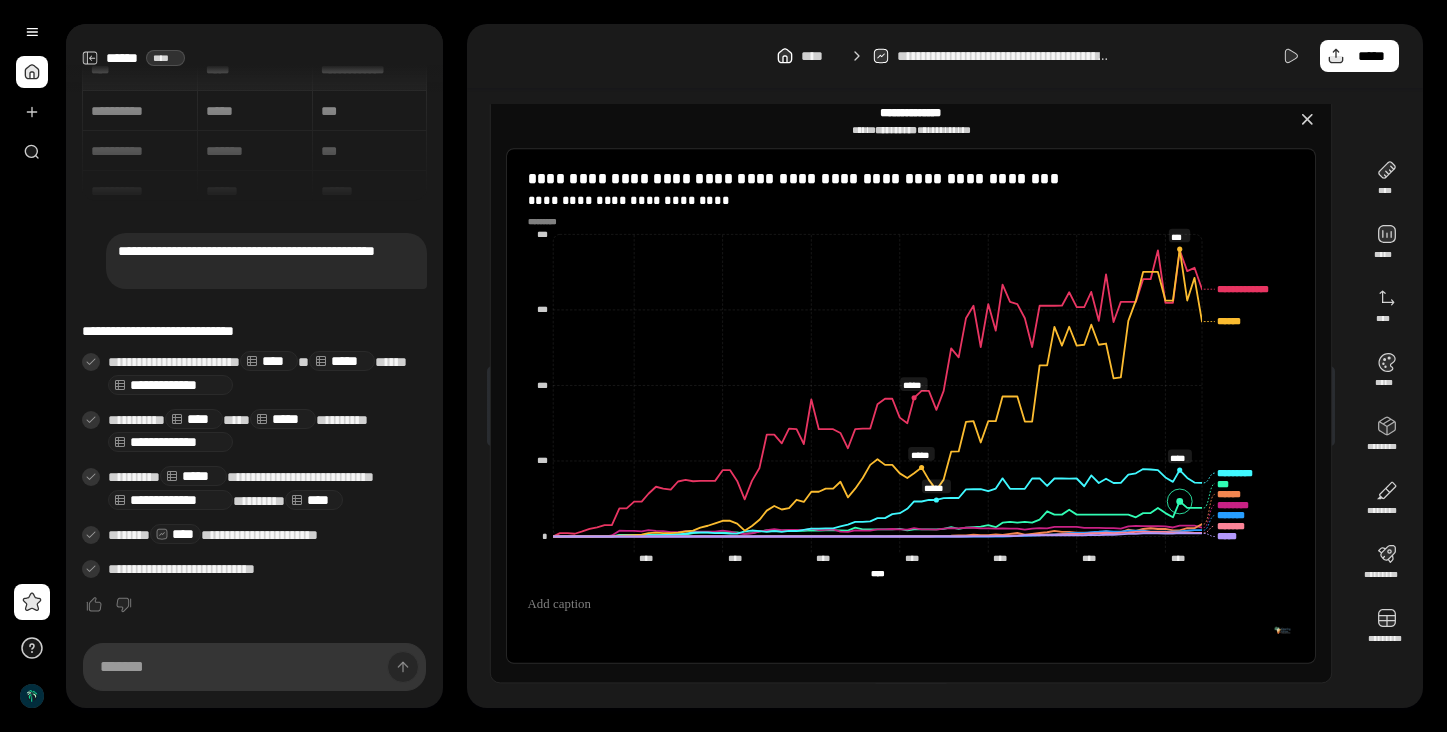 click 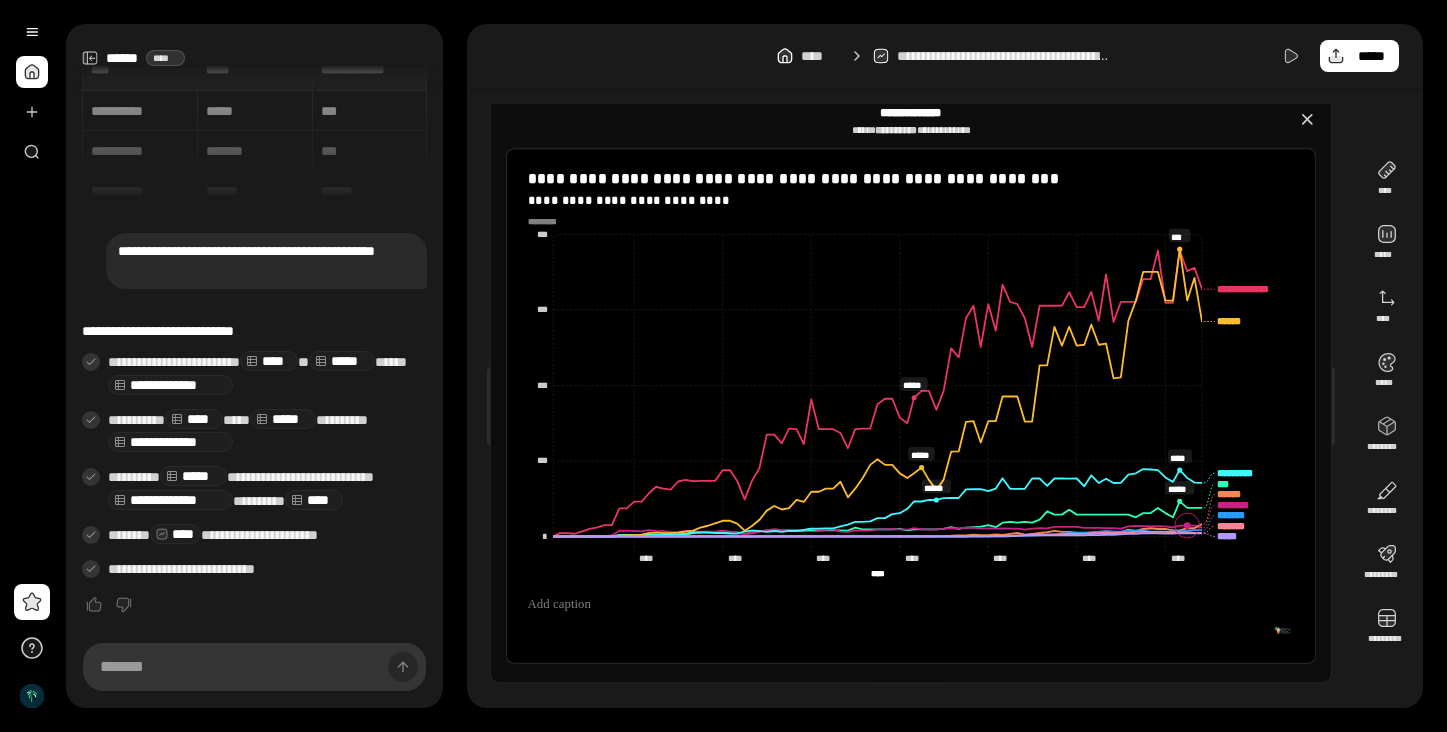 click 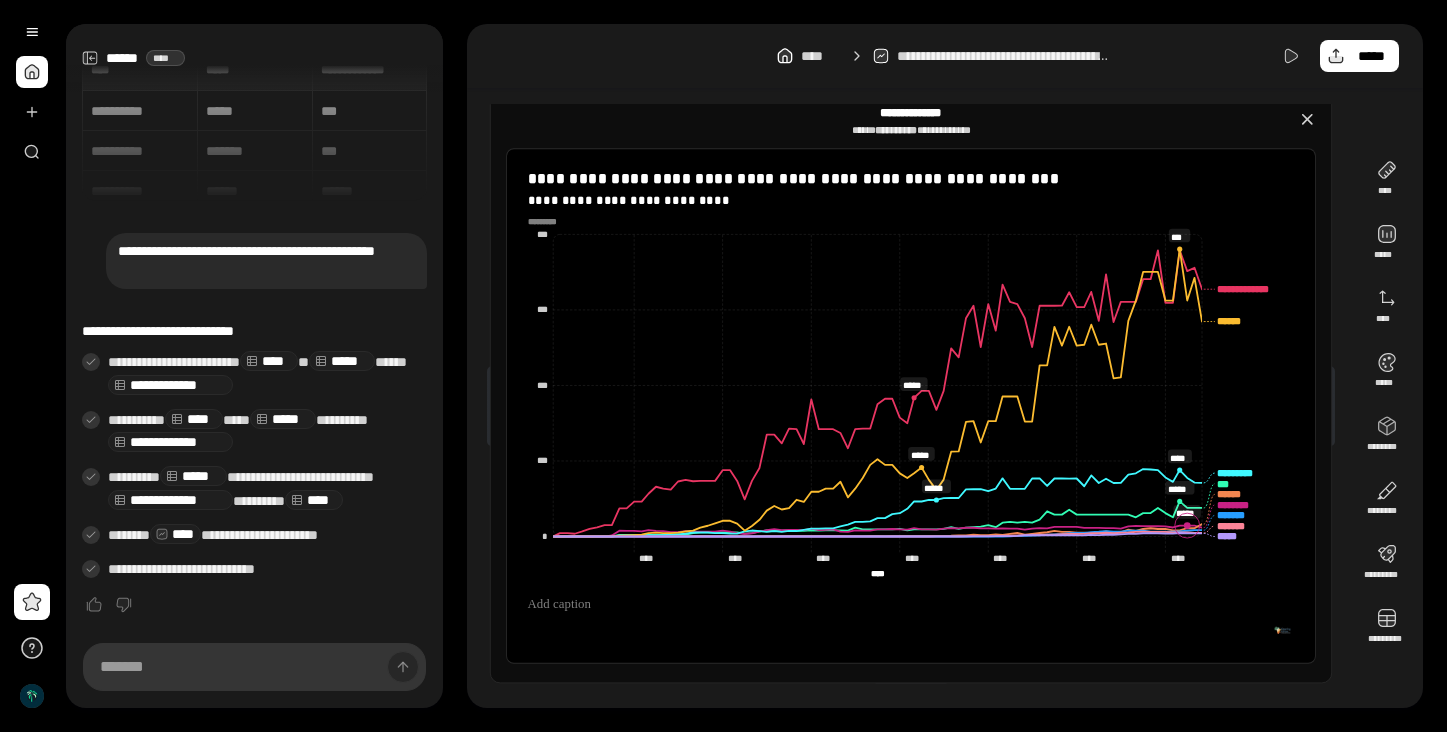 click 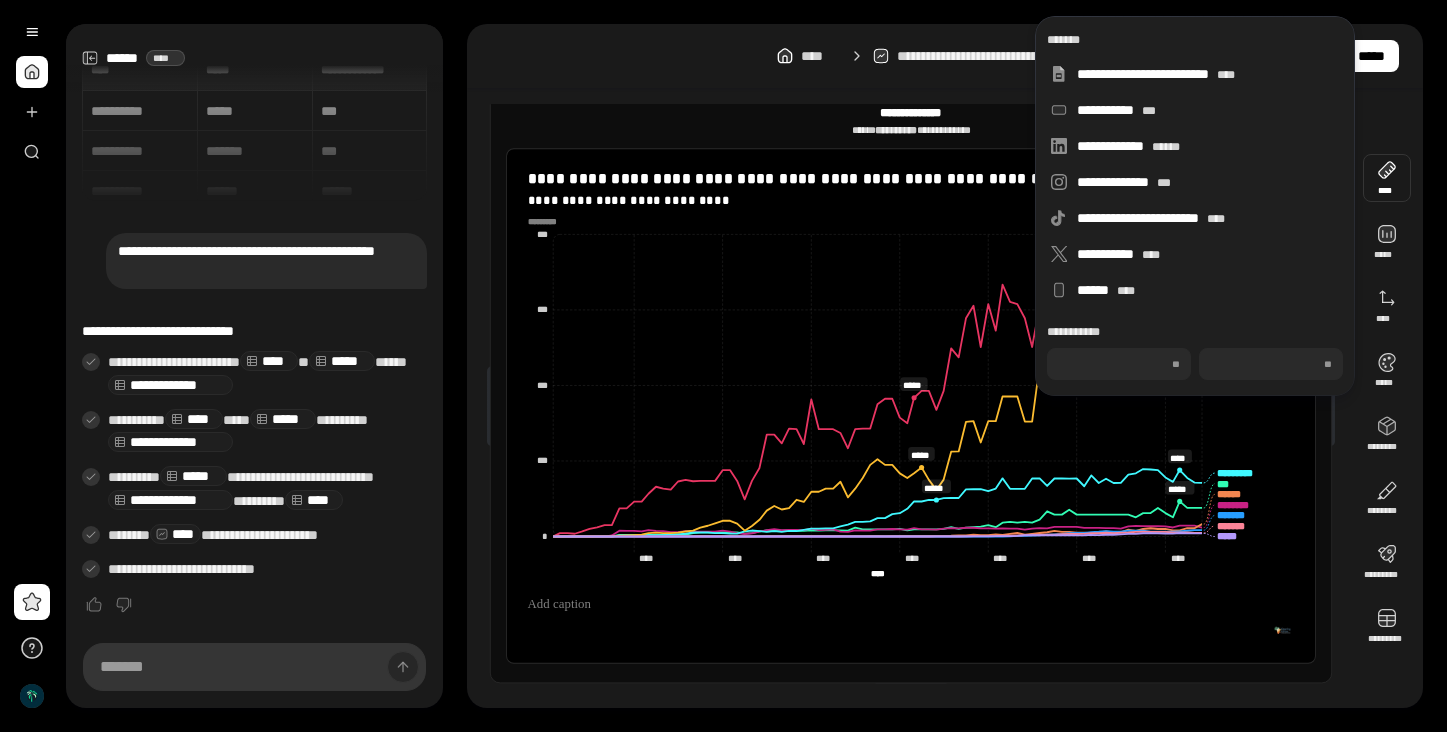 click on "**********" at bounding box center [945, 56] 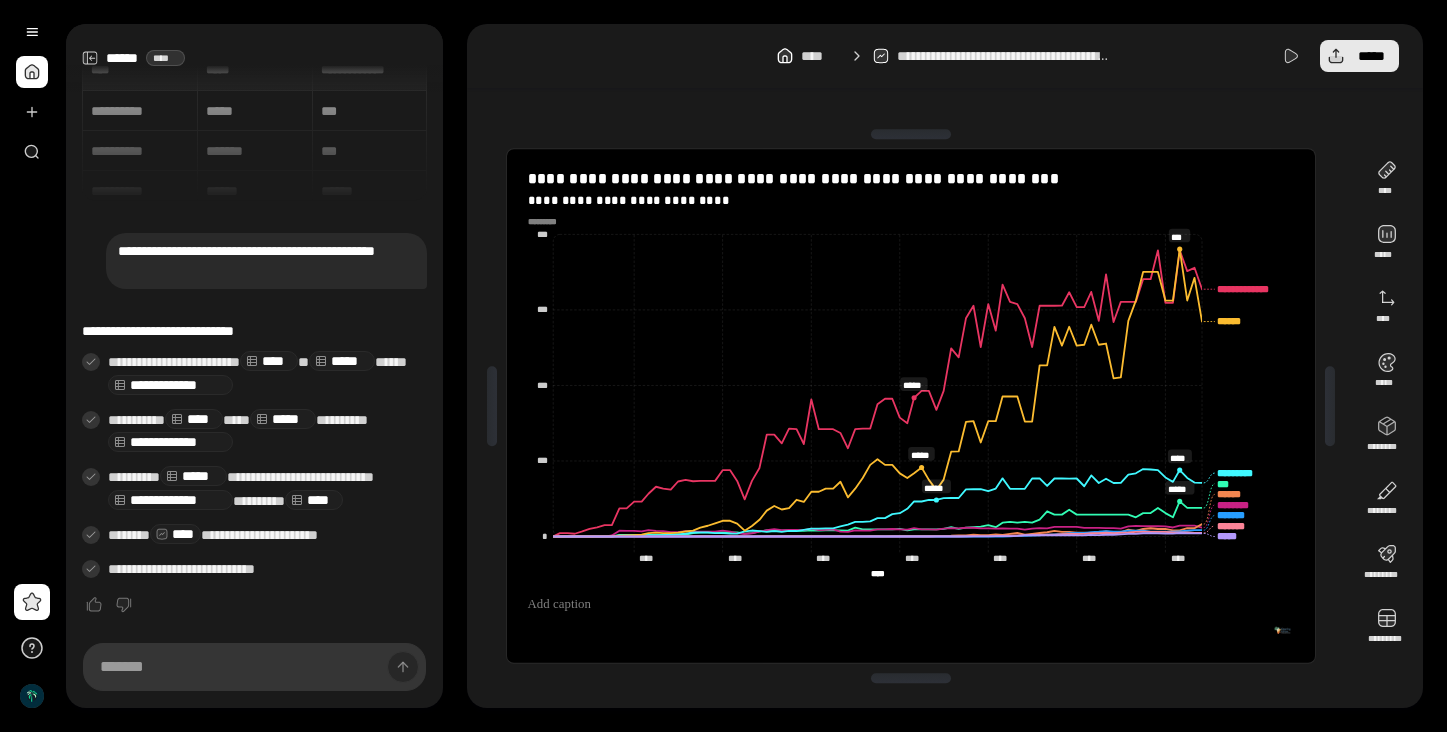 click on "*****" at bounding box center [1359, 56] 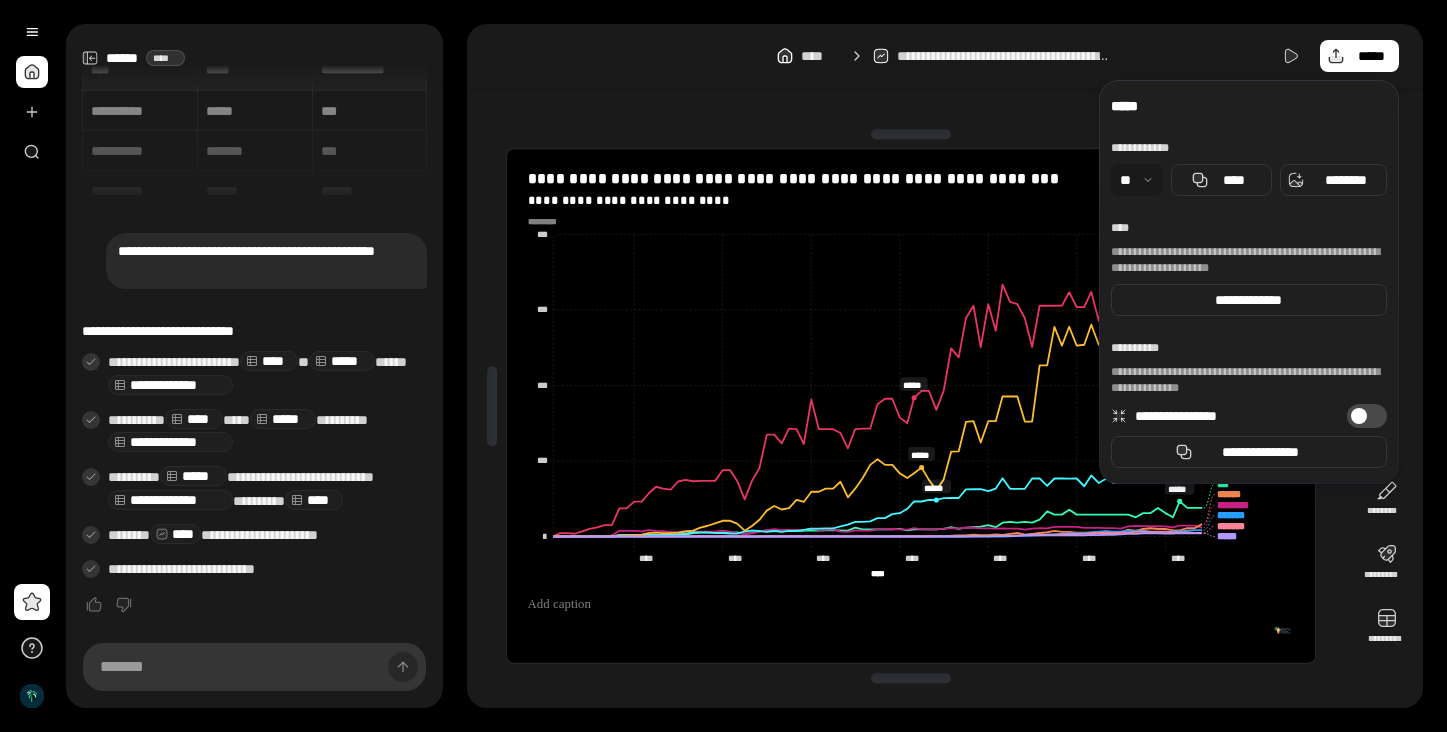 click on "**********" at bounding box center (1367, 416) 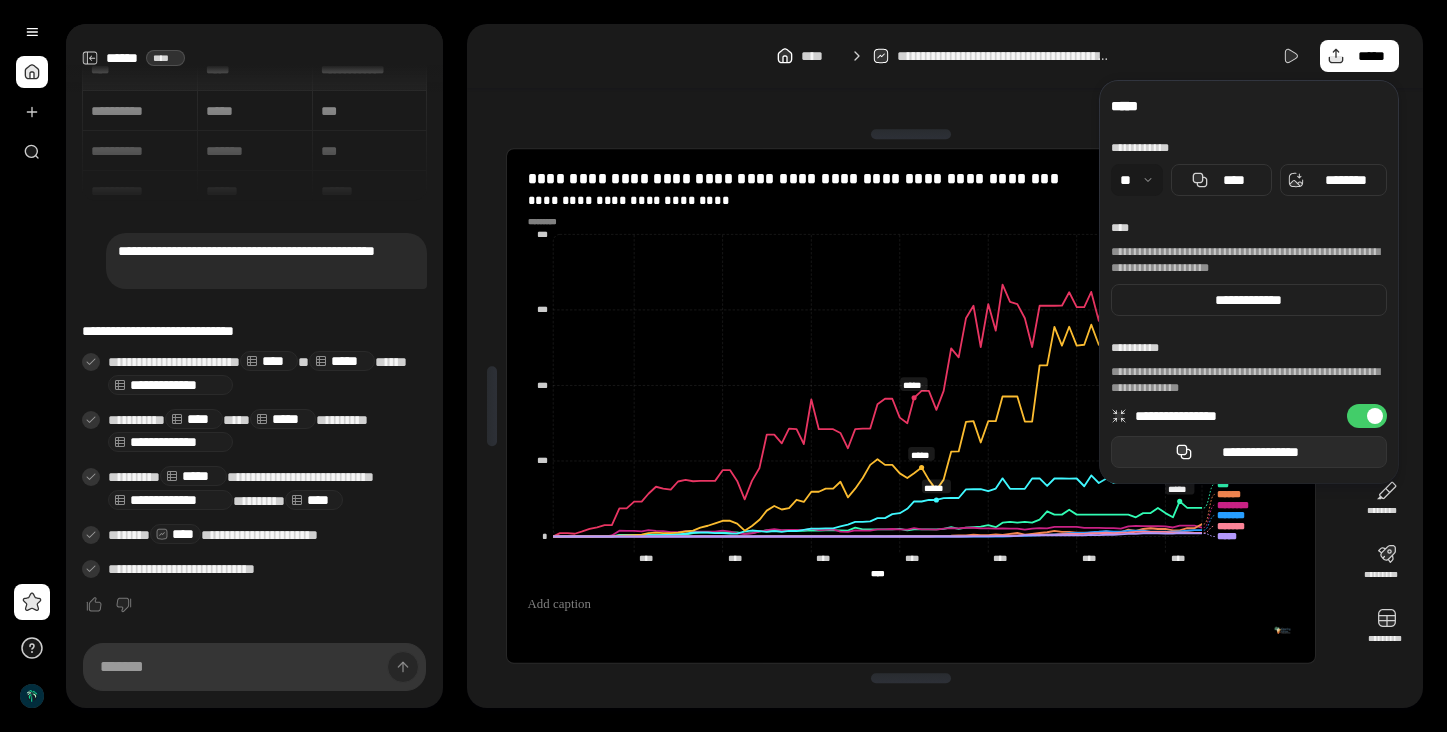 click on "**********" at bounding box center [1261, 452] 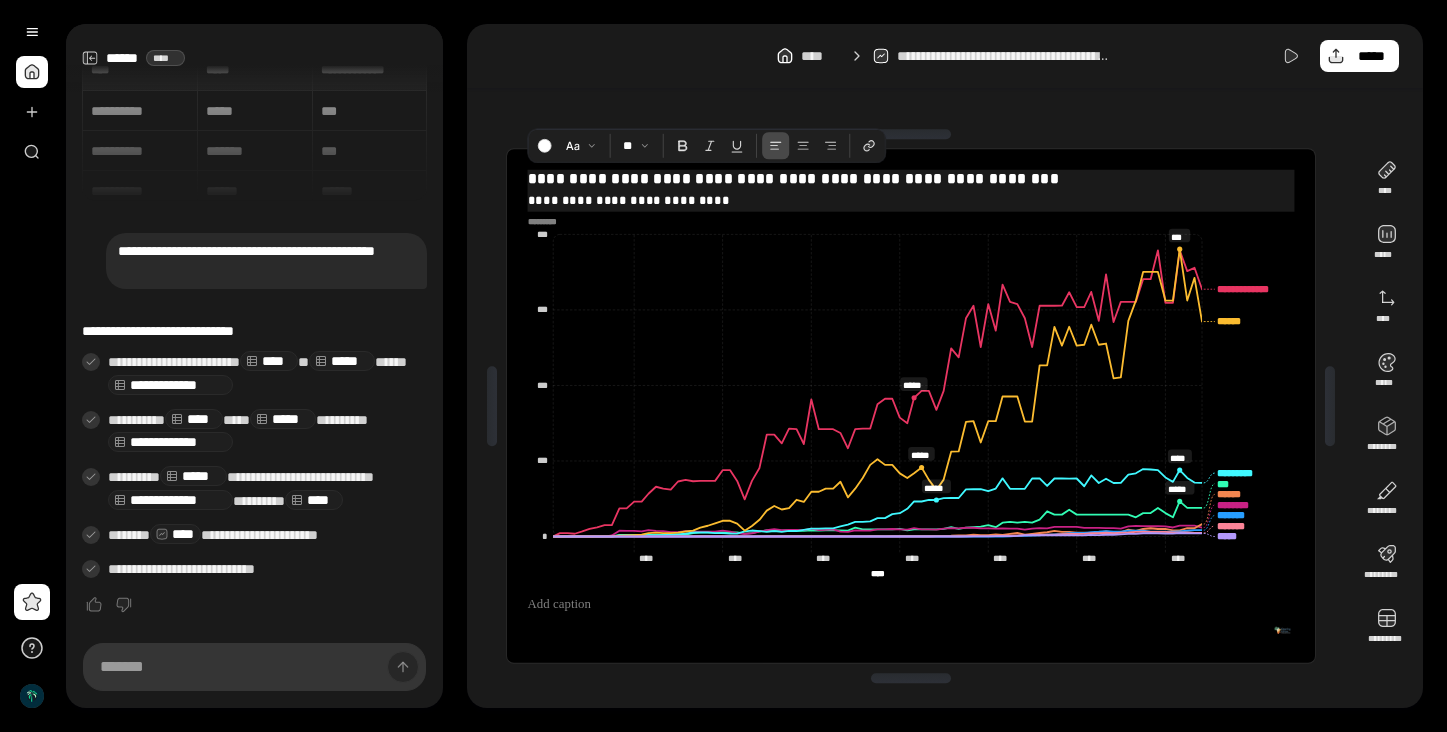 click on "**********" at bounding box center [910, 179] 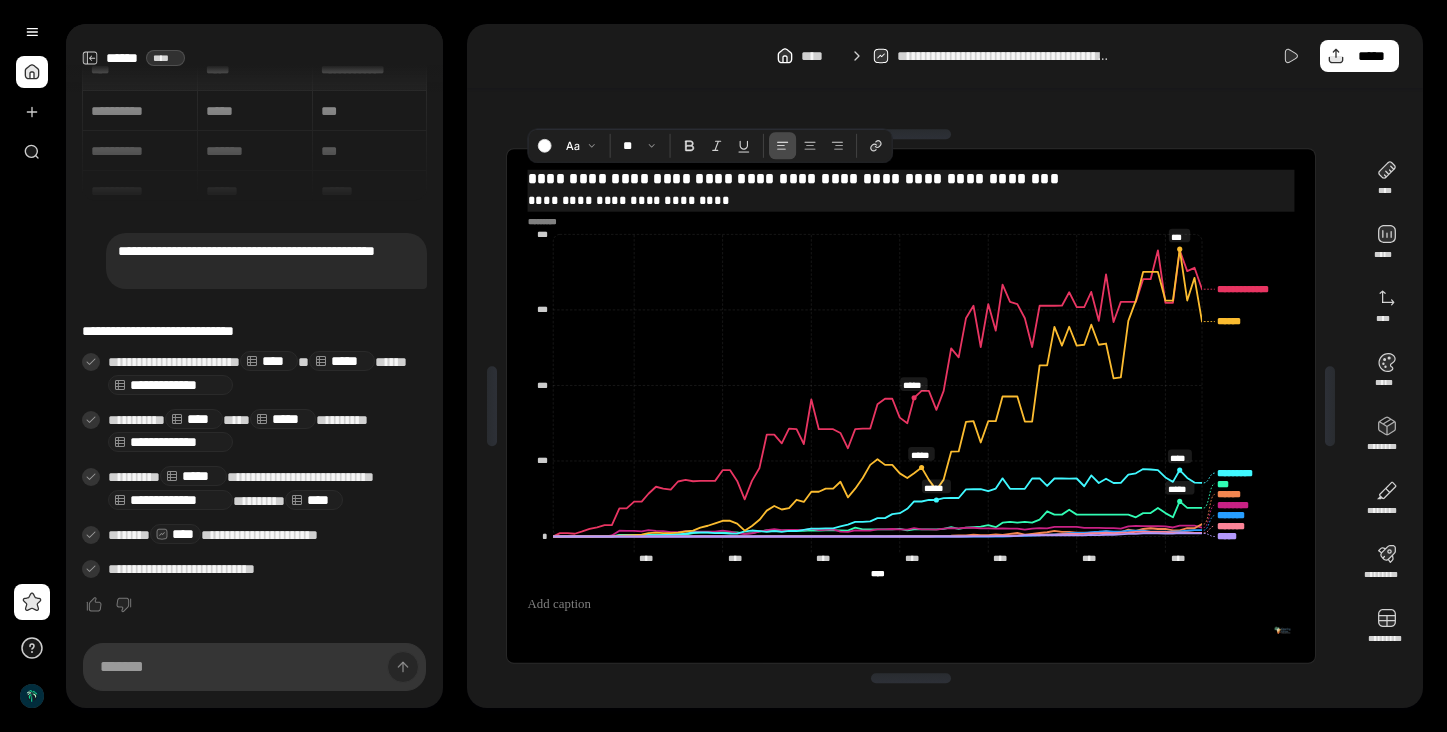 click on "**********" at bounding box center (910, 179) 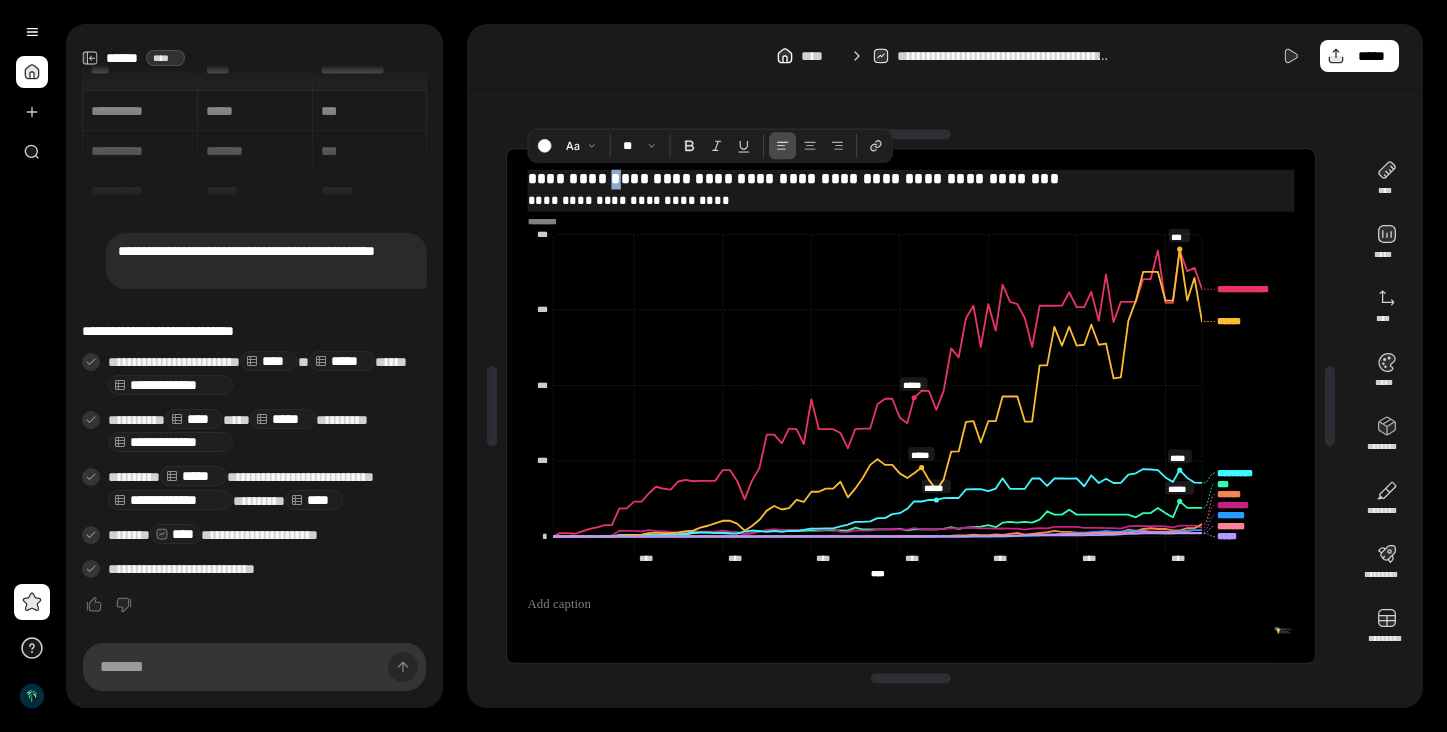 click on "**********" at bounding box center [910, 179] 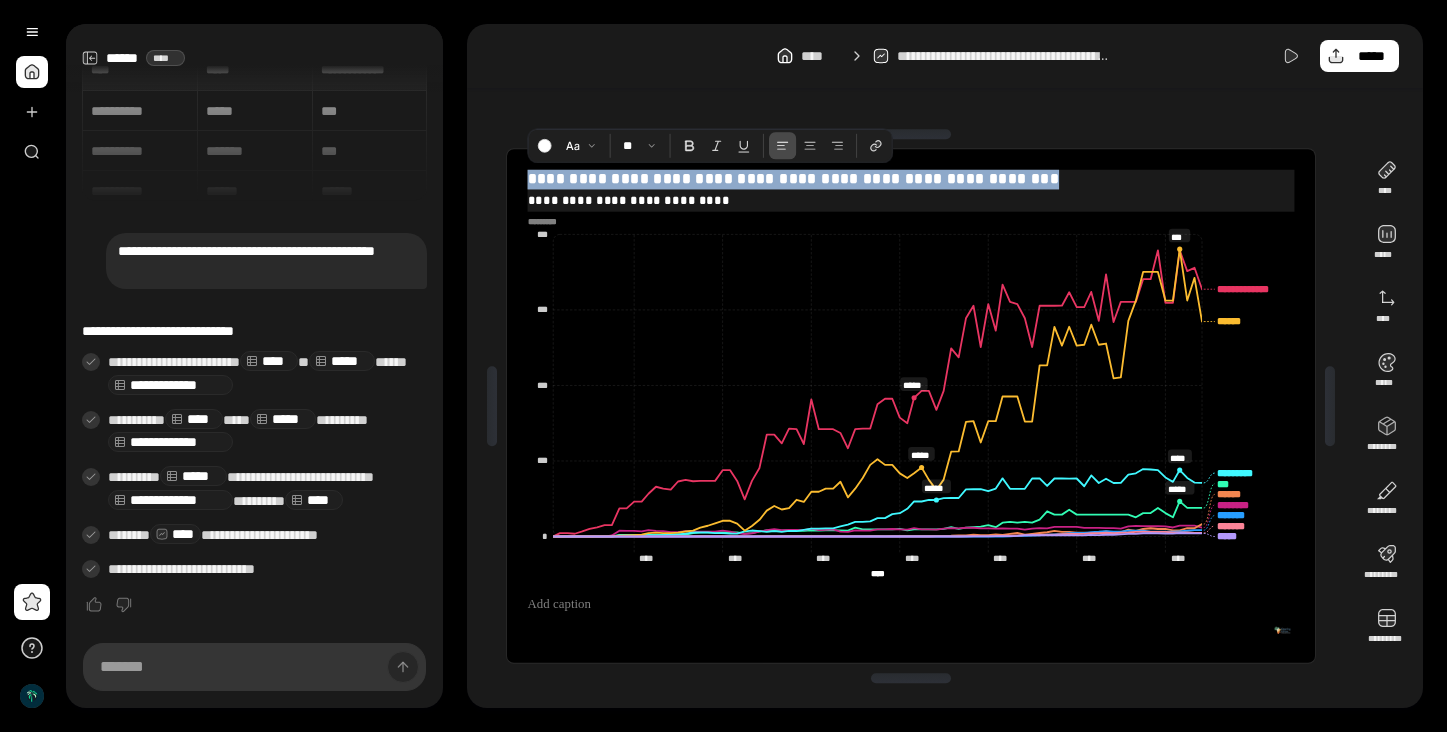 click on "**********" at bounding box center (910, 179) 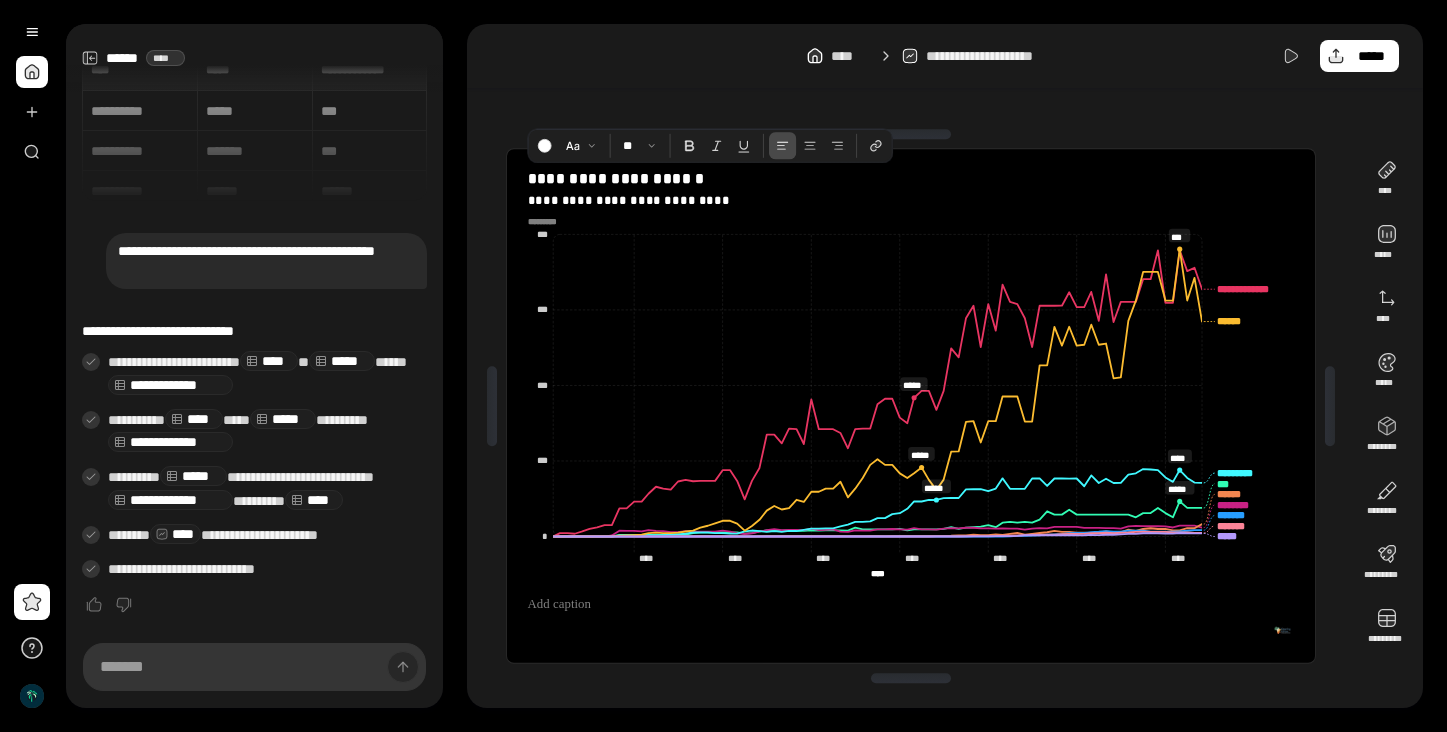 click on "**********" at bounding box center (945, 366) 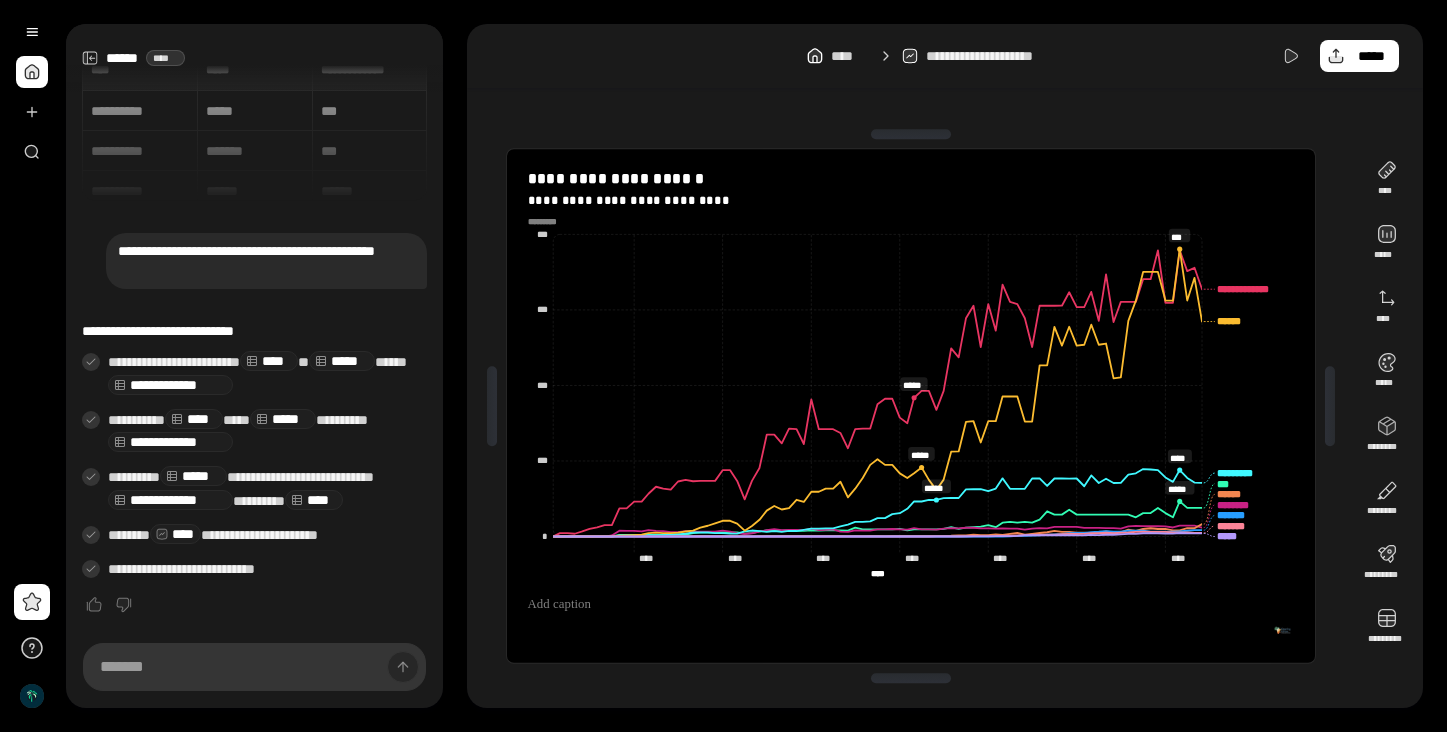 click at bounding box center (32, 72) 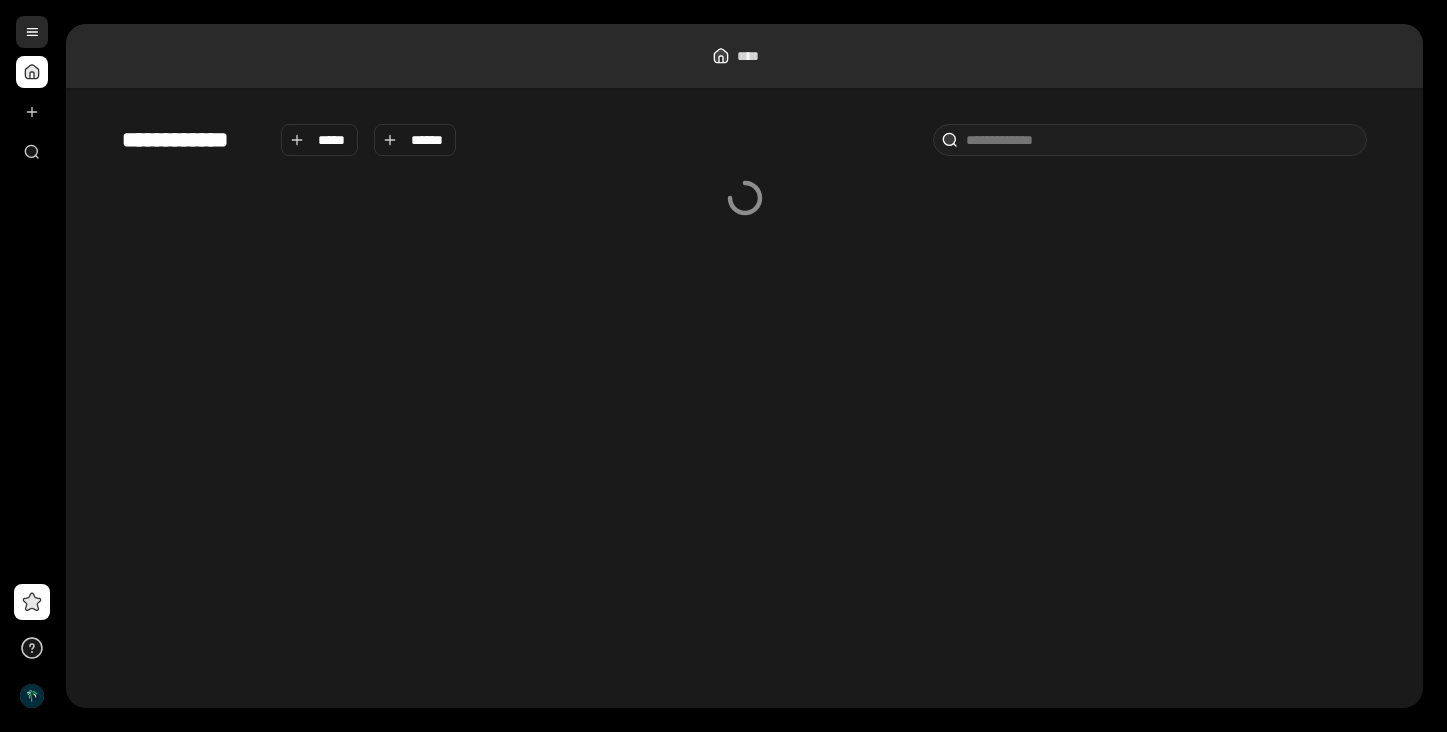 click at bounding box center (32, 32) 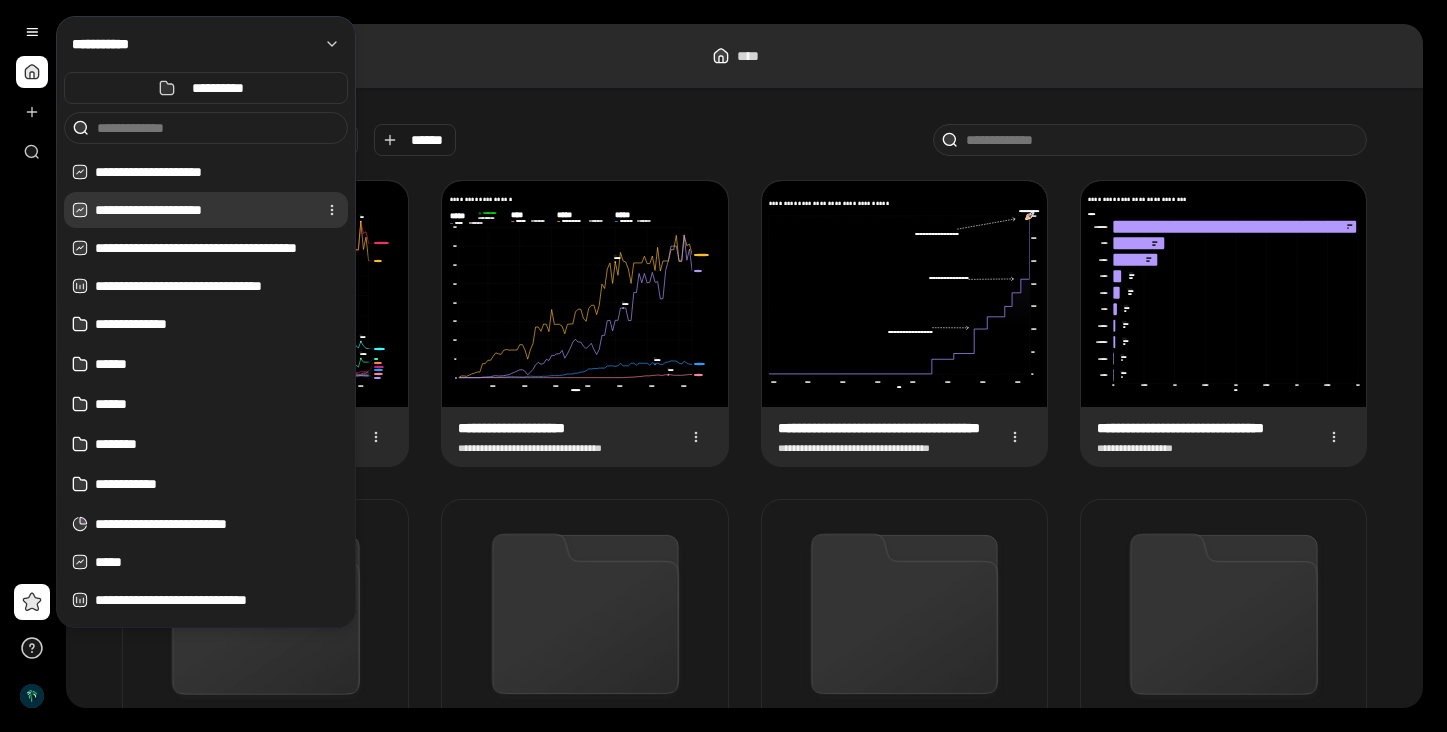 click on "**********" at bounding box center [202, 210] 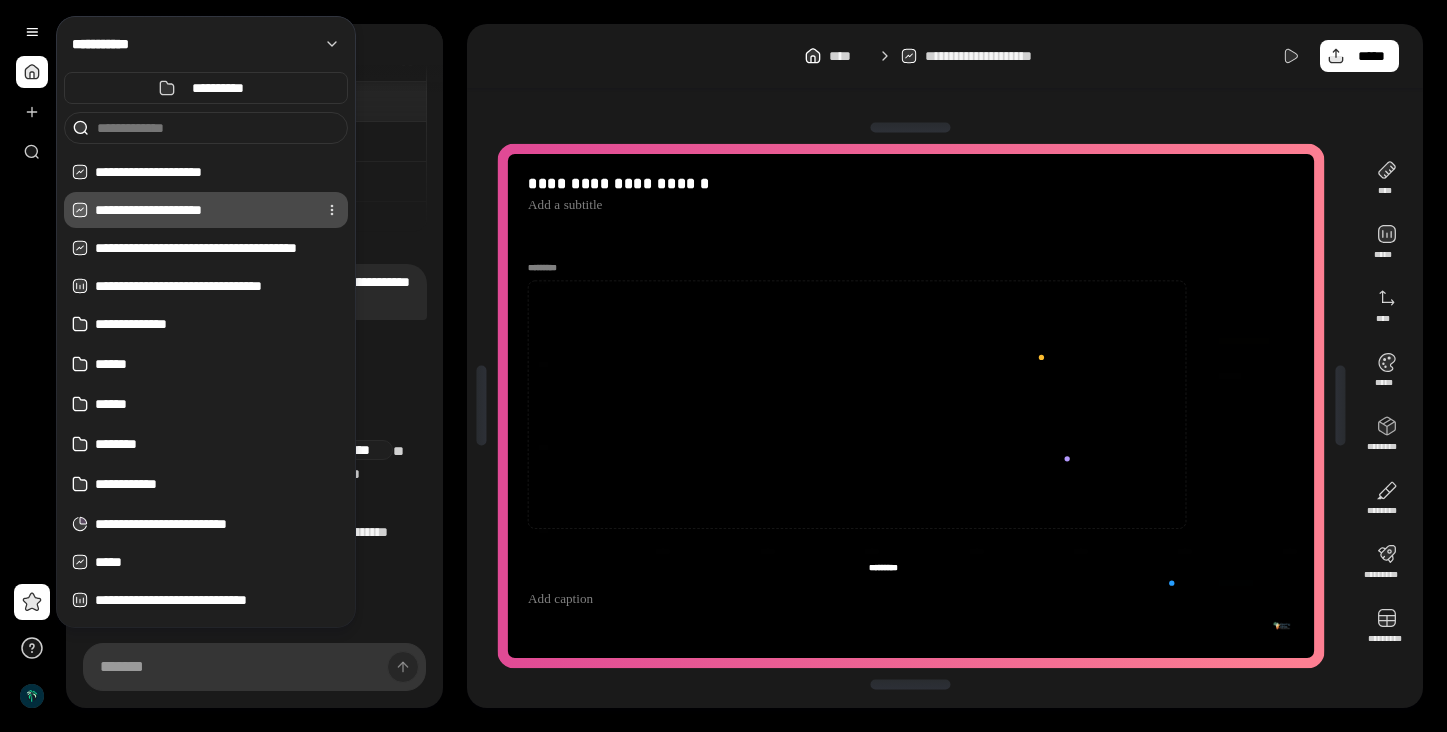 scroll, scrollTop: 21, scrollLeft: 0, axis: vertical 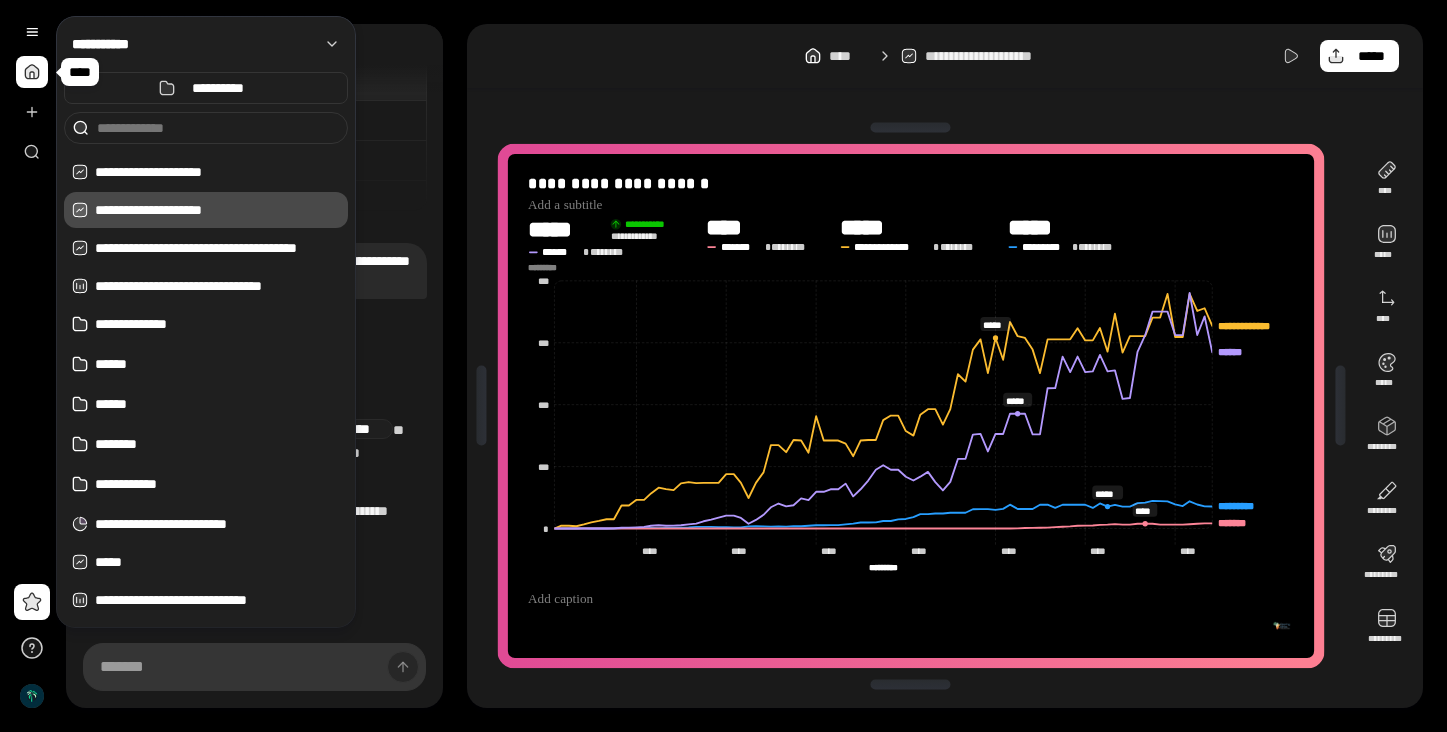 click at bounding box center (32, 72) 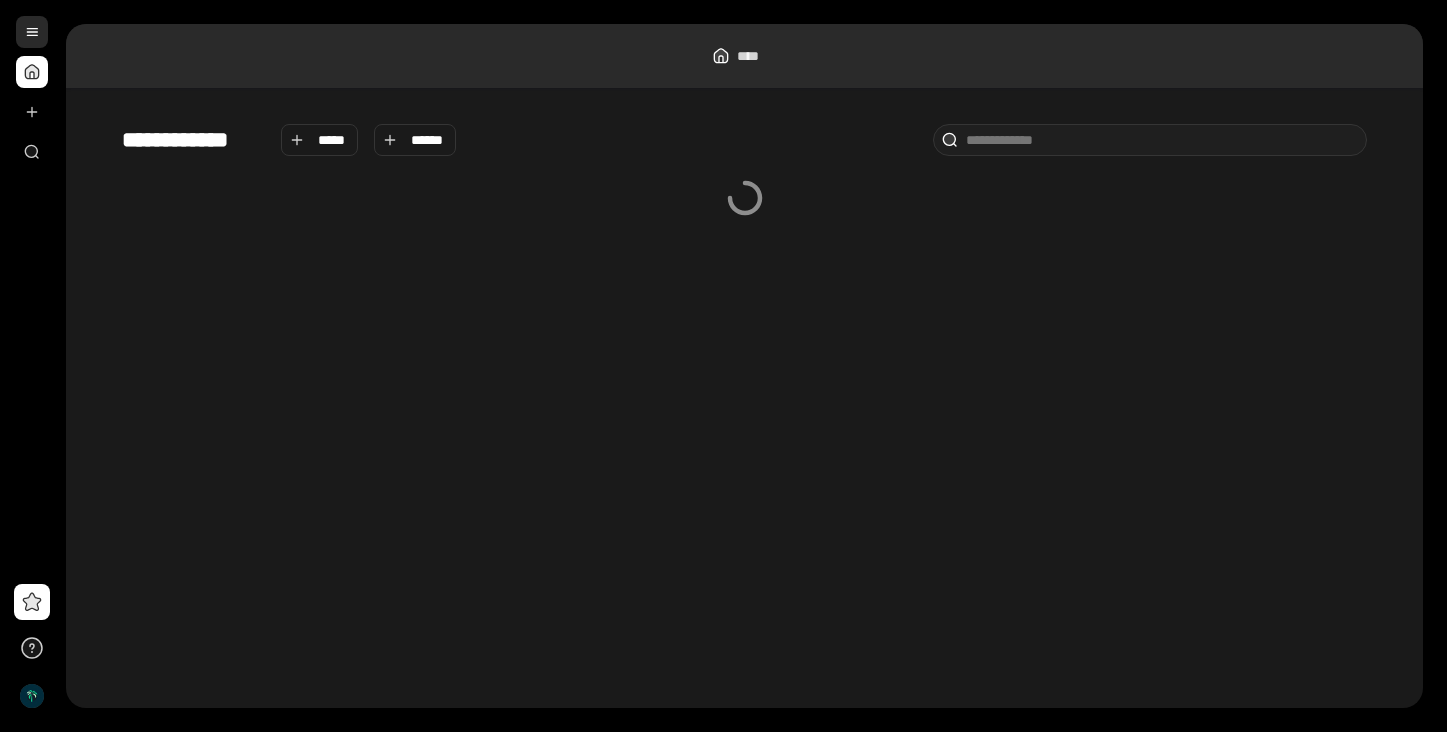 click at bounding box center [32, 32] 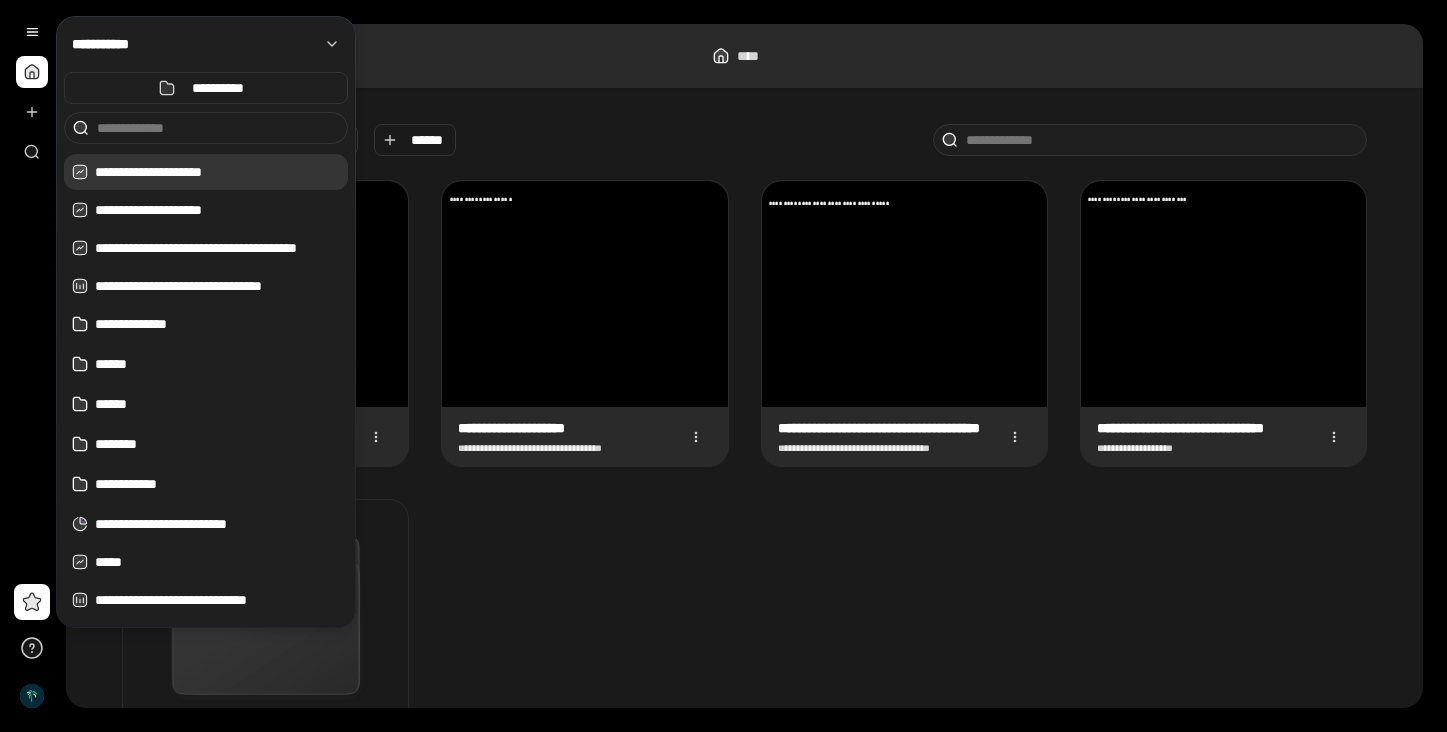 click on "**********" at bounding box center [221, 210] 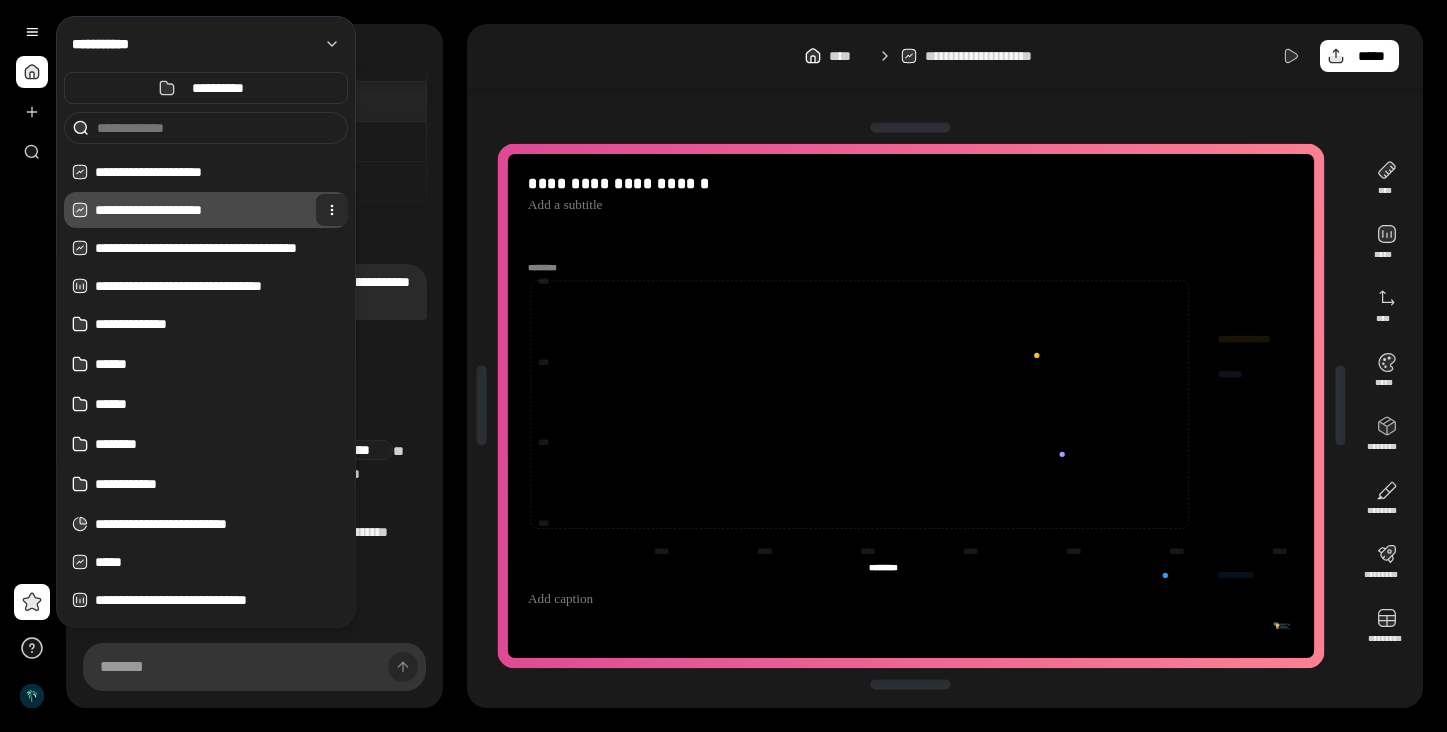 scroll, scrollTop: 21, scrollLeft: 0, axis: vertical 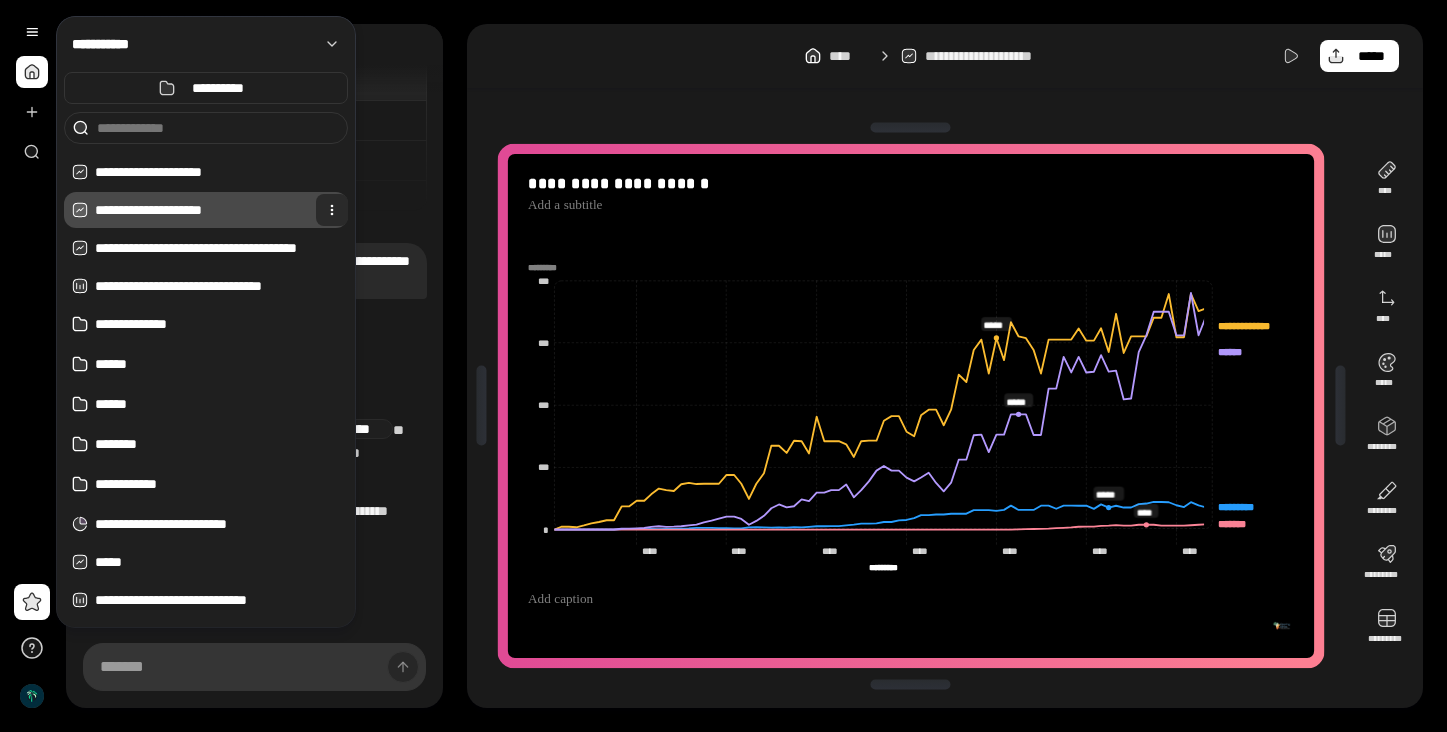 click at bounding box center [332, 210] 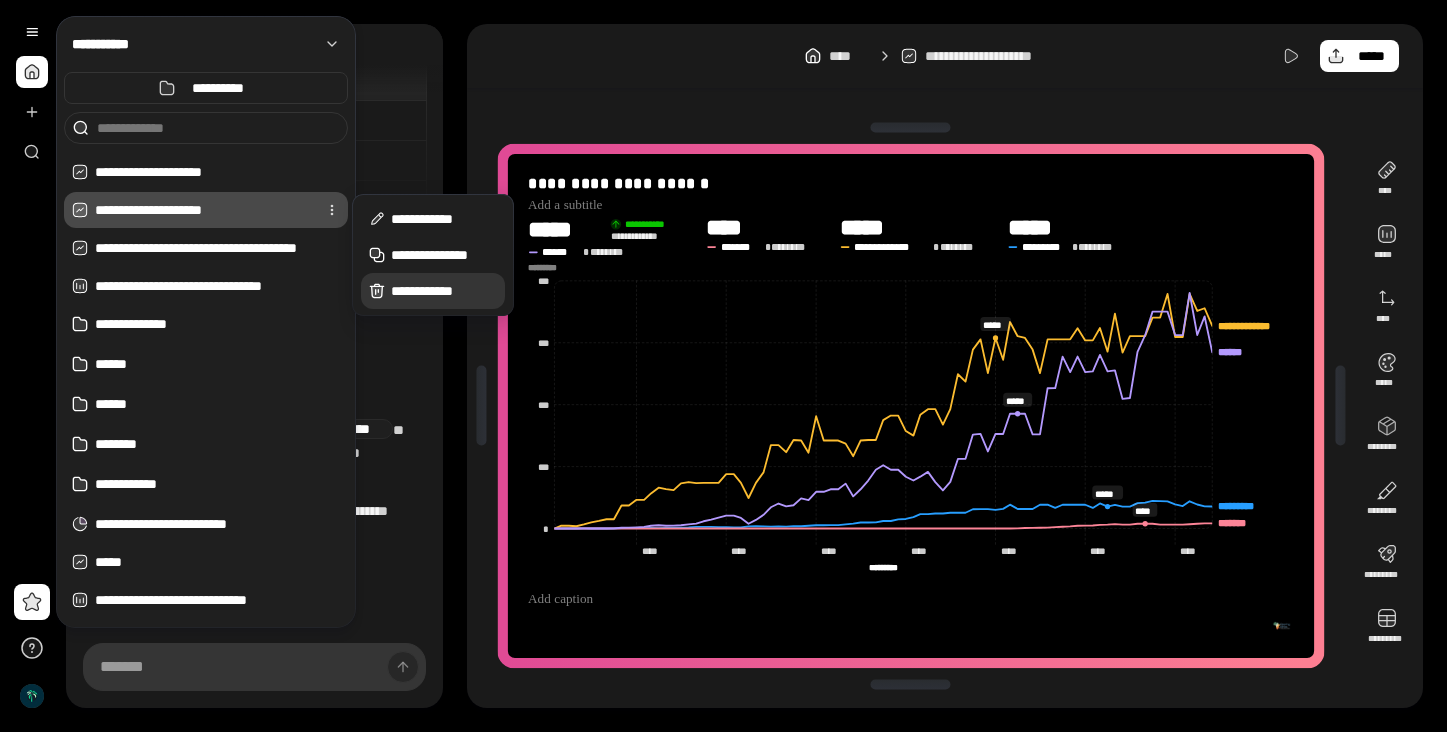 click on "**********" at bounding box center (444, 291) 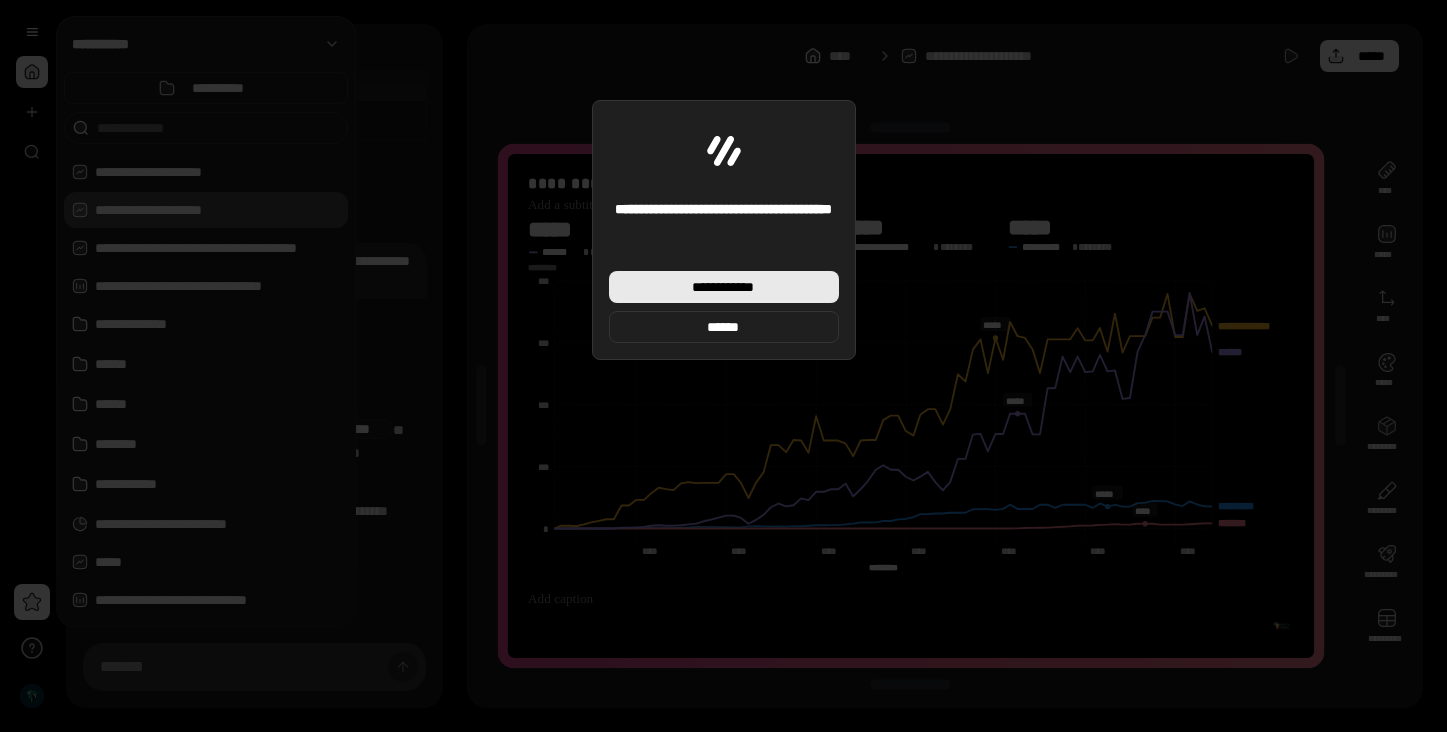 click on "**********" at bounding box center (723, 287) 